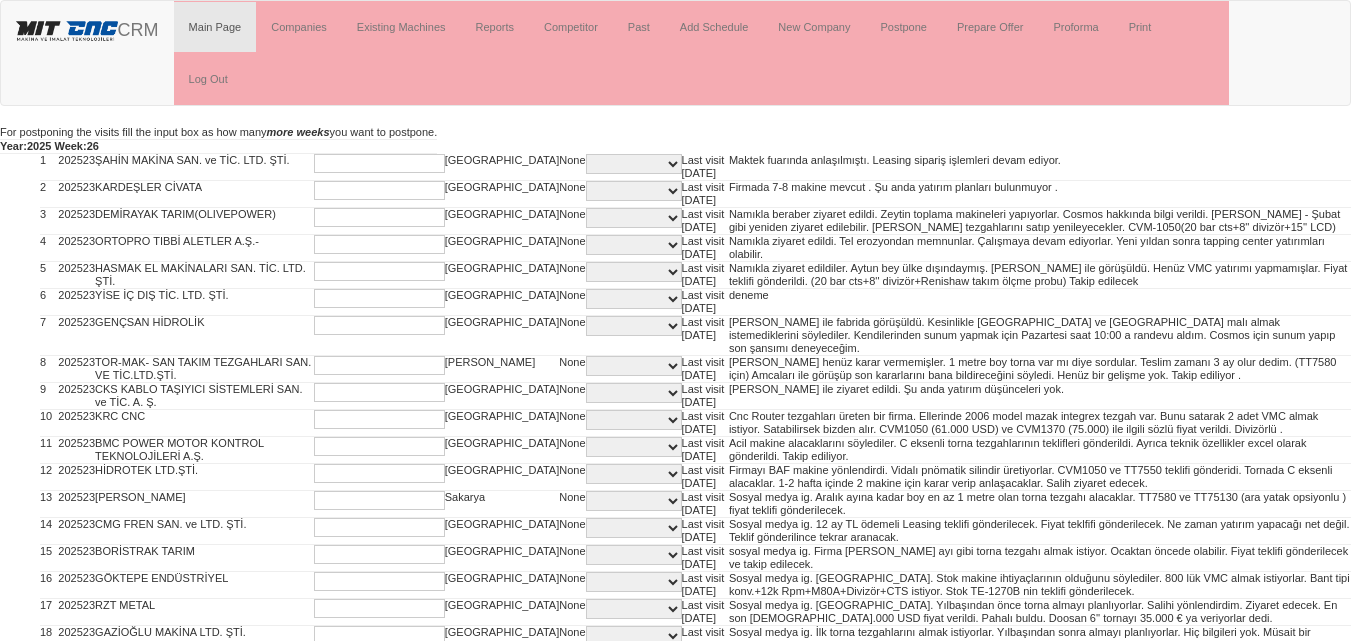 scroll, scrollTop: 0, scrollLeft: 0, axis: both 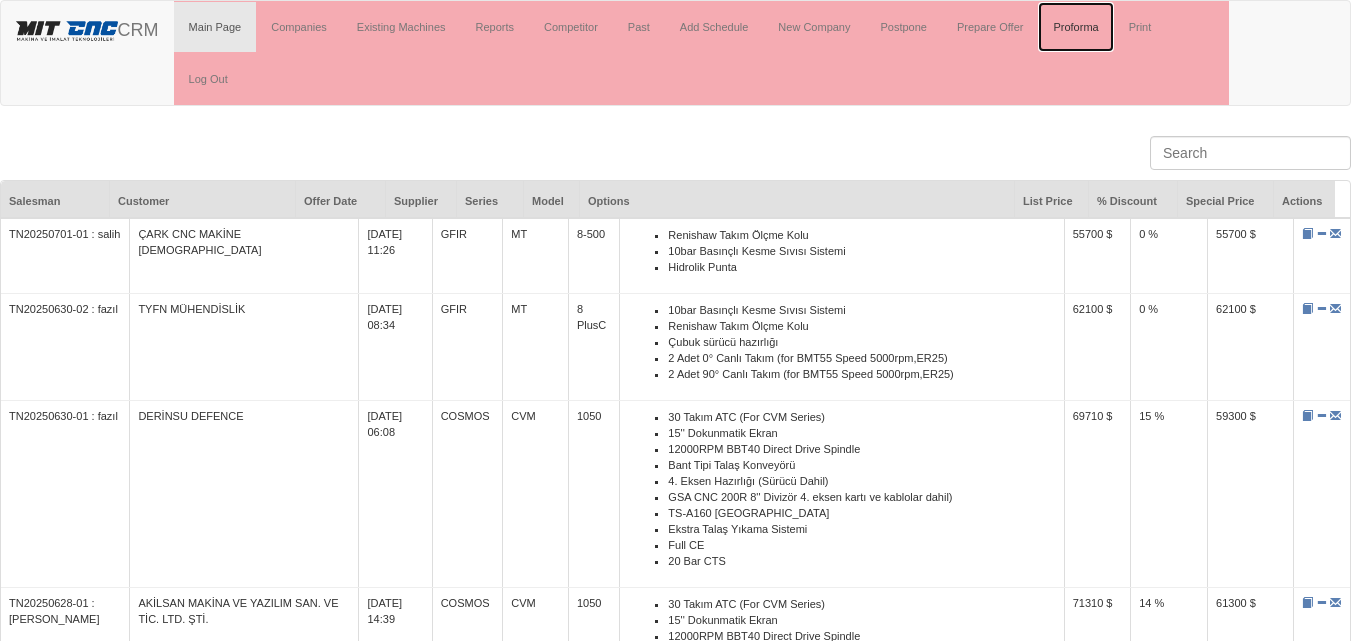 click on "Proforma" at bounding box center (1075, 27) 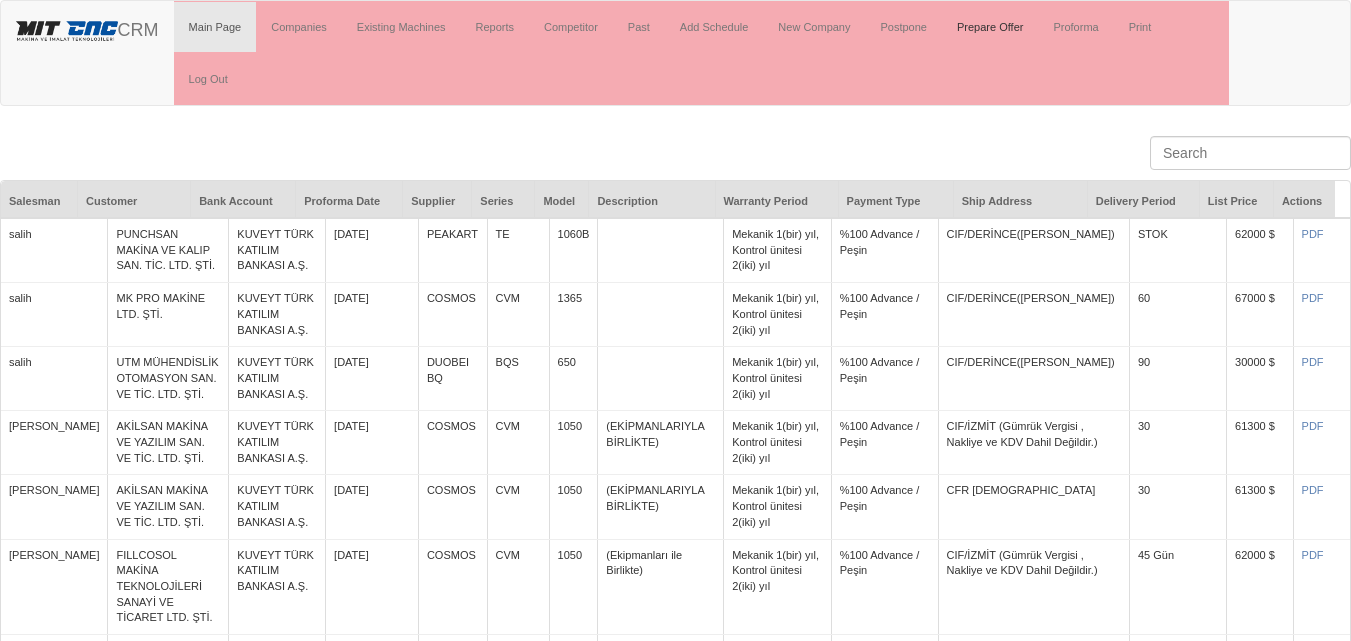 scroll, scrollTop: 0, scrollLeft: 0, axis: both 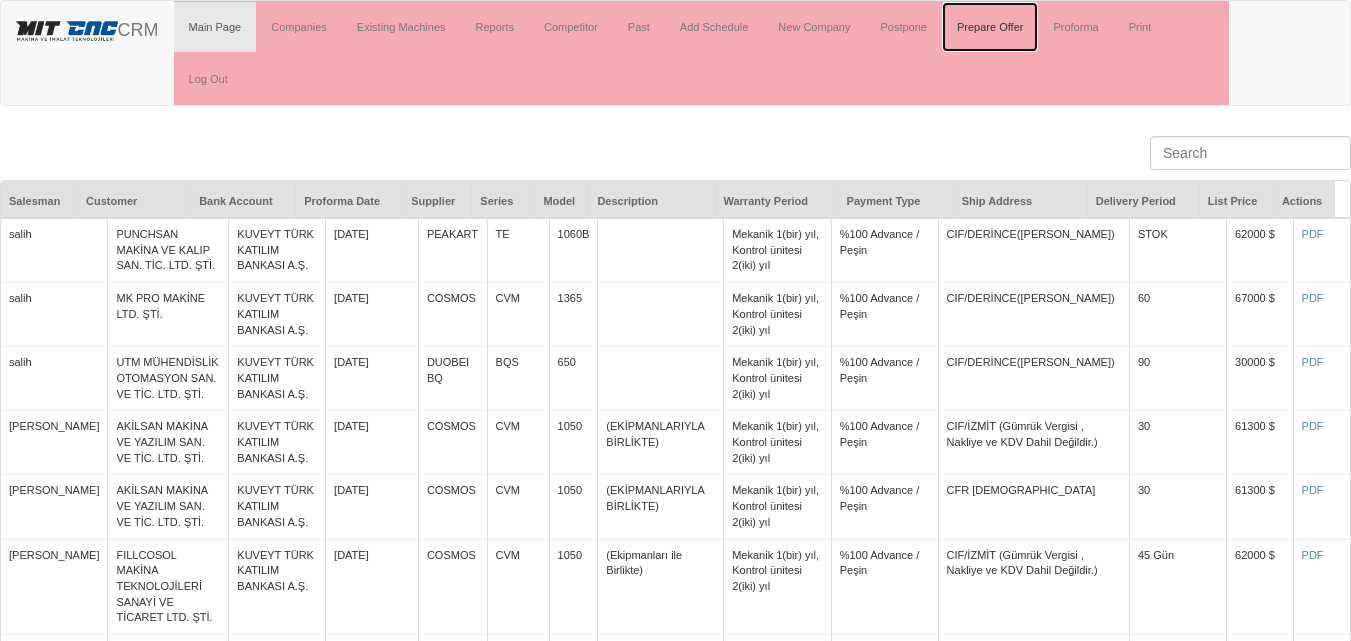 click on "Prepare Offer" at bounding box center [990, 27] 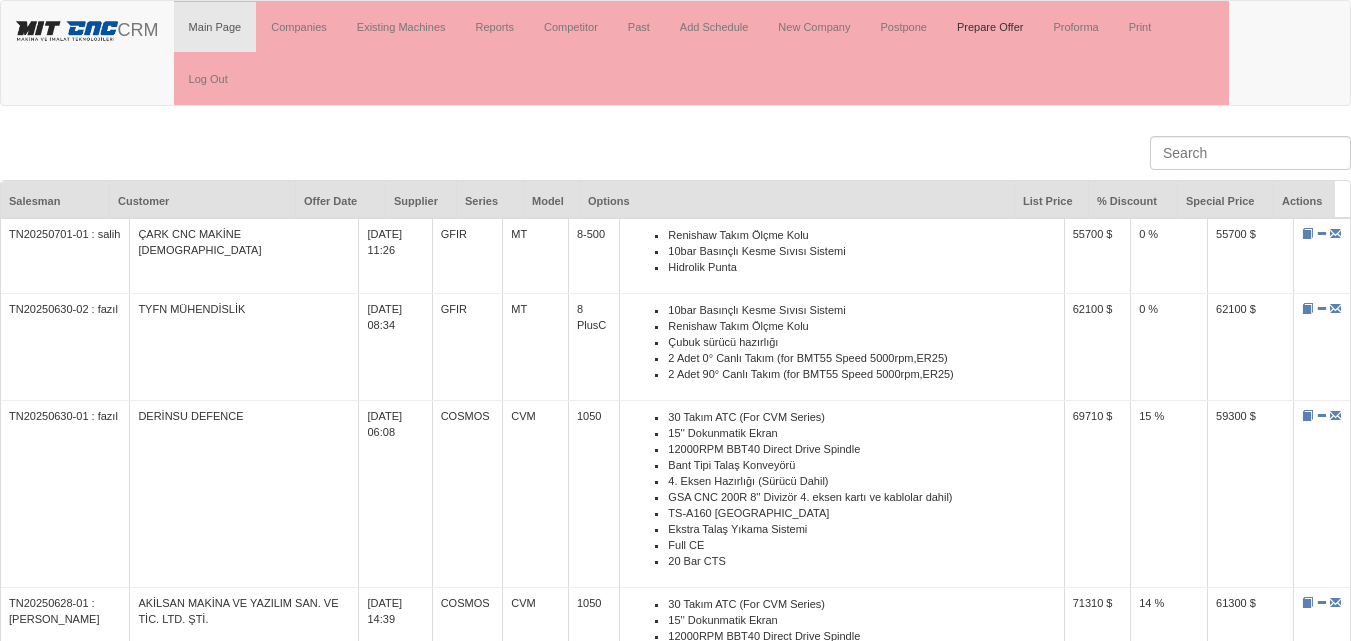 scroll, scrollTop: 0, scrollLeft: 0, axis: both 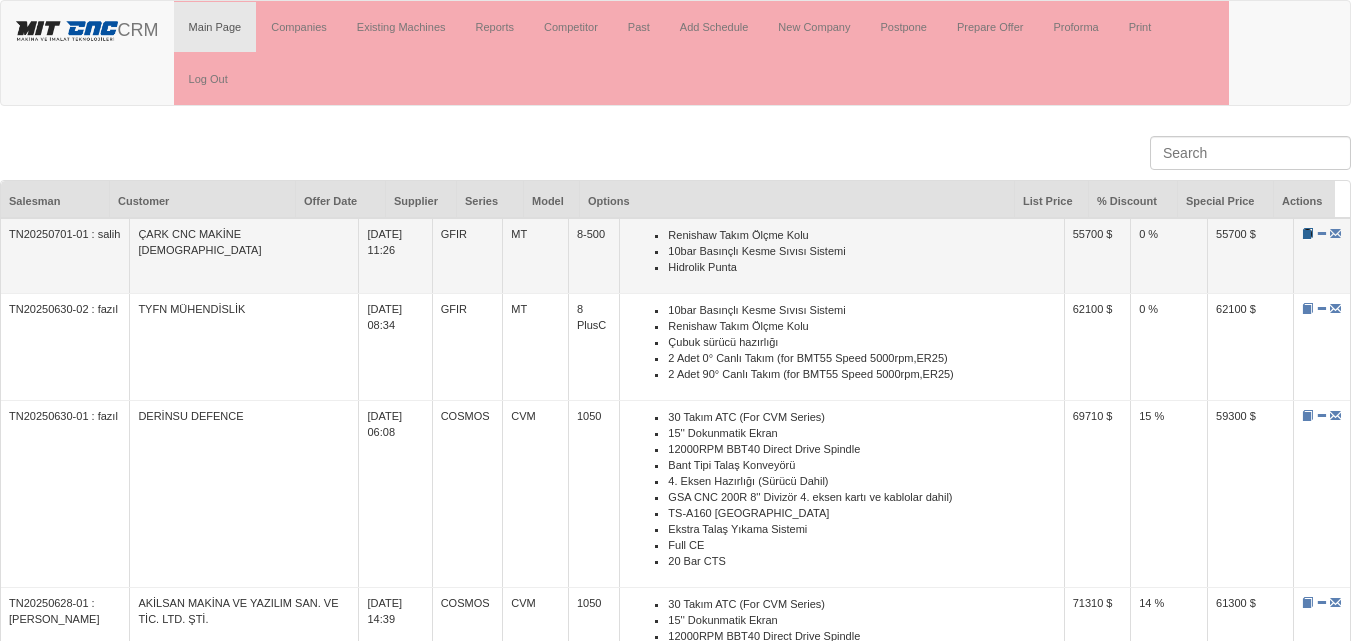 click at bounding box center [1307, 233] 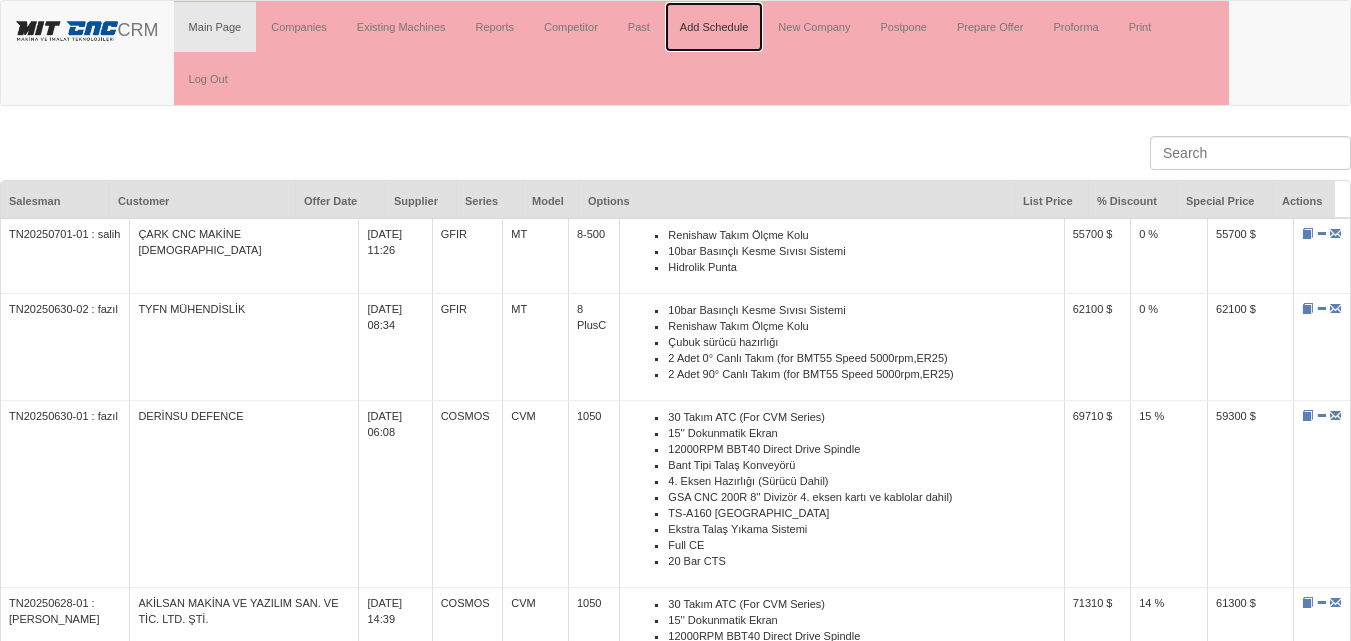 click on "Add Schedule" at bounding box center (714, 27) 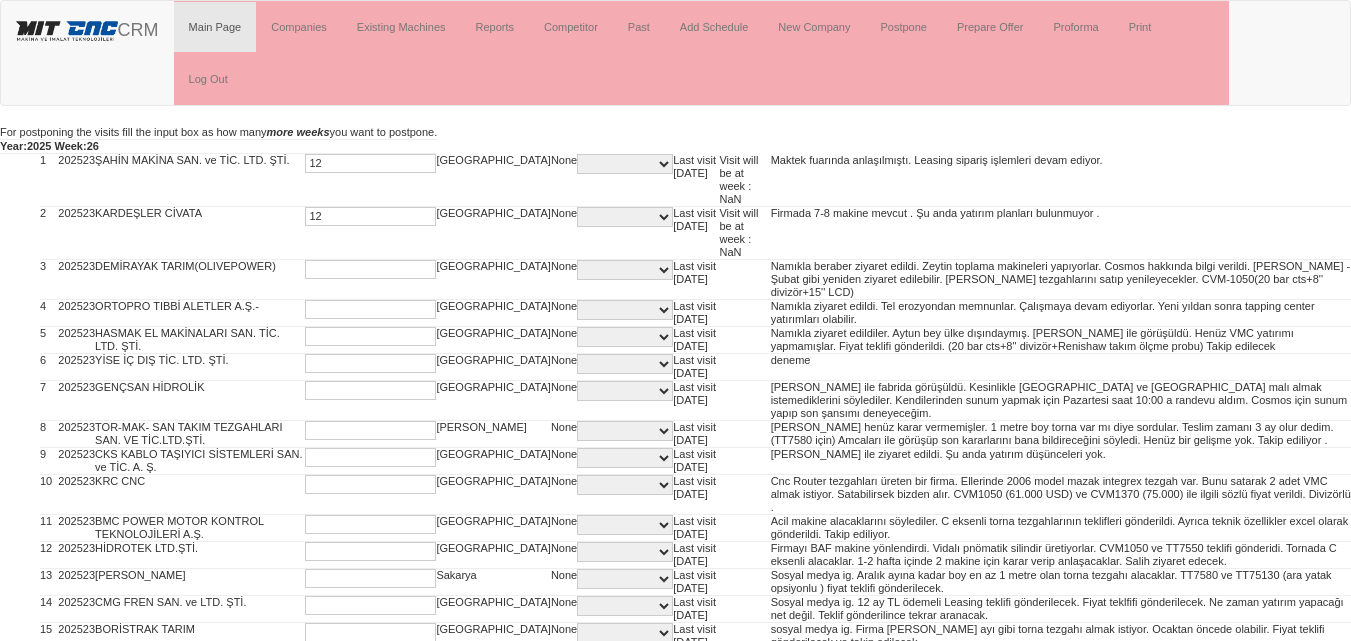 scroll, scrollTop: 0, scrollLeft: 0, axis: both 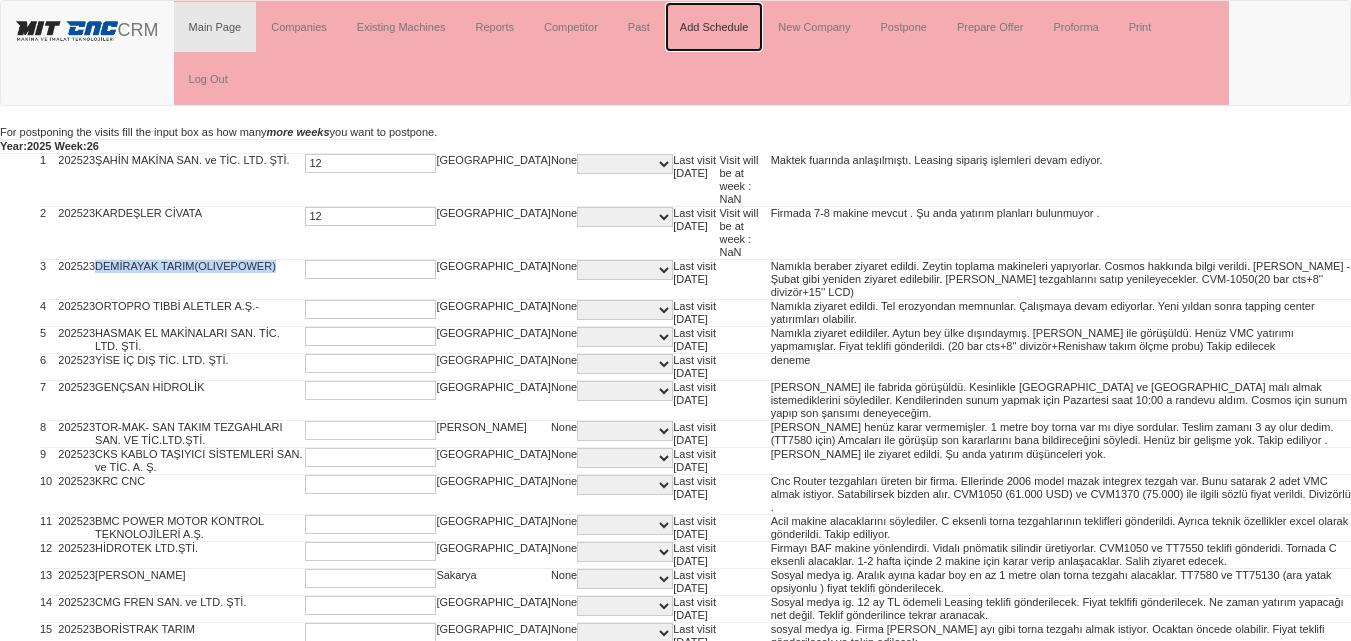 click on "Add Schedule" at bounding box center [714, 27] 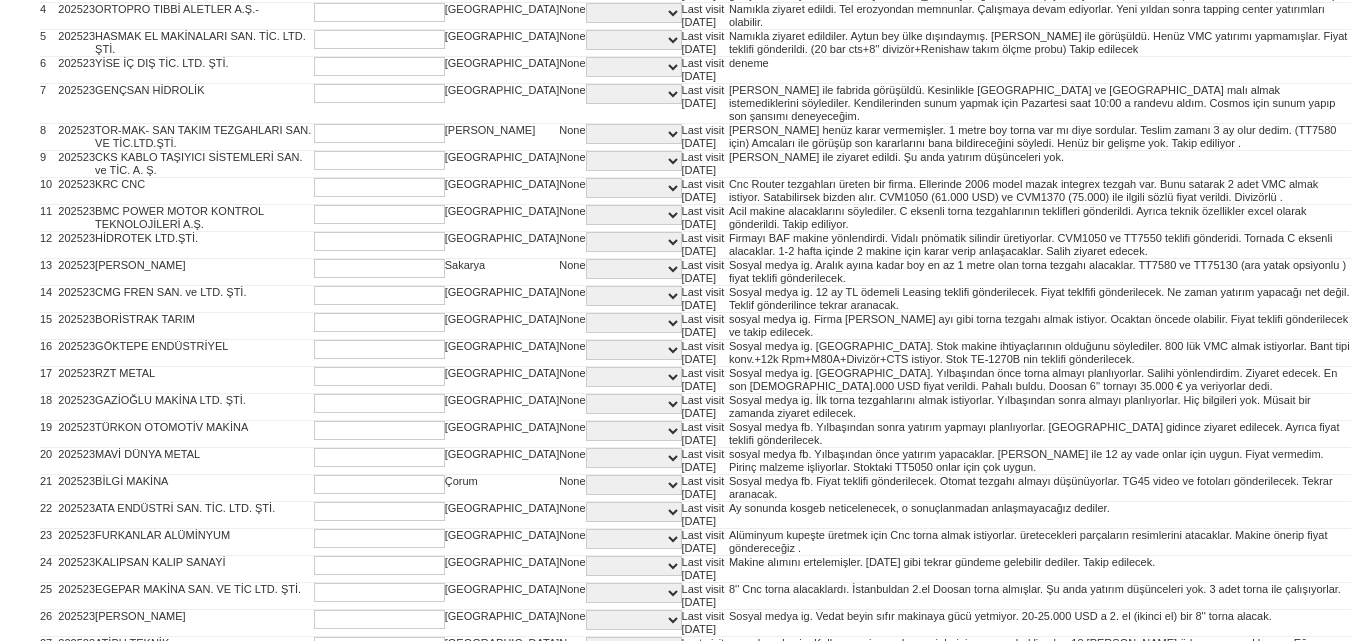 scroll, scrollTop: 0, scrollLeft: 0, axis: both 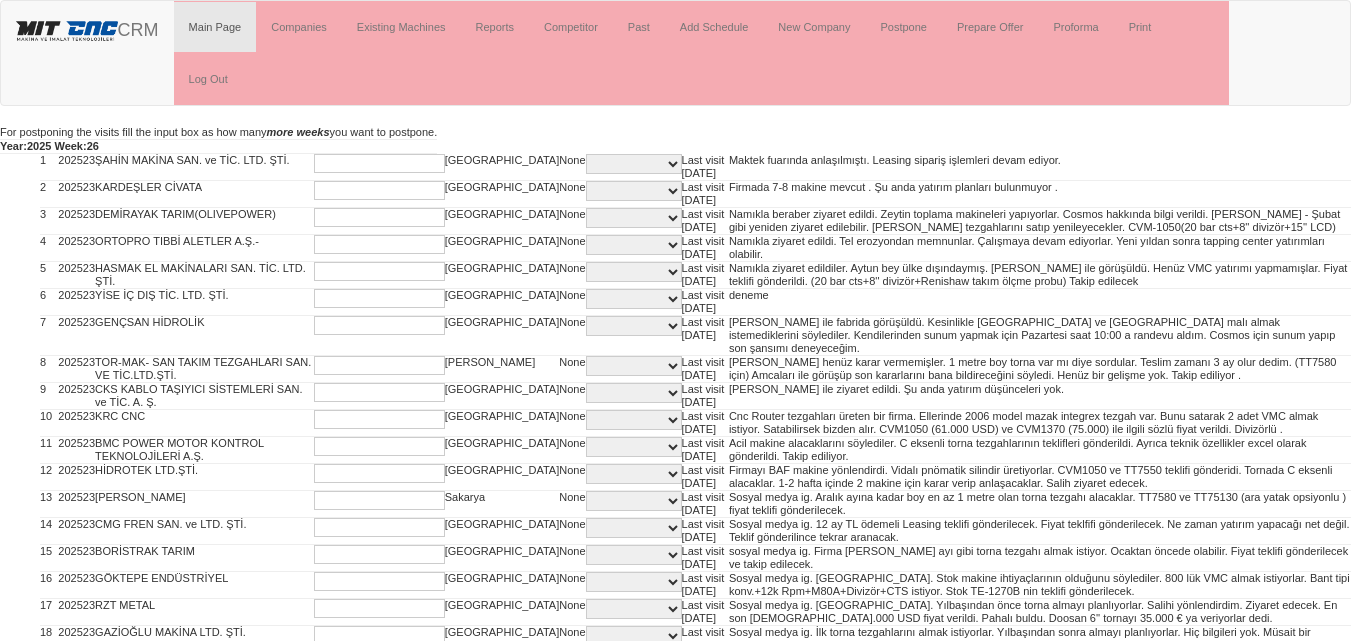 click at bounding box center (379, 163) 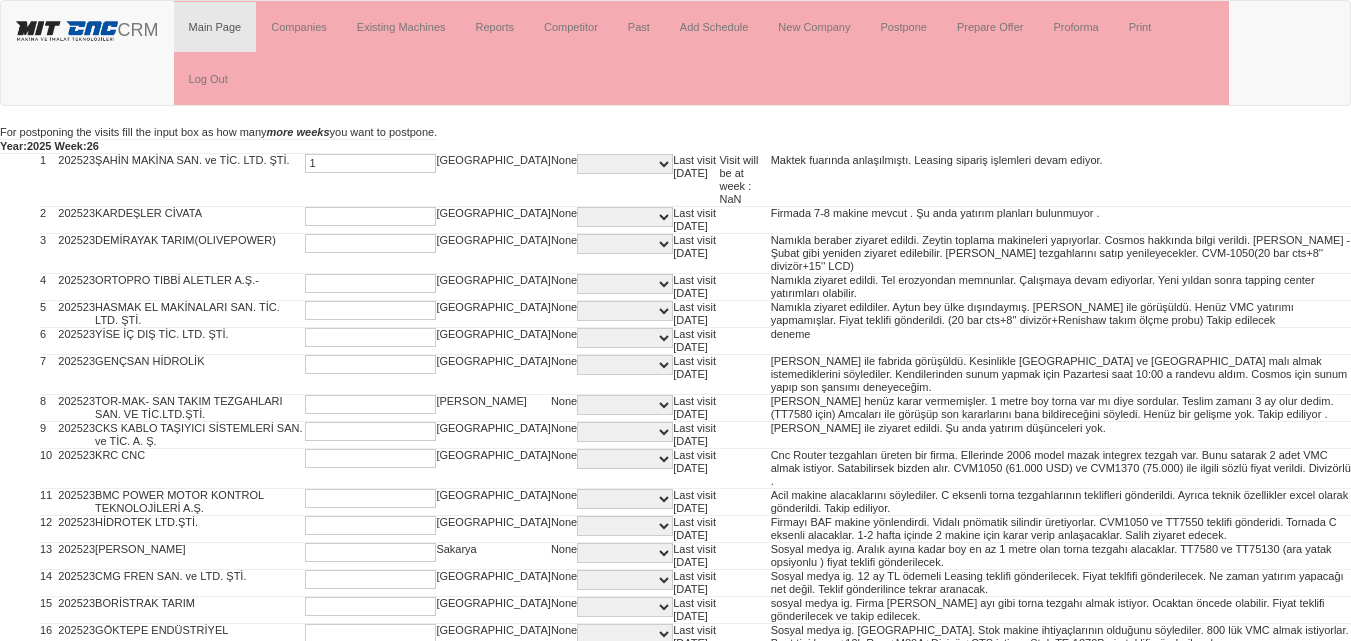 type on "1" 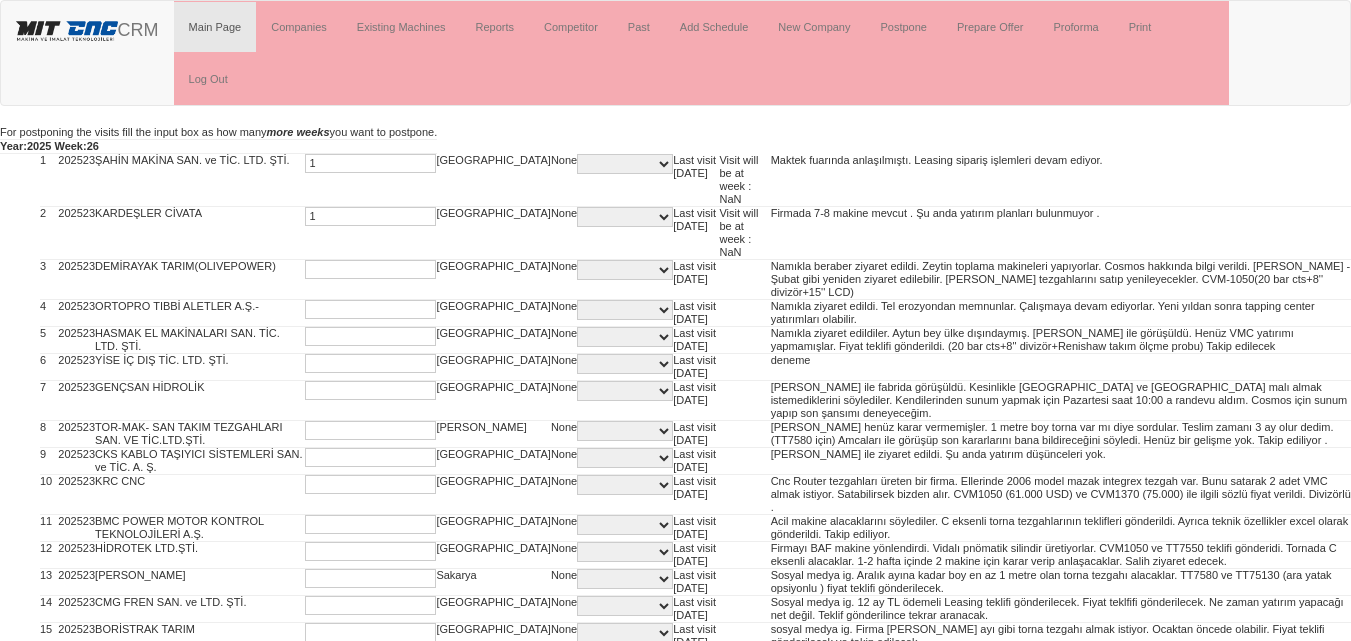 type on "1" 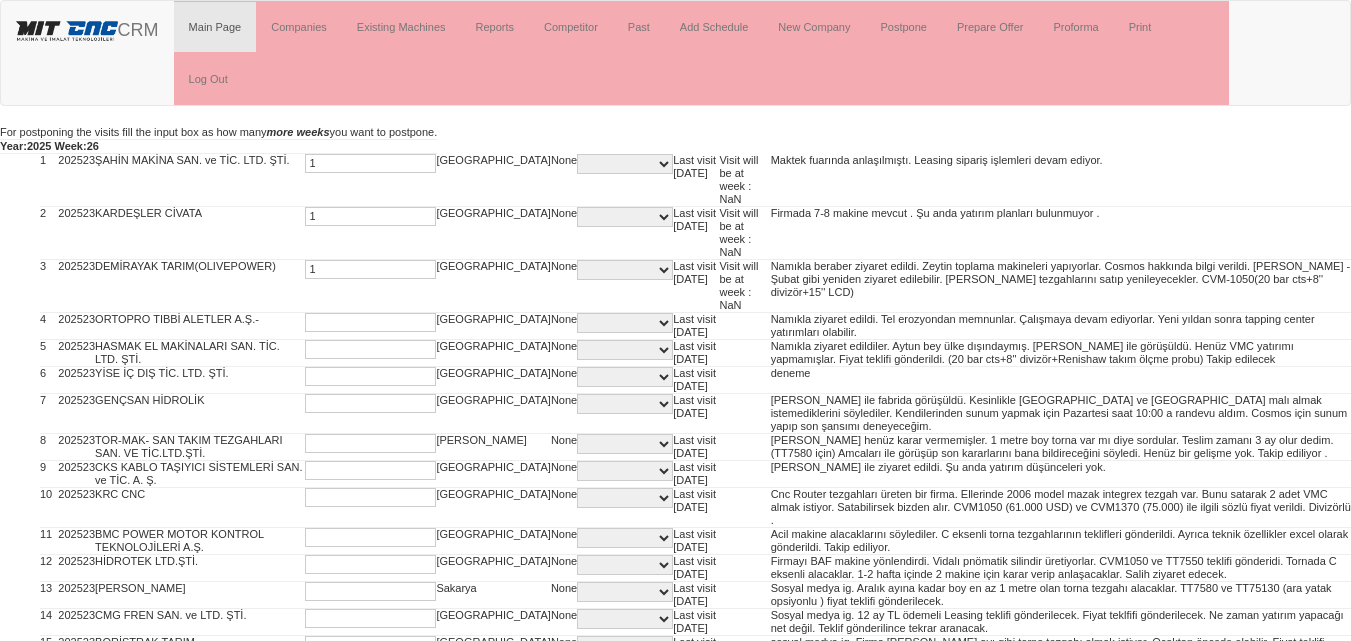 type on "1" 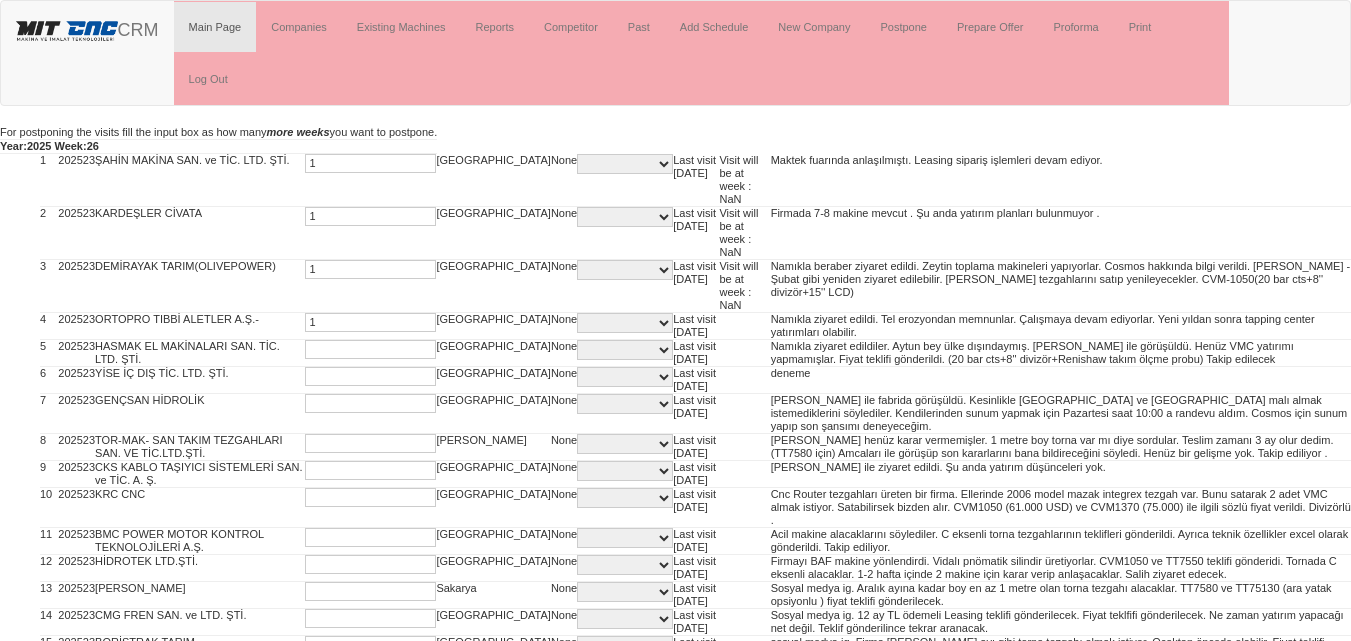 type on "1" 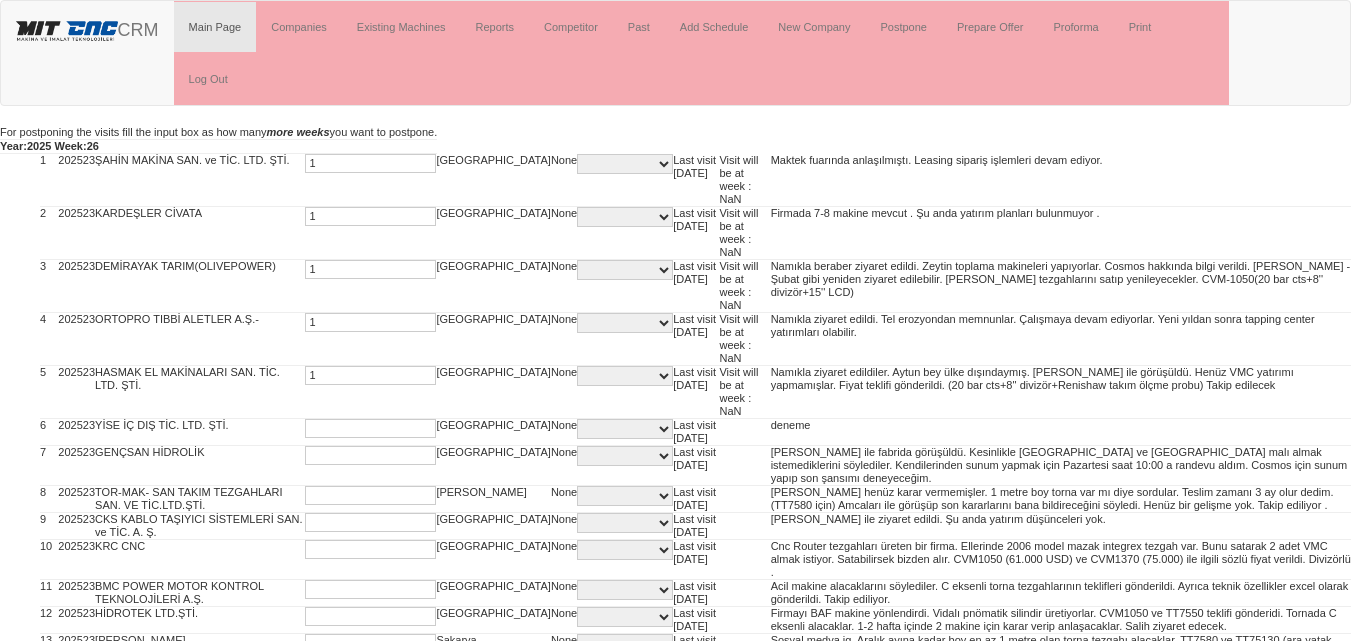 type on "1" 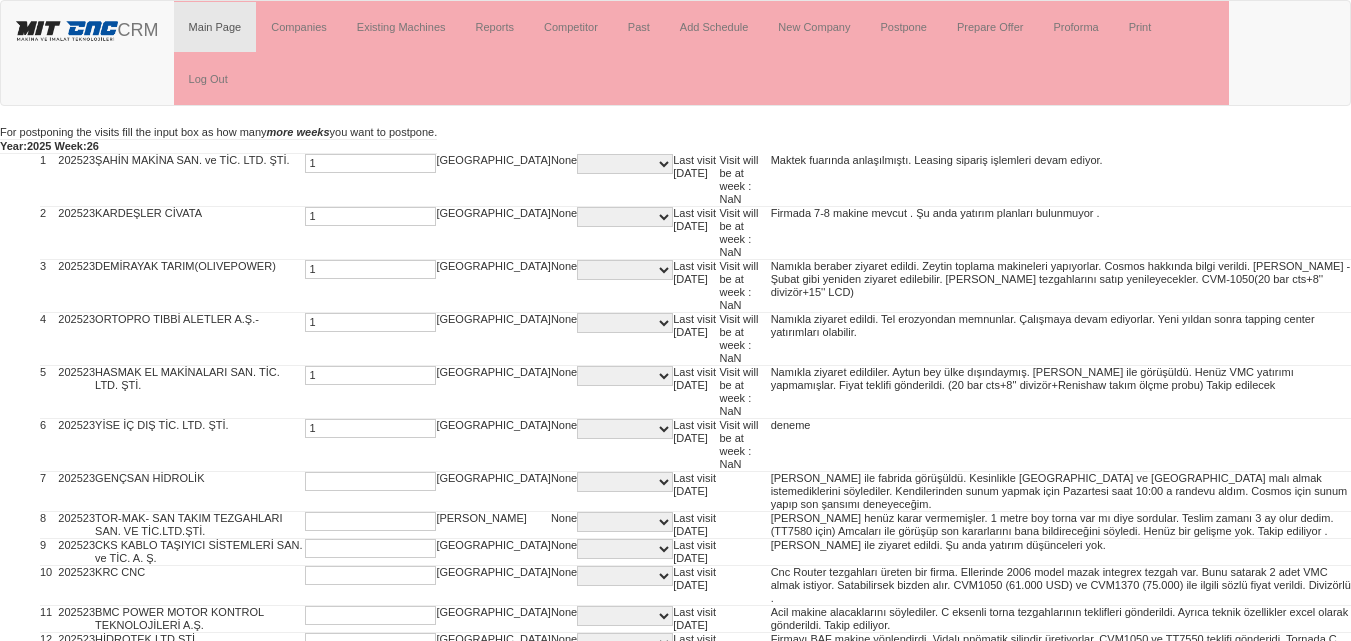 type on "1" 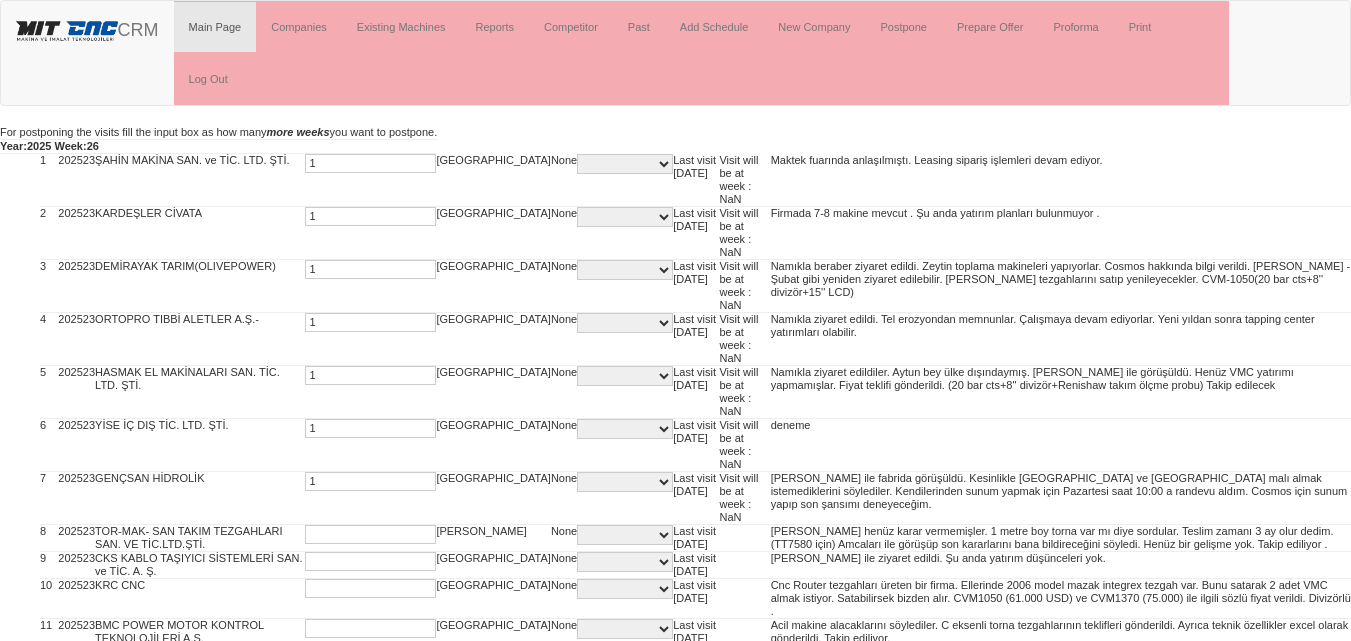 type on "1" 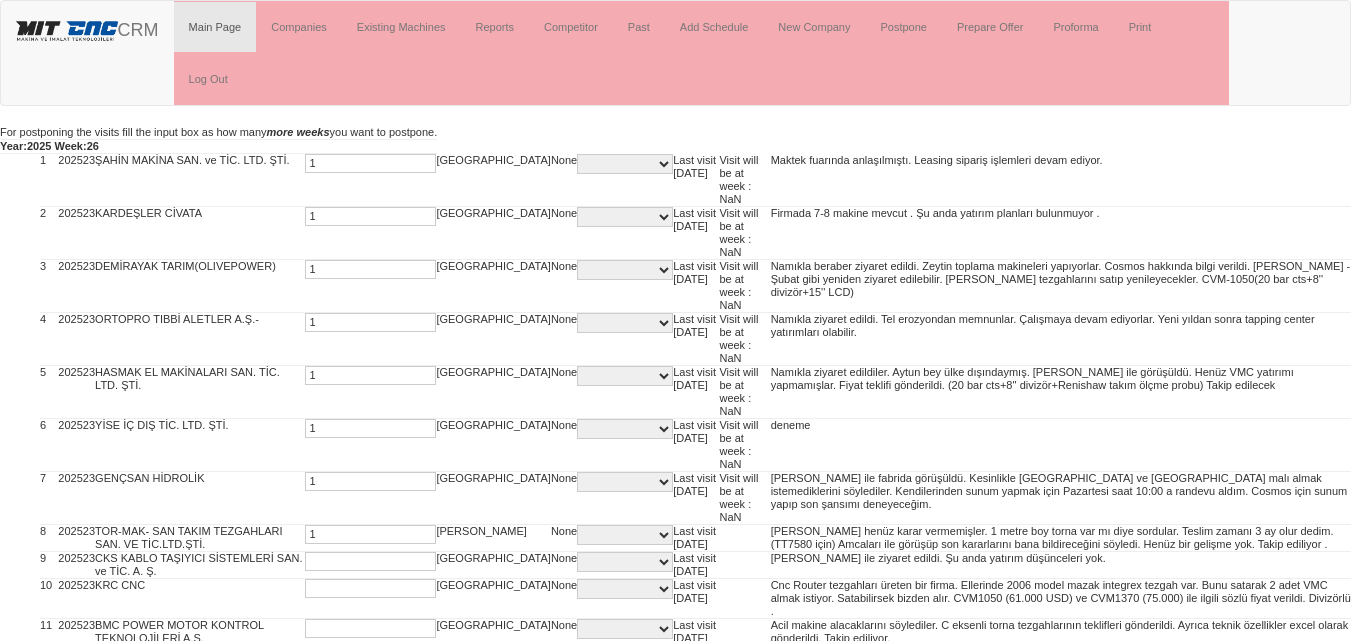 type on "1" 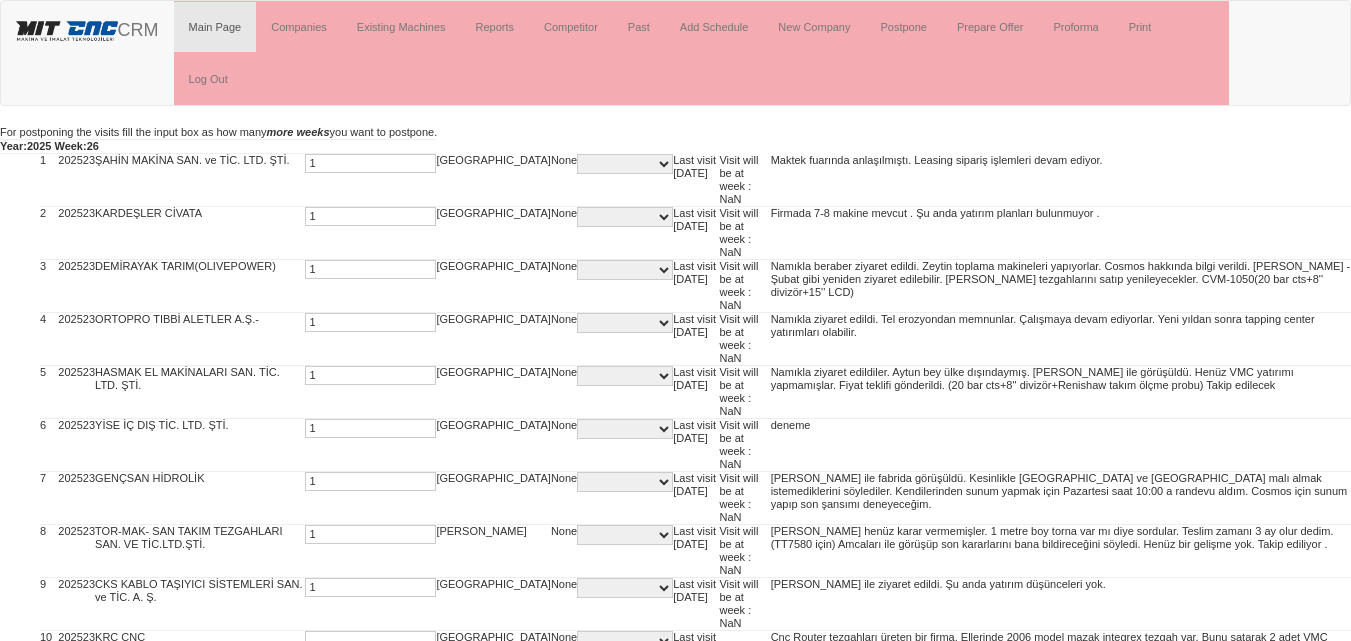 type on "1" 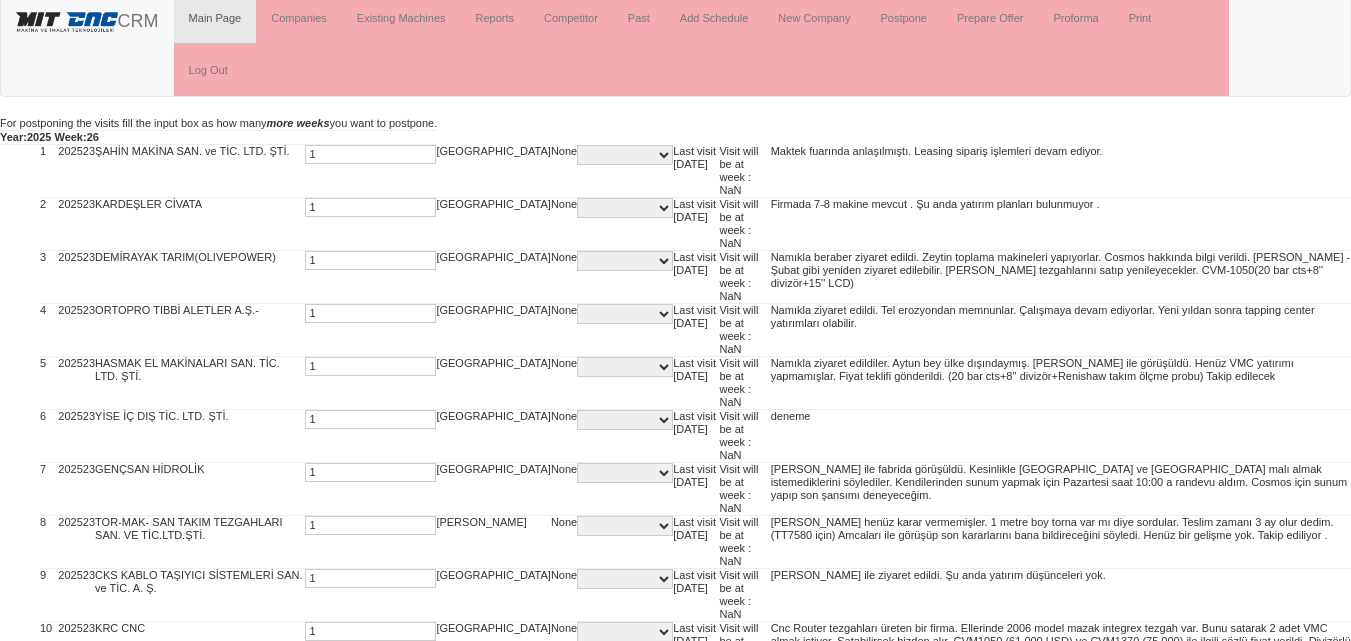 type on "1" 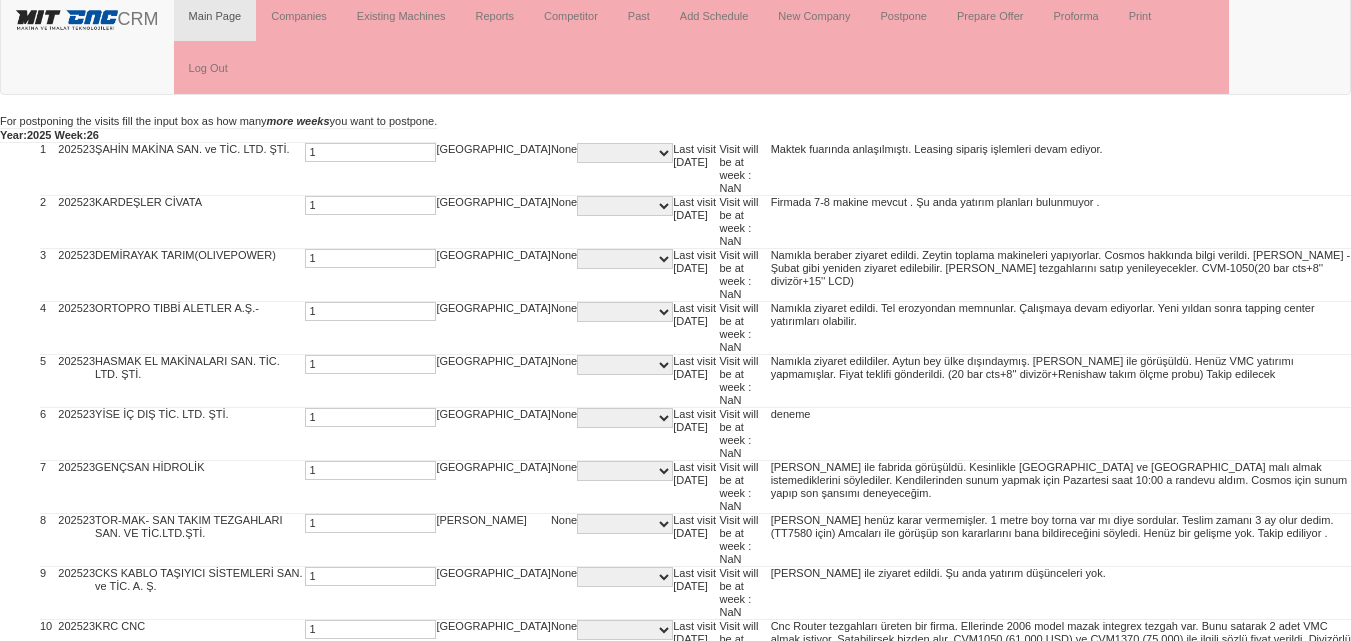 scroll, scrollTop: 373, scrollLeft: 0, axis: vertical 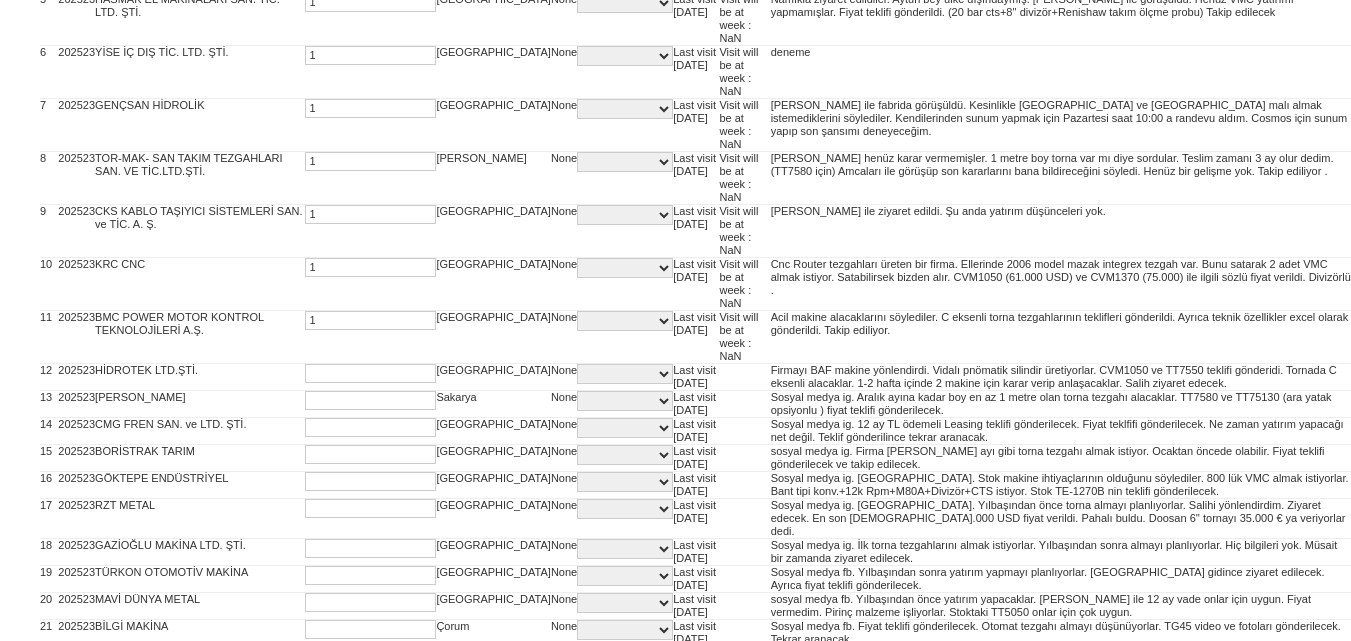 type on "1" 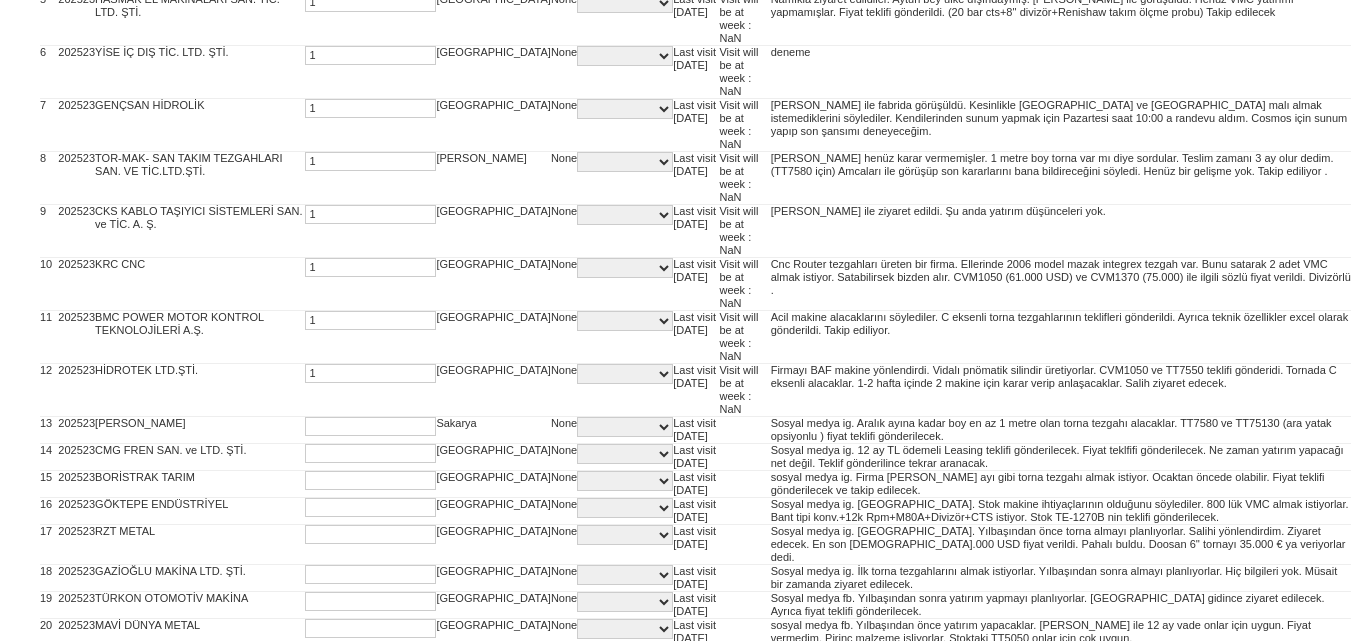 type on "1" 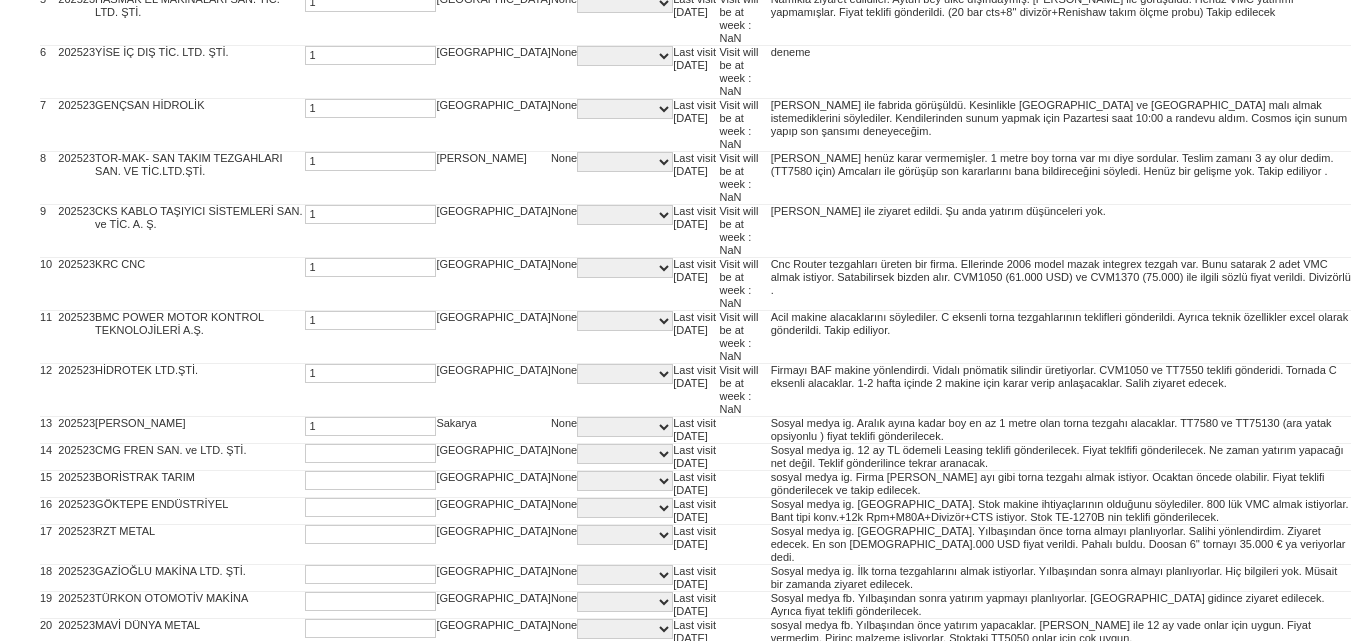 type on "1" 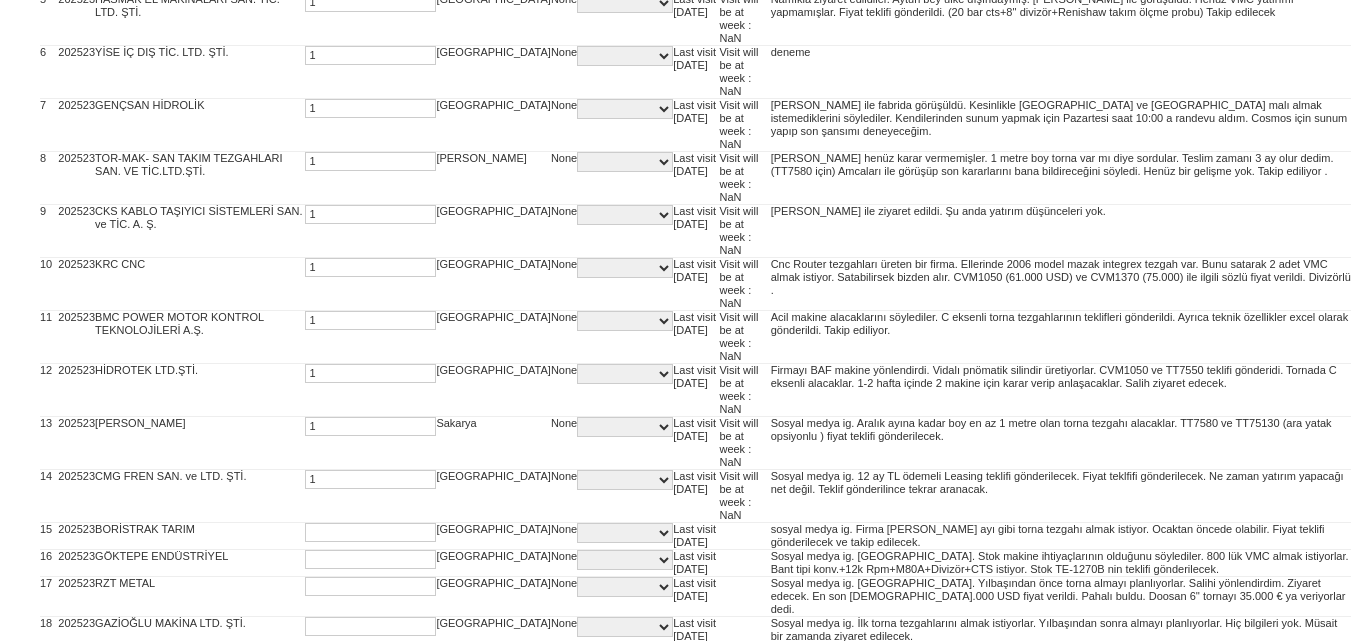 type on "1" 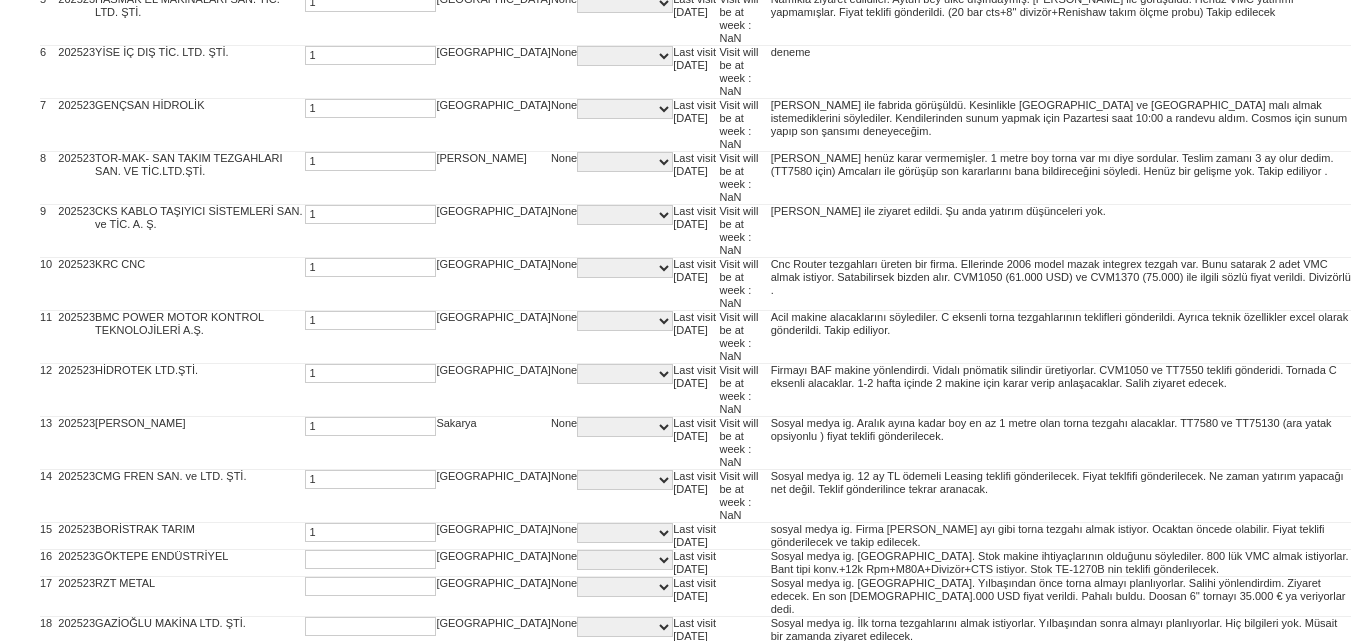 type on "1" 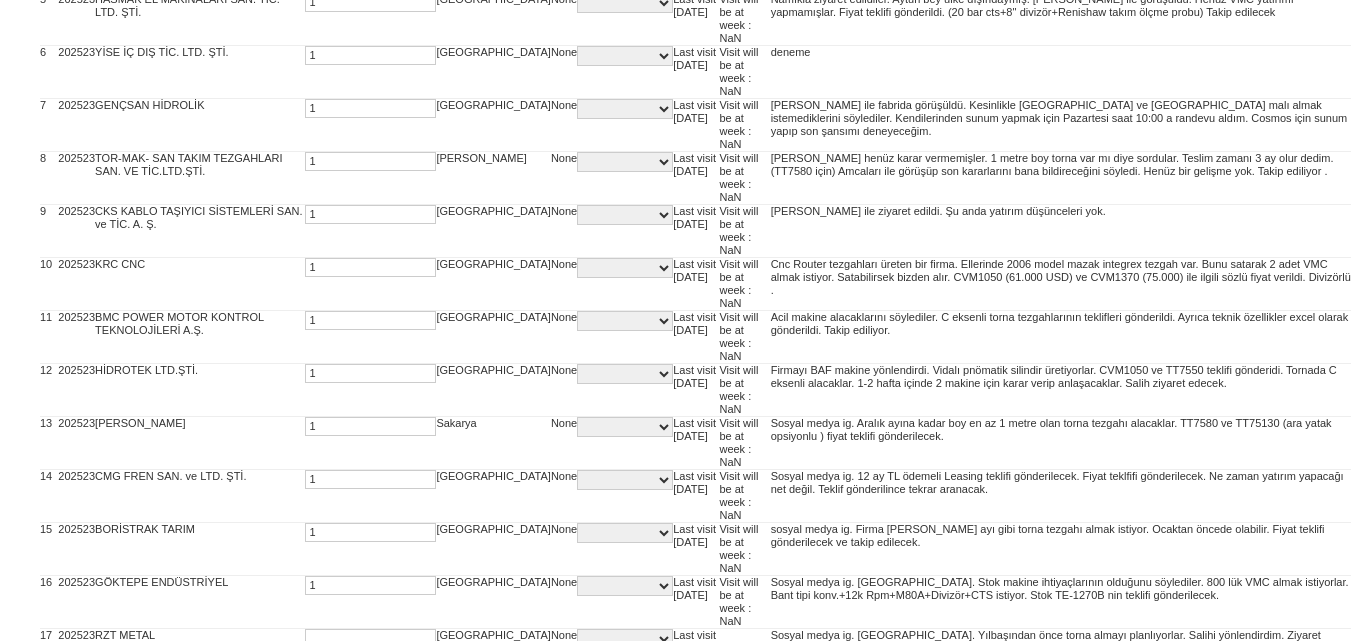 type on "1" 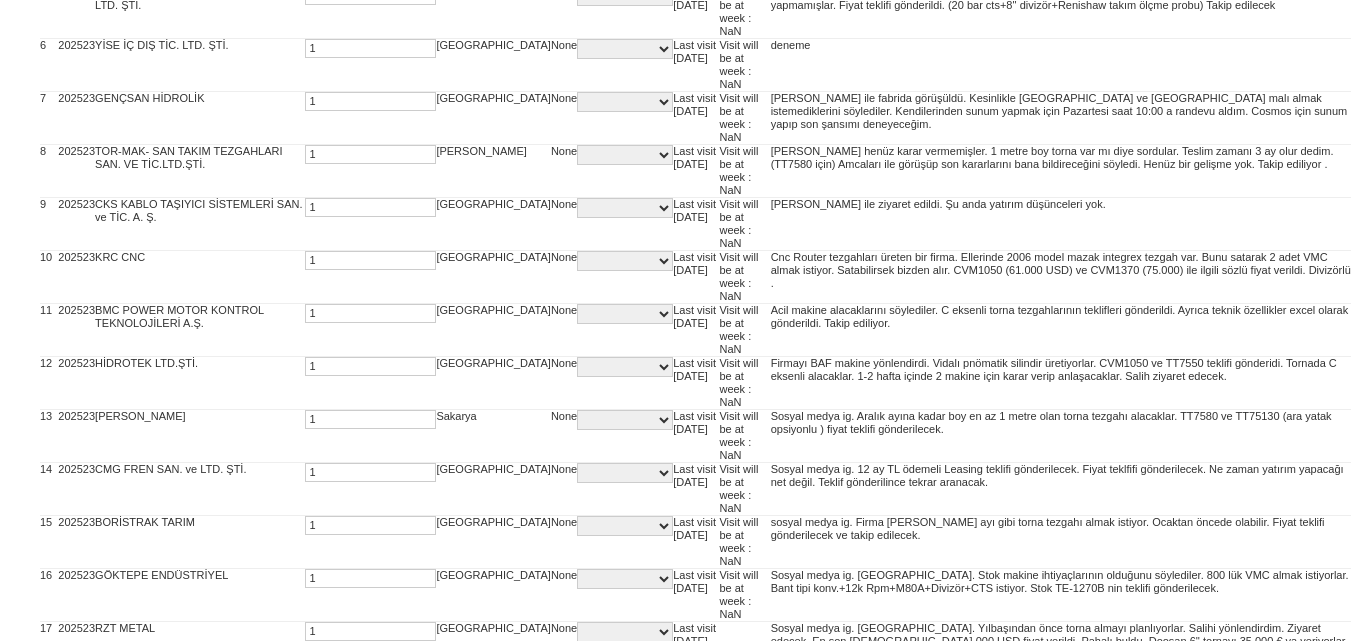 type on "1" 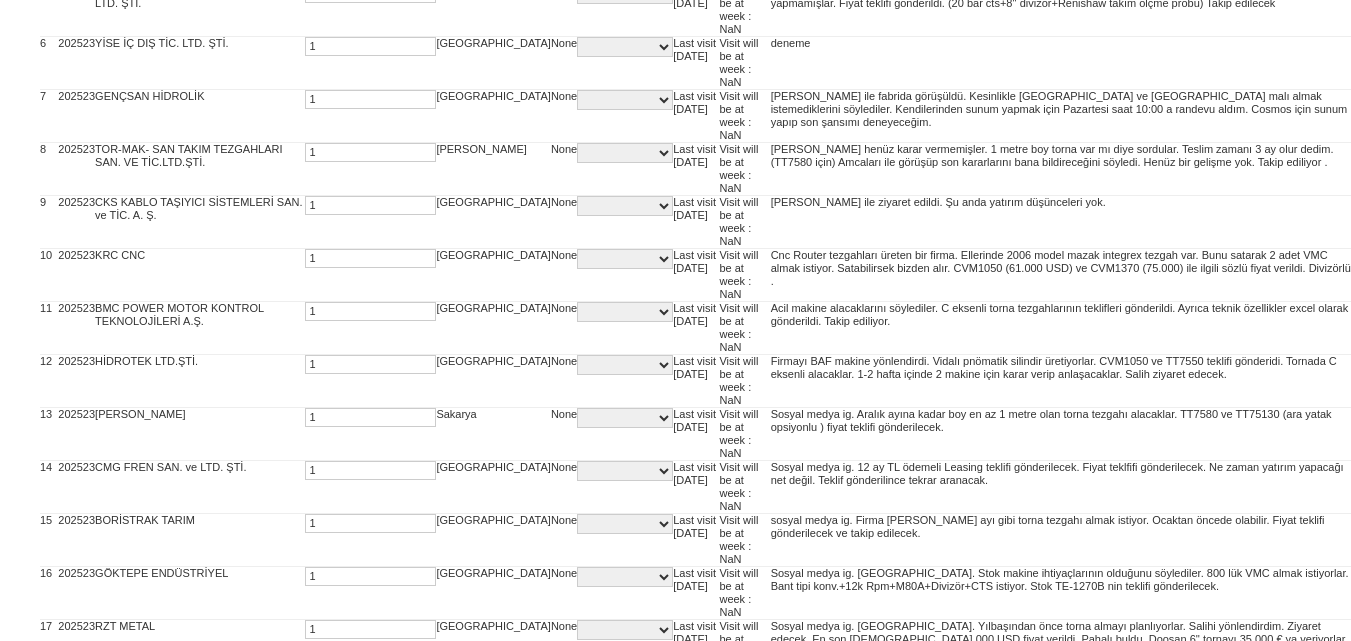 scroll, scrollTop: 744, scrollLeft: 0, axis: vertical 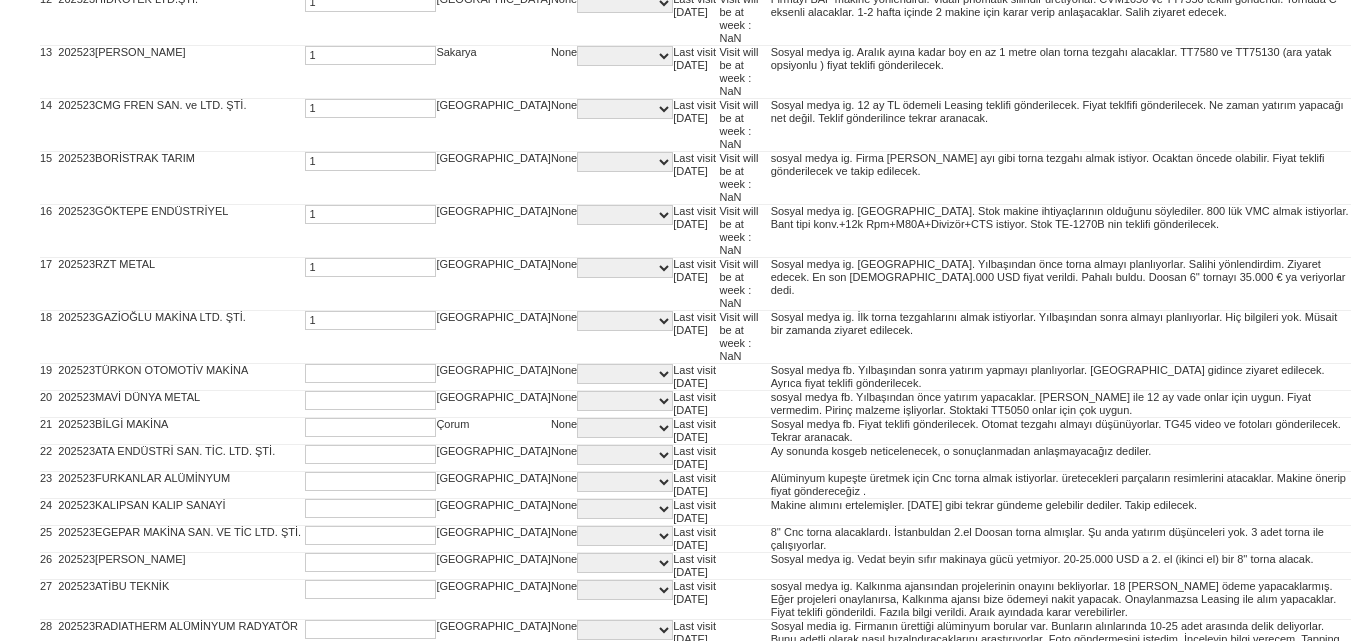 type on "1" 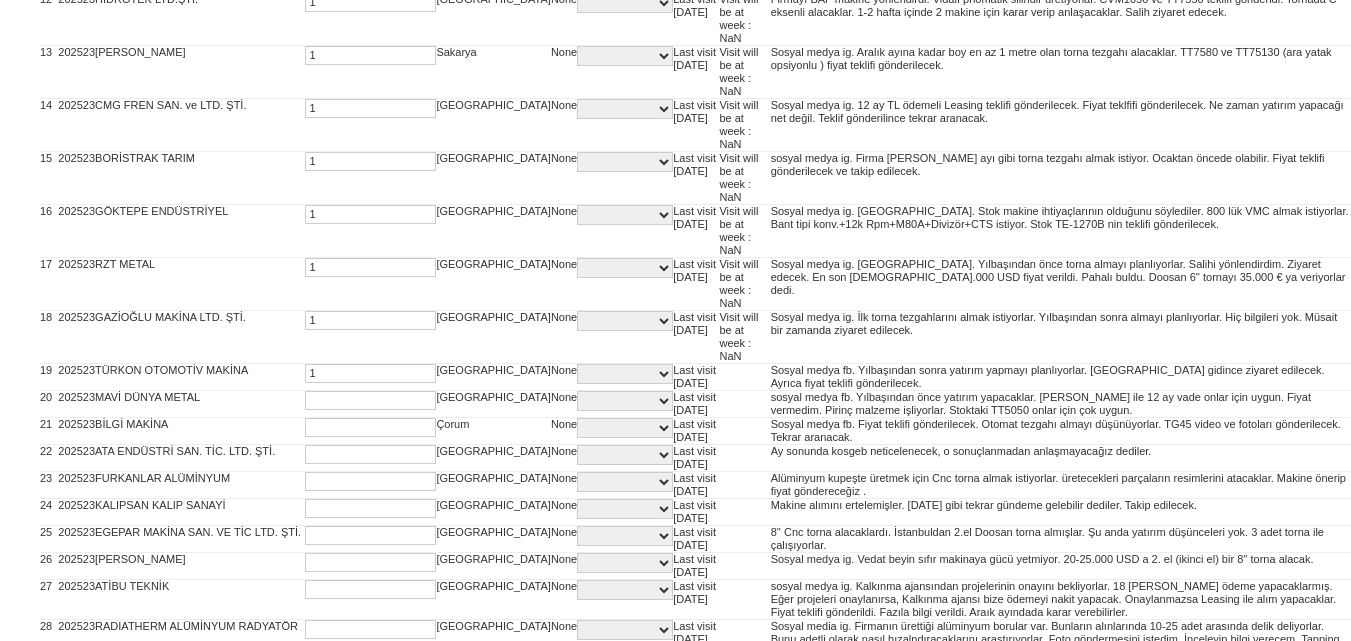 type on "1" 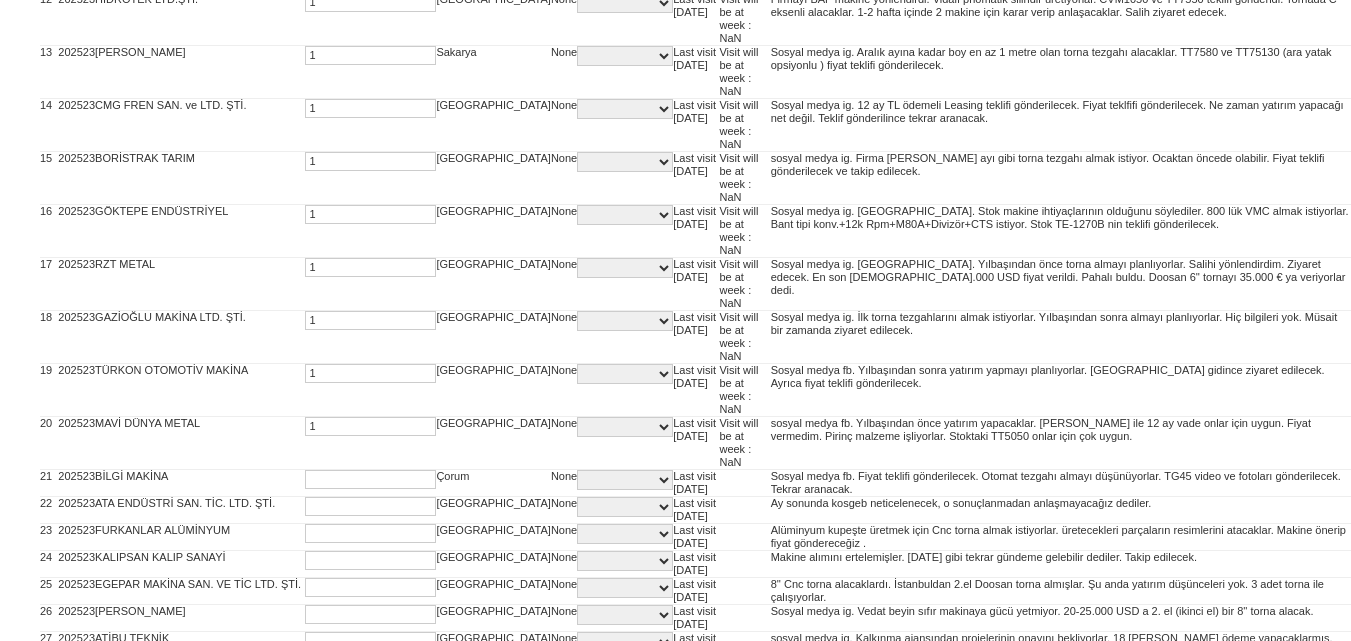type on "1" 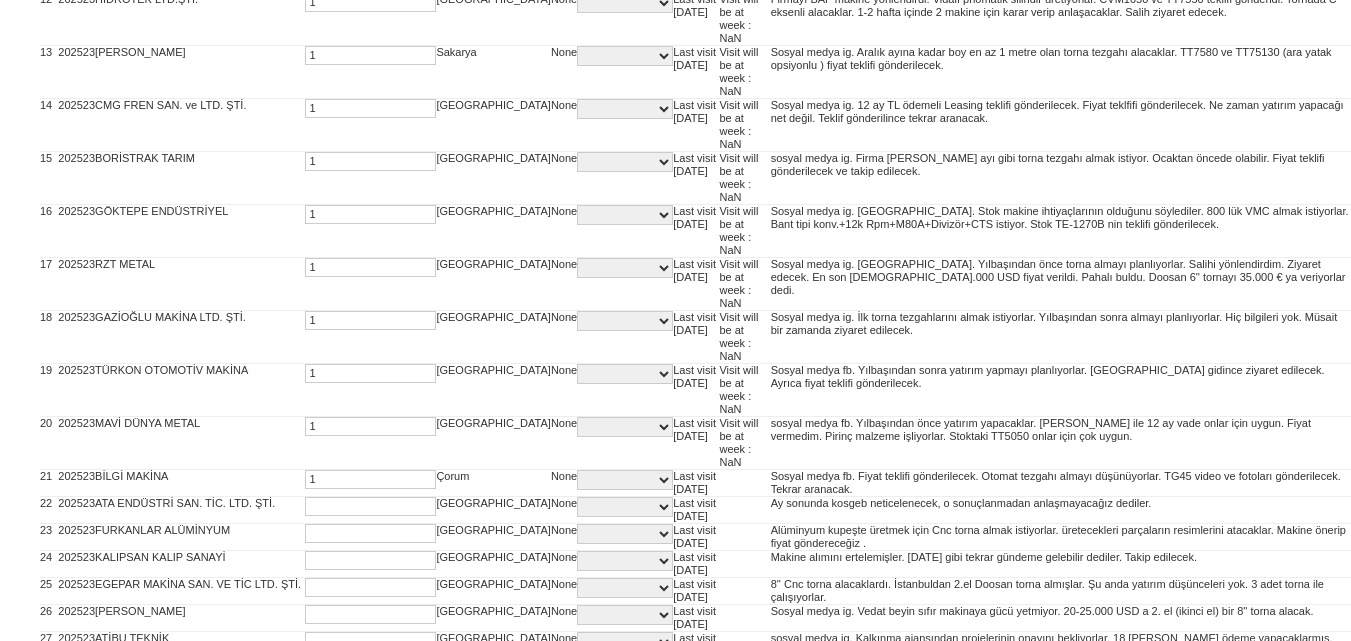 type on "1" 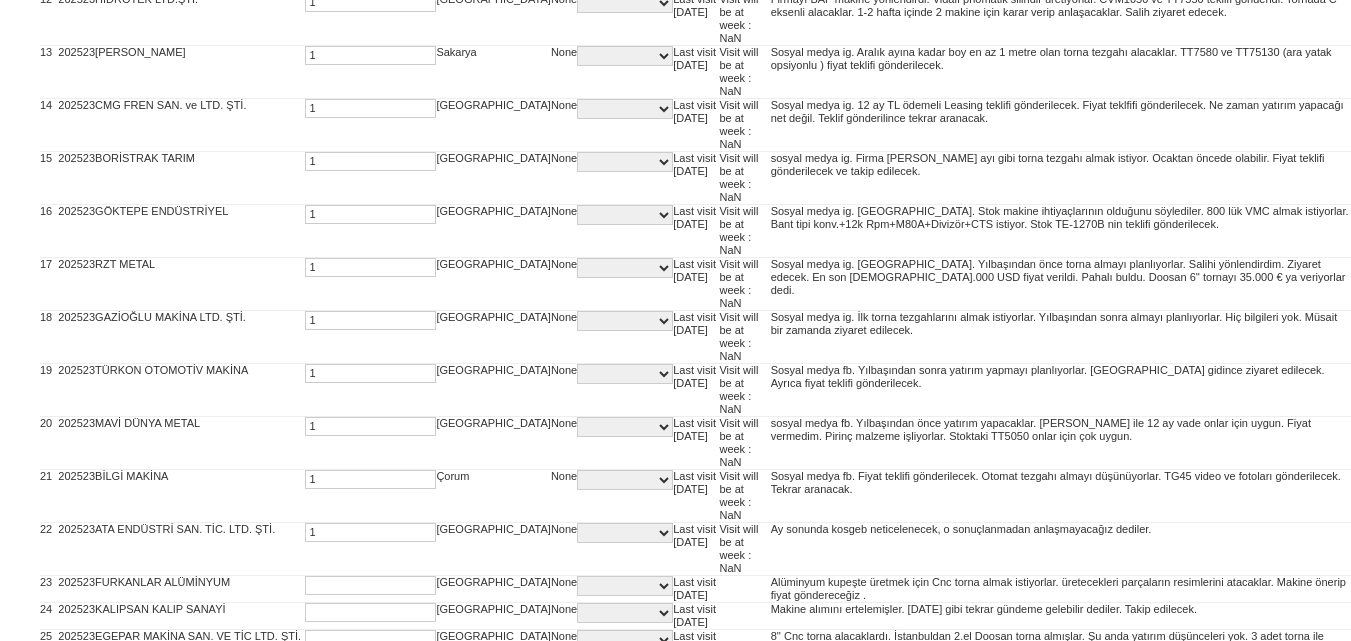 type on "1" 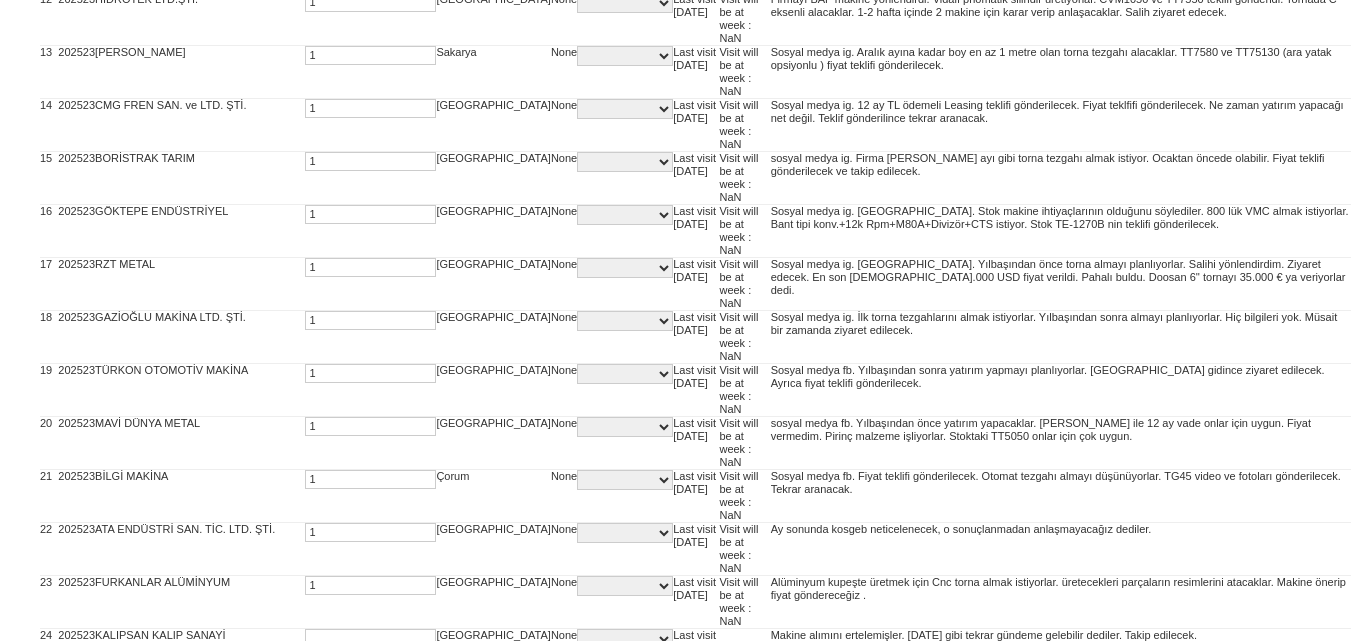 type on "1" 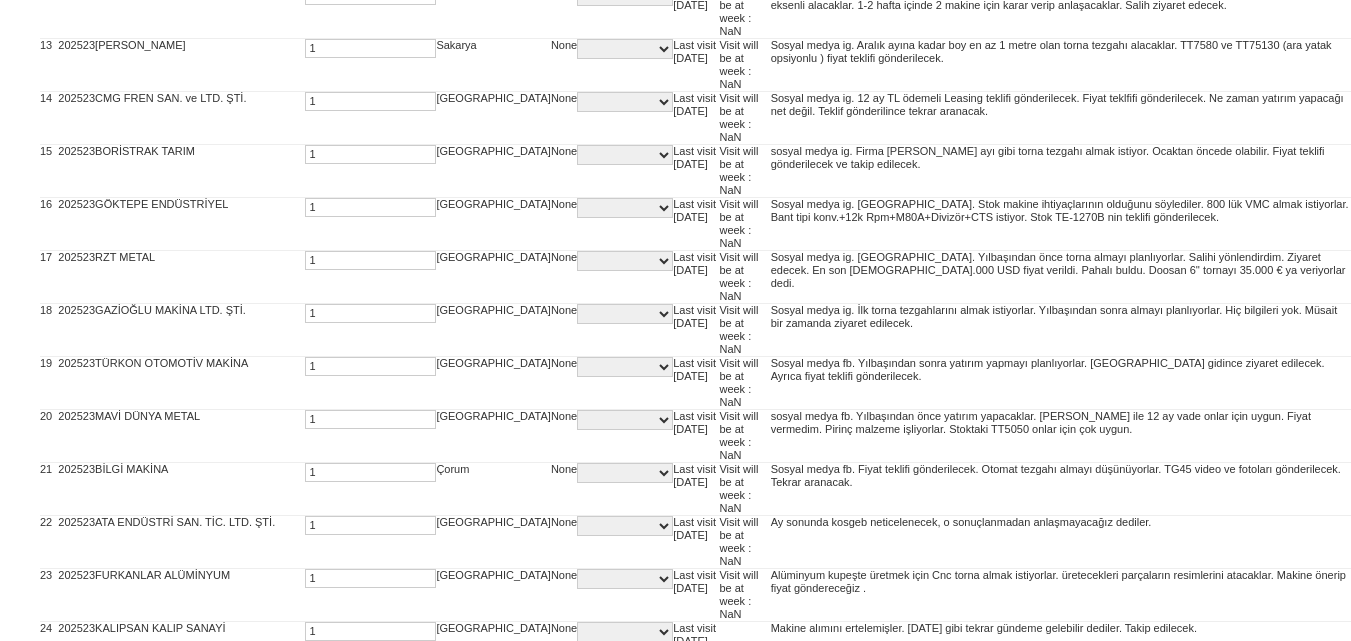 type on "1" 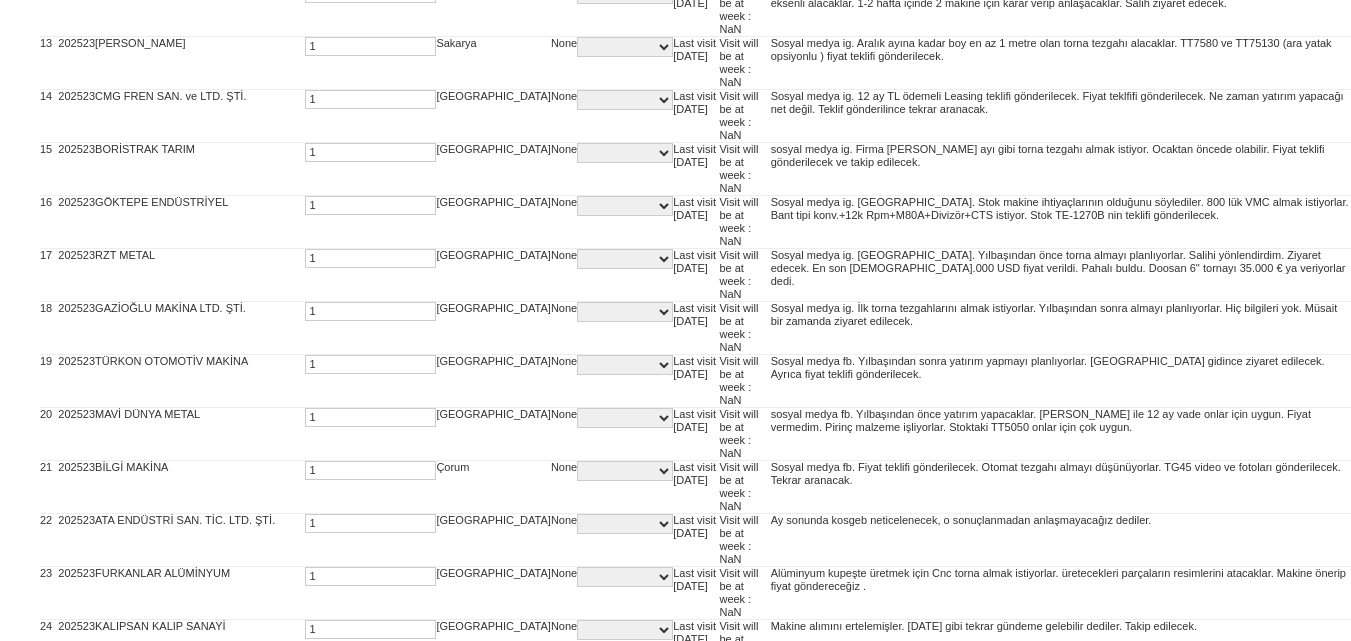 scroll, scrollTop: 1115, scrollLeft: 0, axis: vertical 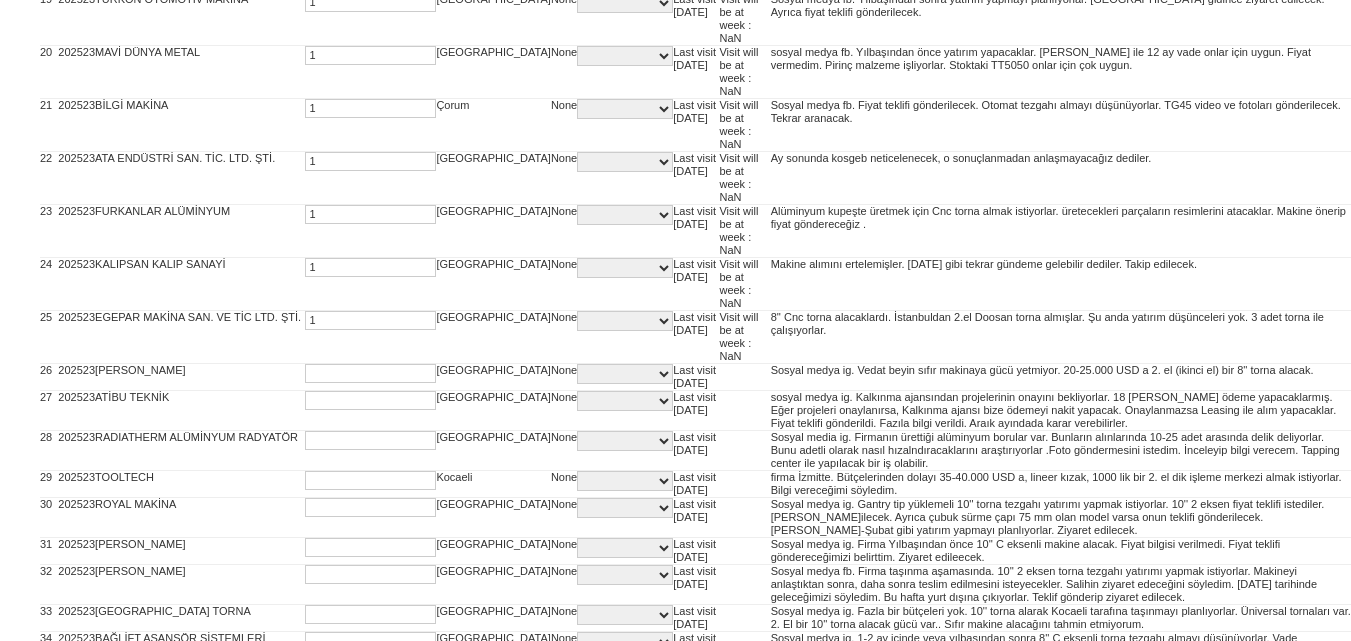 type on "1" 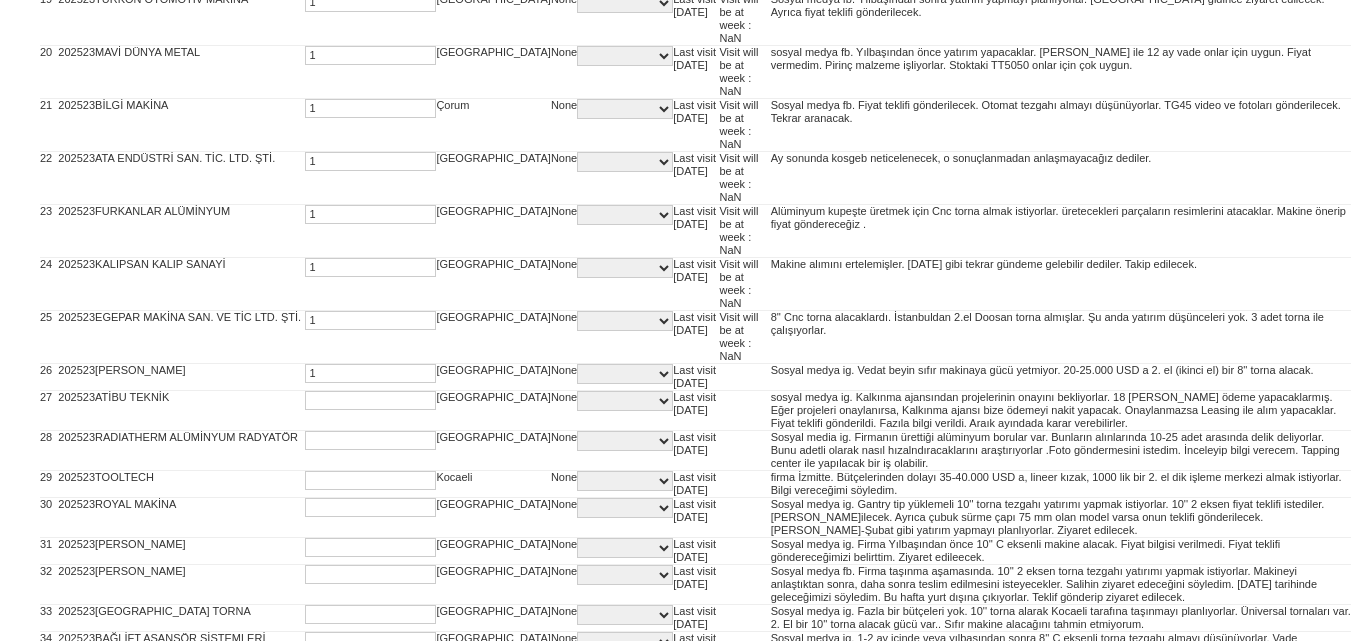 type on "1" 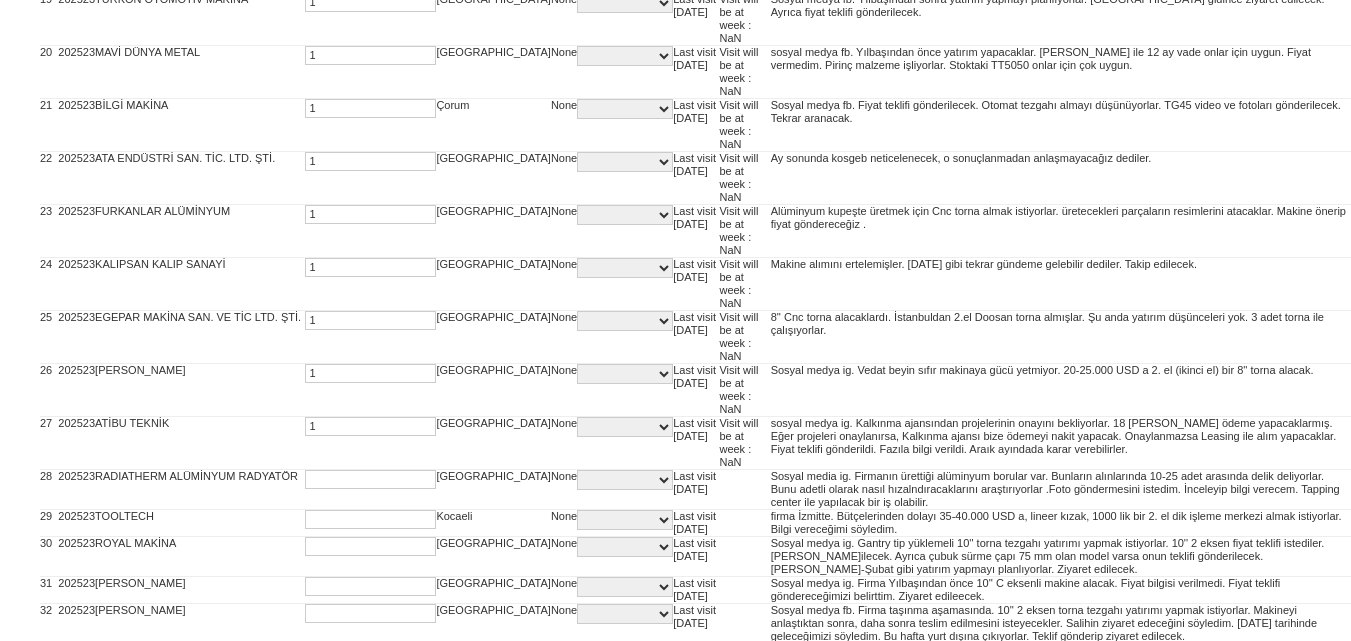 type on "1" 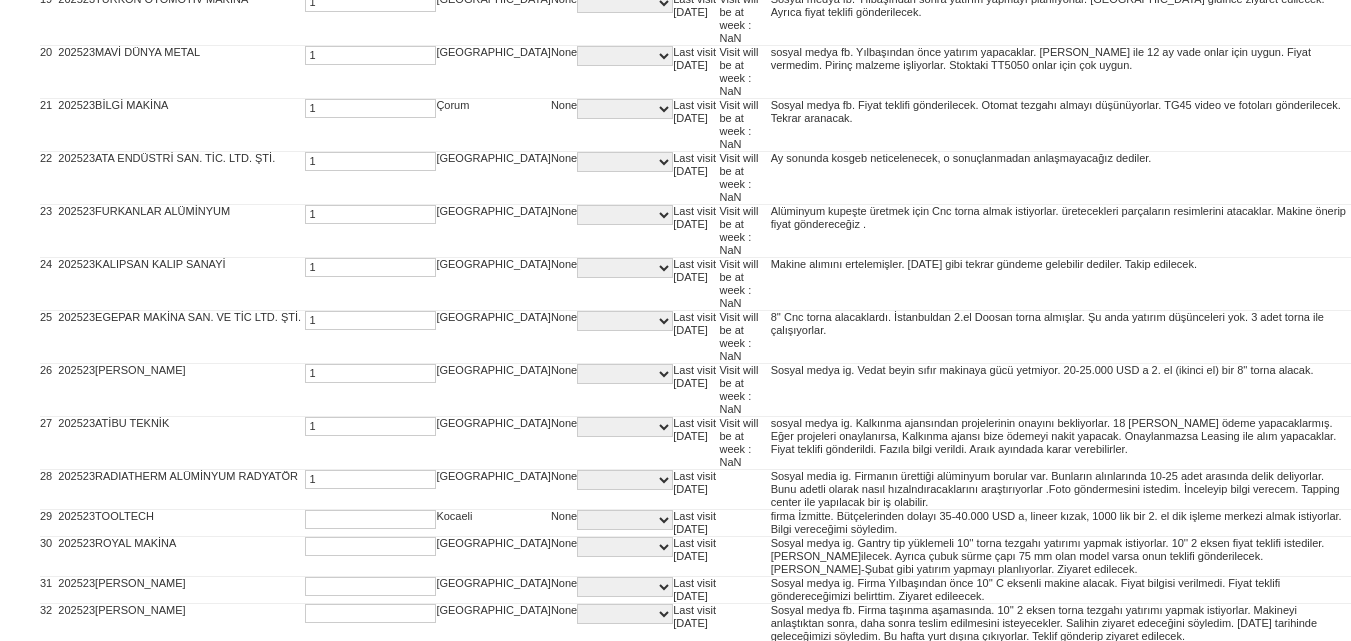 type on "1" 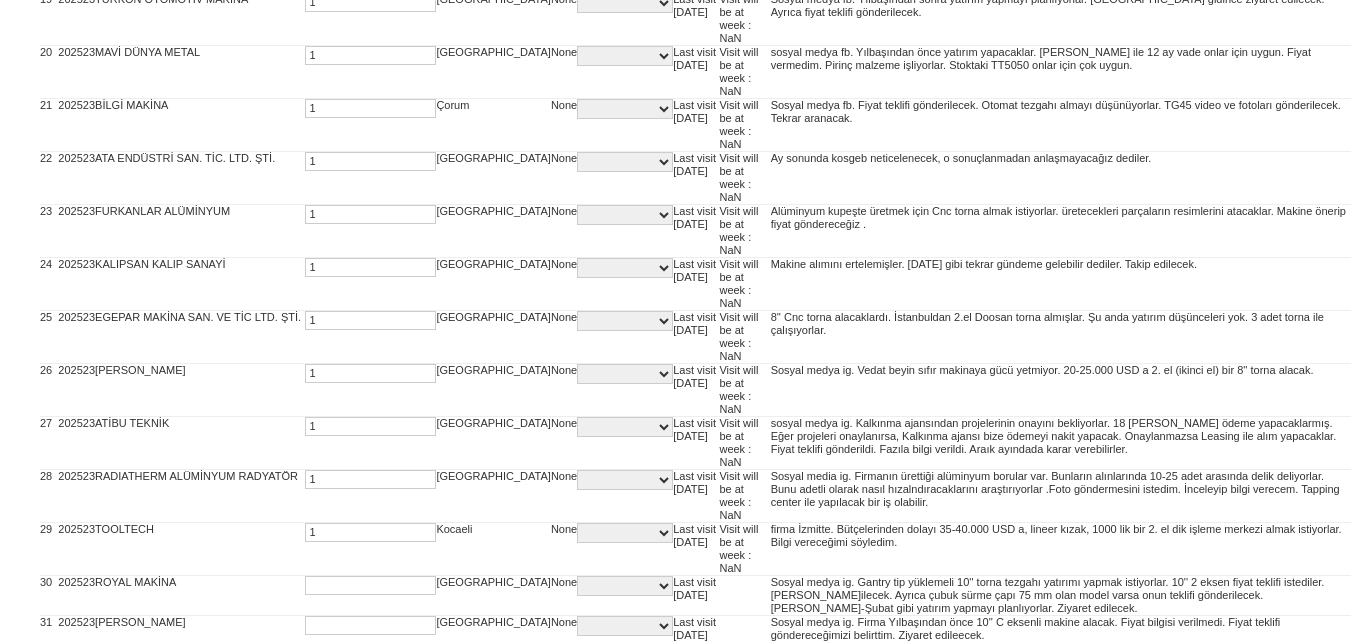 type on "1" 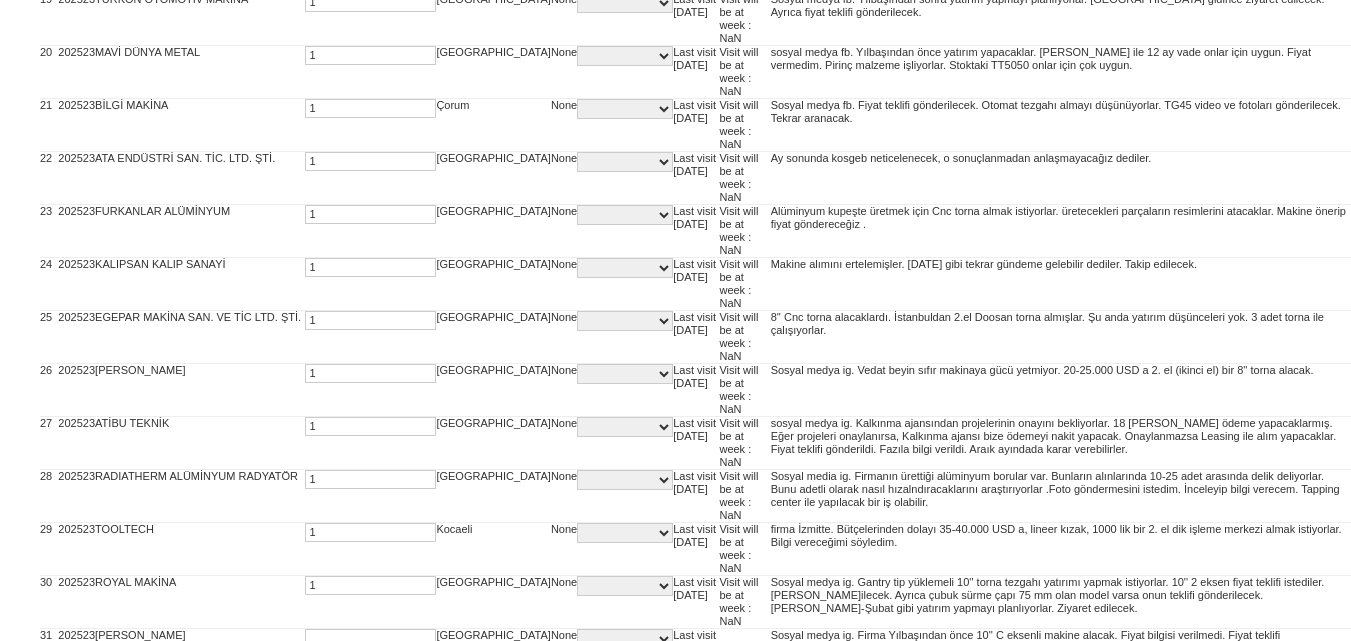 type on "1" 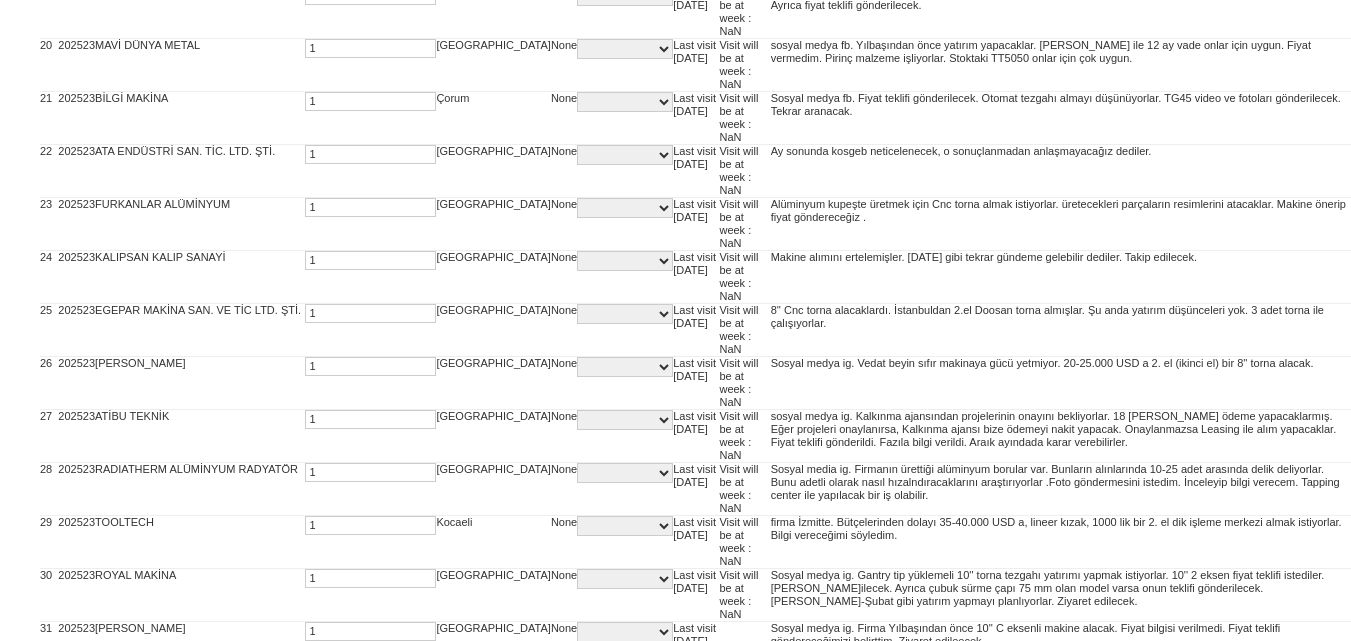 type on "1" 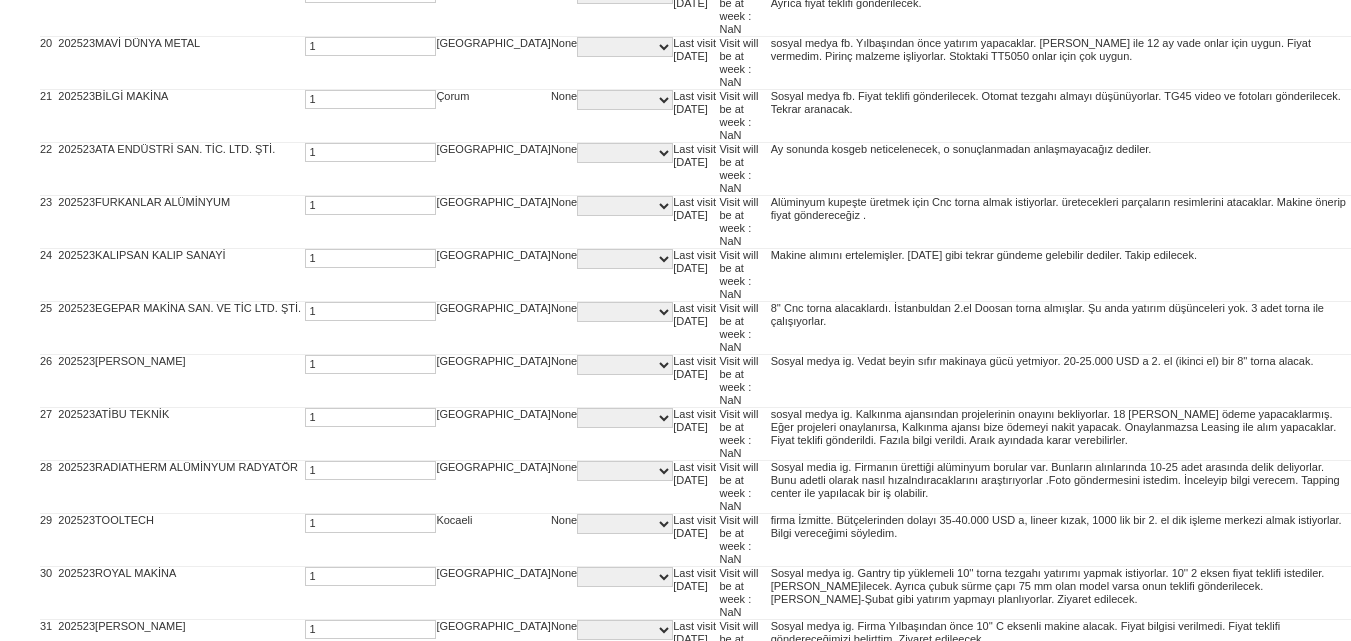 scroll, scrollTop: 1486, scrollLeft: 0, axis: vertical 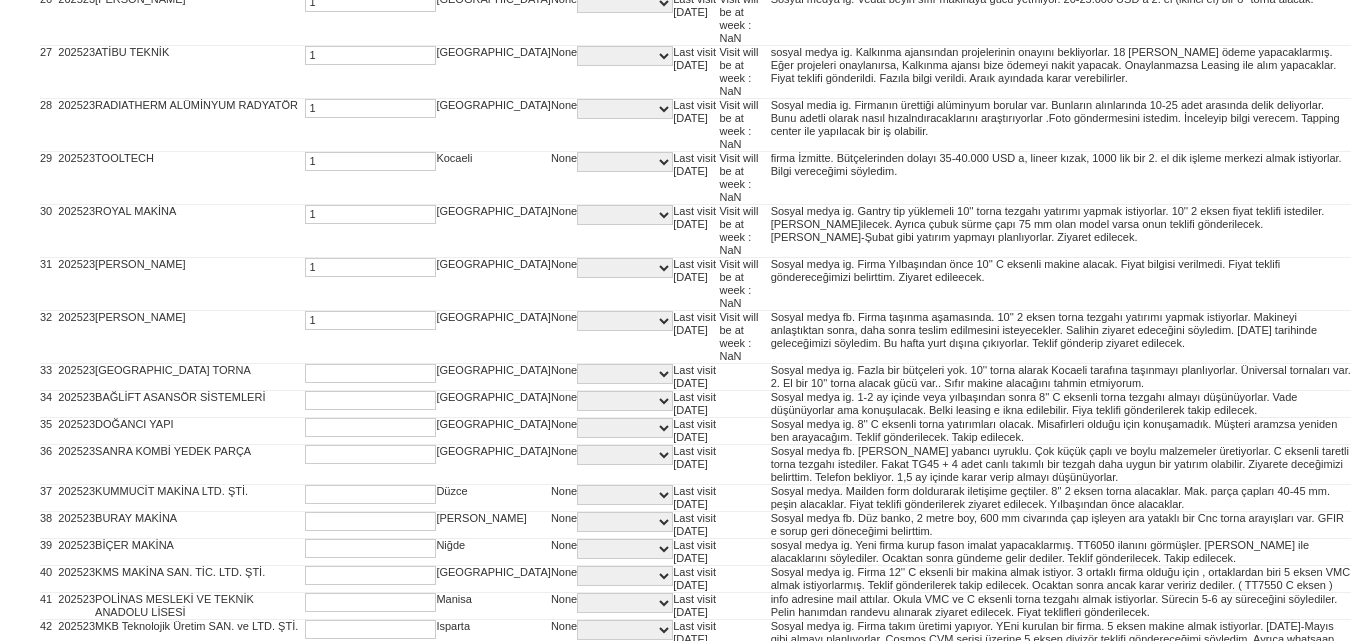 type on "1" 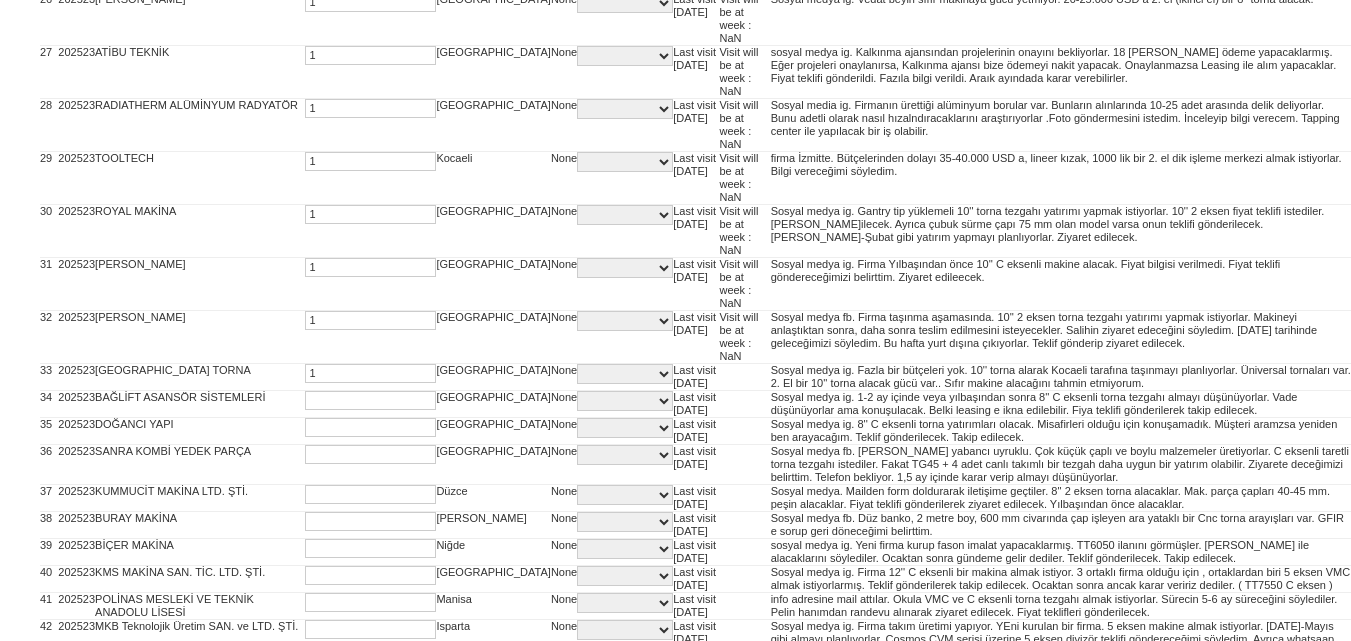 type on "1" 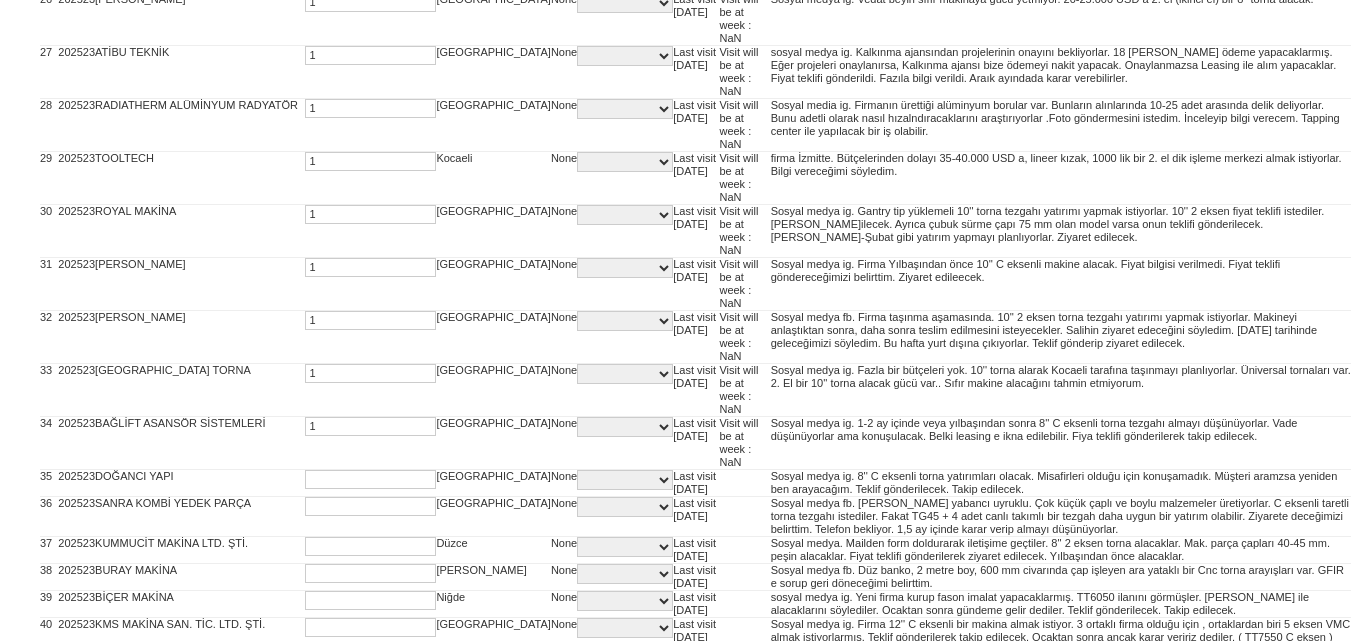type on "1" 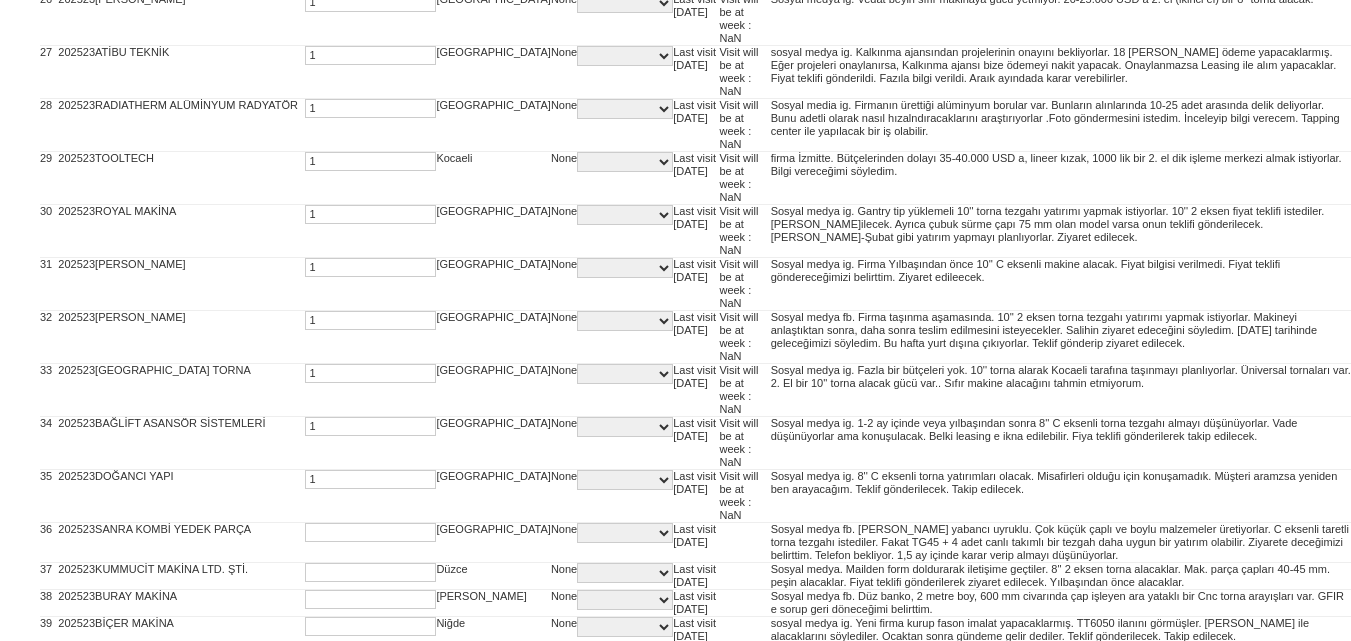 type on "1" 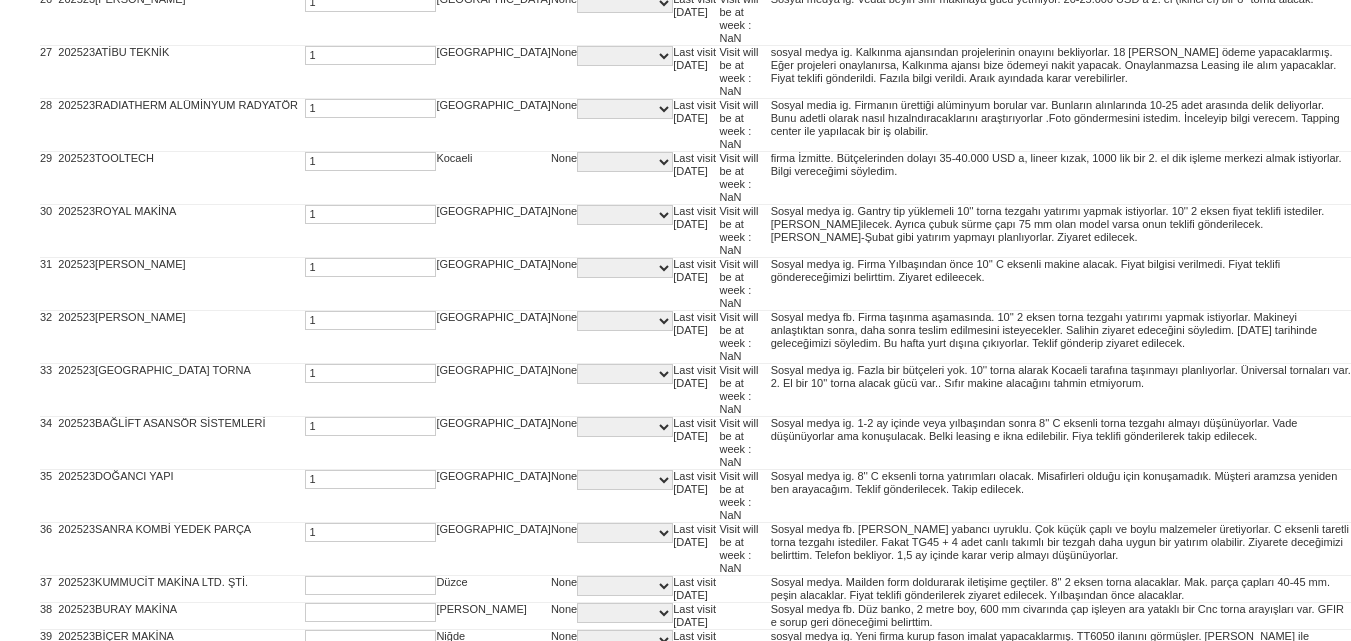 type on "1" 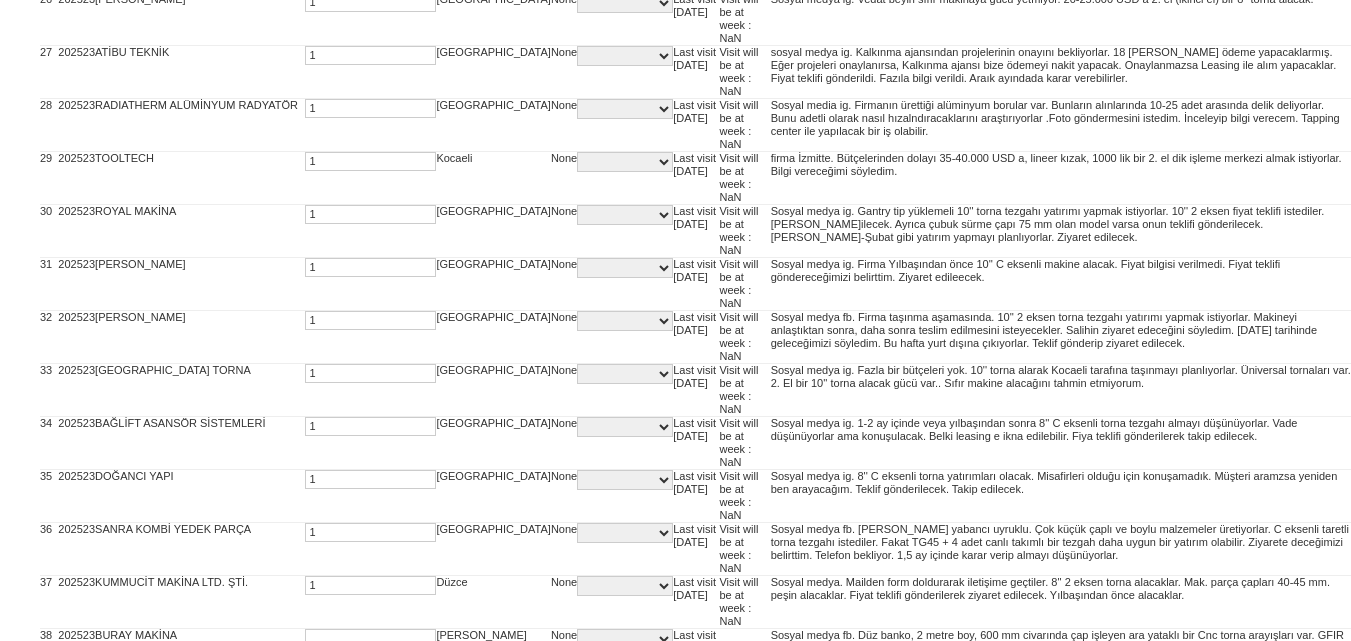 type on "1" 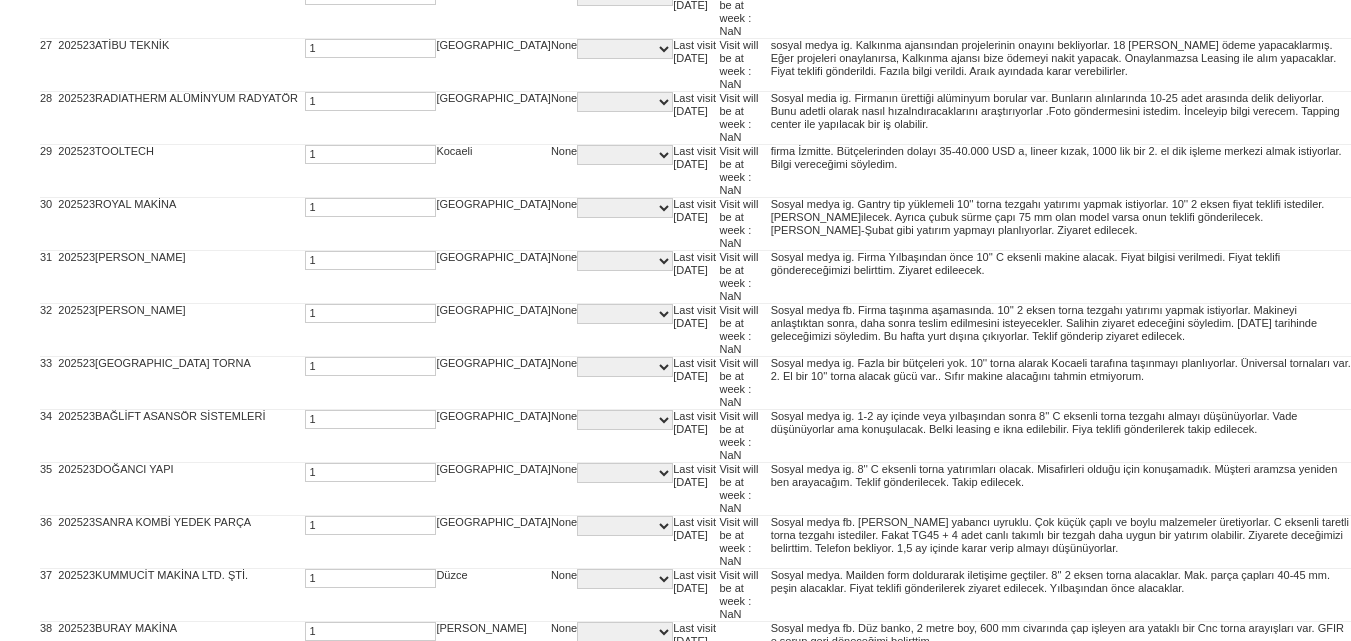 type on "1" 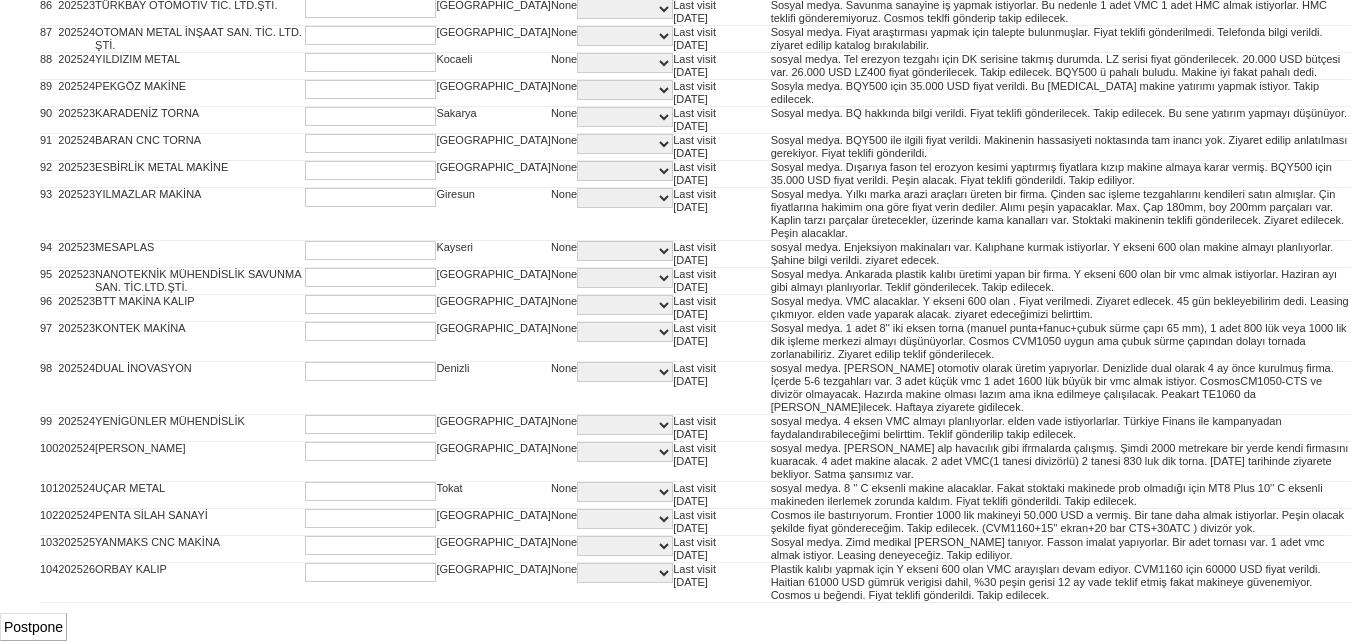 scroll, scrollTop: 4283, scrollLeft: 0, axis: vertical 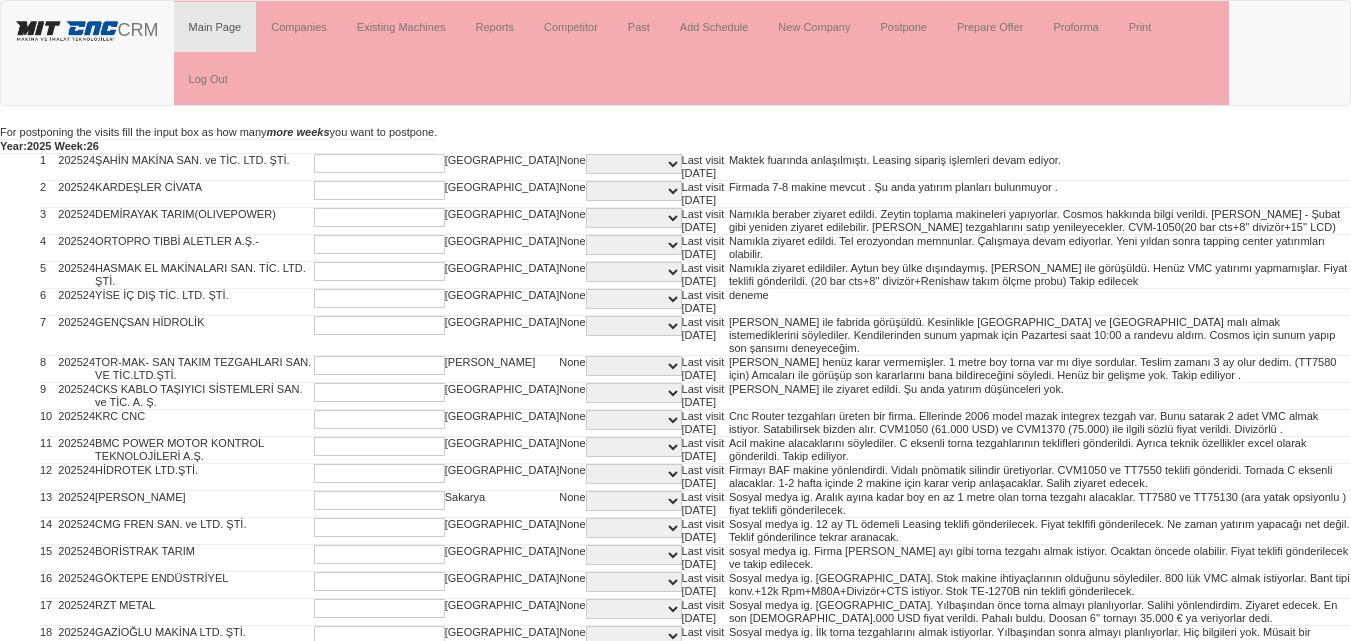 click at bounding box center [379, 163] 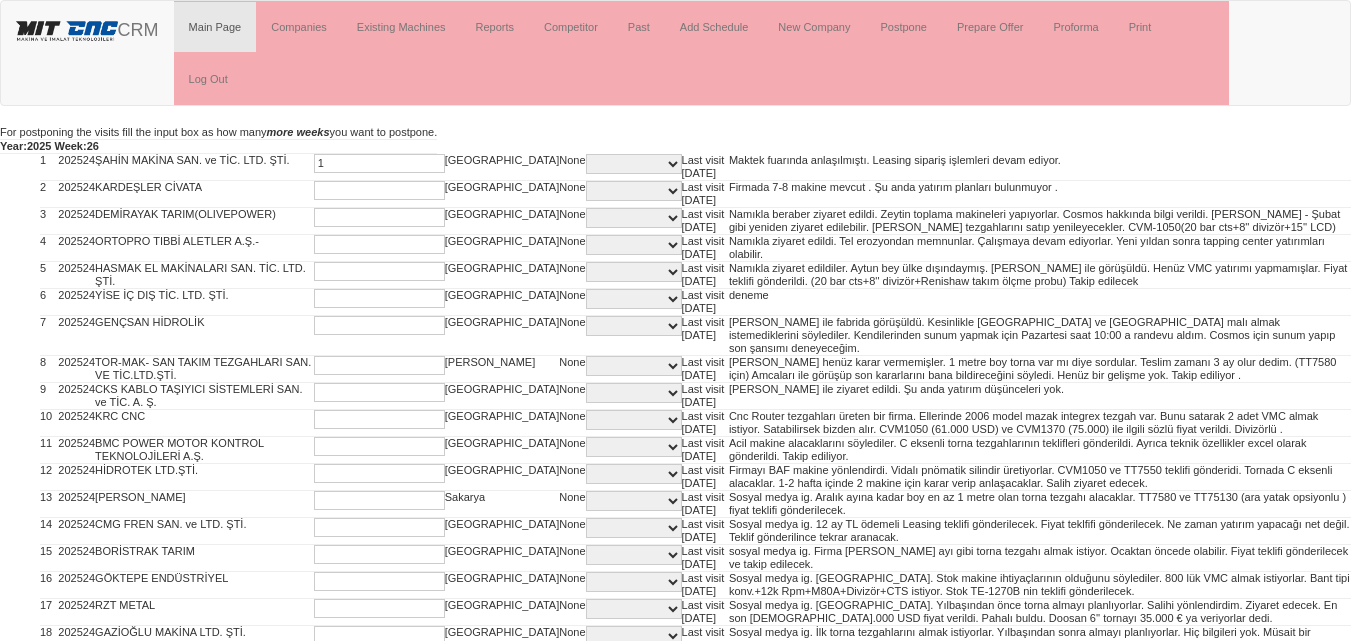 type on "1" 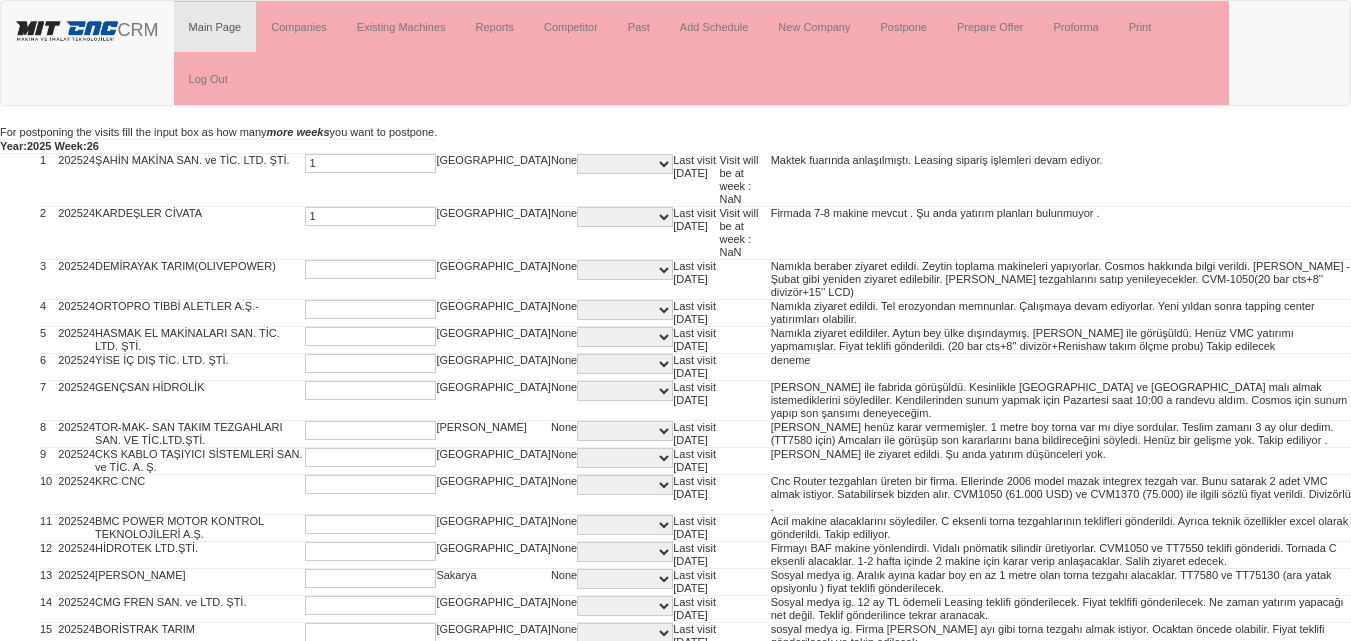 type on "1" 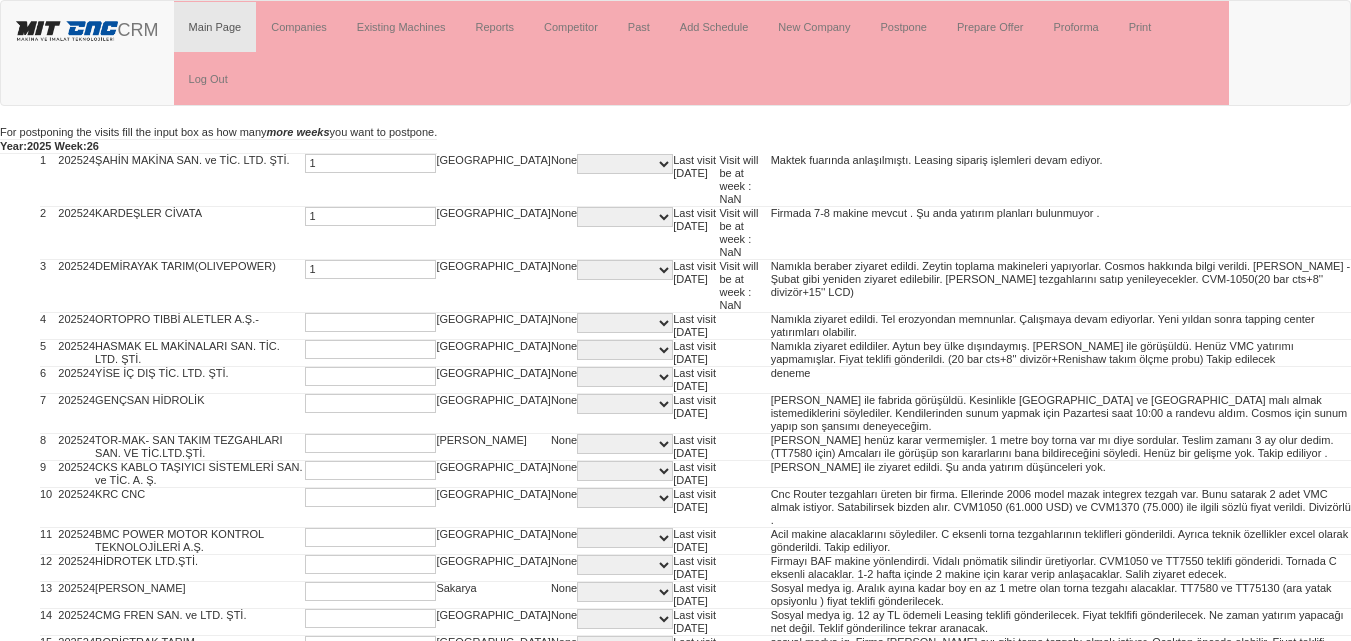 type on "1" 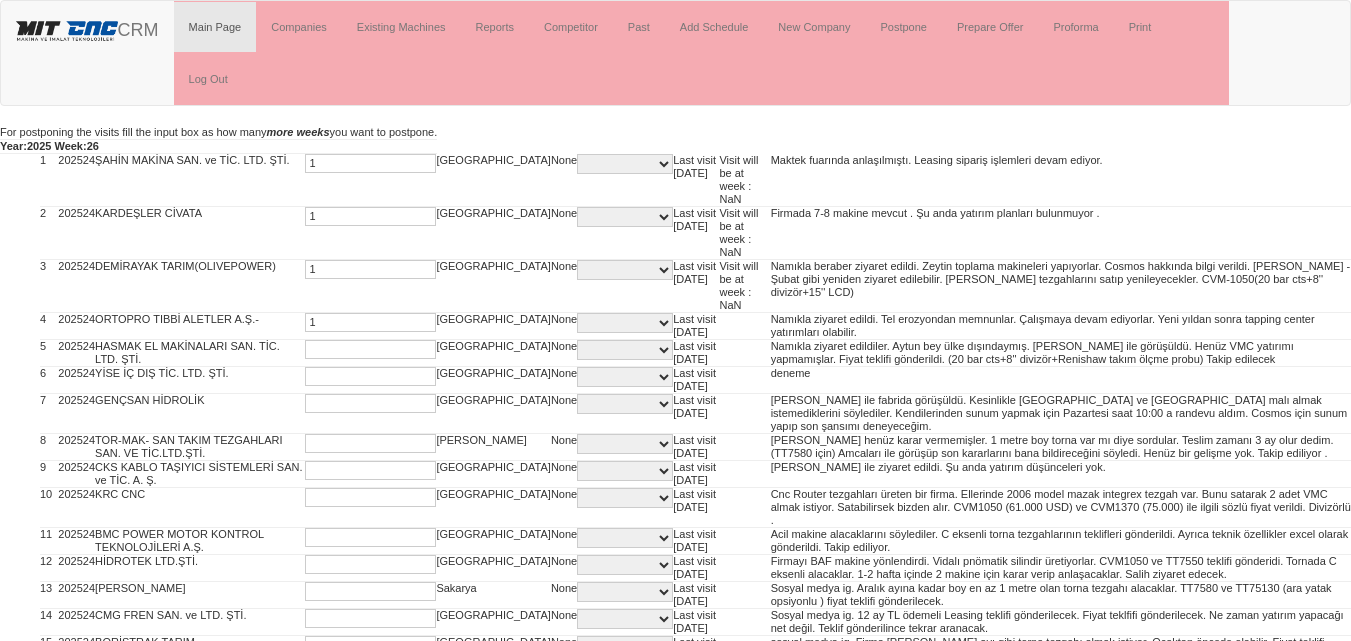 type on "1" 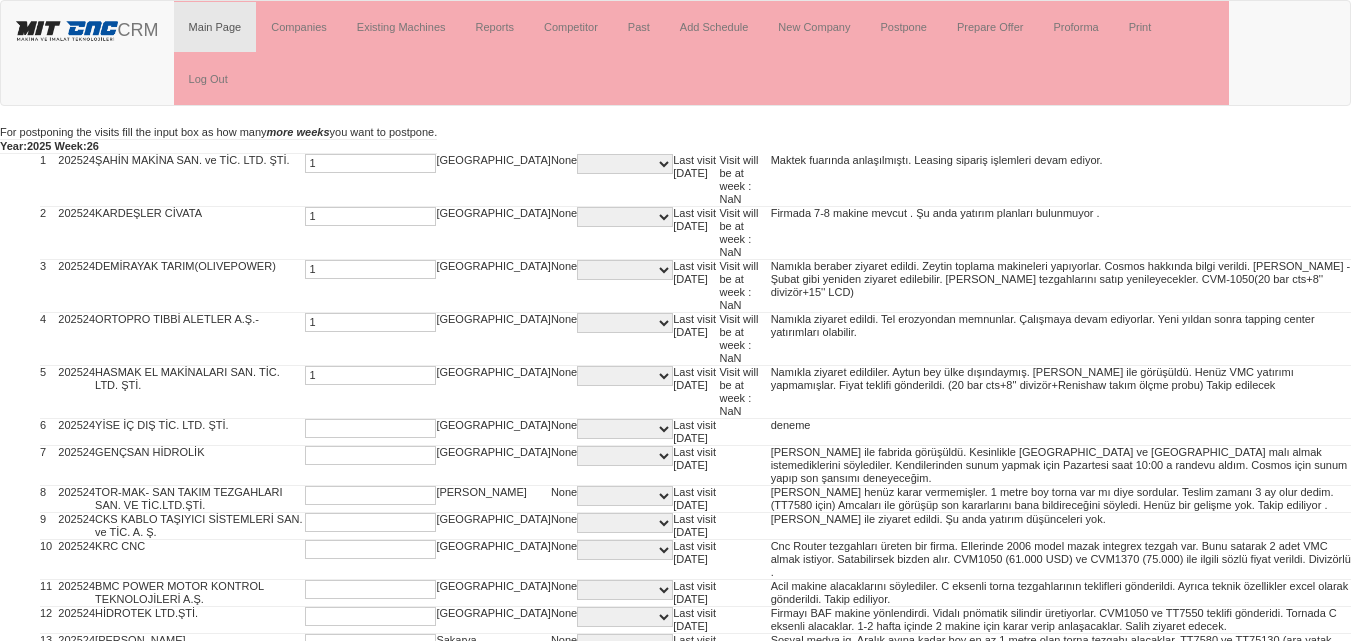 type on "1" 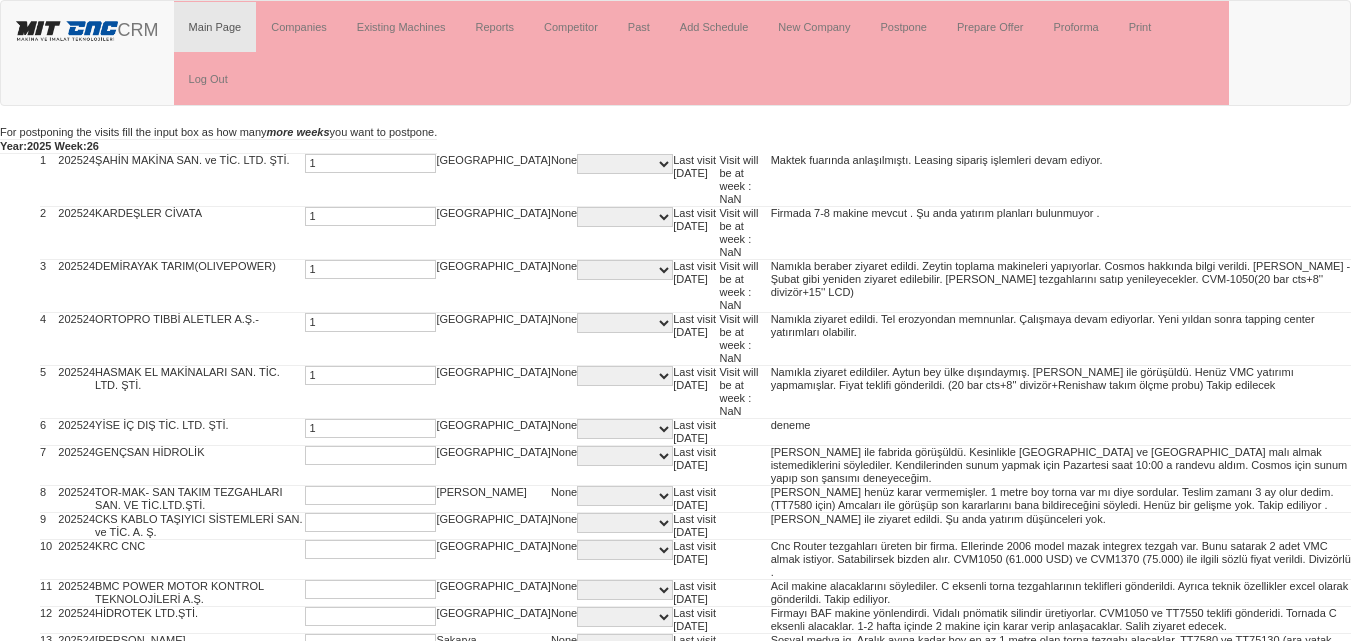 type on "1" 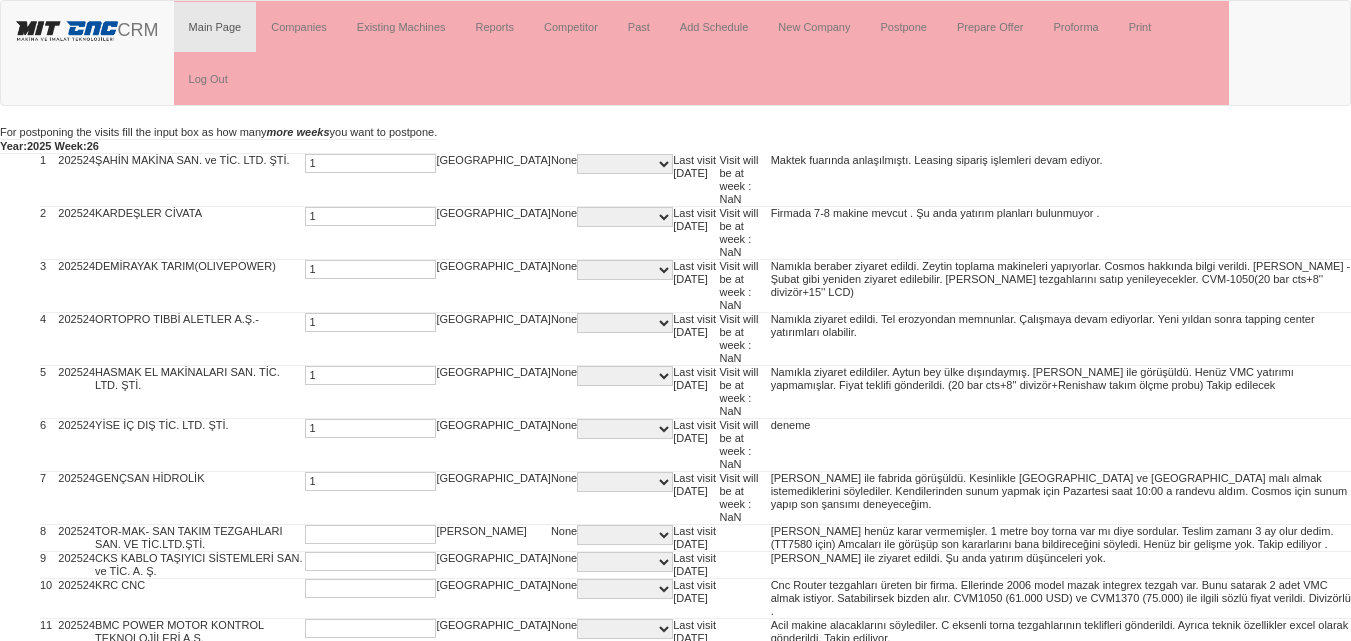 type on "1" 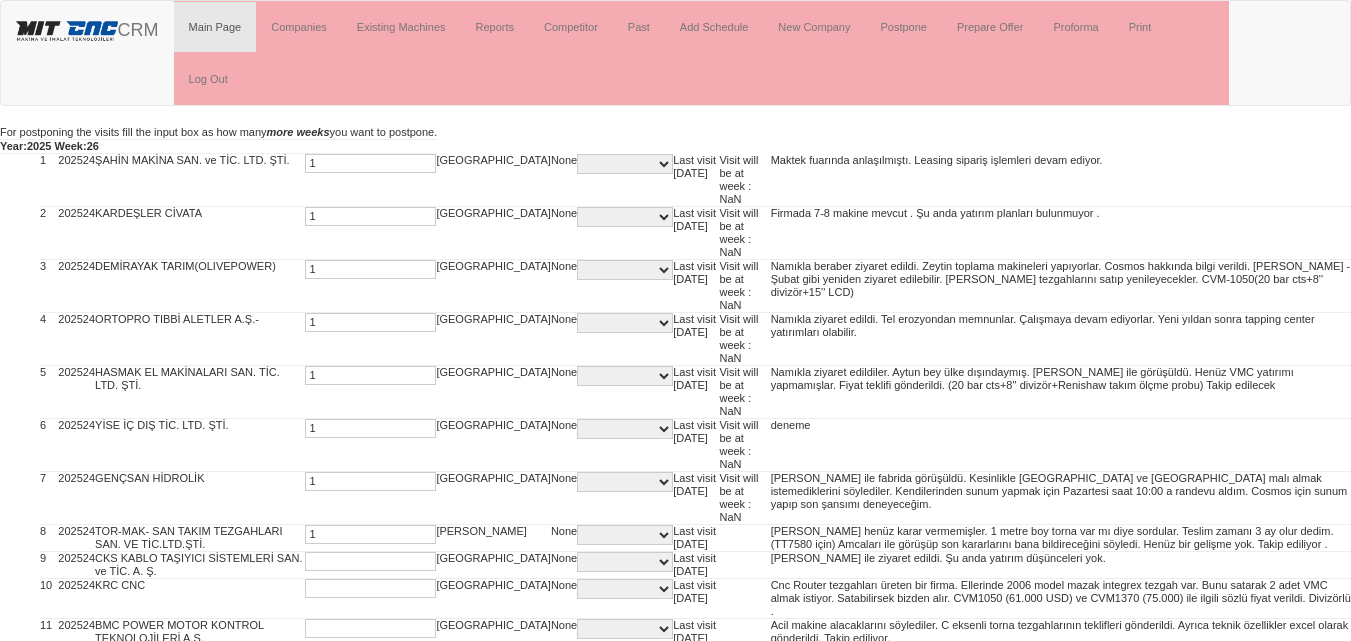 type on "1" 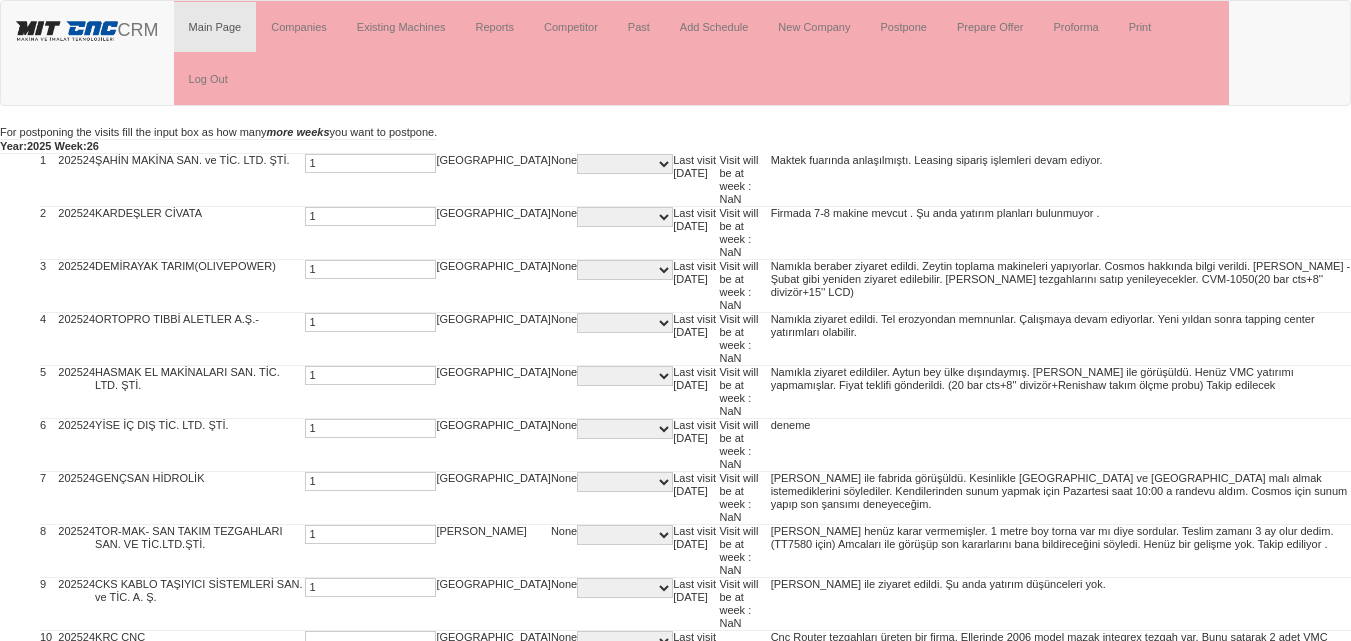 type on "1" 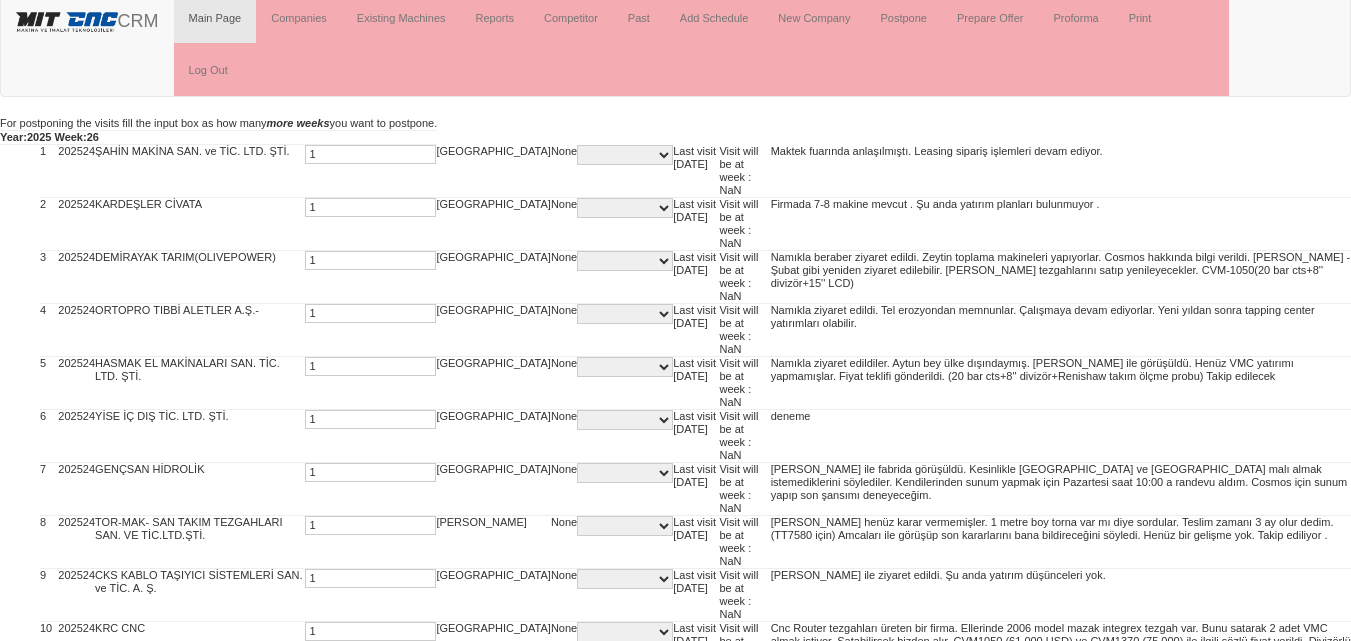 type on "1" 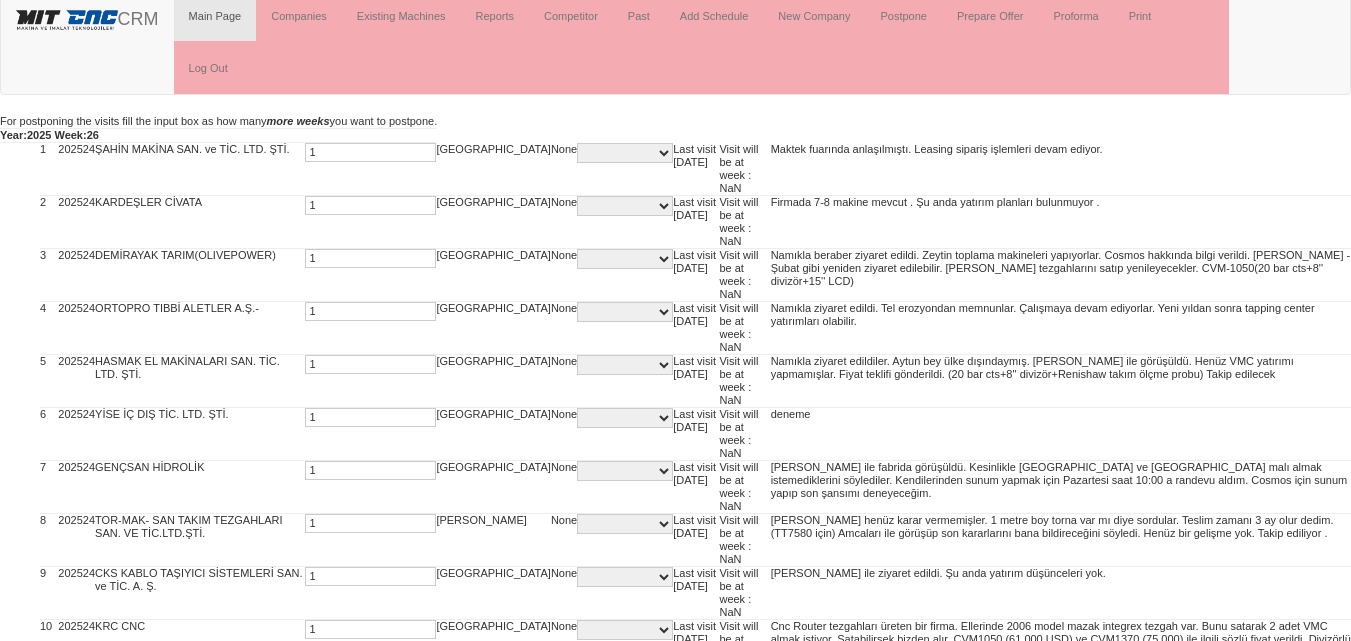 scroll, scrollTop: 373, scrollLeft: 0, axis: vertical 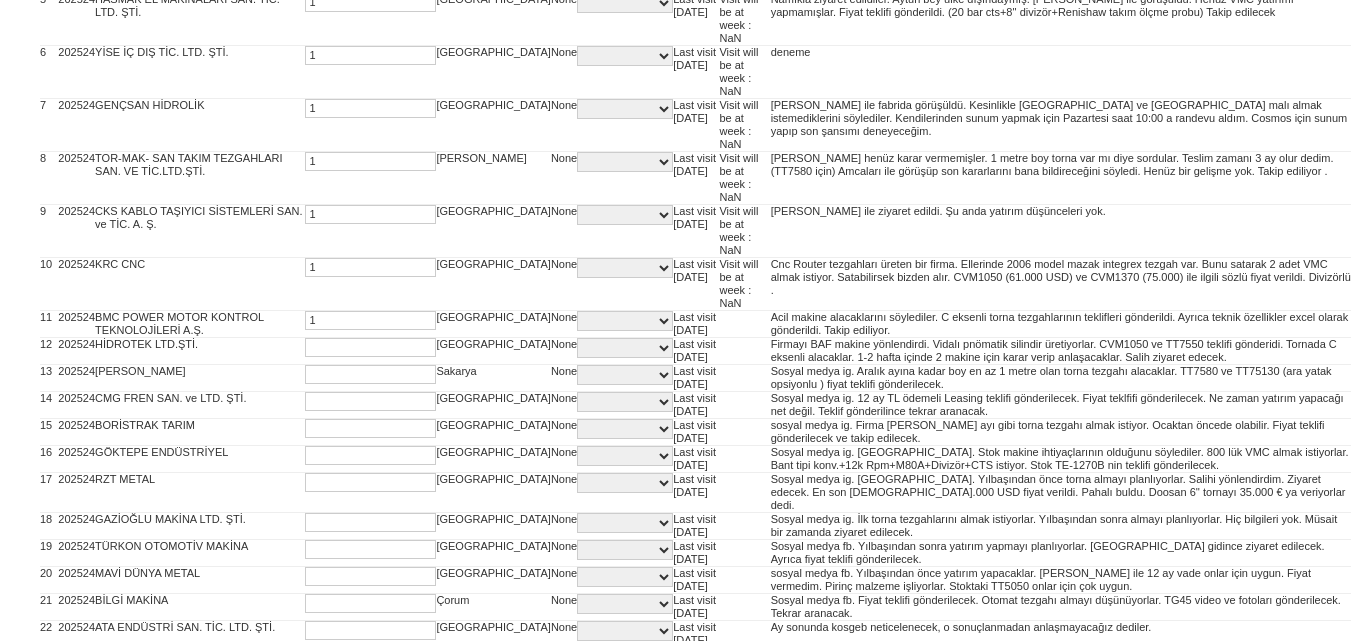 type on "1" 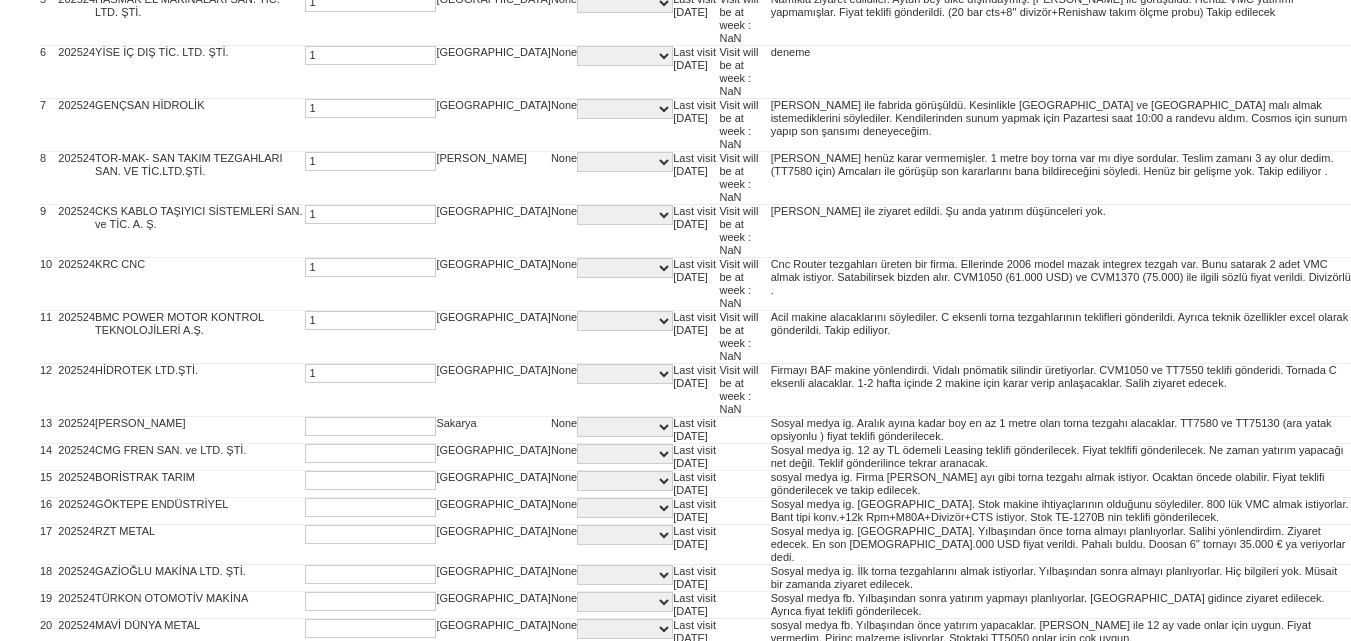 type on "1" 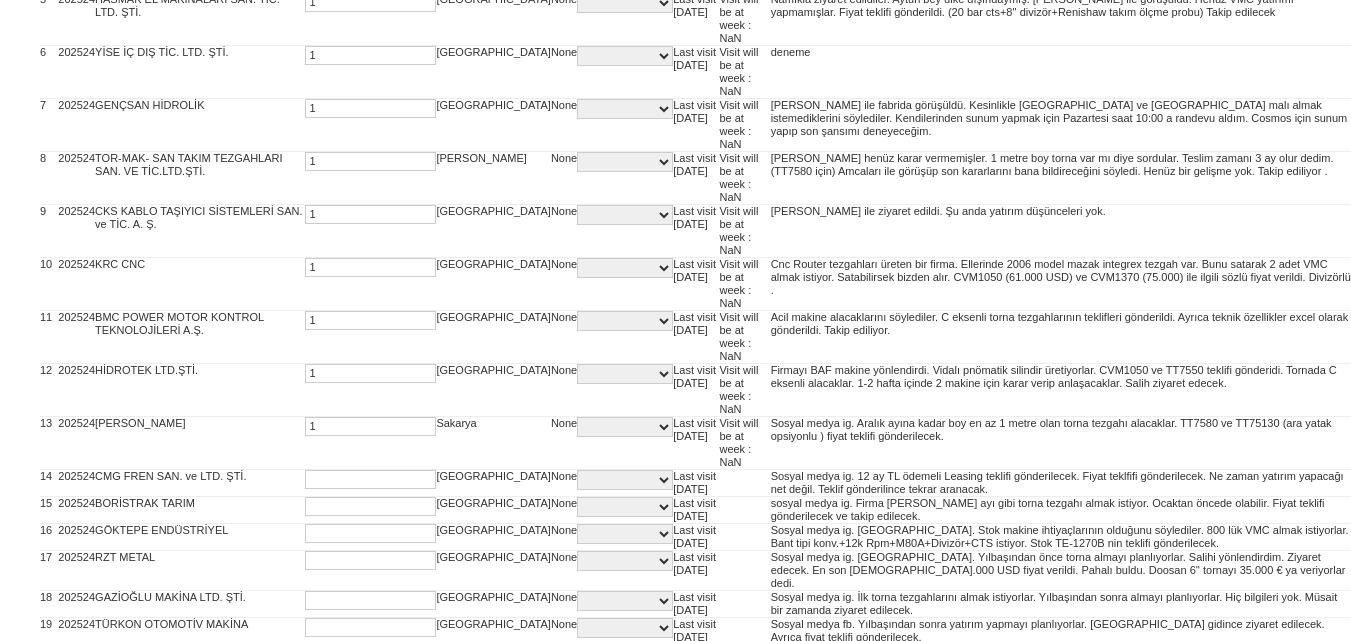 type on "1" 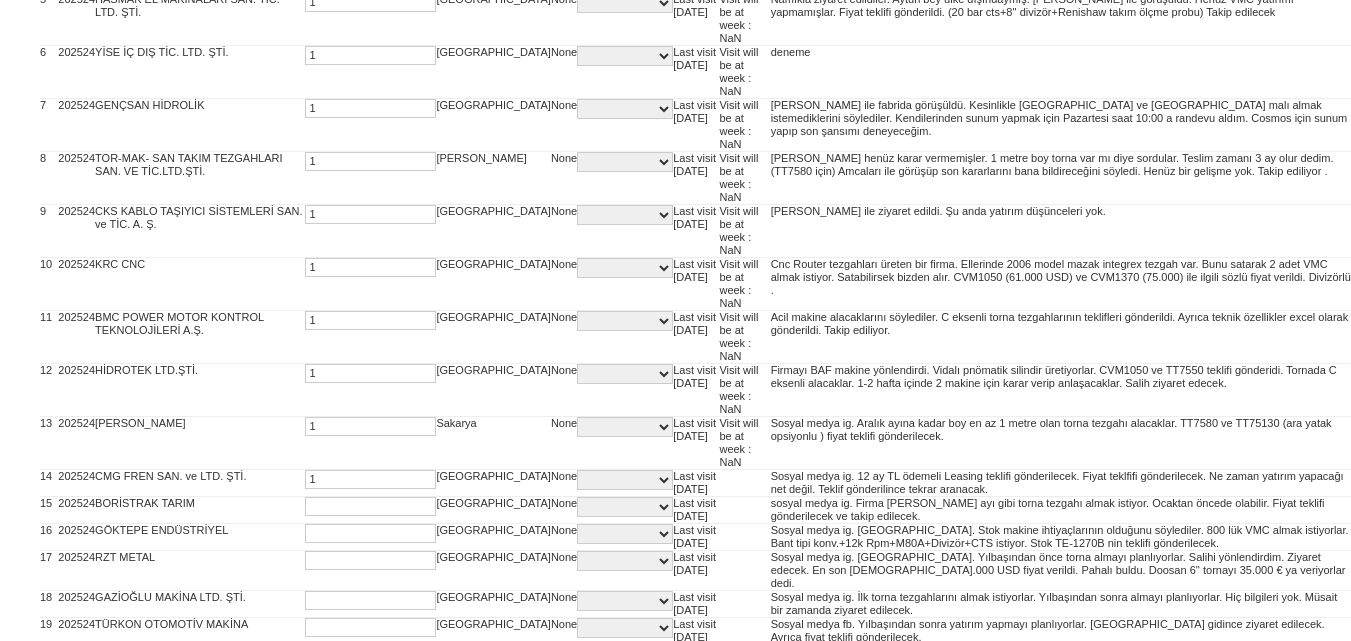 type on "1" 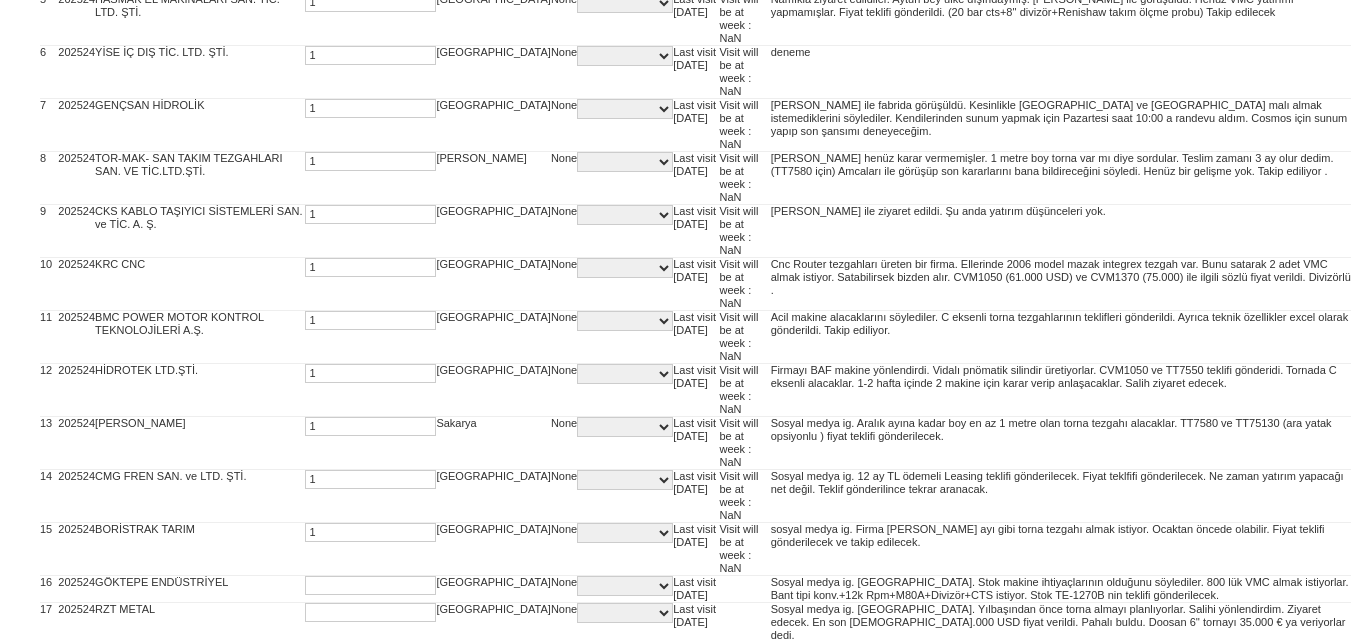 type on "1" 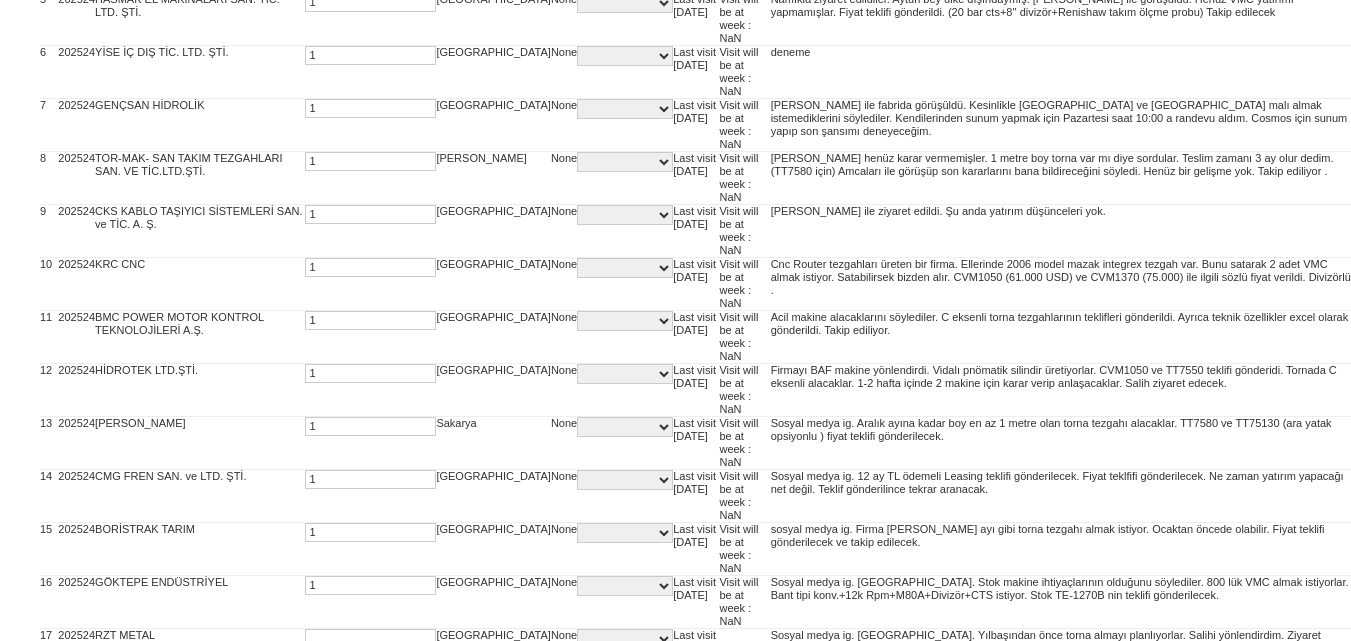 type on "1" 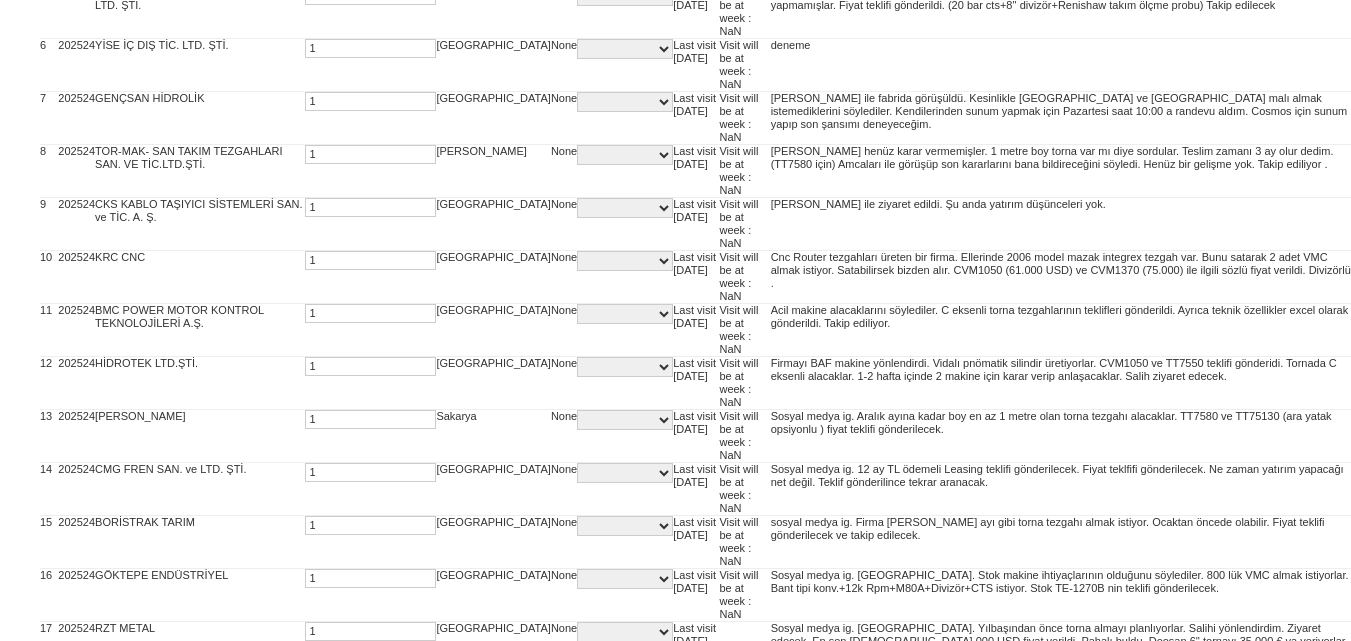 type on "1" 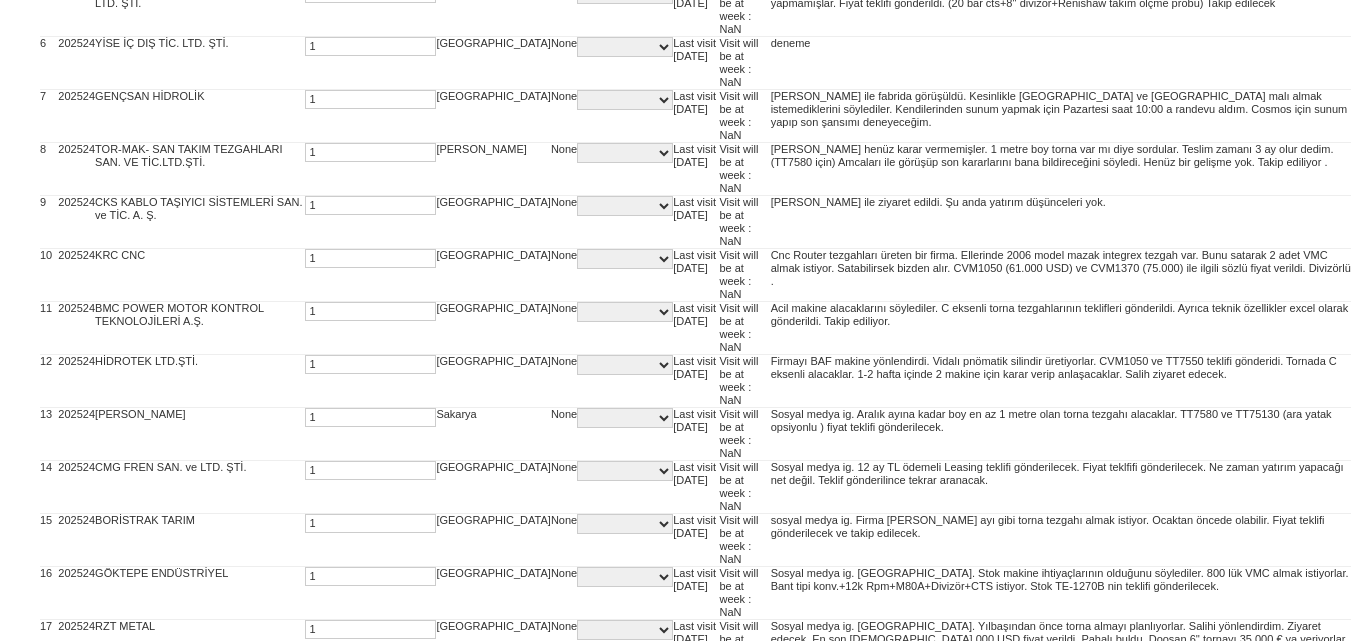 scroll, scrollTop: 744, scrollLeft: 0, axis: vertical 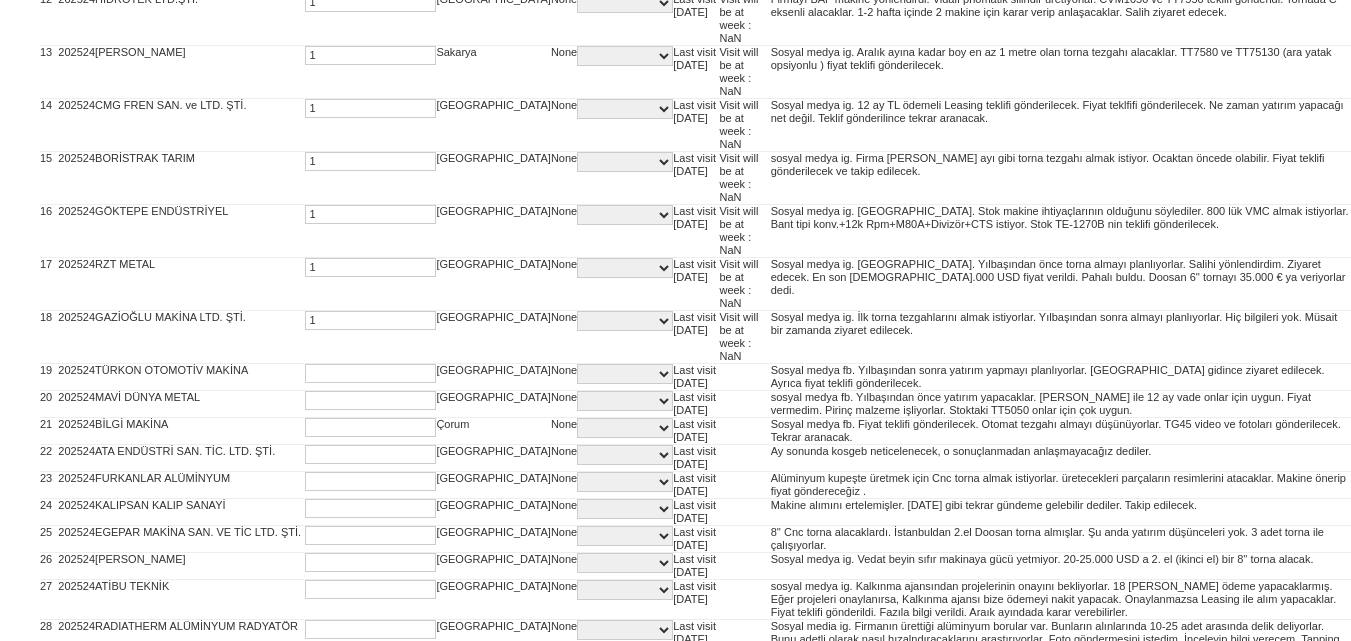 type on "1" 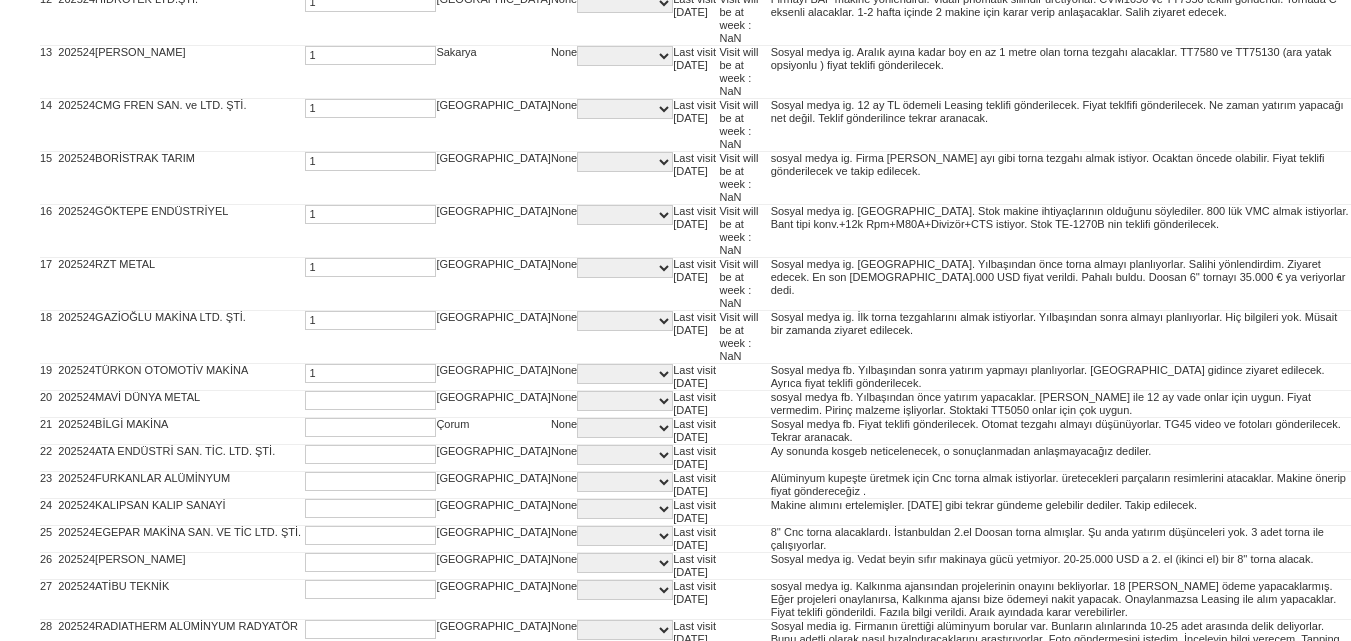 type on "1" 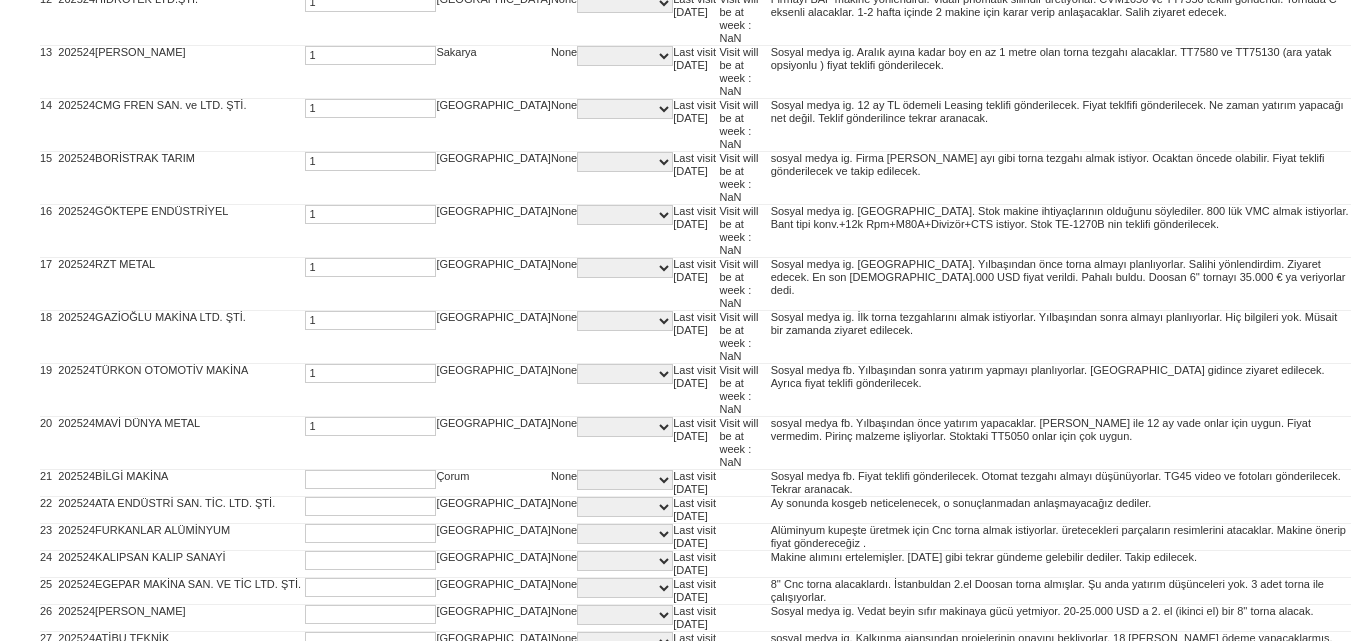type on "1" 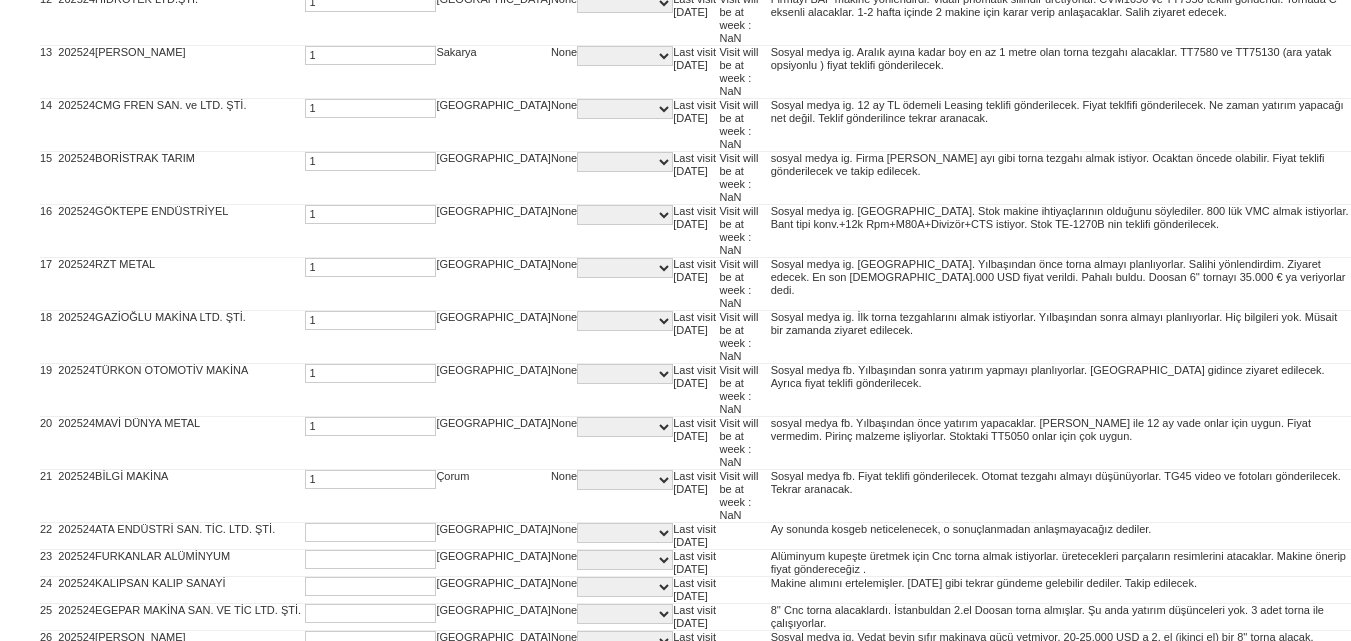 type on "1" 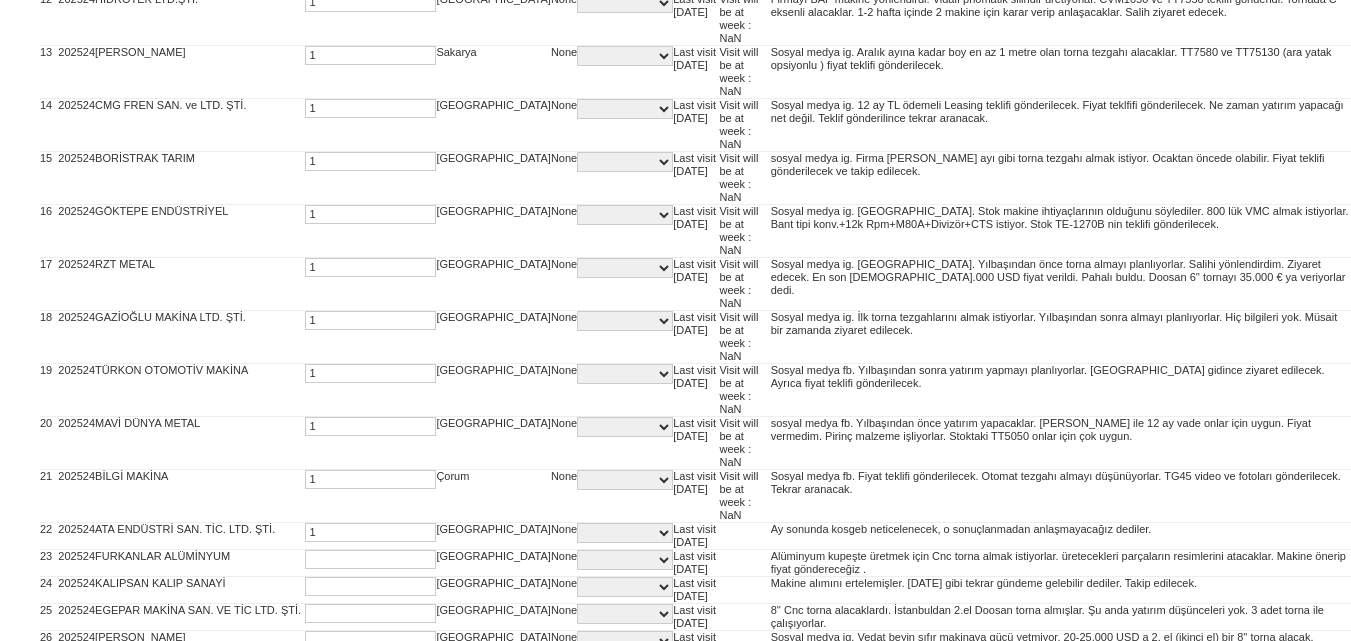 type on "1" 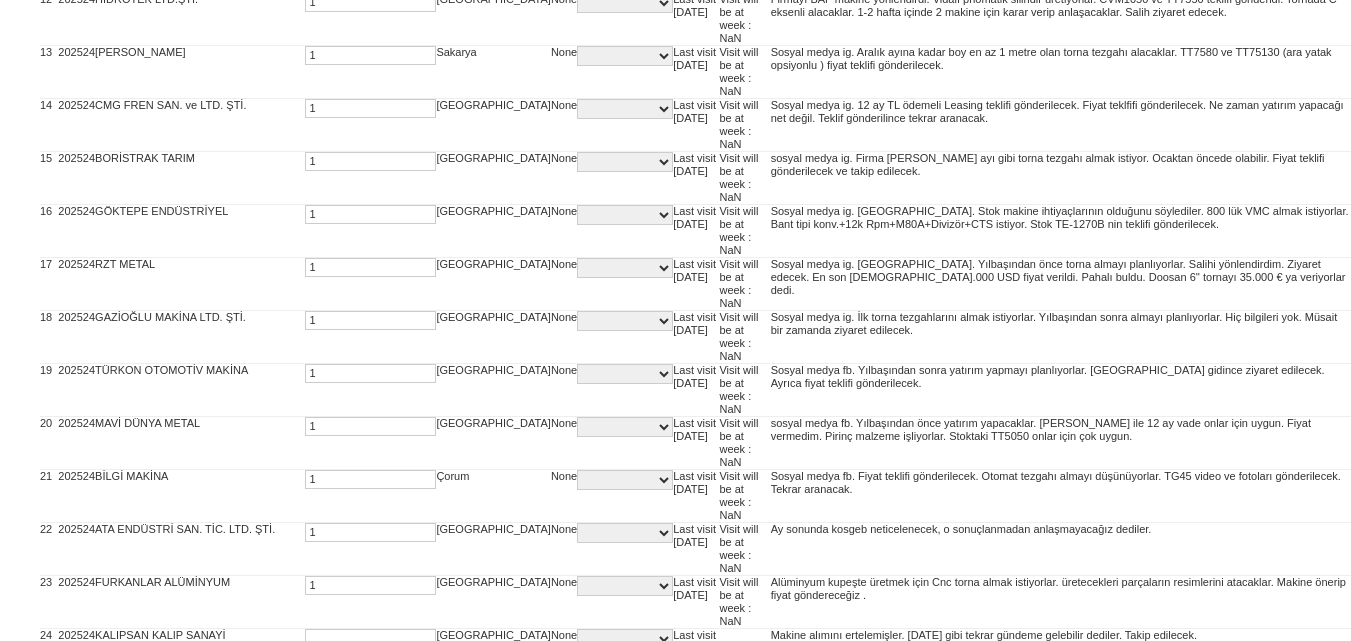 type on "1" 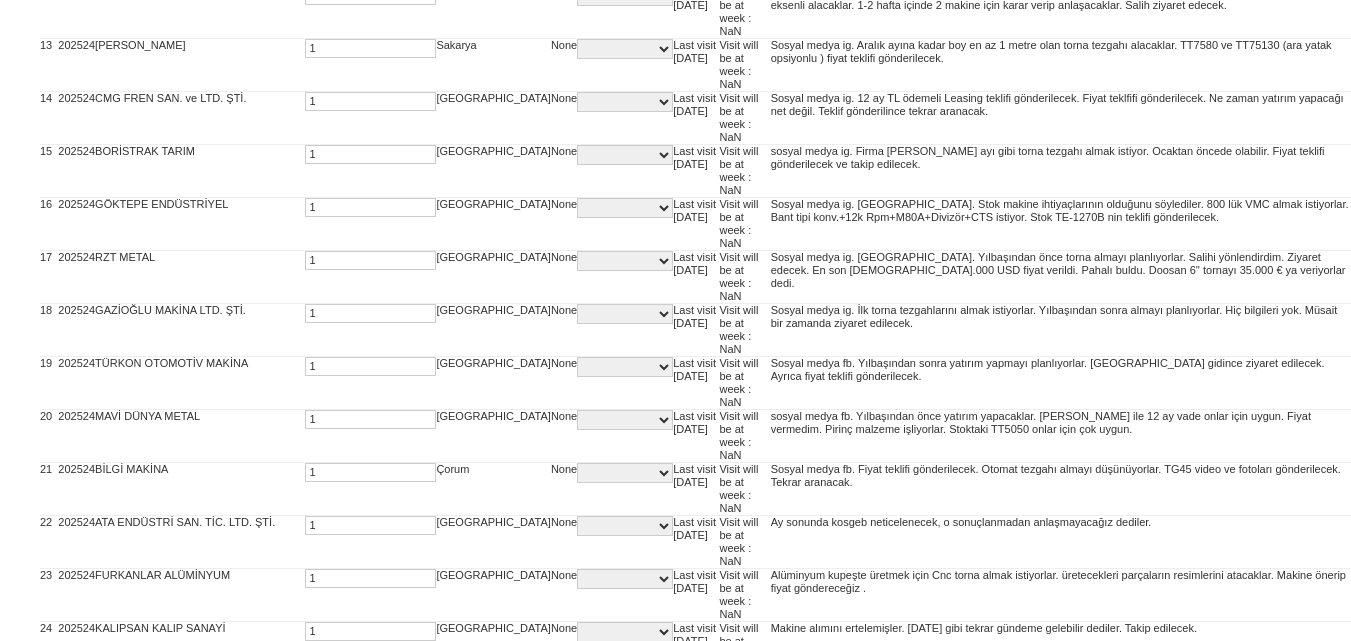 type on "1" 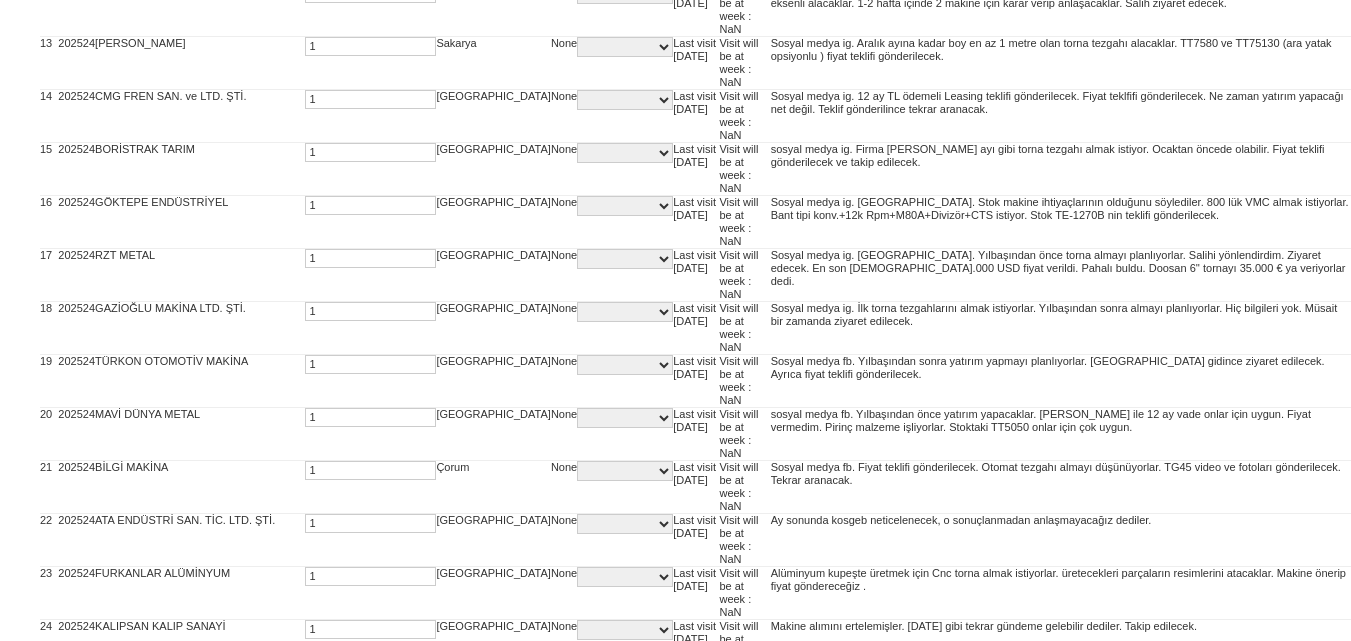 scroll, scrollTop: 1115, scrollLeft: 0, axis: vertical 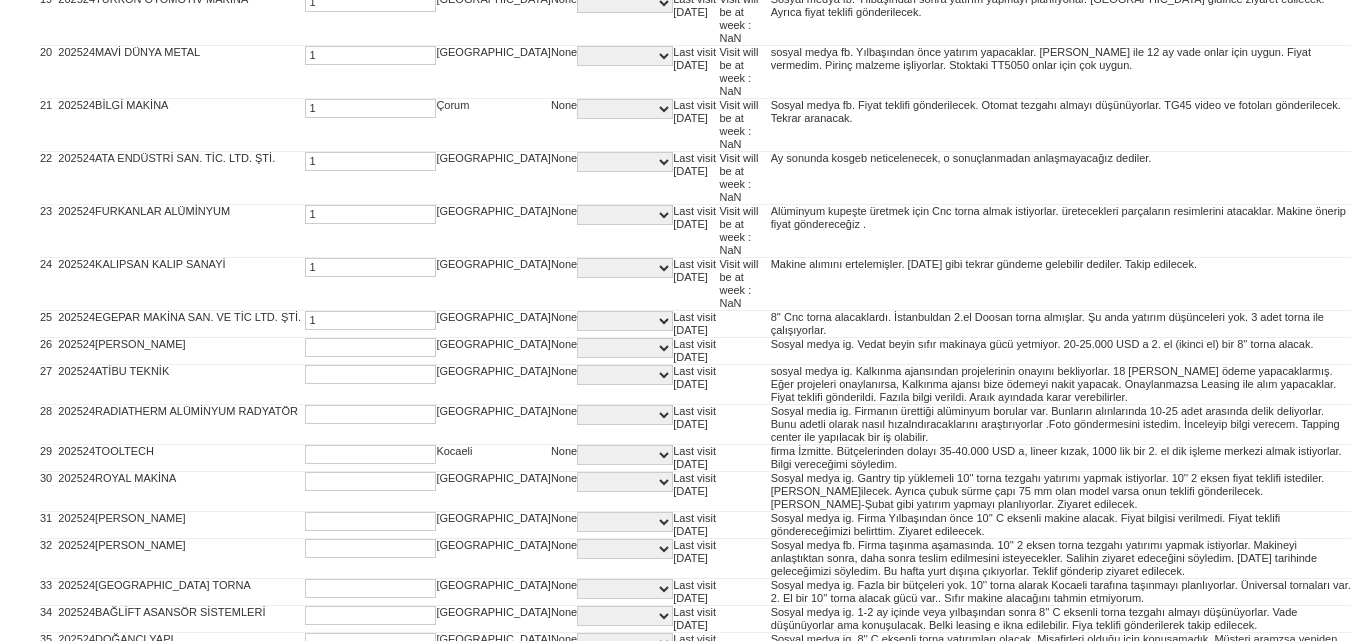 type on "1" 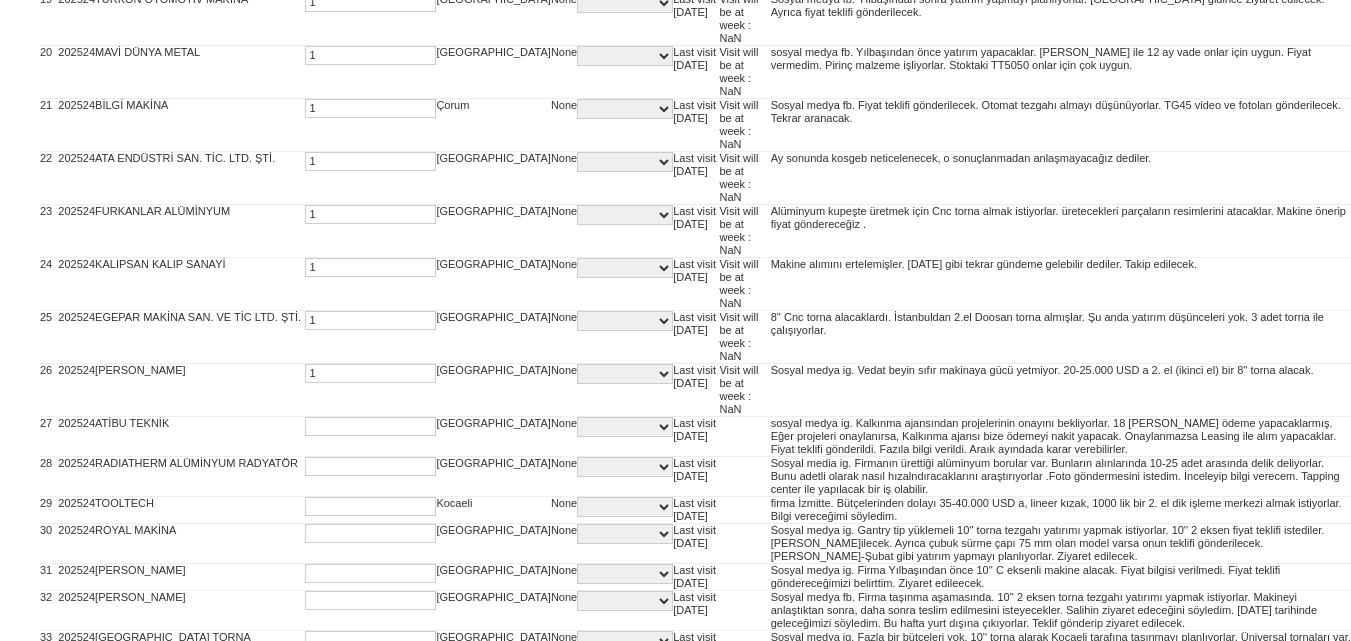 type on "1" 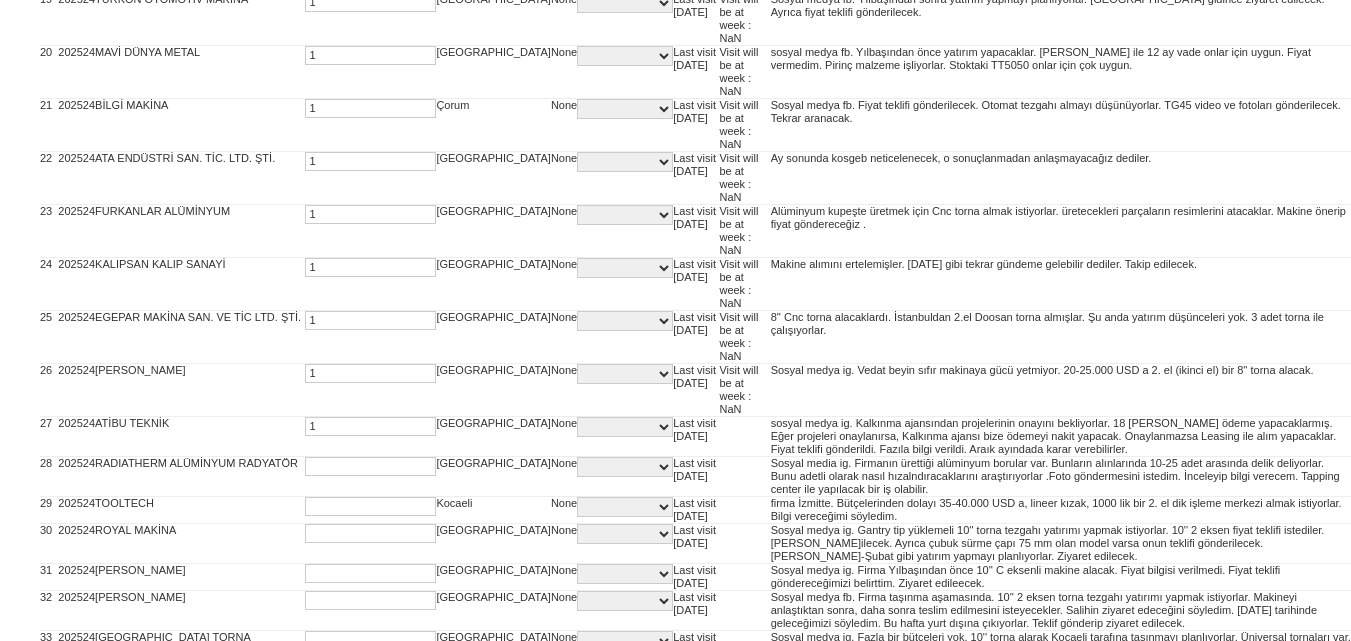 type on "1" 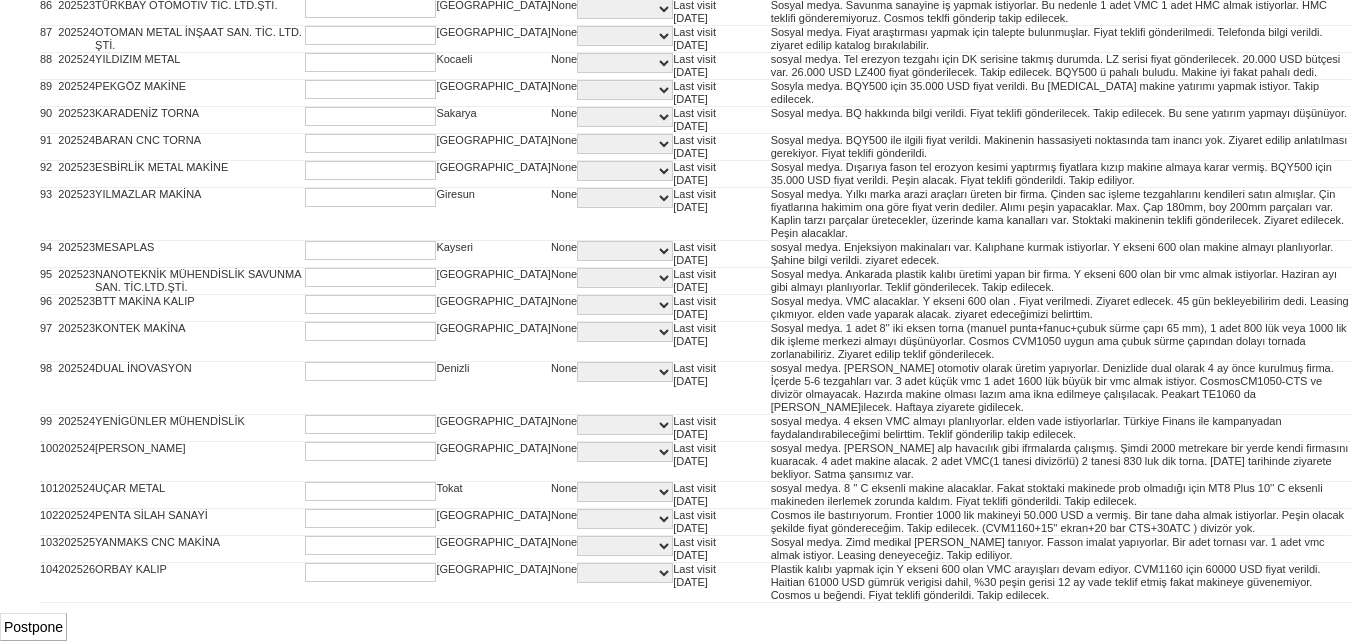 scroll, scrollTop: 4153, scrollLeft: 0, axis: vertical 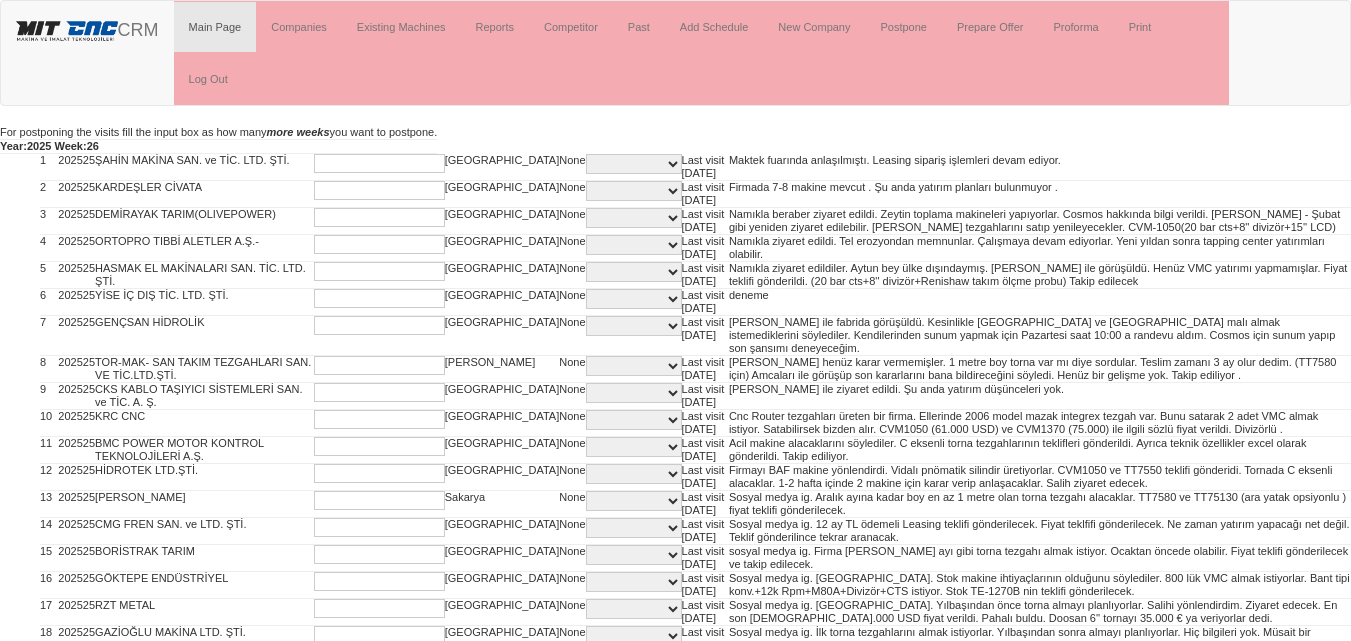 click at bounding box center [379, 163] 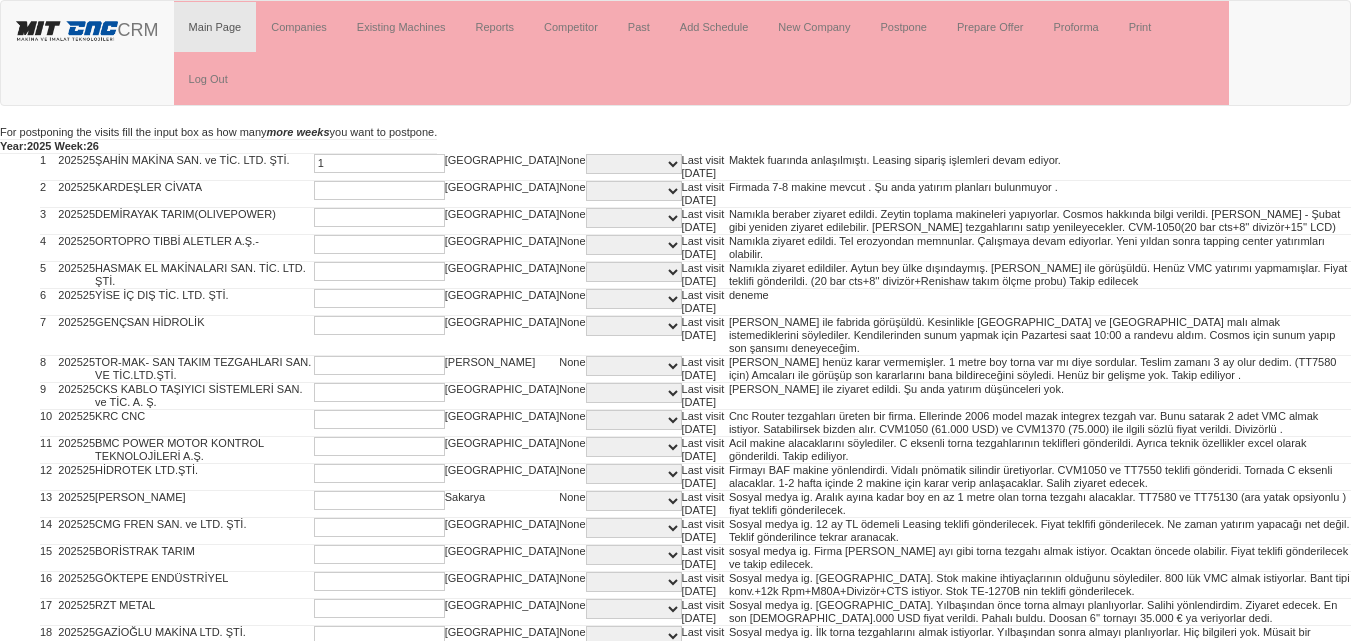type on "1" 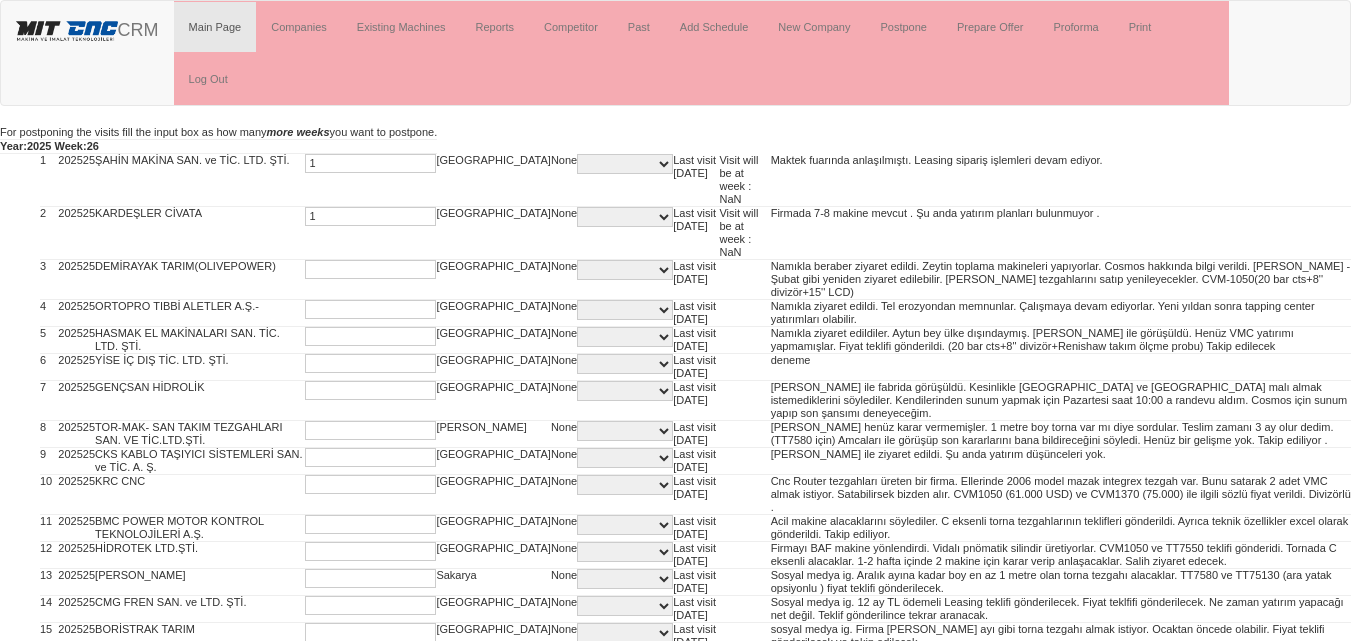 type on "1" 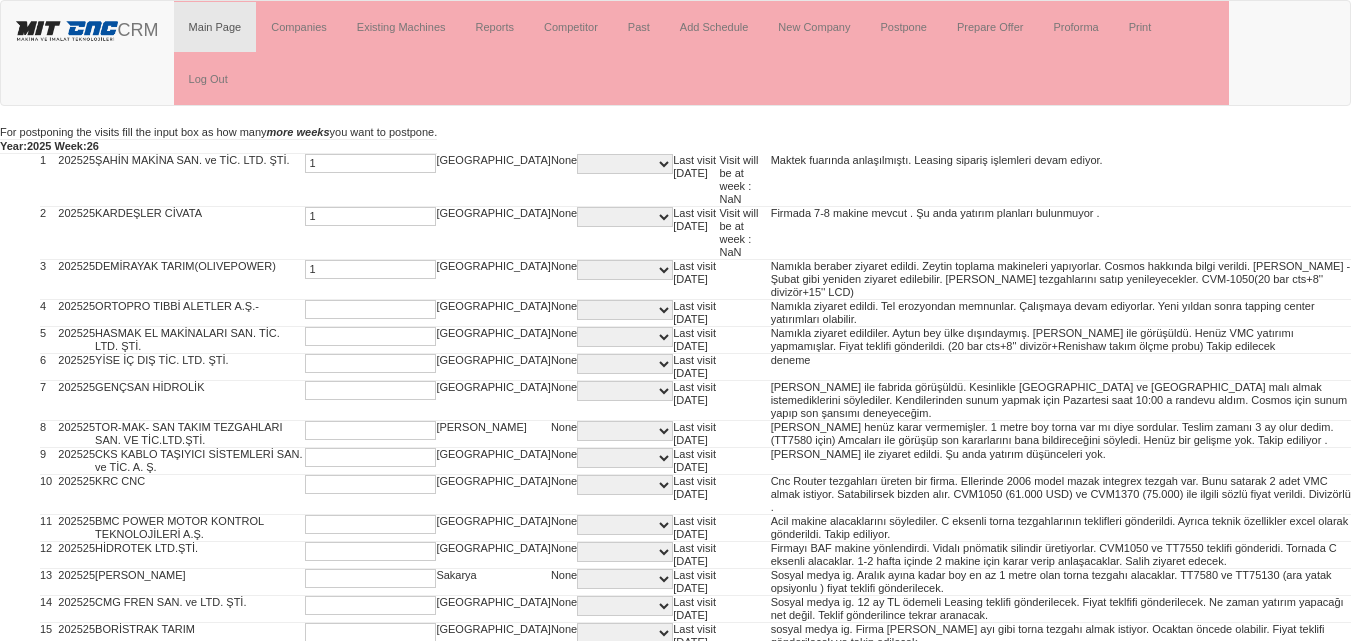 type on "1" 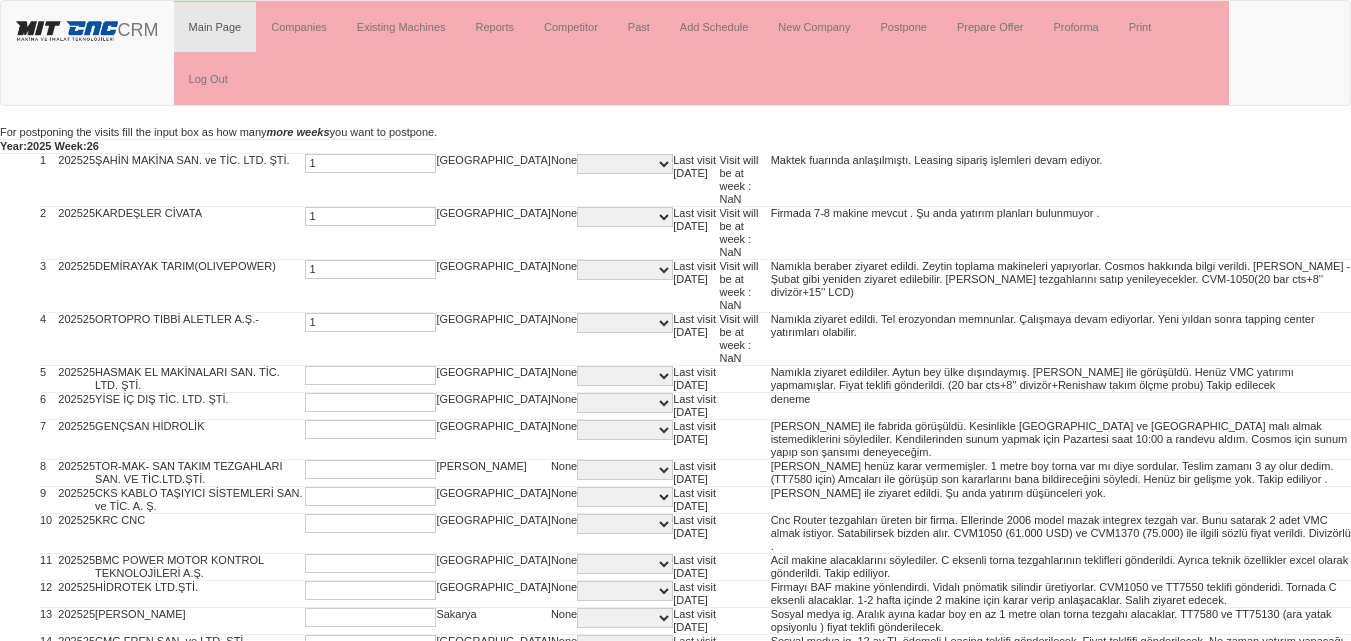 type on "1" 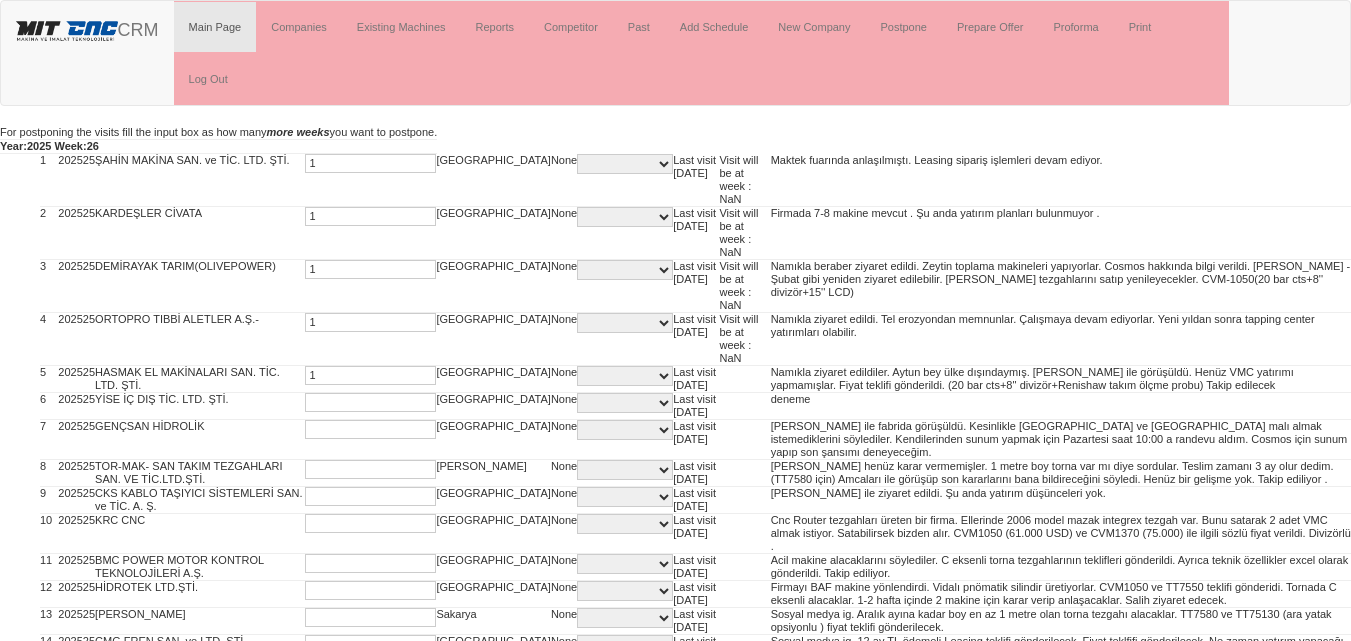 type on "1" 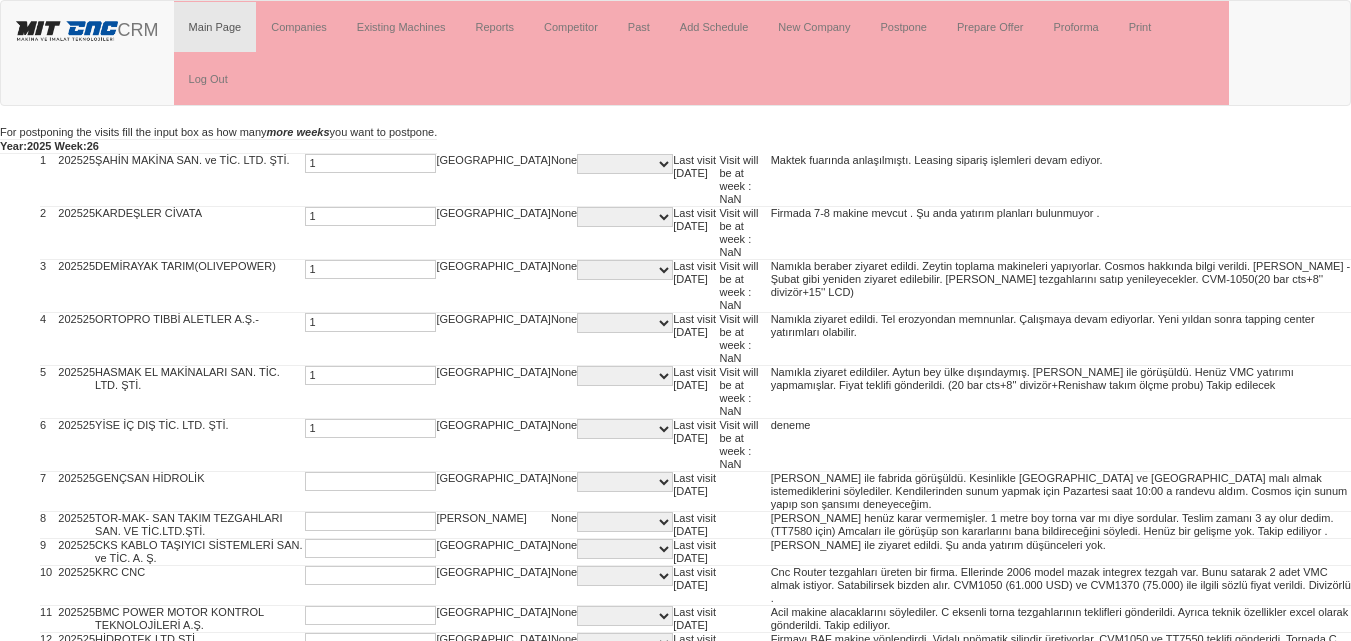 type on "1" 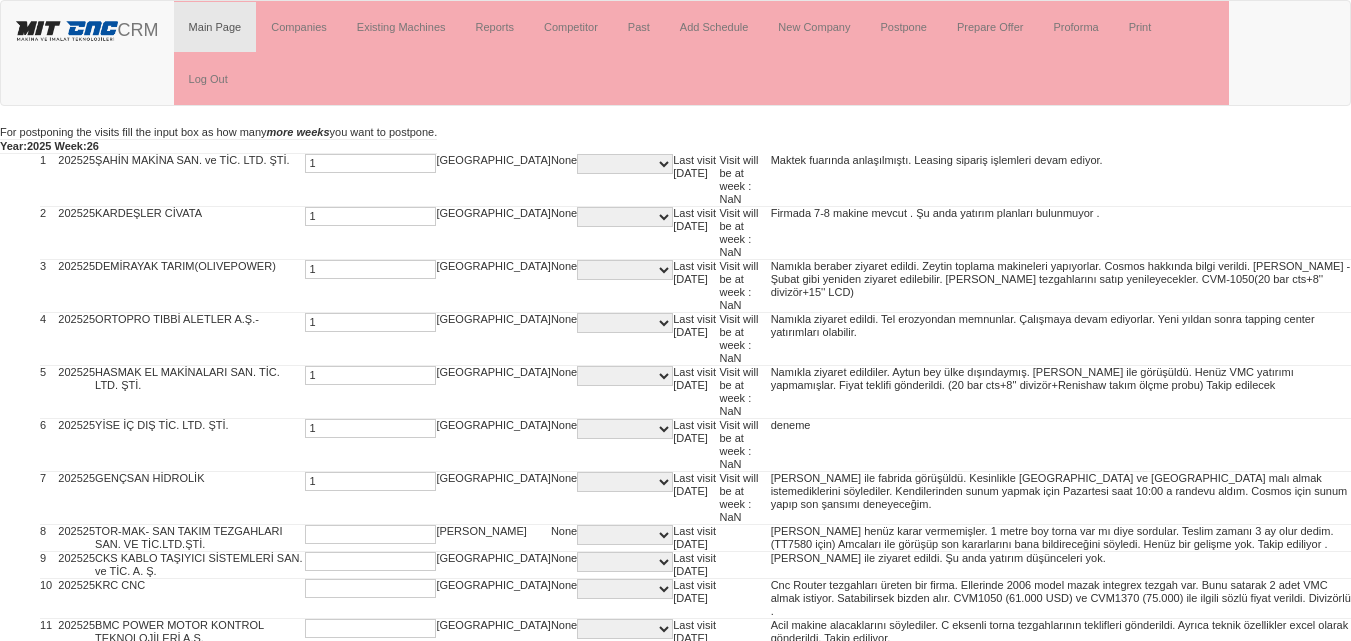 type on "1" 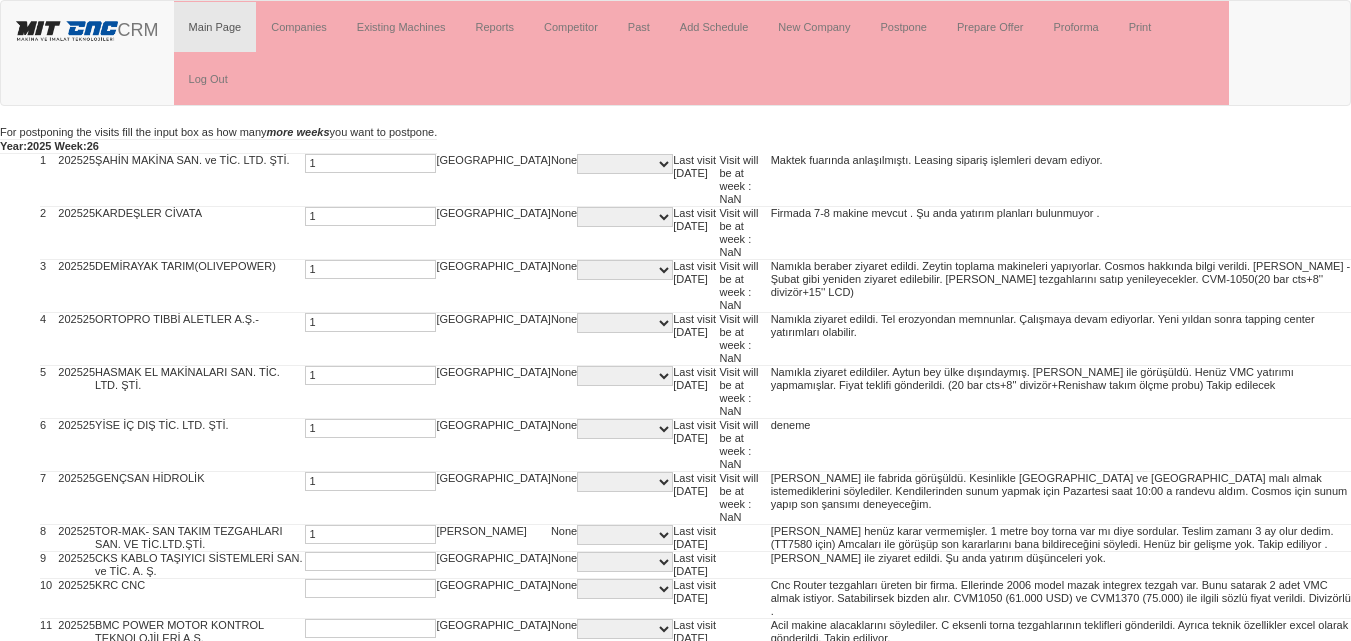 type on "1" 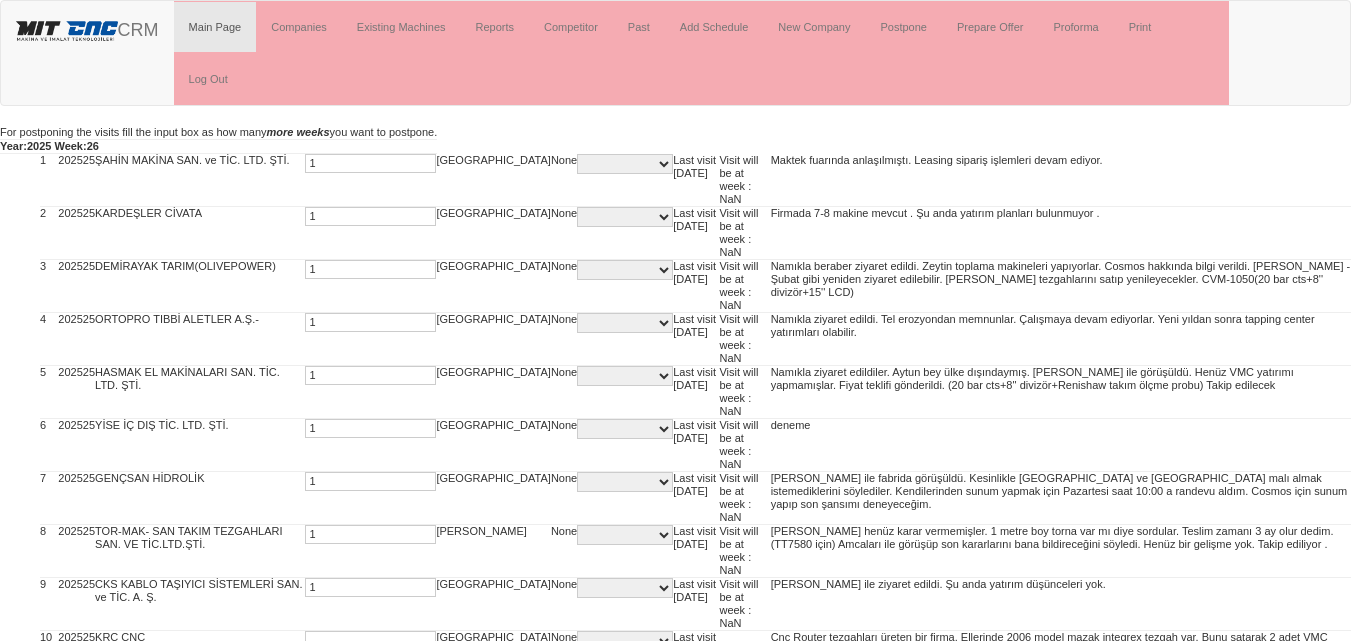 type on "1" 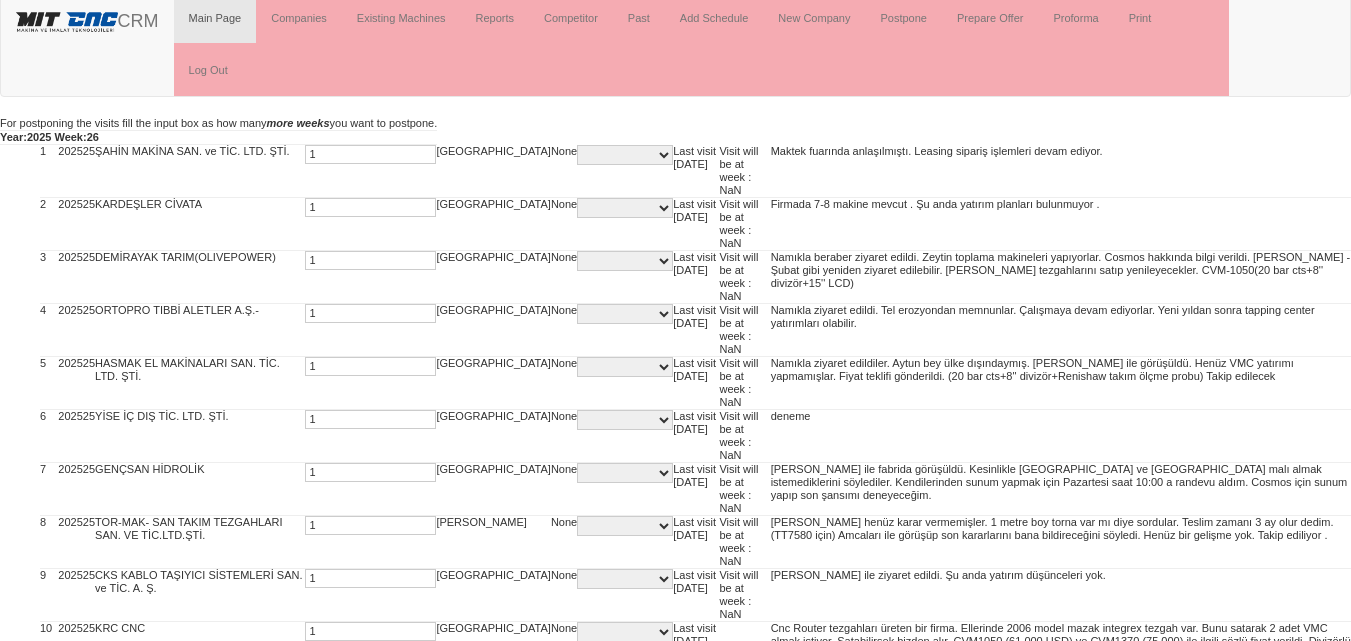 type on "1" 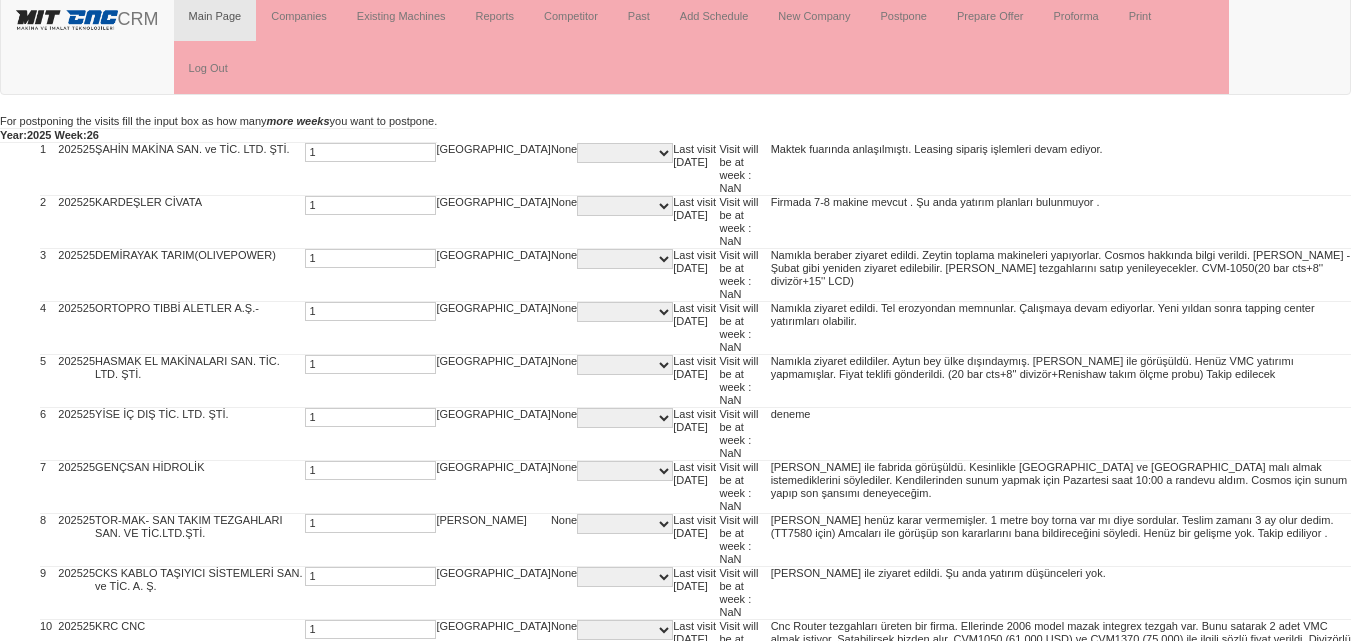 scroll, scrollTop: 373, scrollLeft: 0, axis: vertical 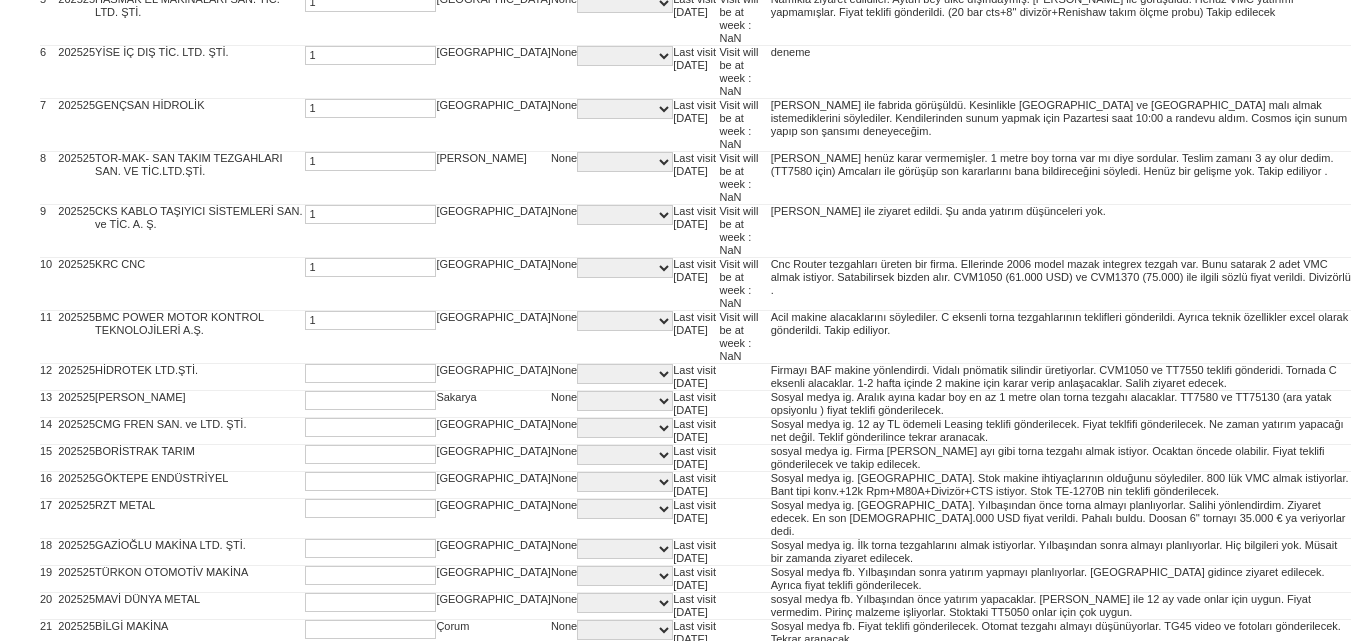type on "1" 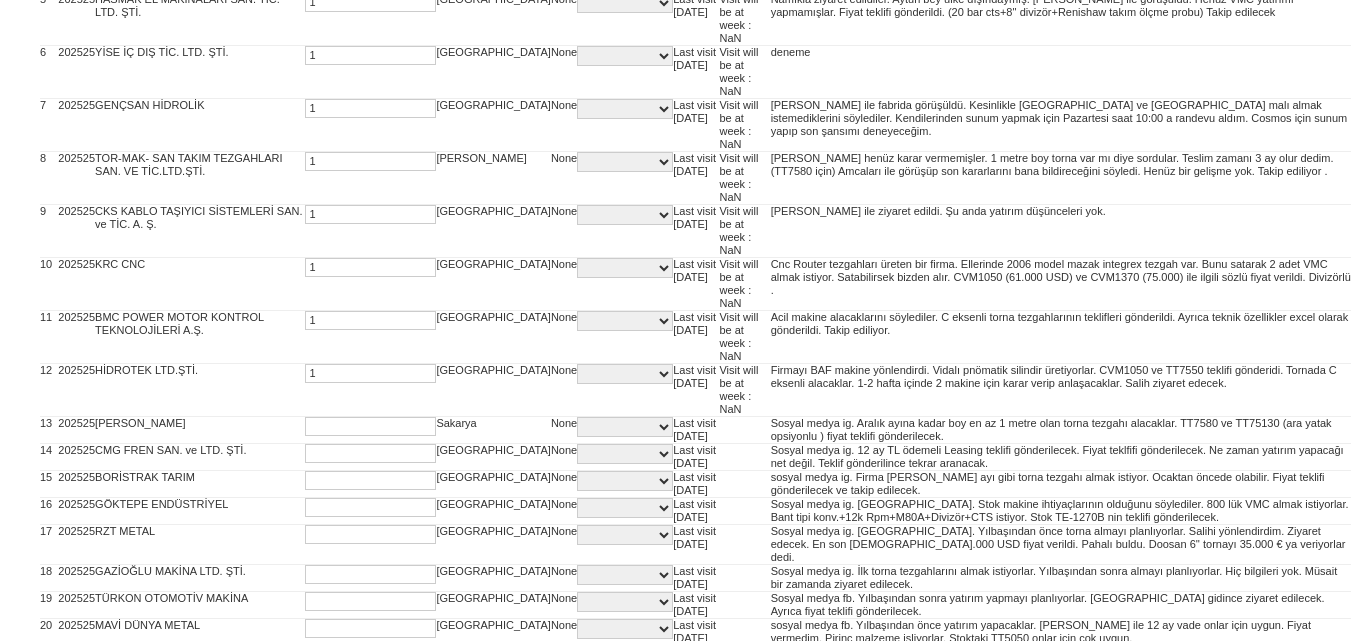 type on "1" 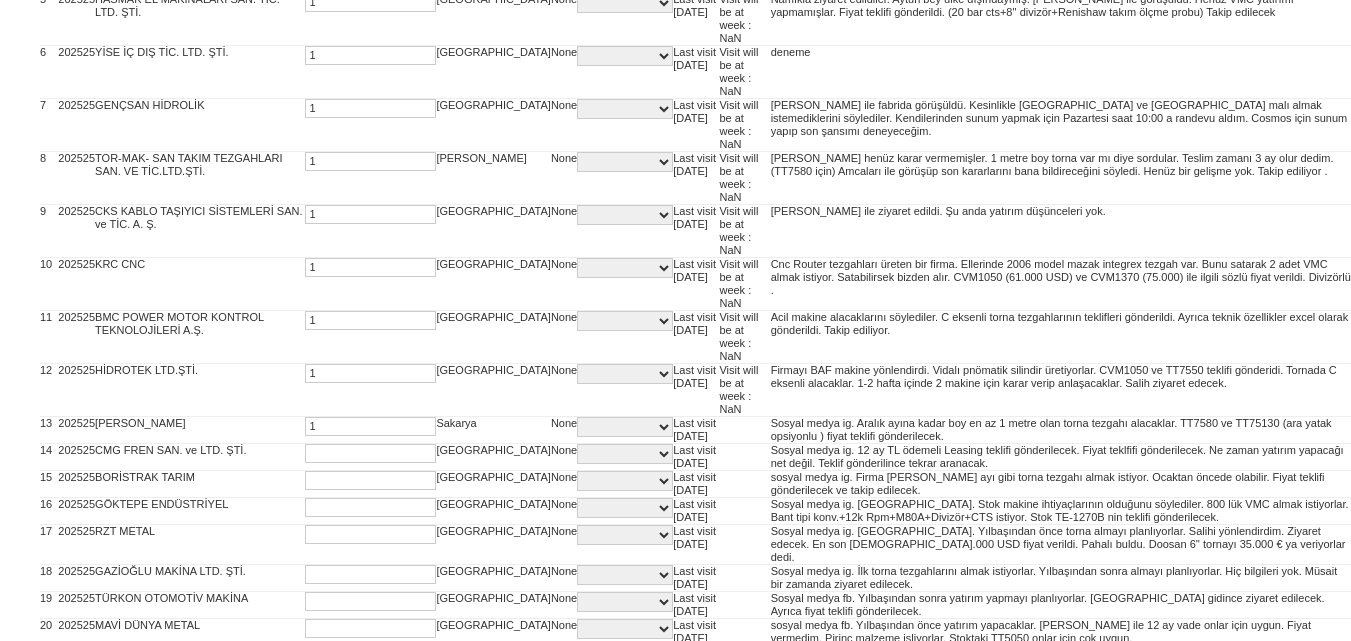 type on "1" 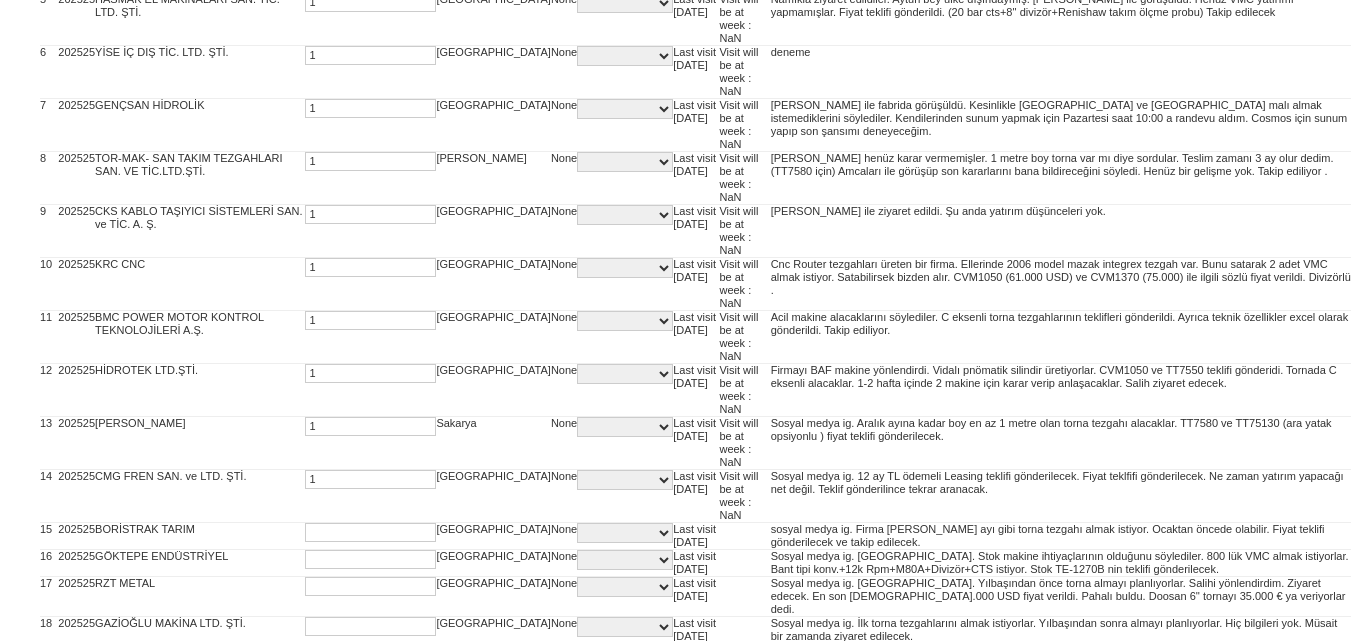 type on "1" 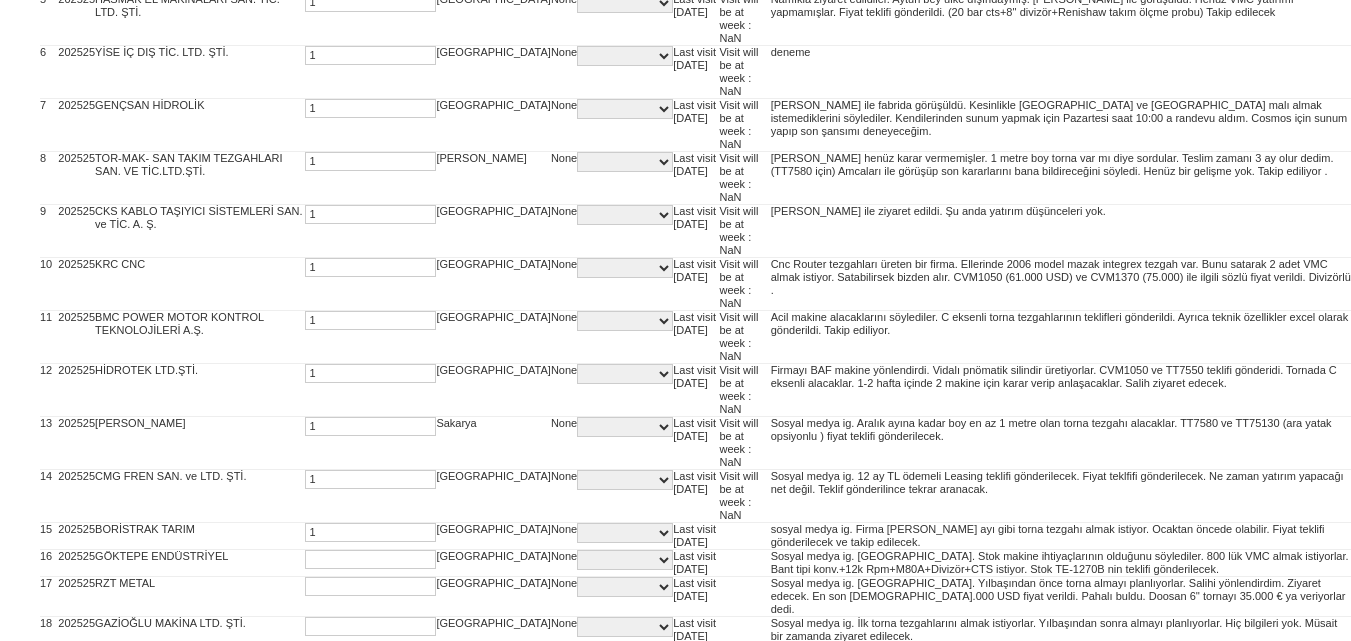 type on "1" 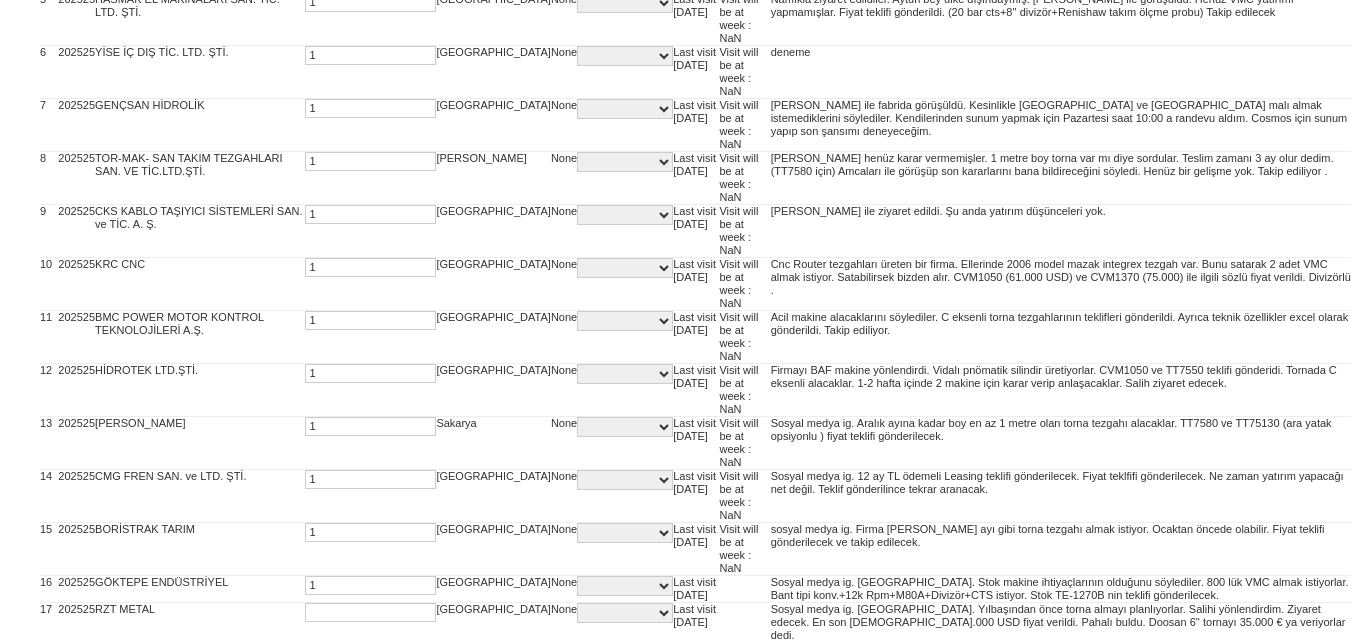 type on "1" 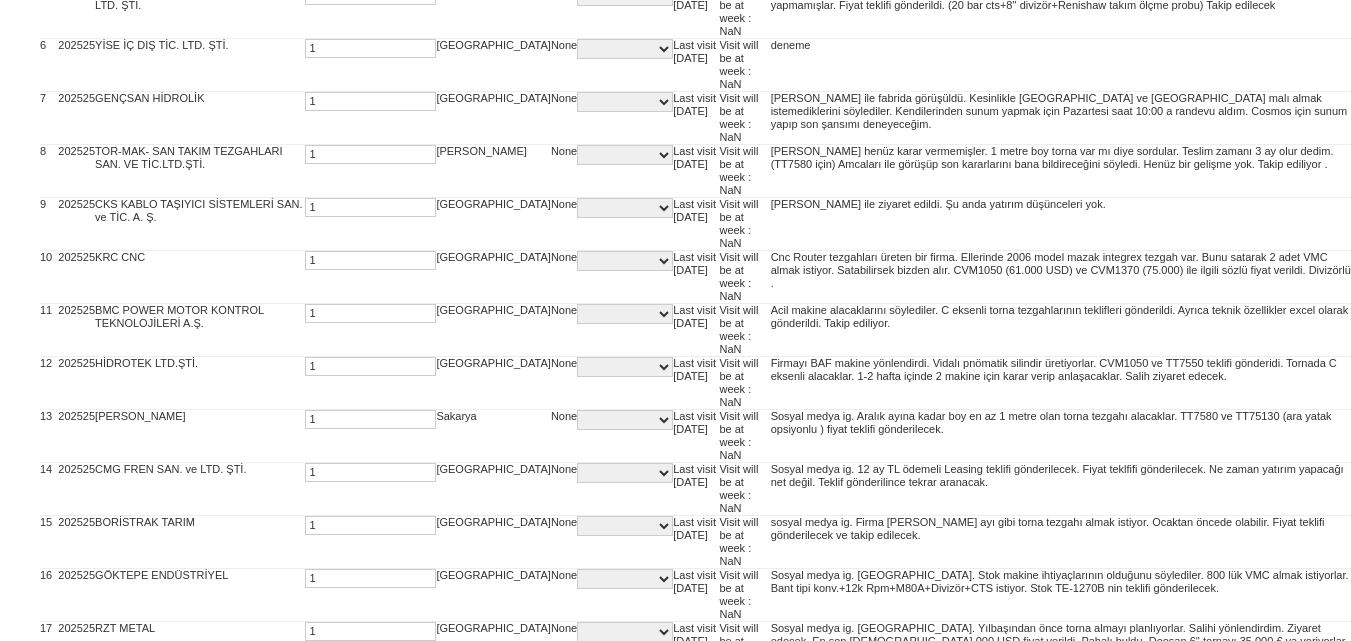 type on "1" 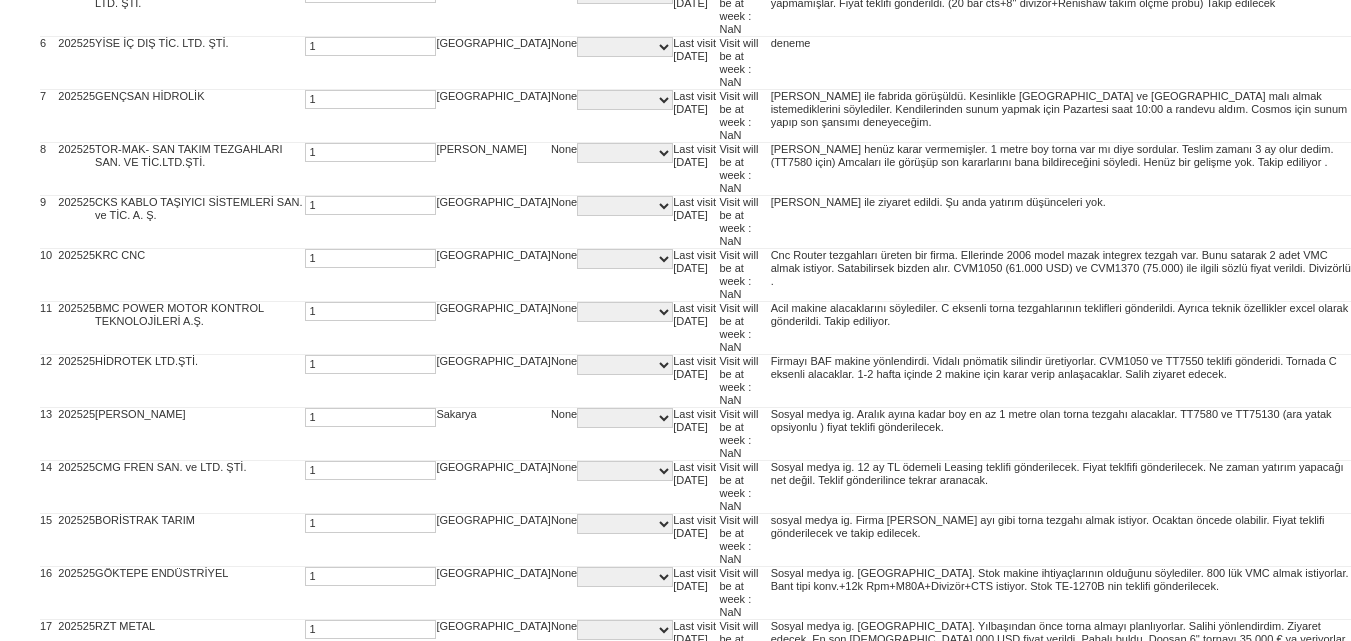 scroll, scrollTop: 744, scrollLeft: 0, axis: vertical 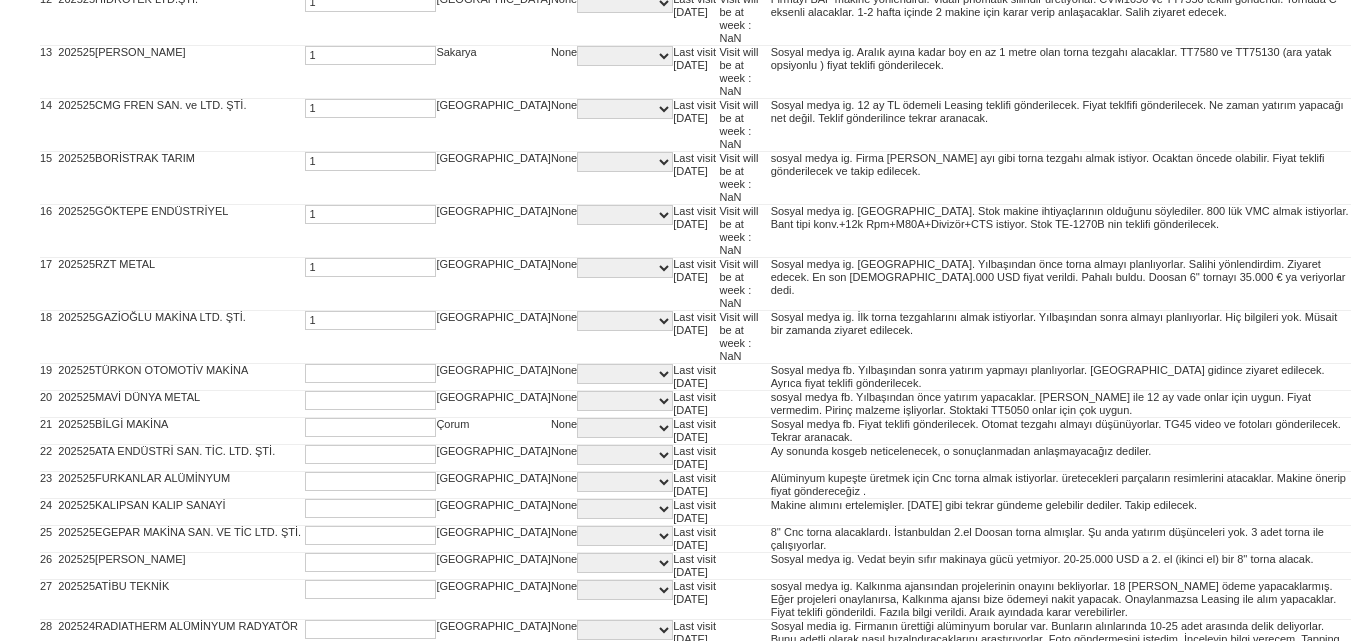 type on "1" 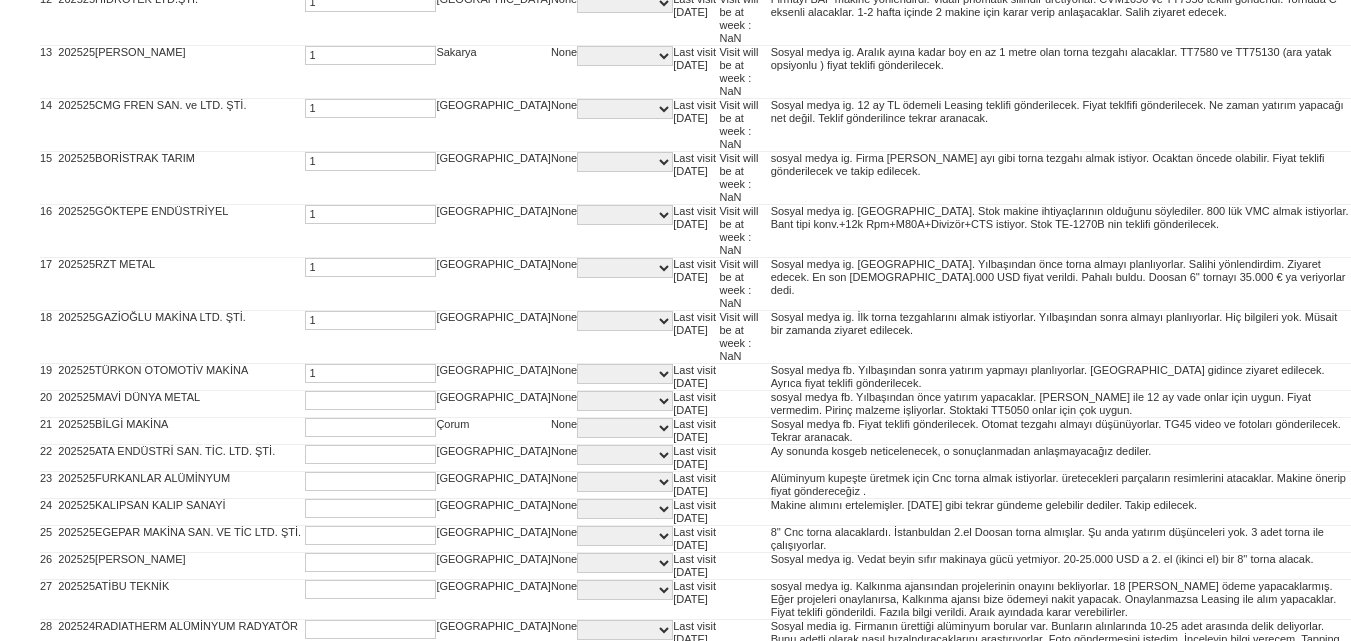 type on "1" 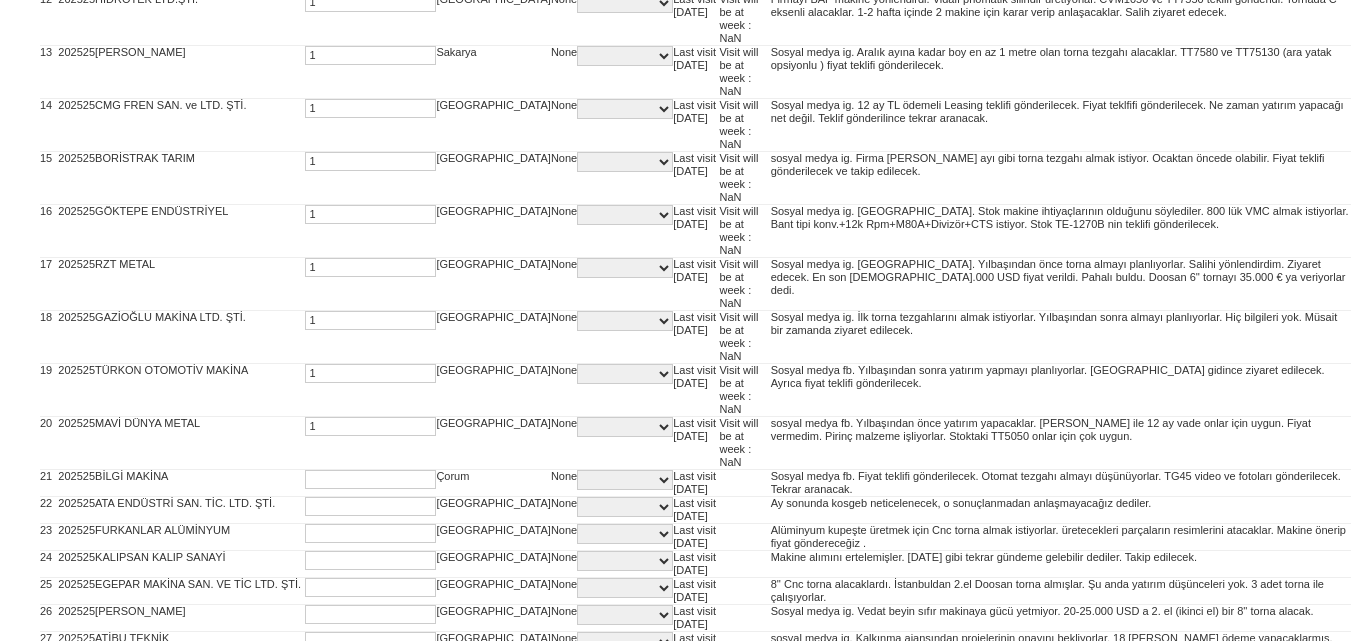 type on "1" 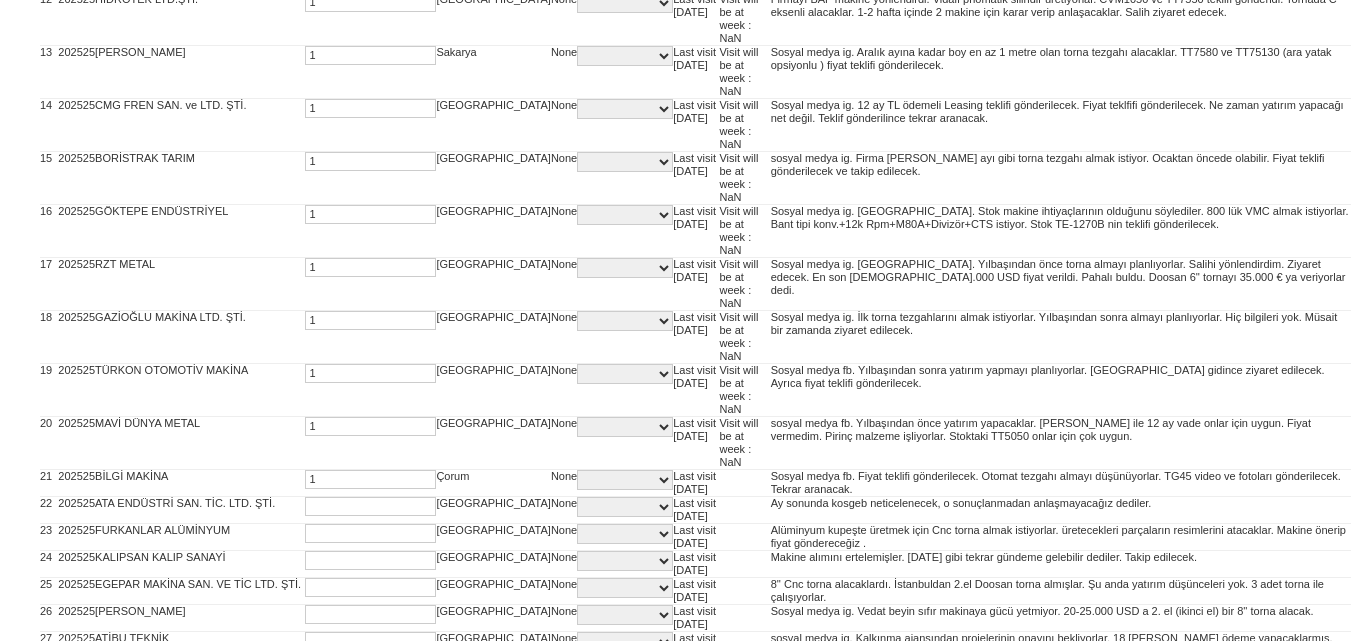 type on "1" 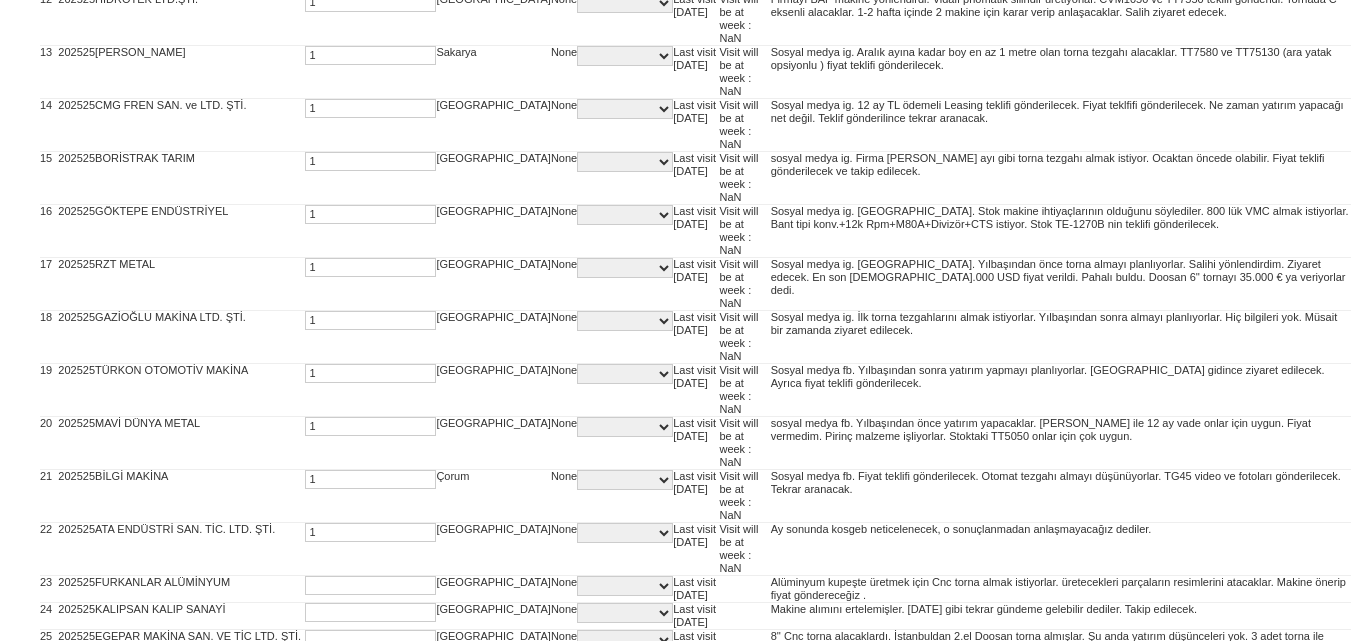 type on "1" 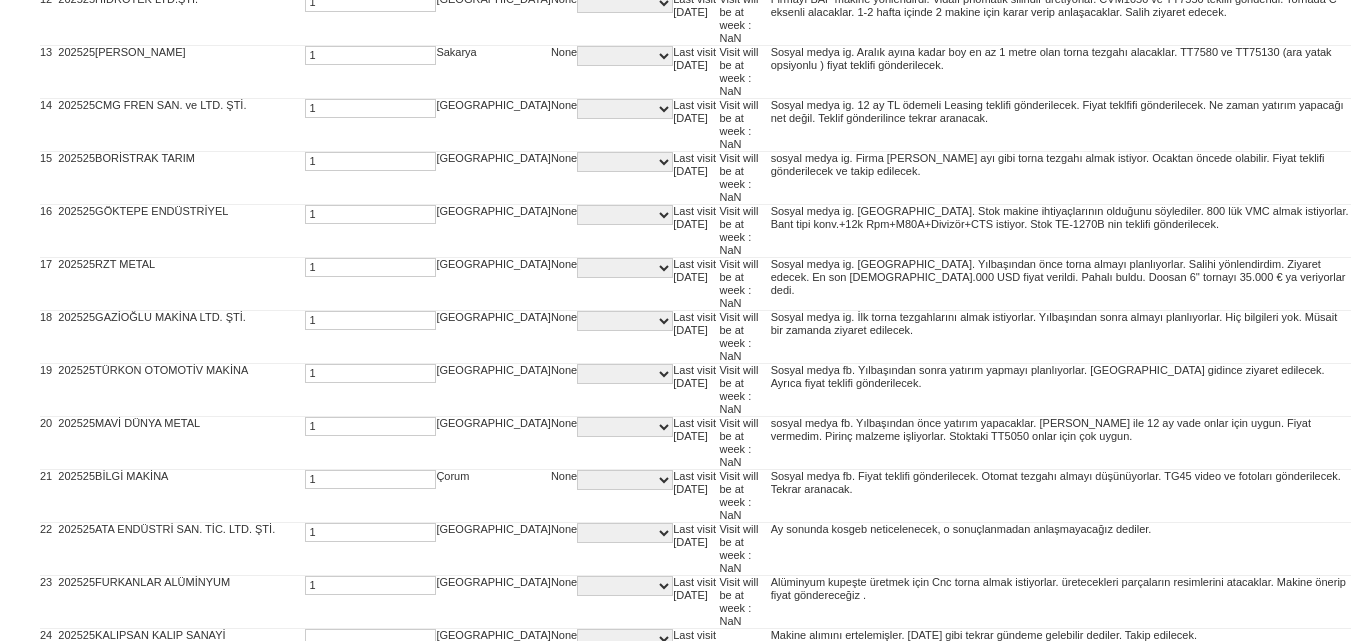 type on "1" 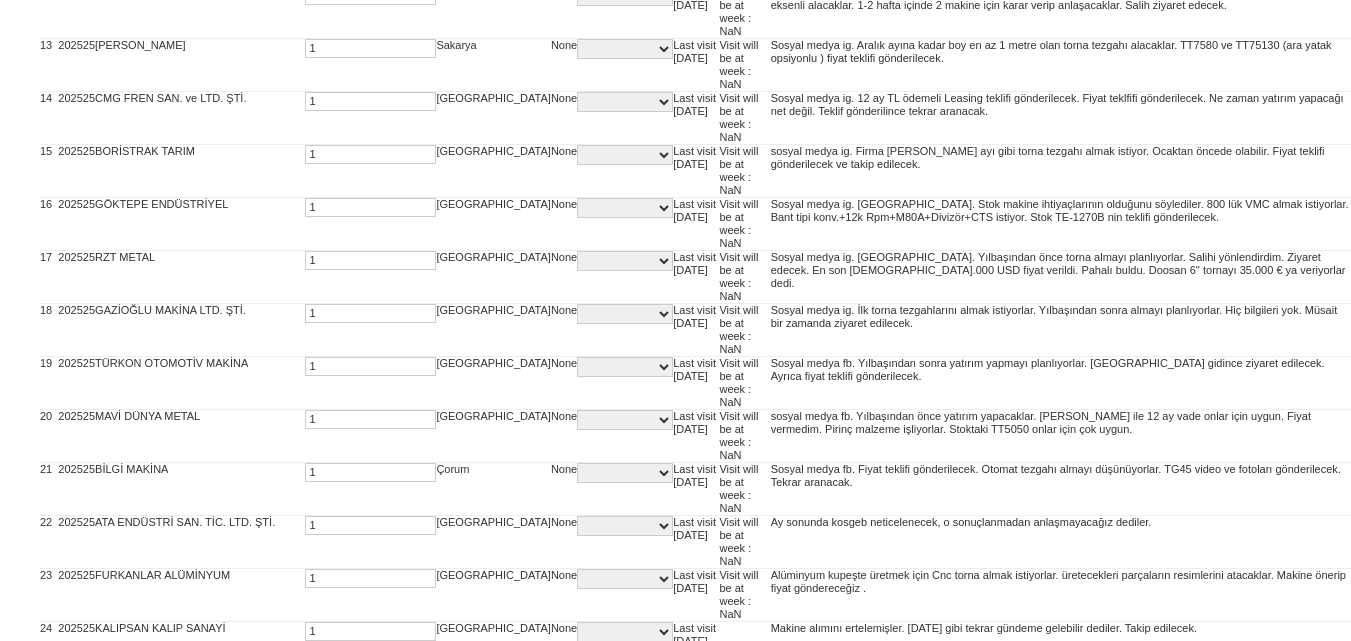 type on "1" 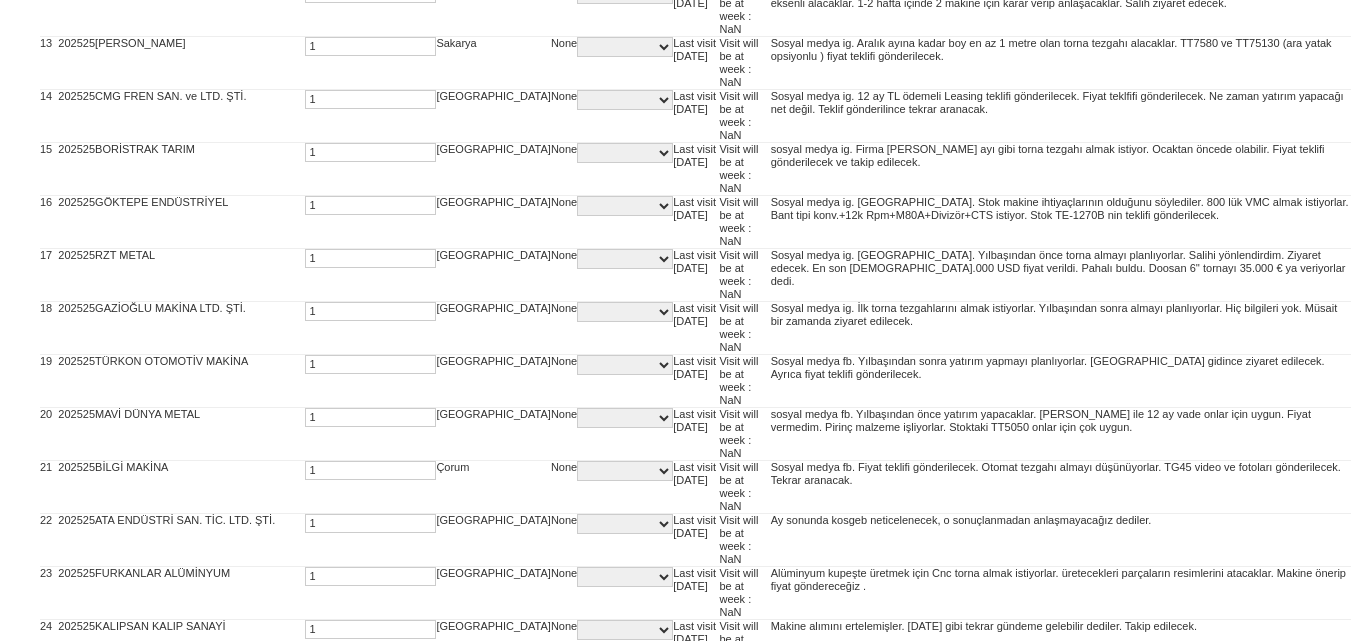 scroll, scrollTop: 1115, scrollLeft: 0, axis: vertical 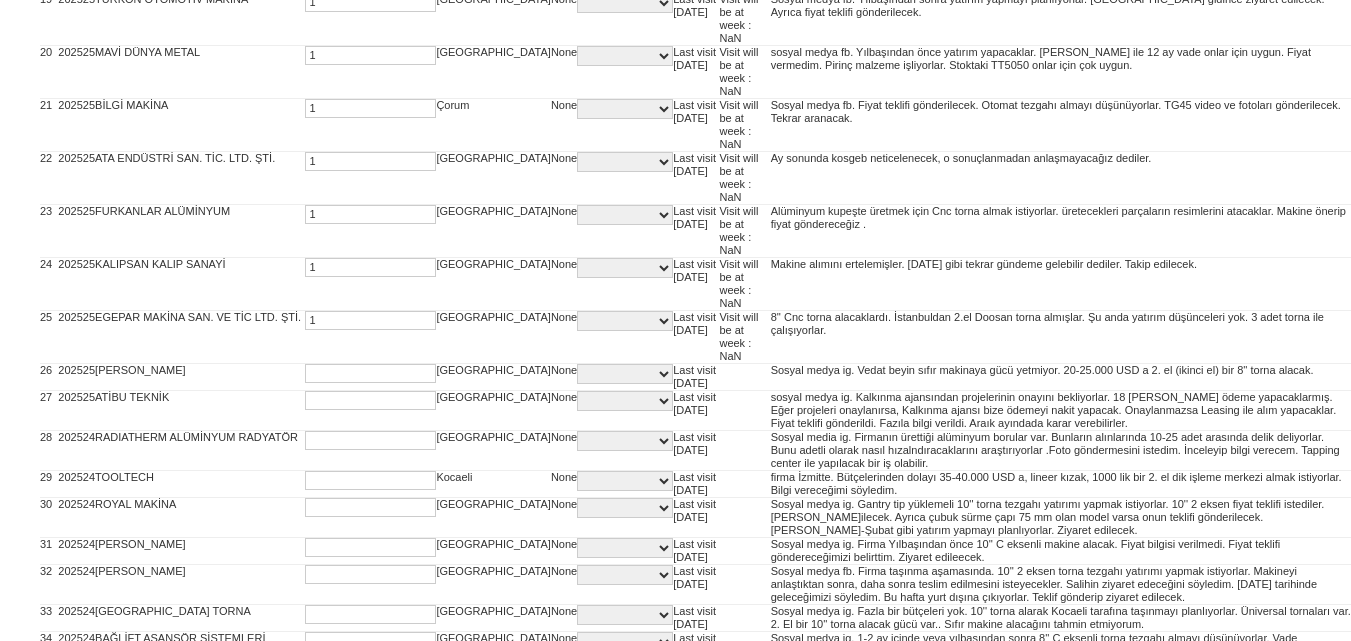 type on "1" 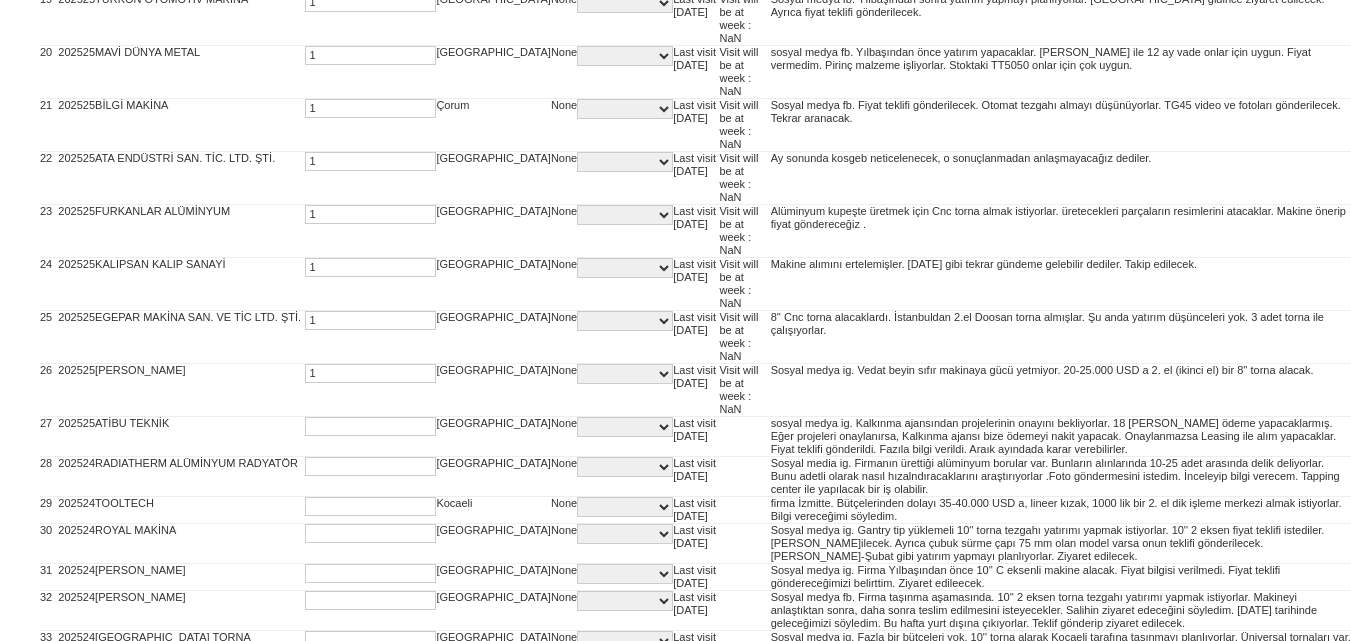 type on "1" 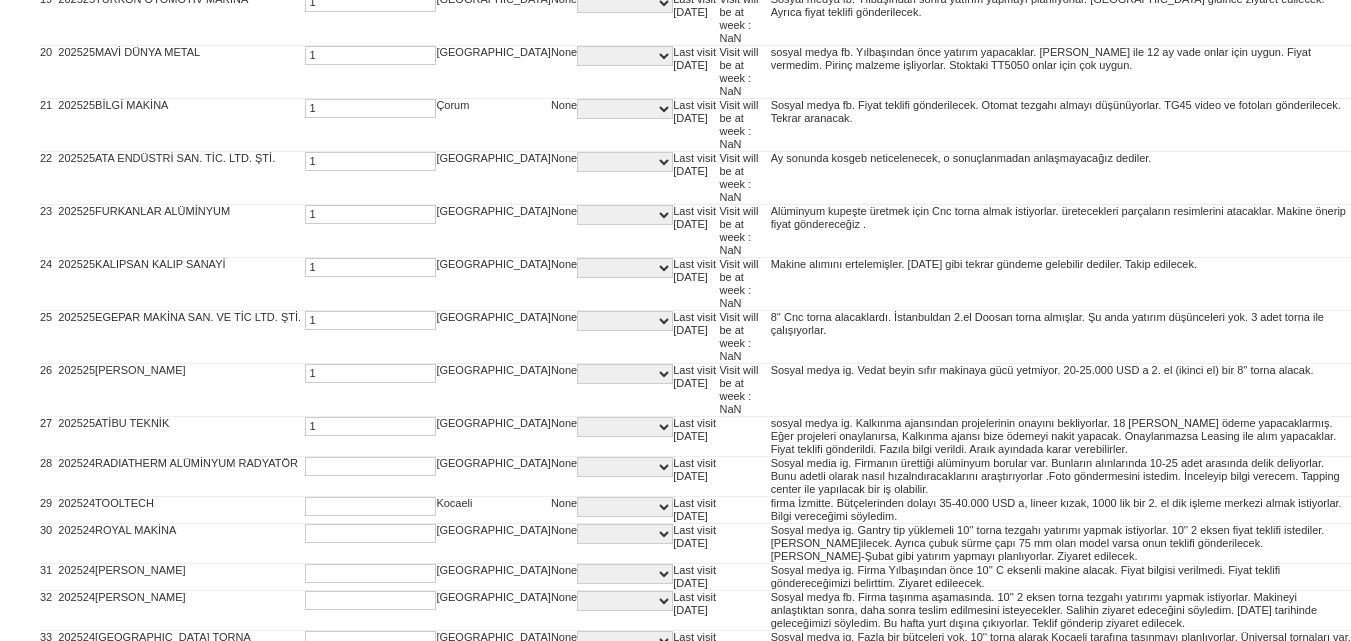 type on "1" 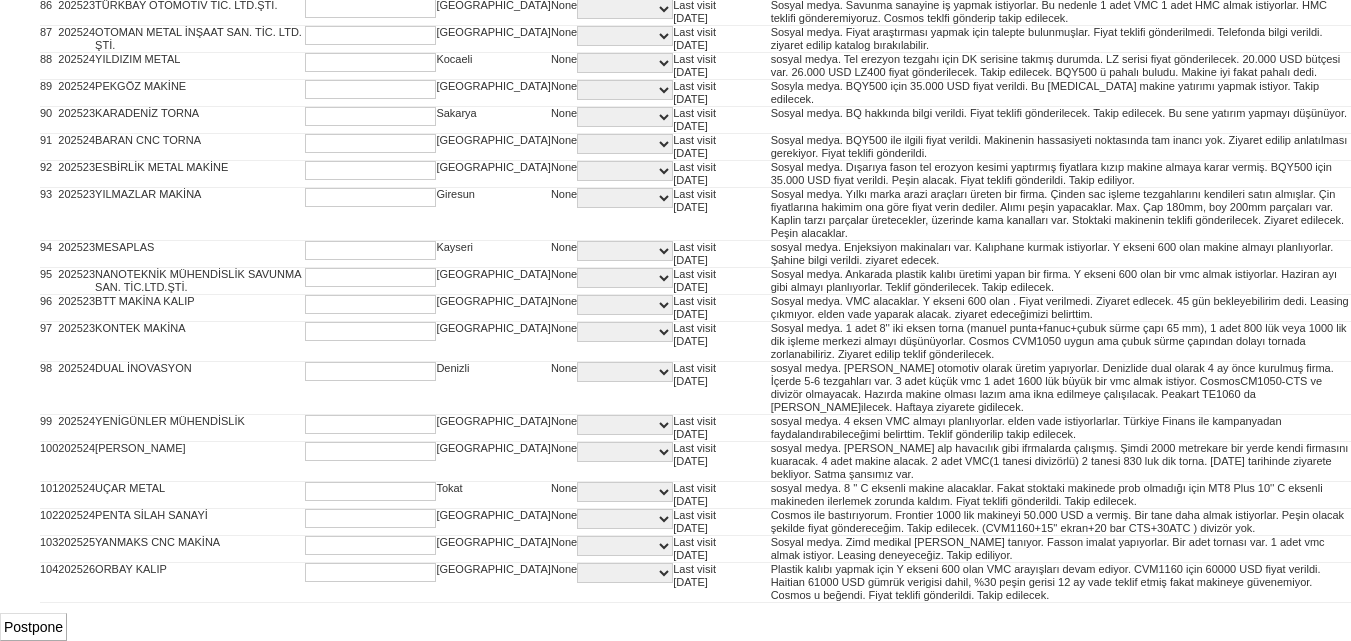 scroll, scrollTop: 4140, scrollLeft: 0, axis: vertical 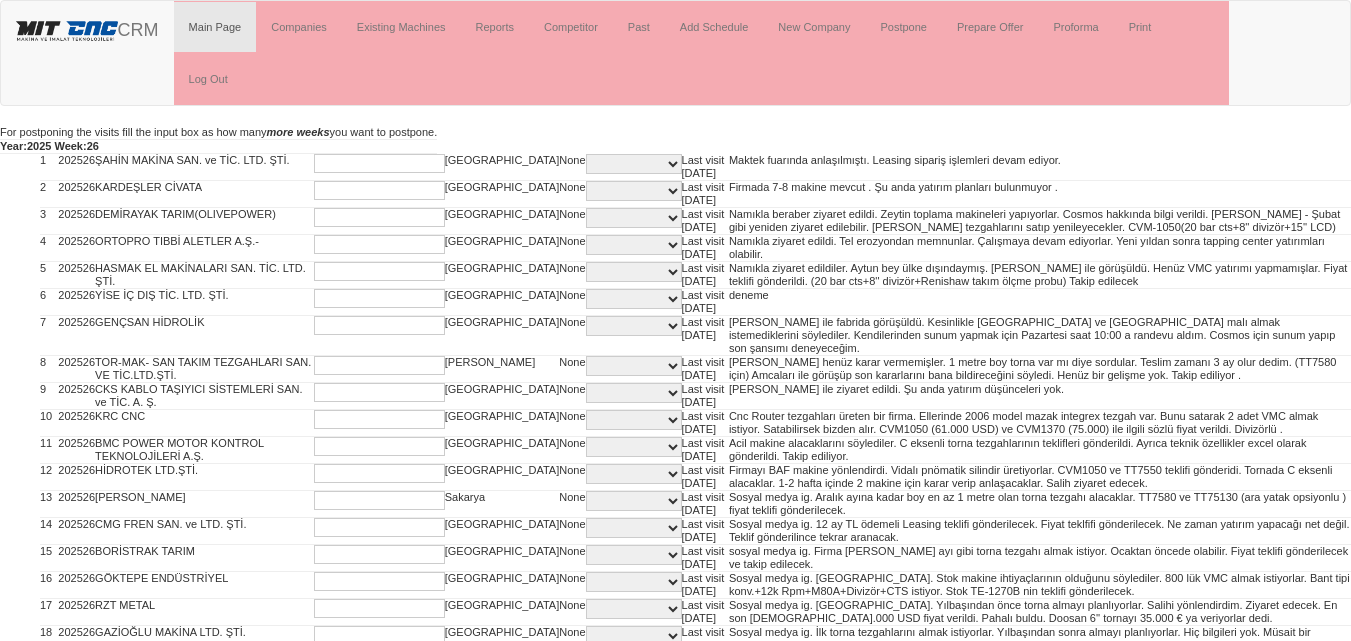 click at bounding box center [379, 163] 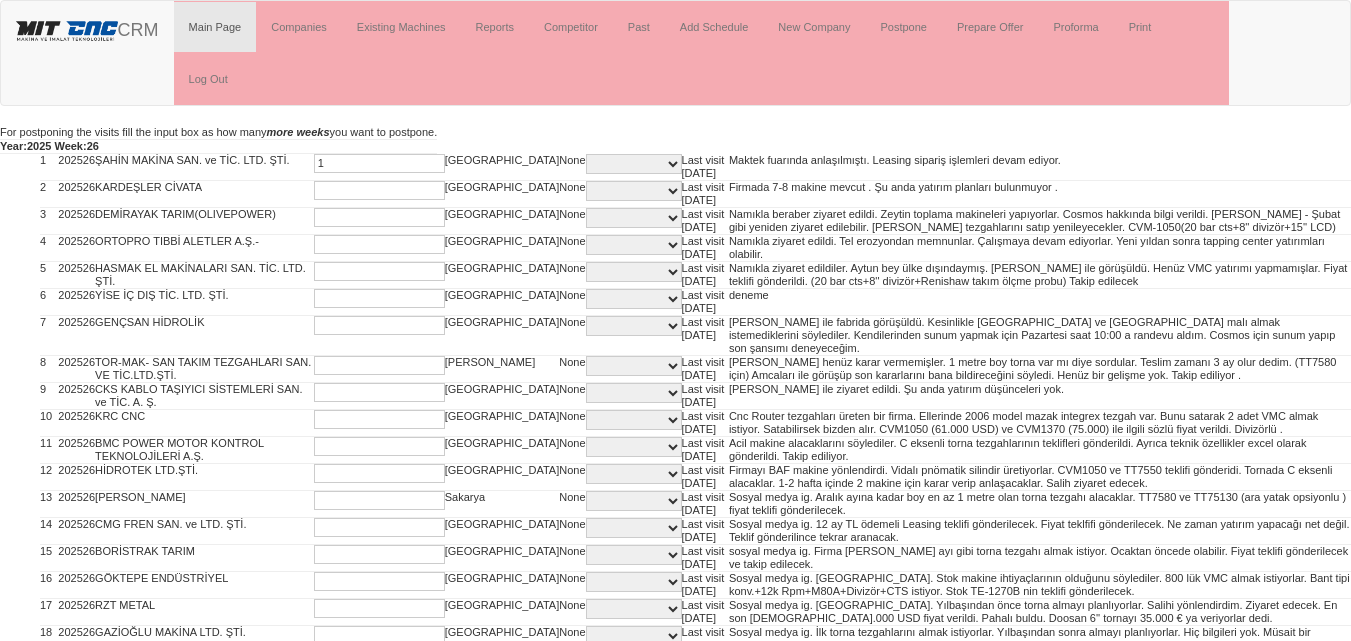 type on "1" 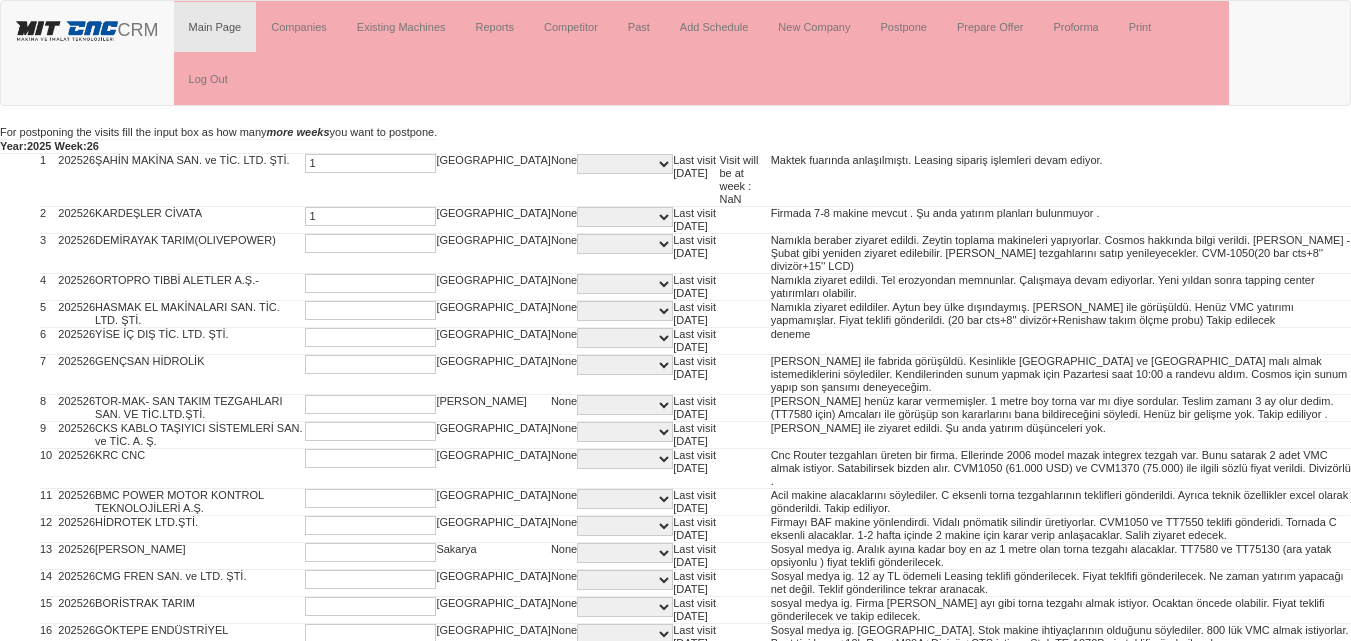 type on "1" 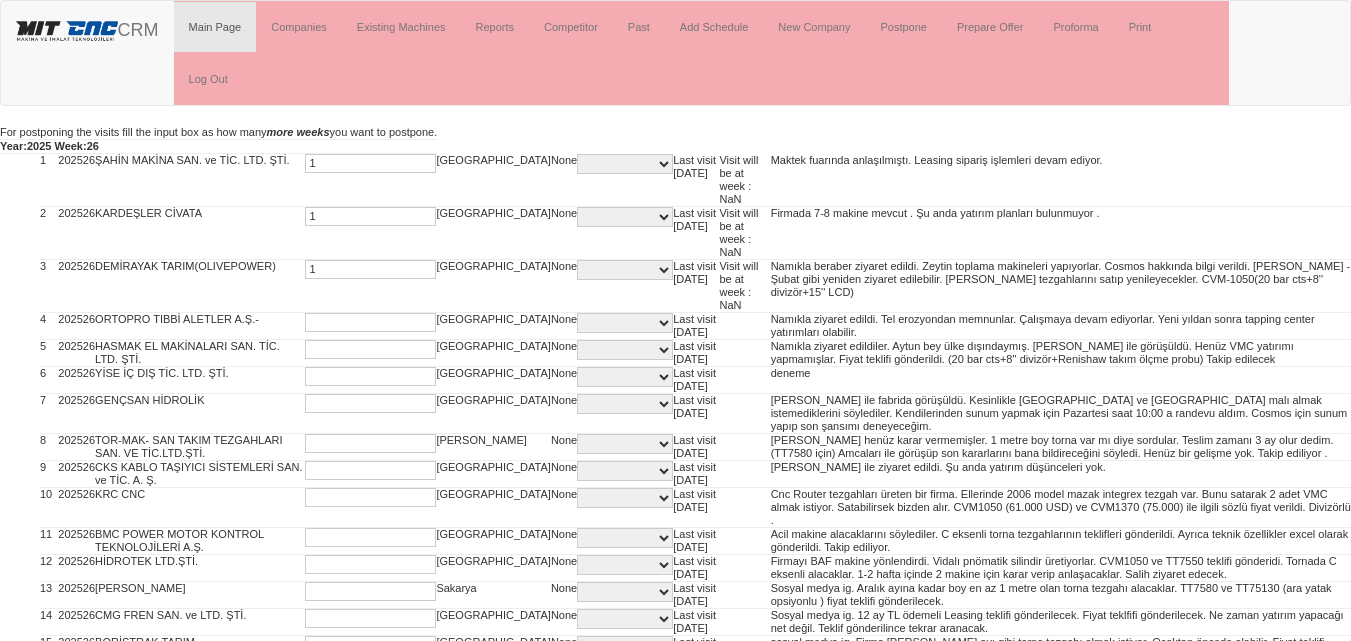 type on "1" 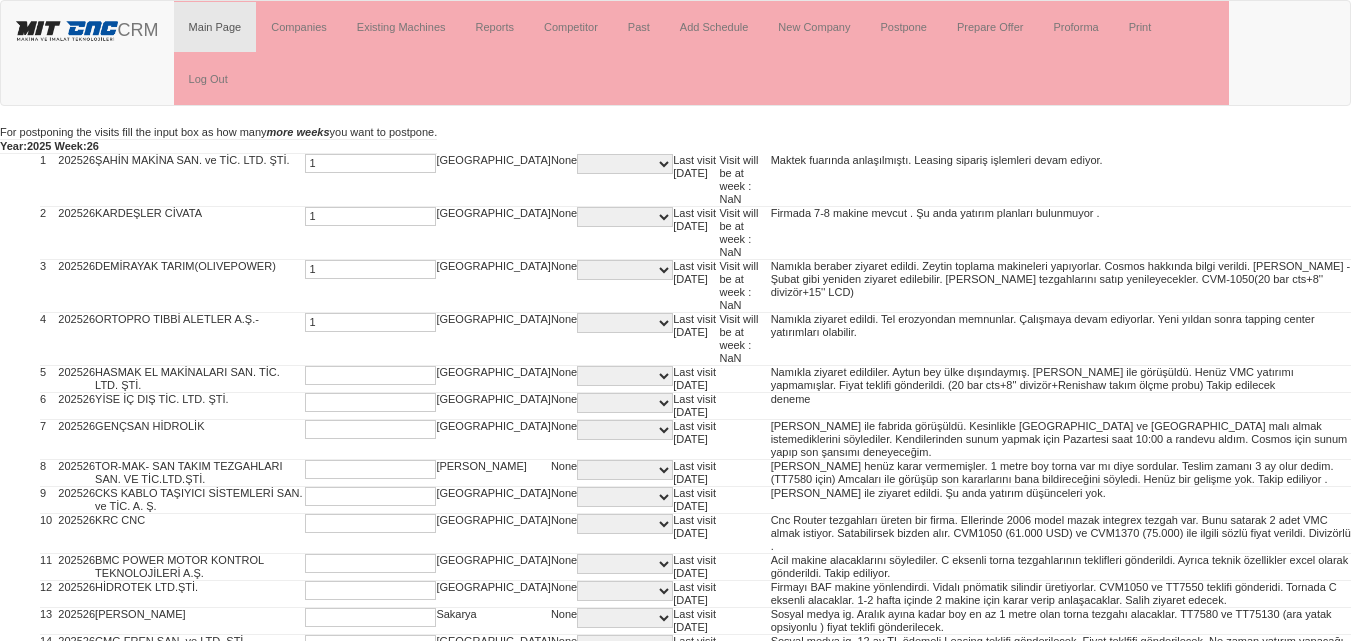 type on "1" 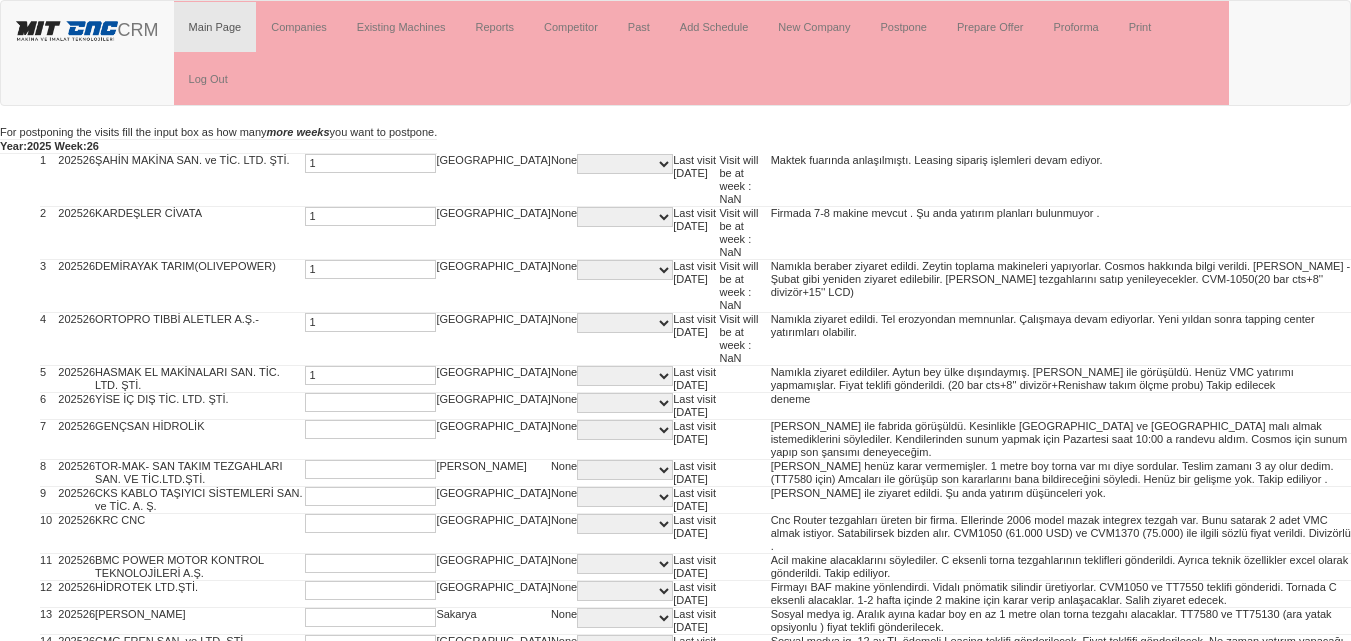 type on "1" 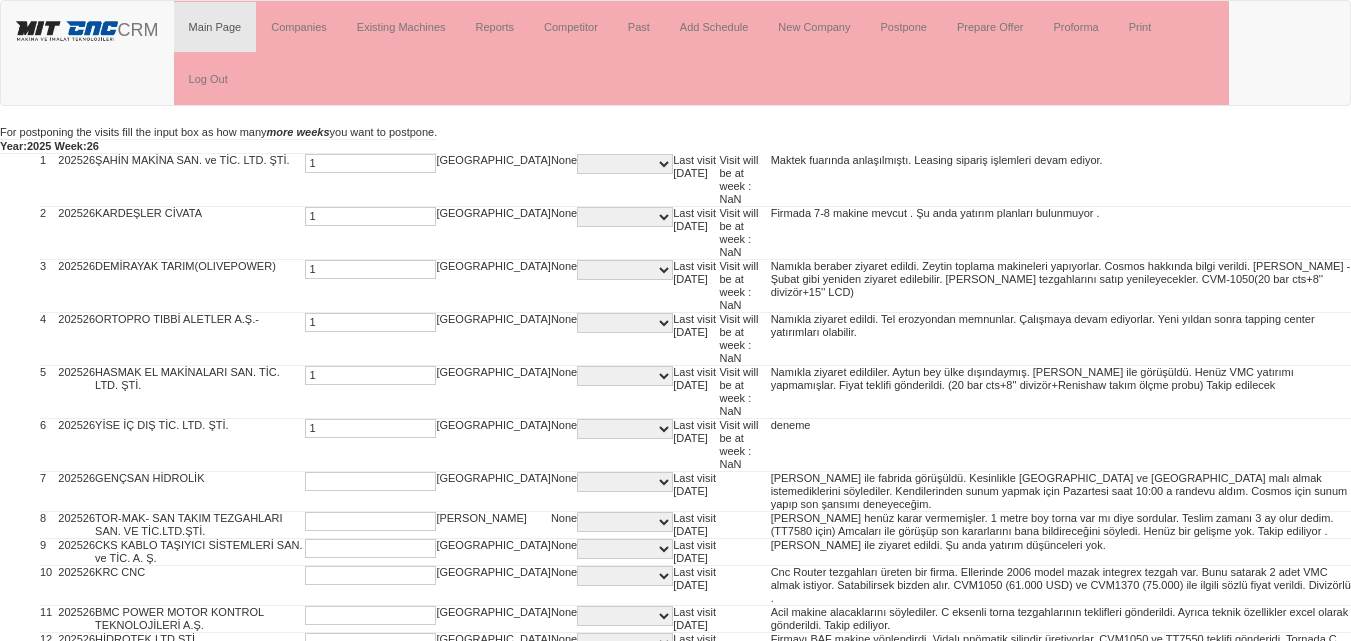type on "1" 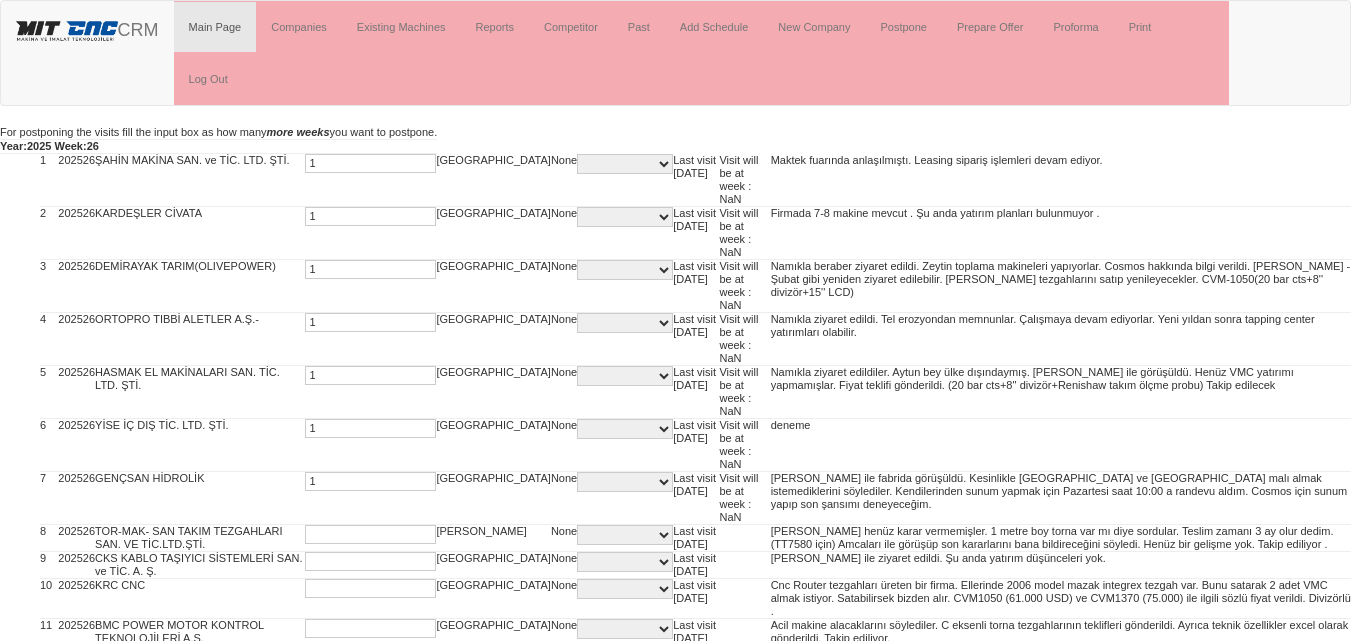 type on "1" 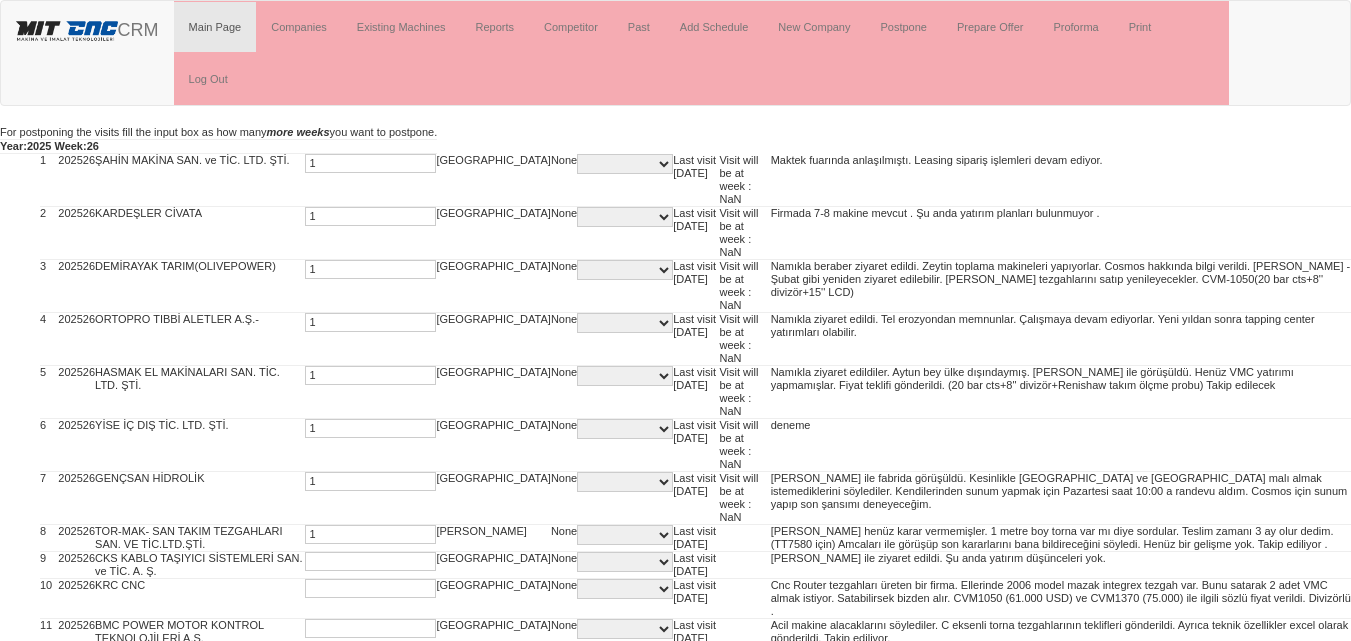 type on "1" 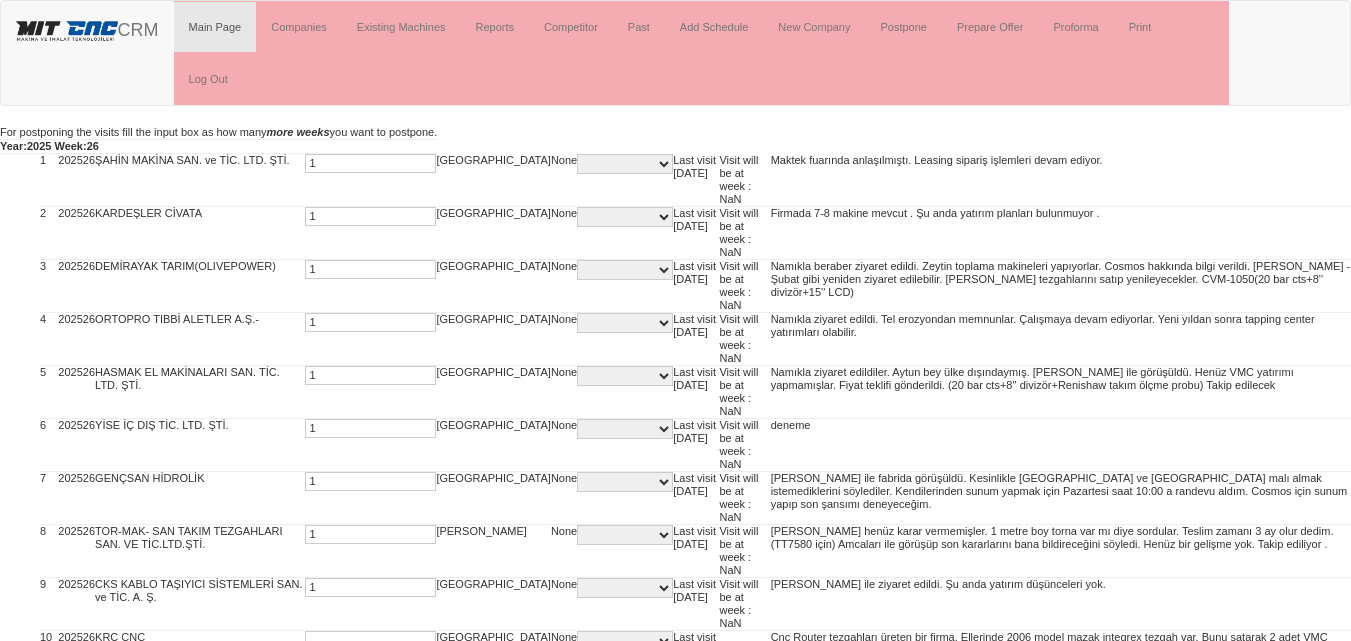 type on "1" 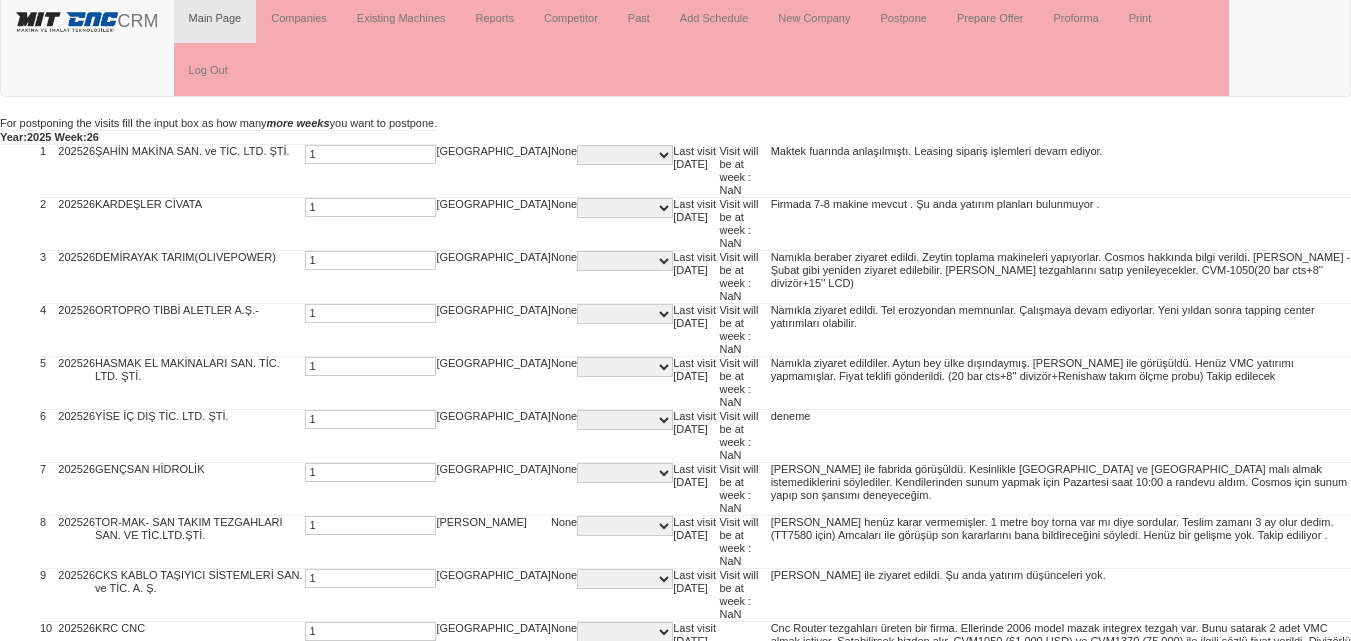 type on "1" 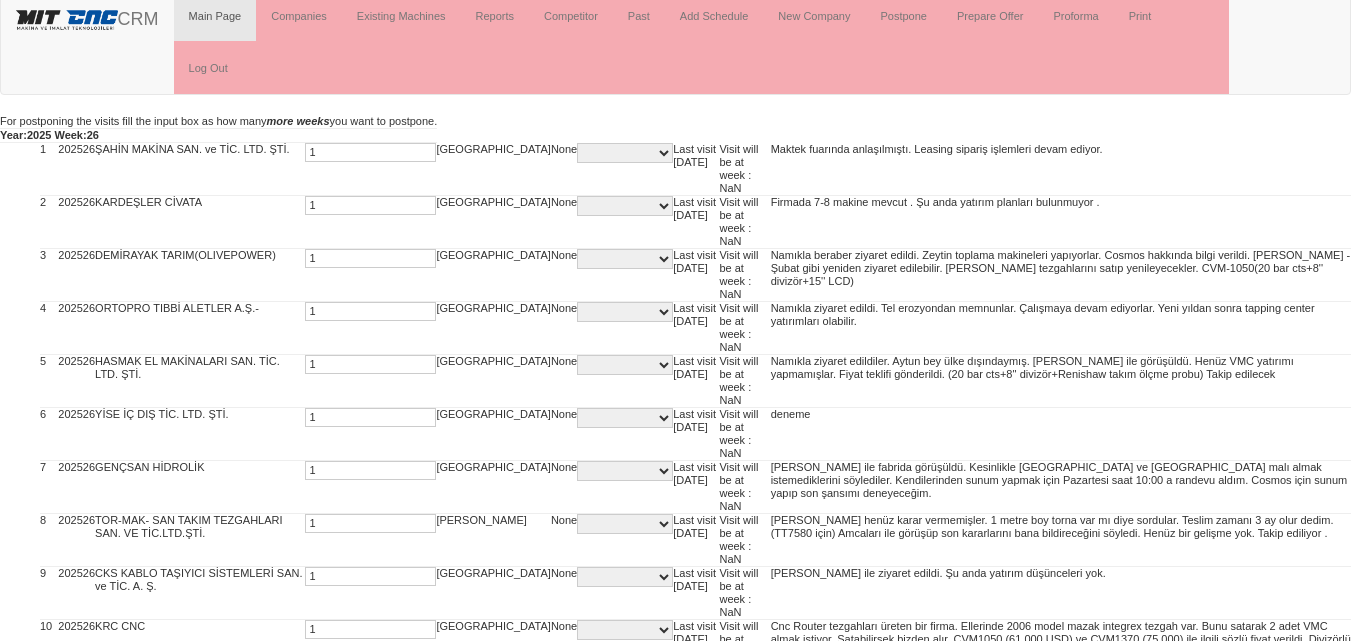 scroll, scrollTop: 373, scrollLeft: 0, axis: vertical 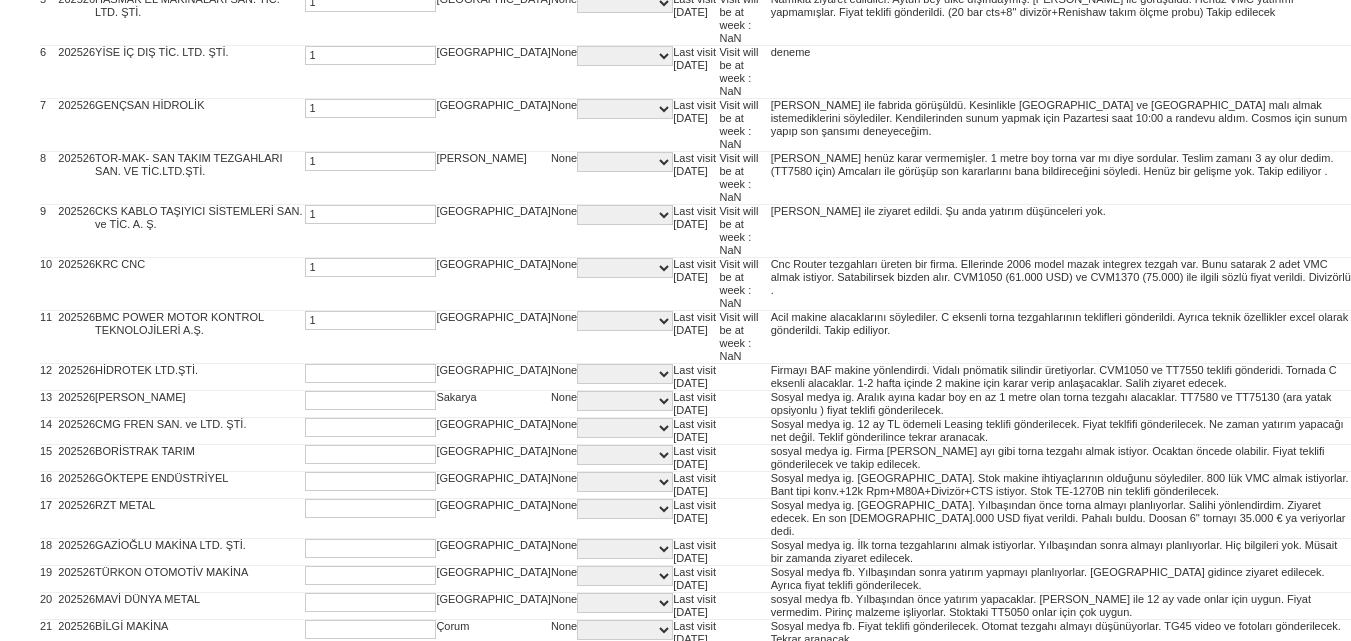 type on "1" 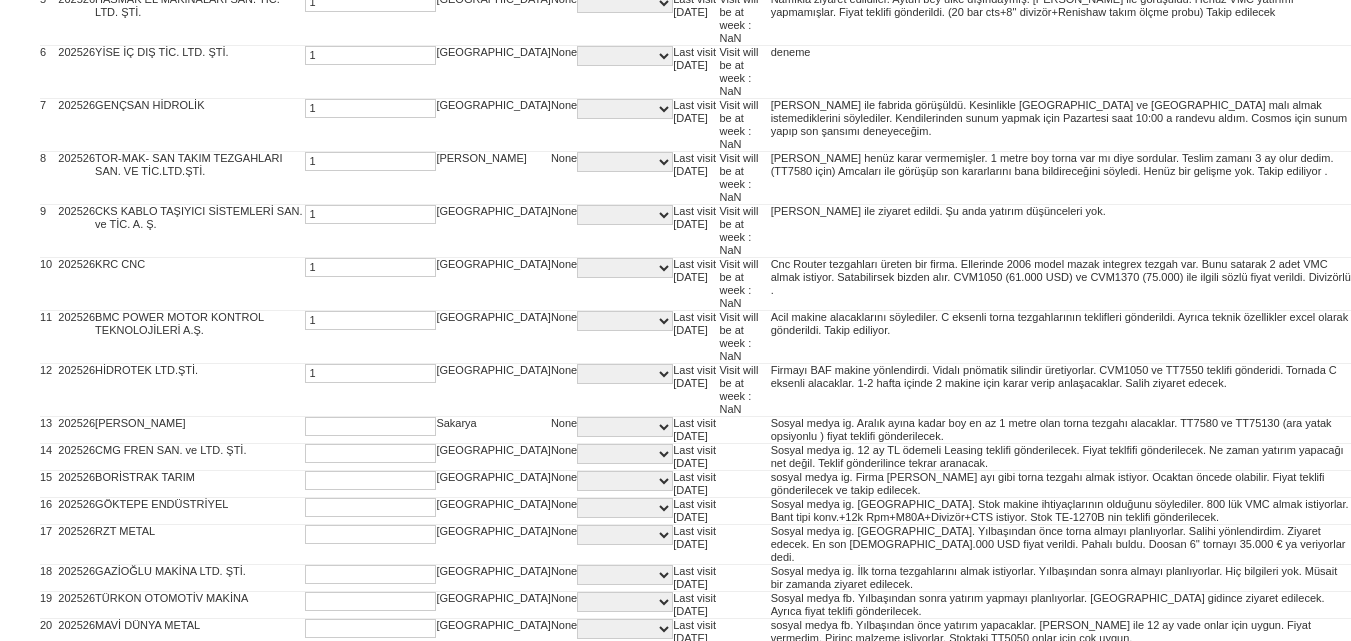 type on "1" 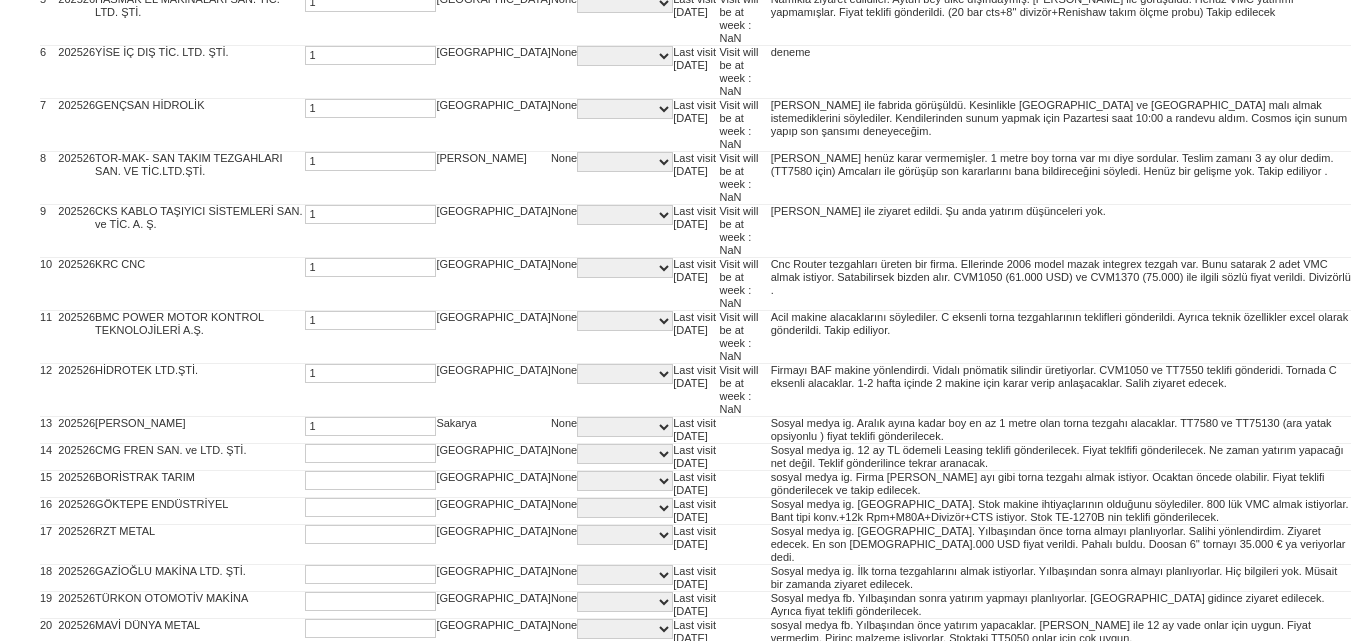 type on "1" 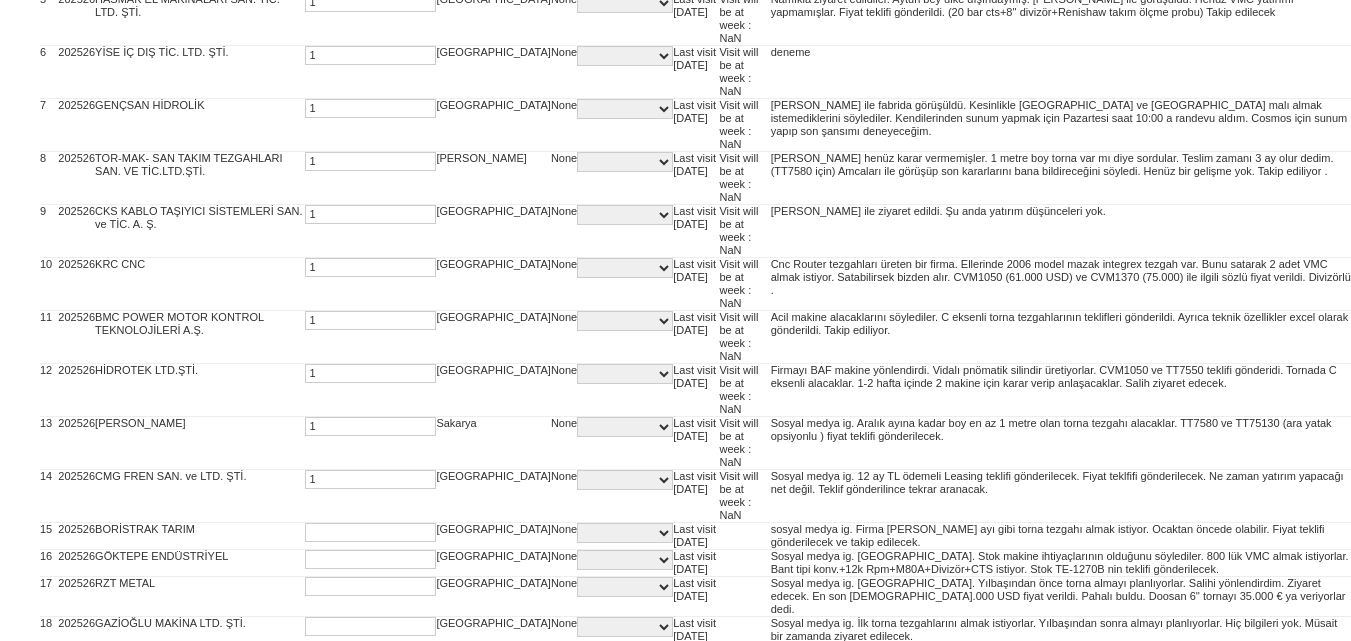 type on "1" 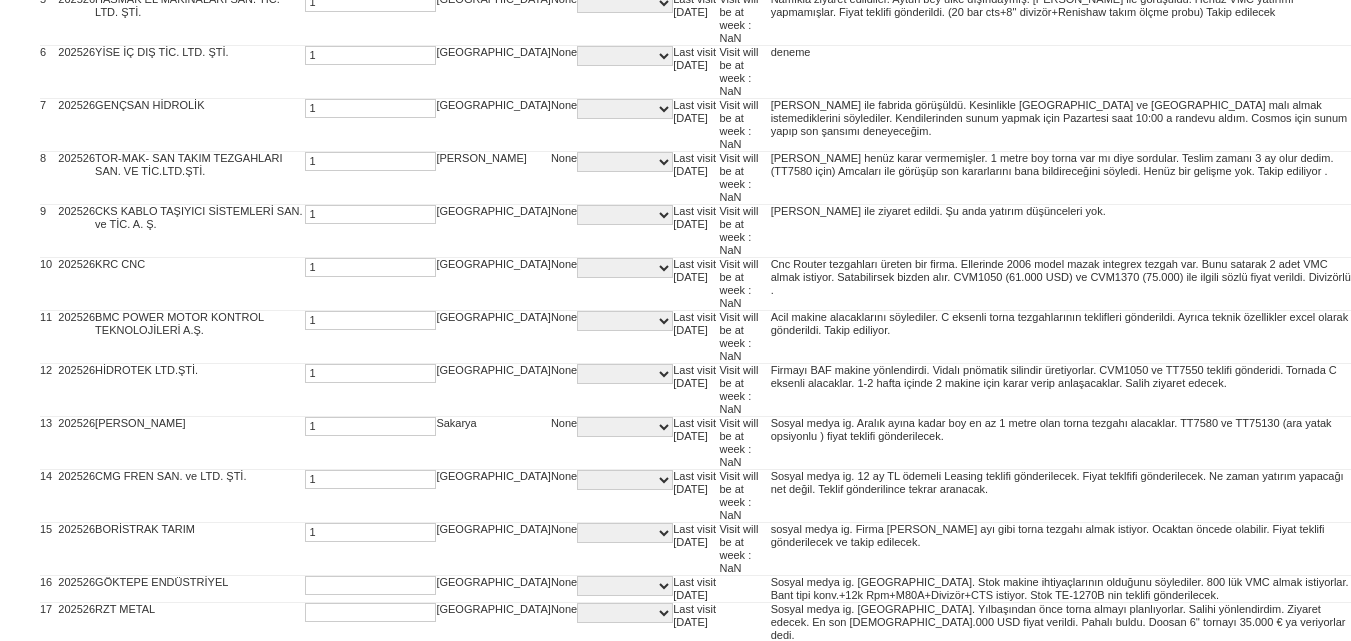 type on "1" 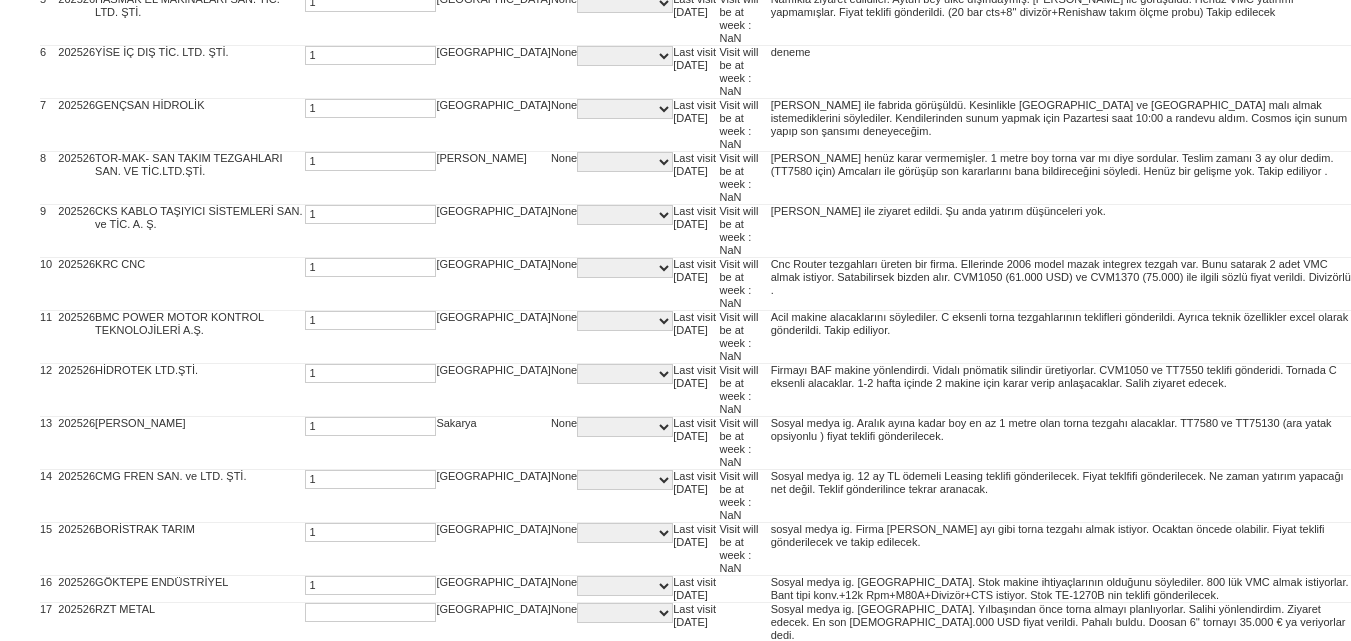 type on "1" 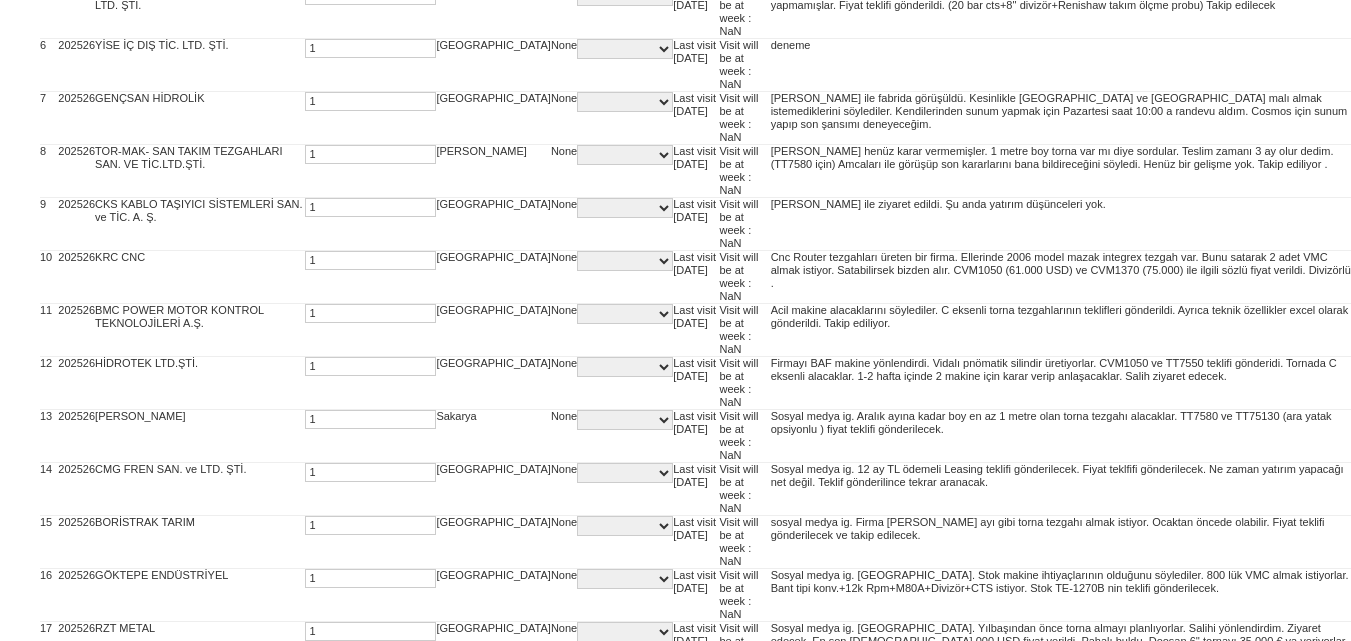 type on "1" 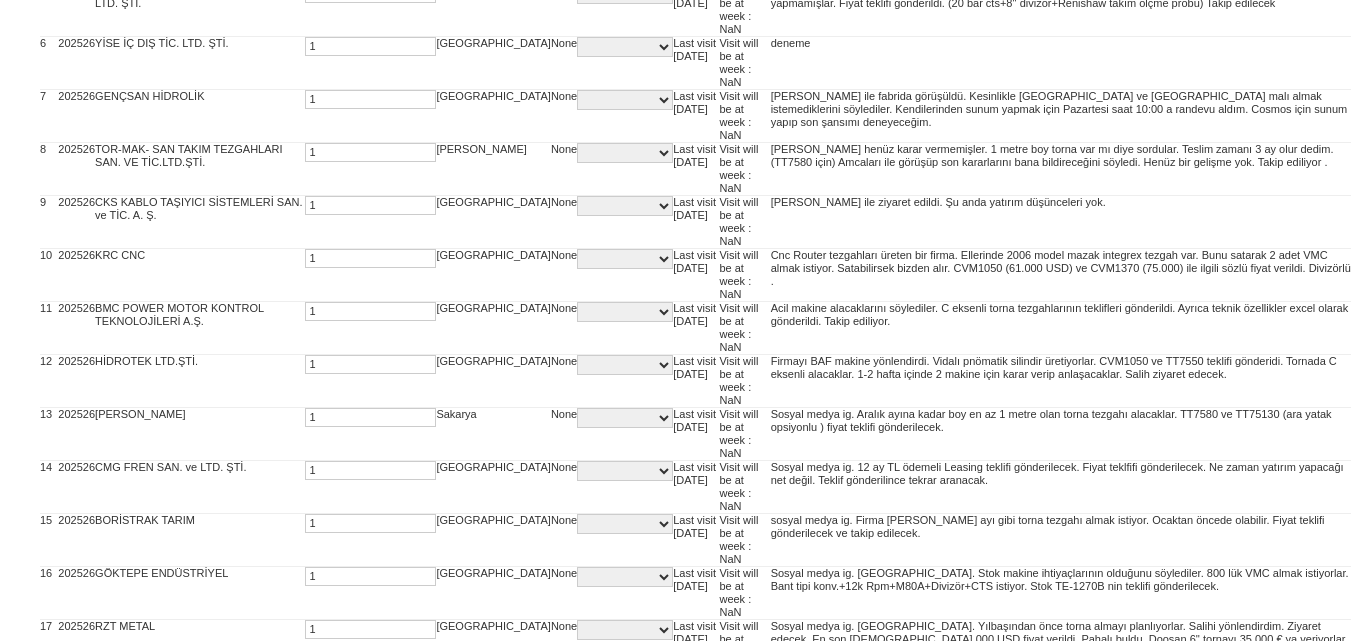 scroll, scrollTop: 744, scrollLeft: 0, axis: vertical 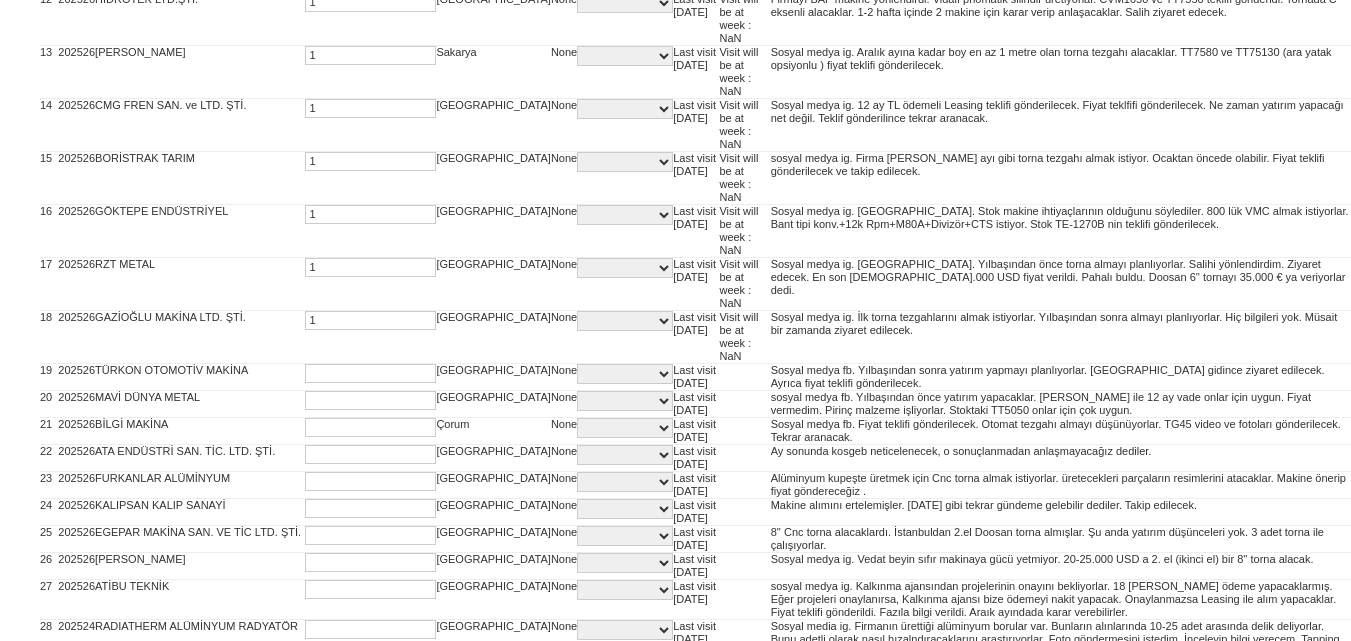 type on "1" 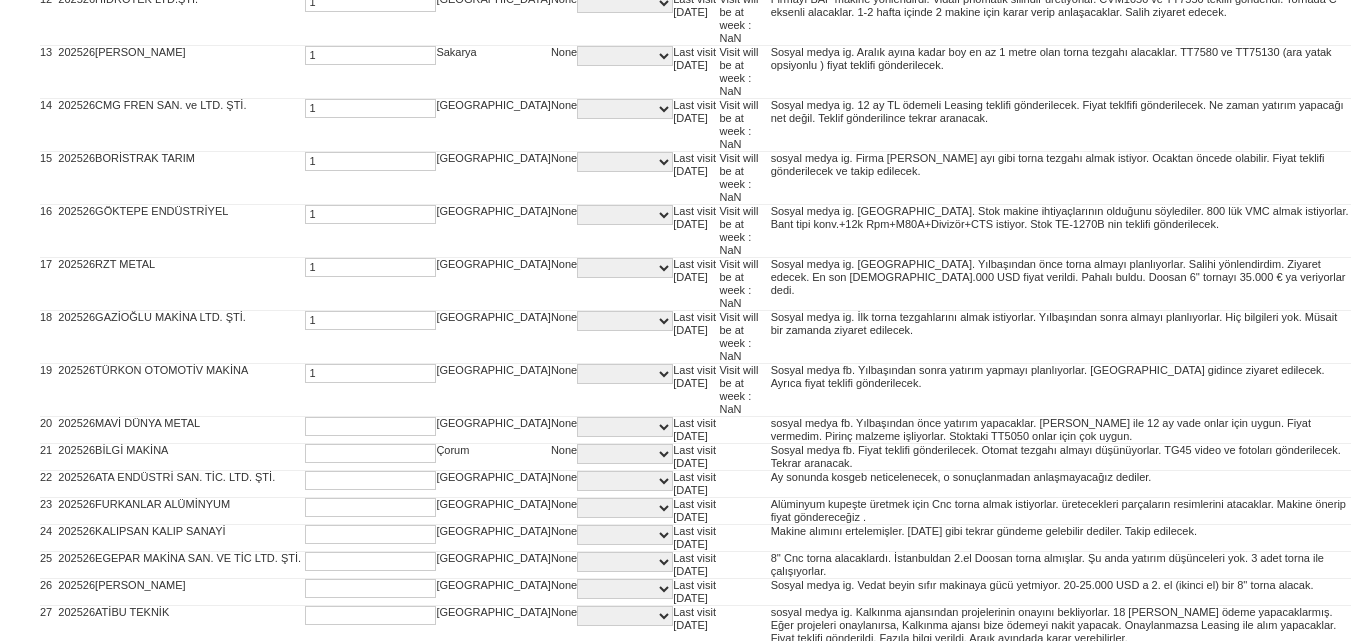 type on "1" 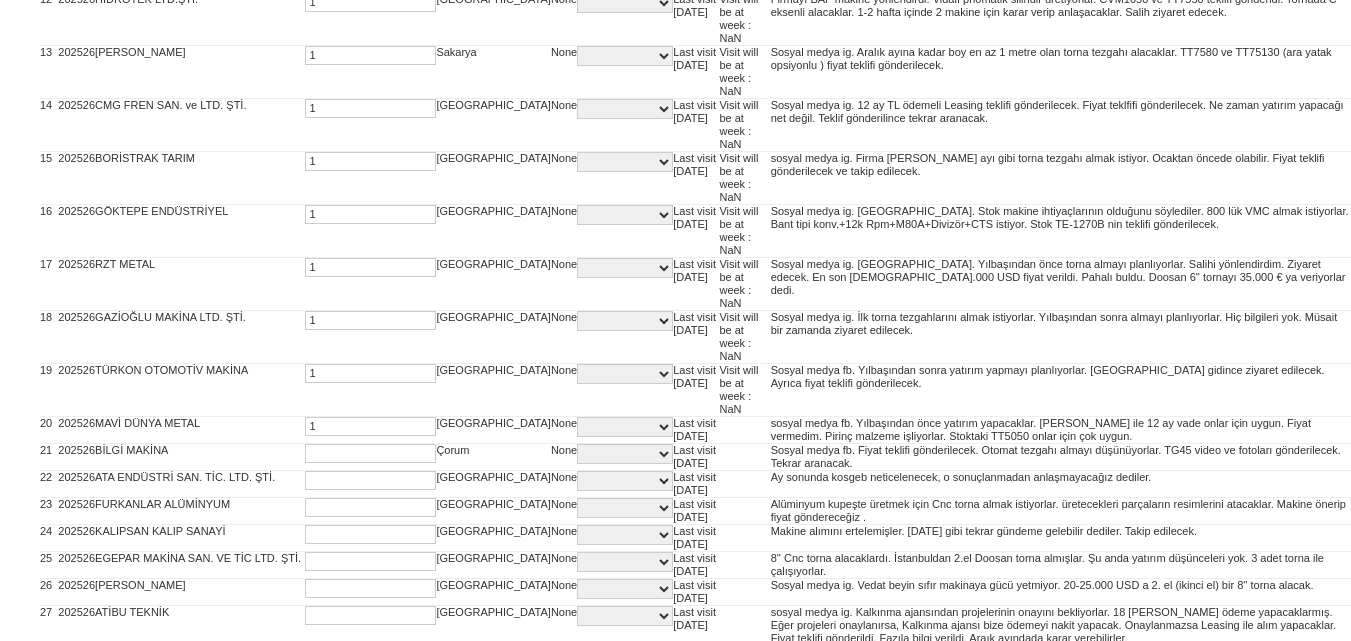 type on "1" 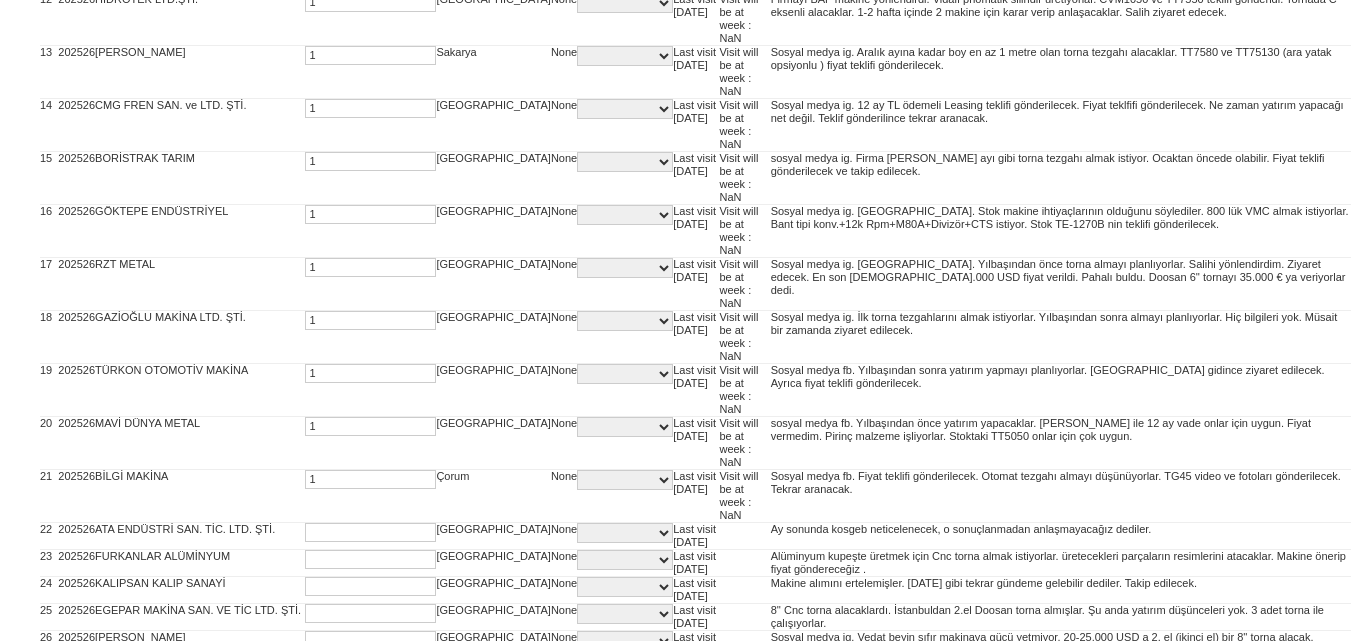type on "1" 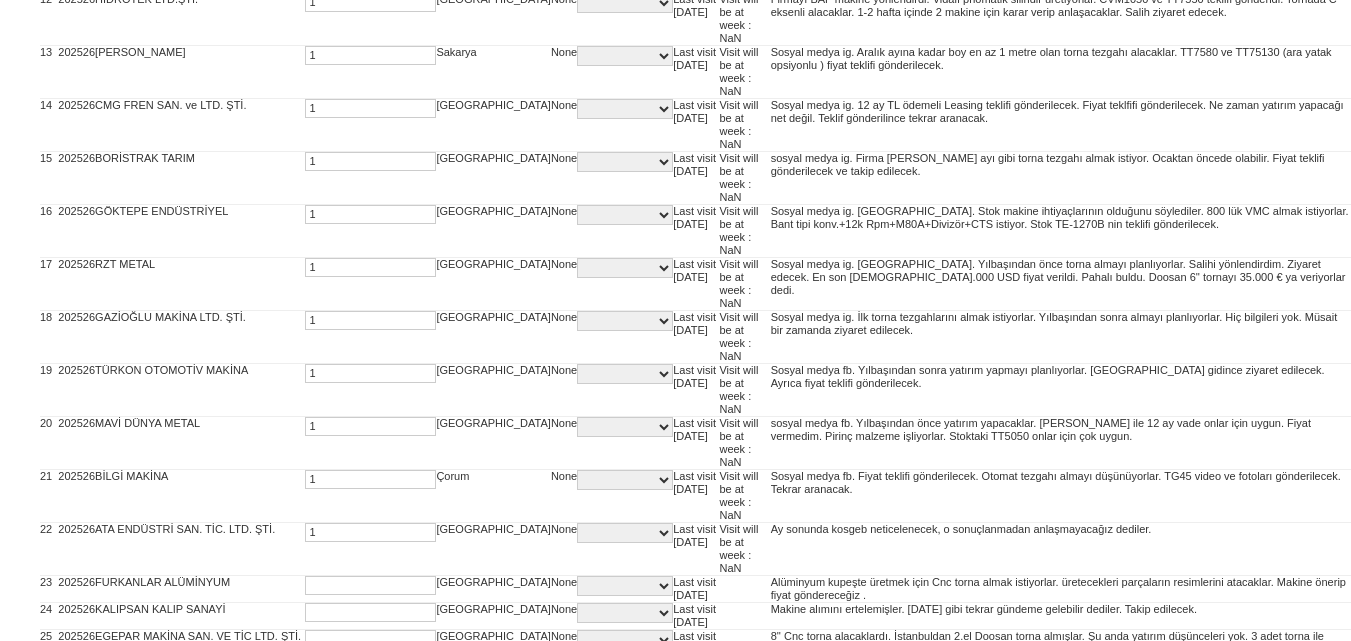 type on "1" 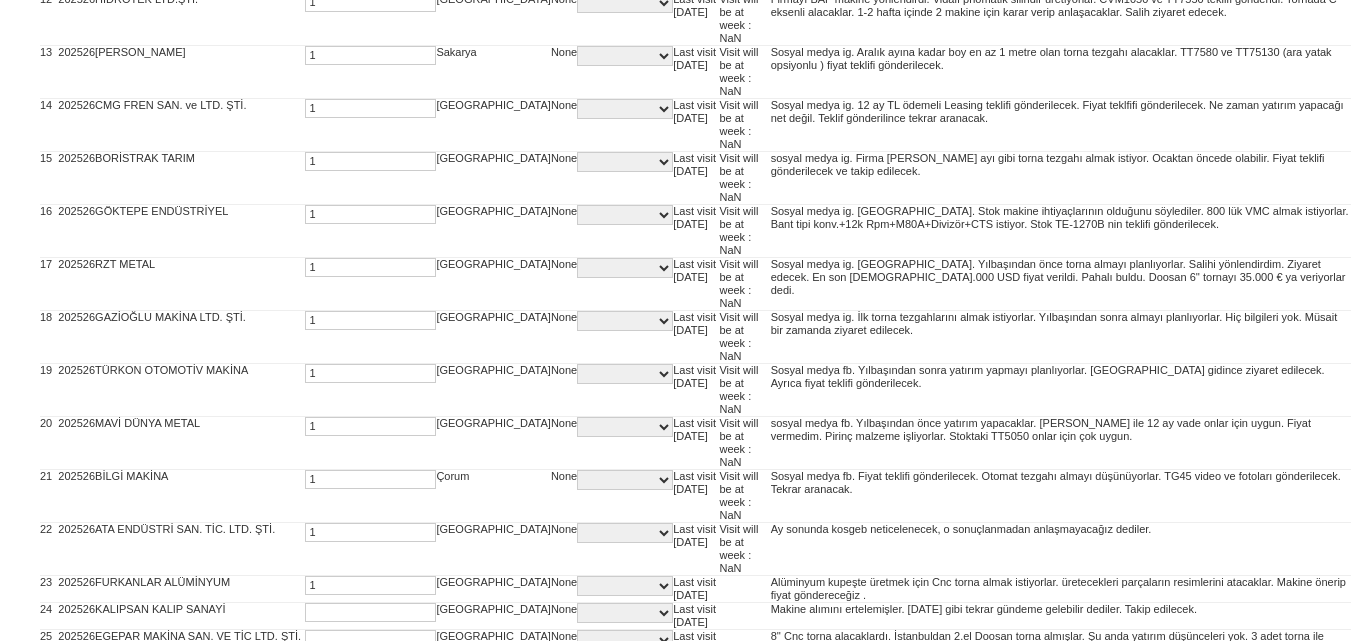 type on "1" 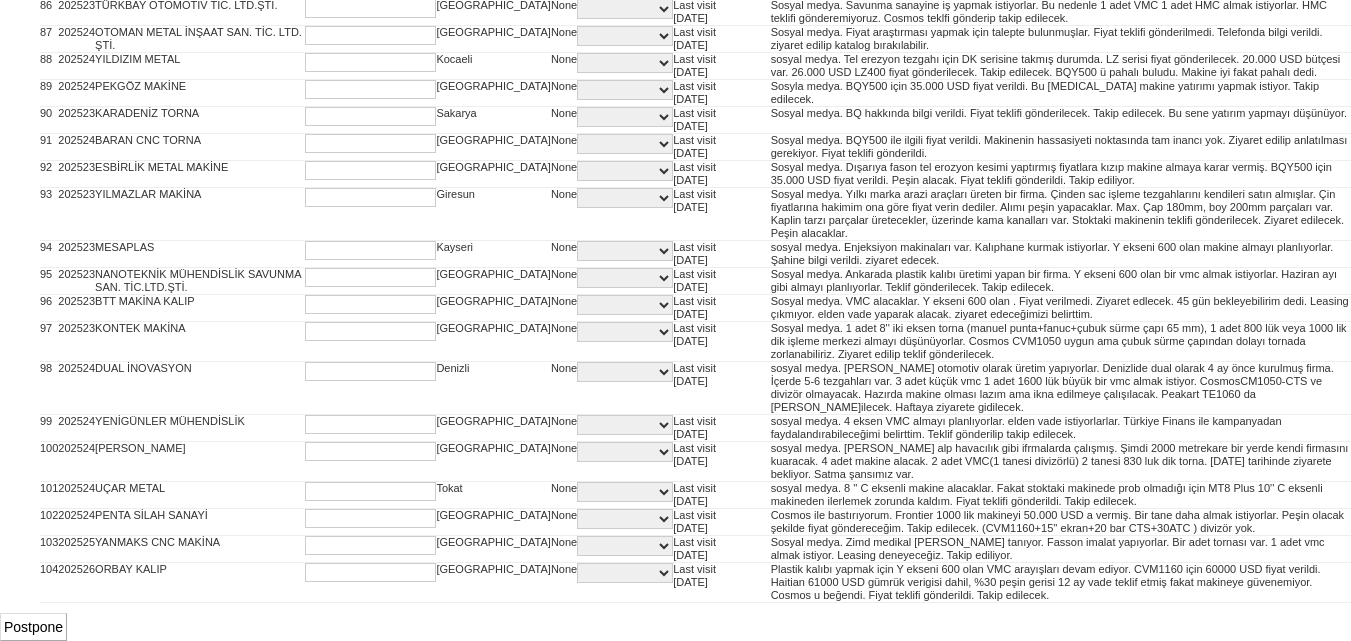 scroll, scrollTop: 4101, scrollLeft: 0, axis: vertical 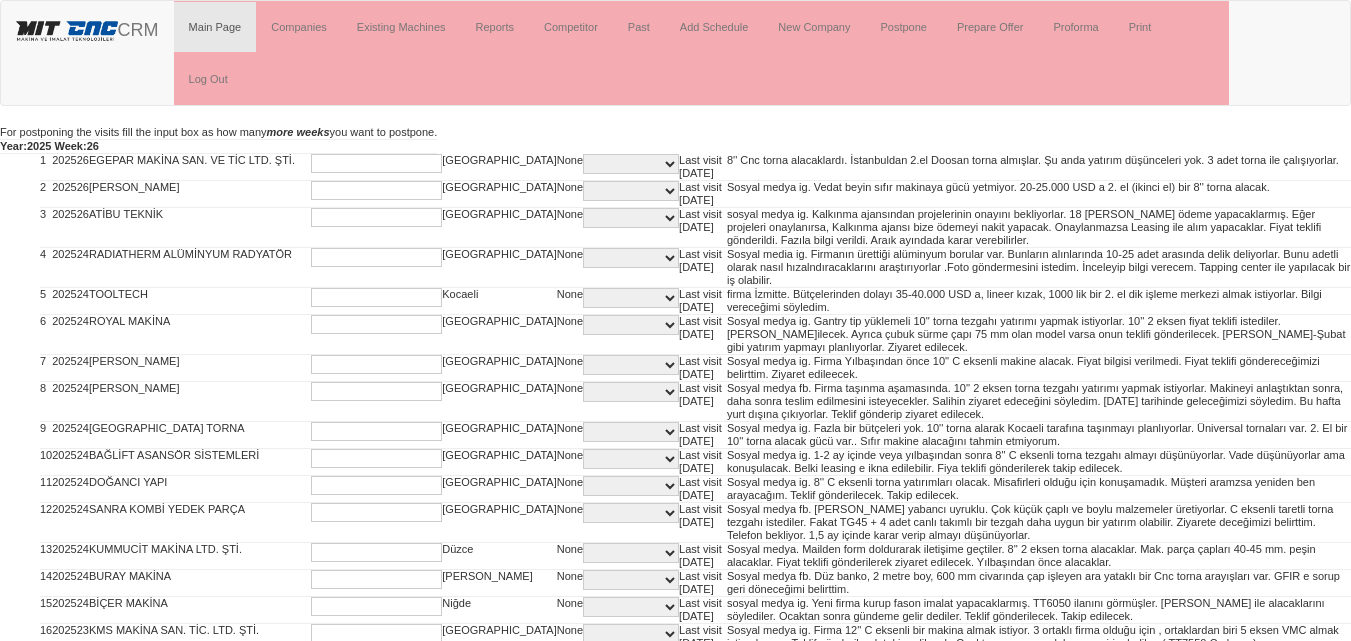 click at bounding box center (376, 163) 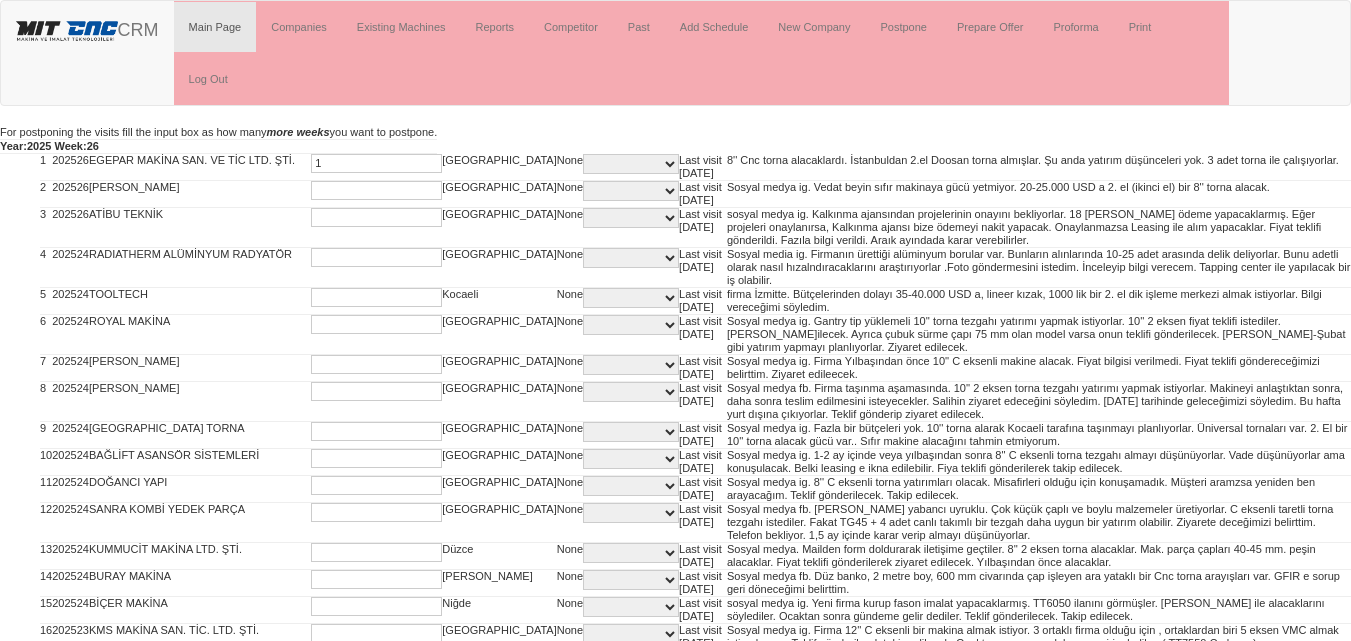 type on "1" 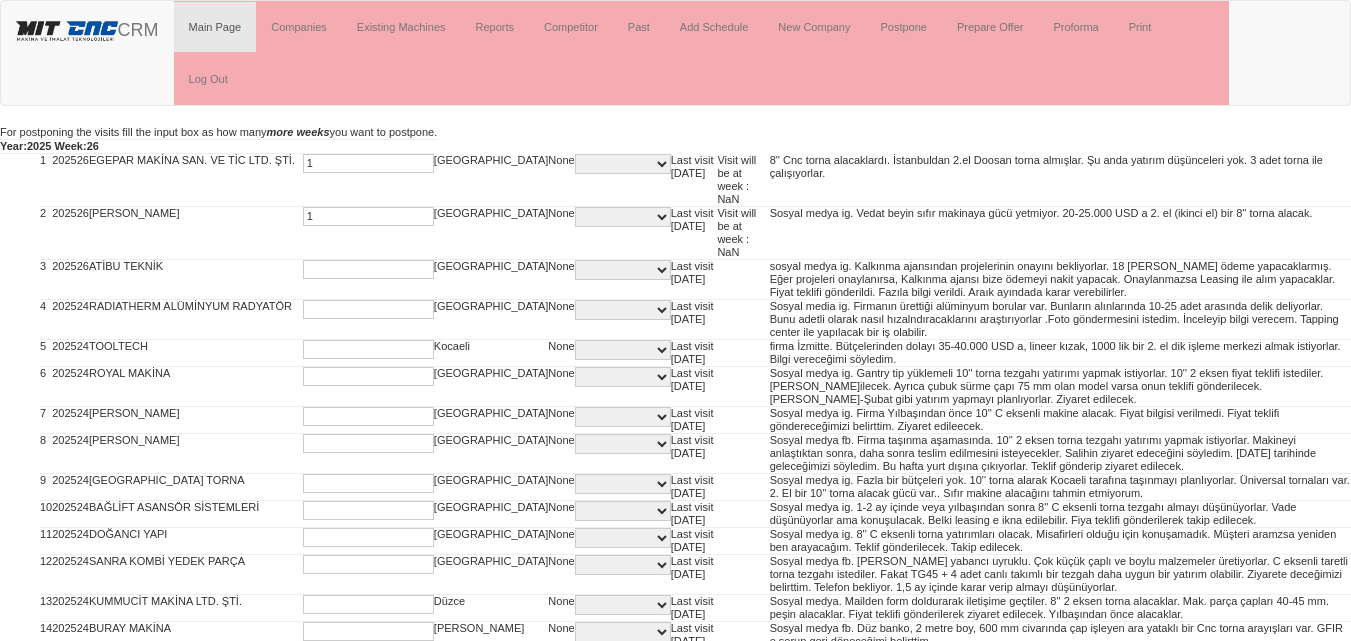 type on "1" 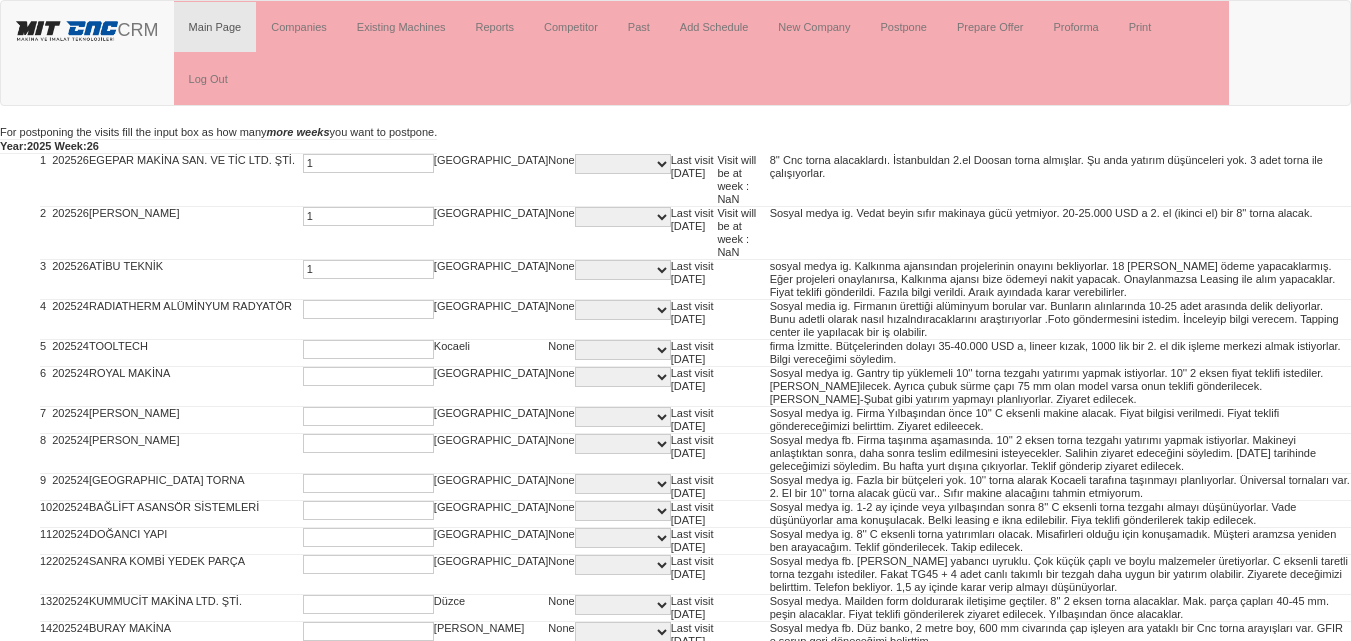 type on "1" 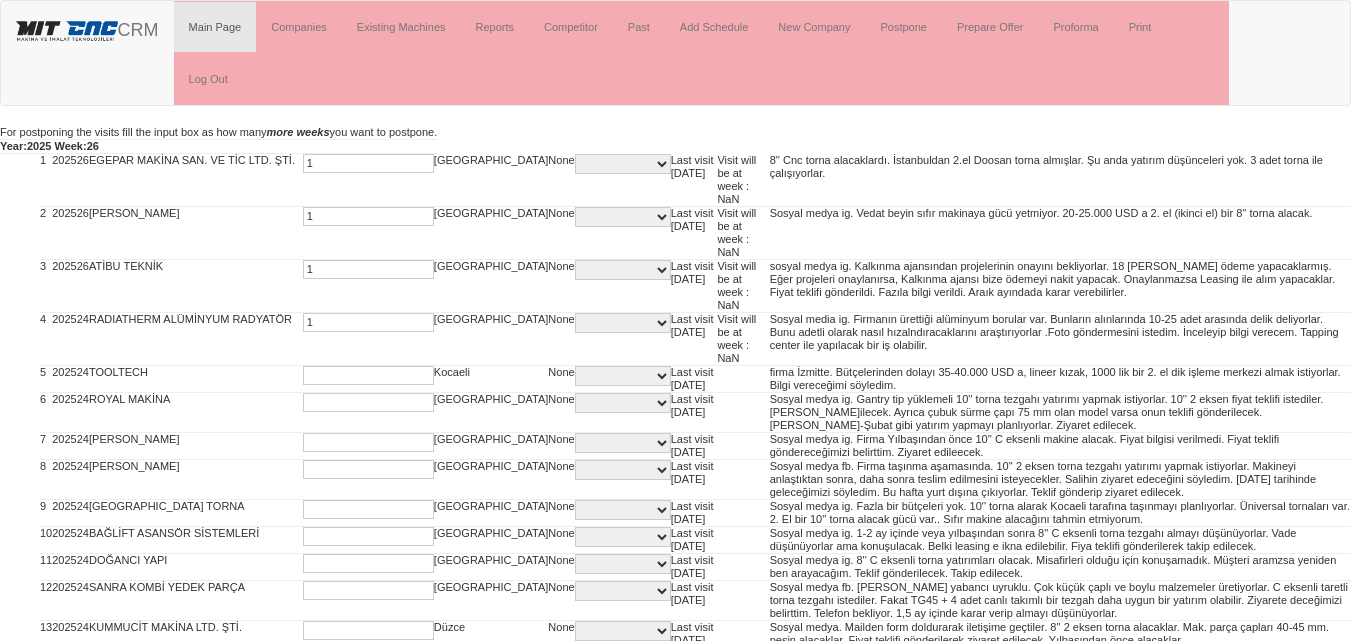 type on "1" 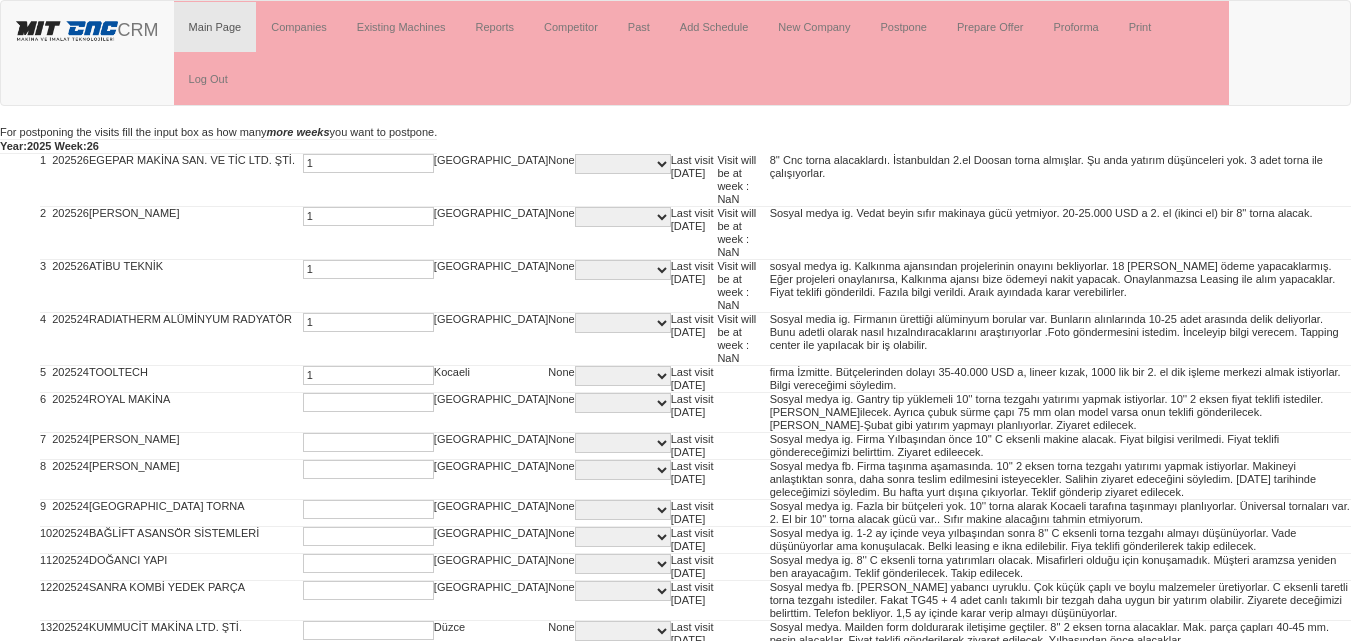 type on "1" 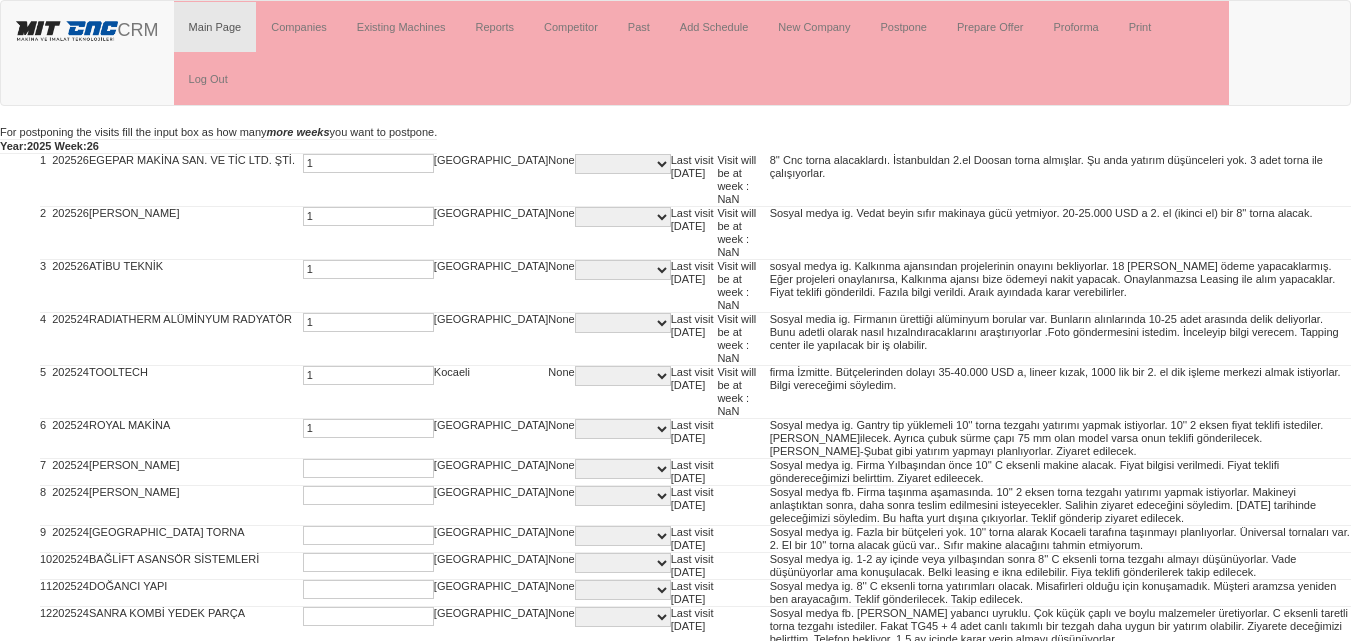type on "1" 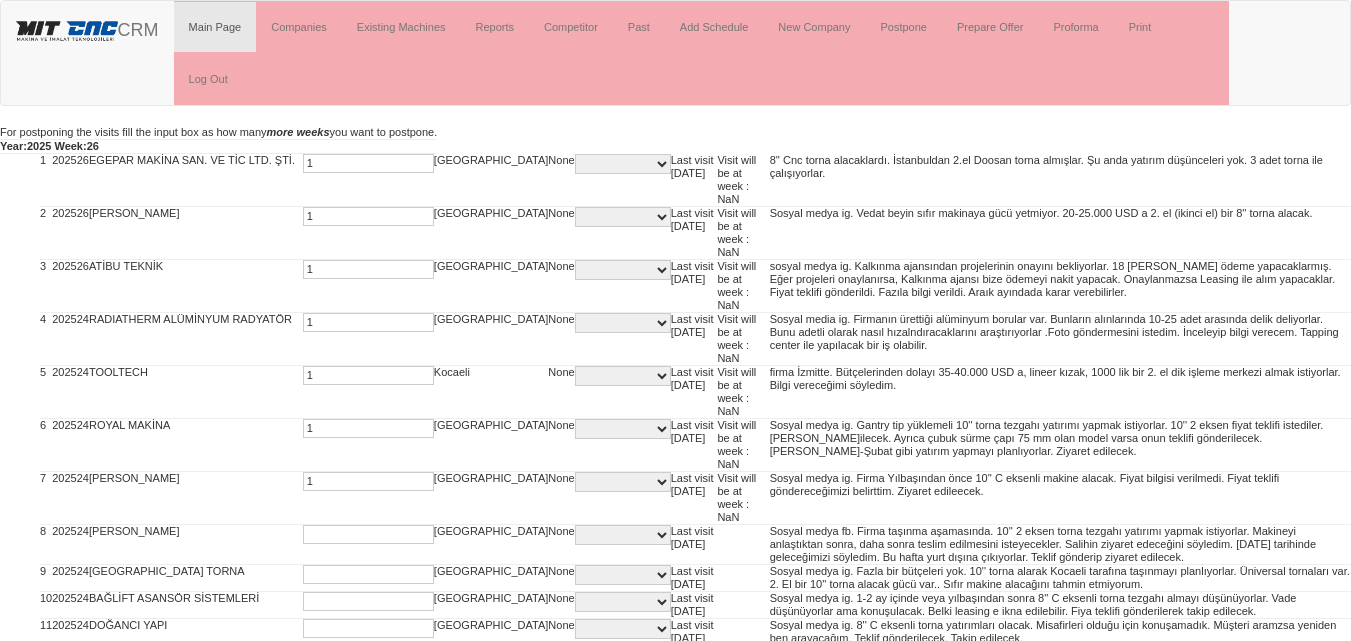 type on "1" 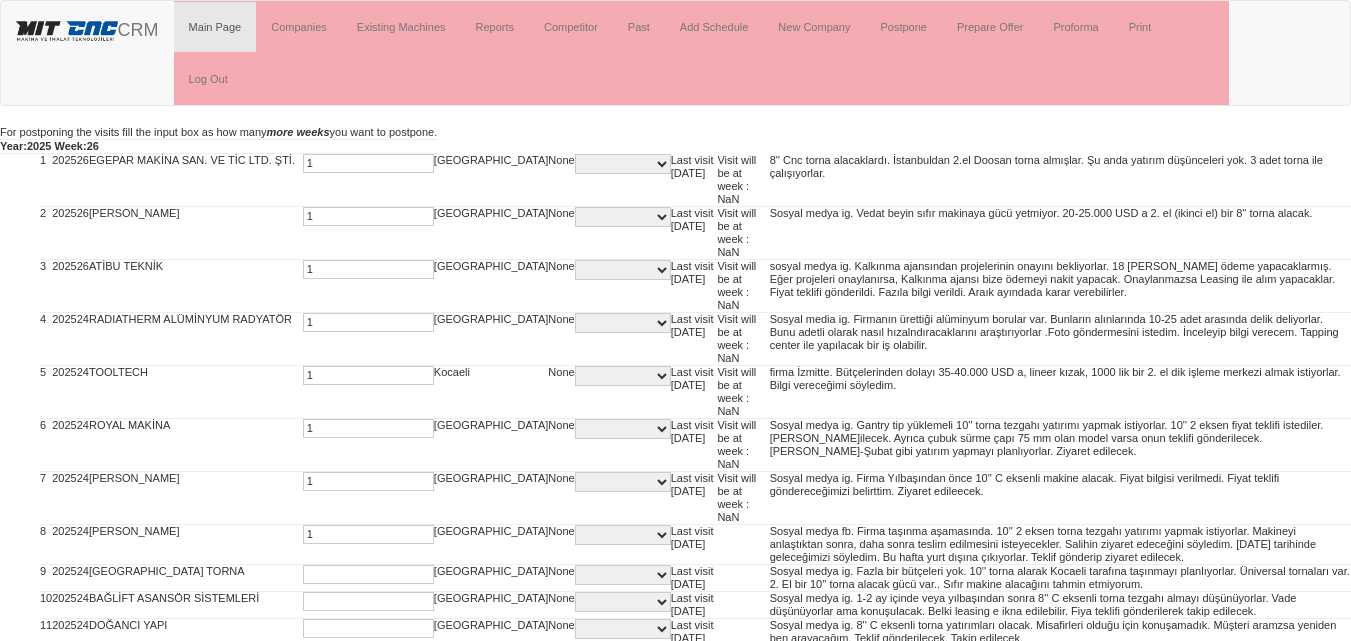 type on "1" 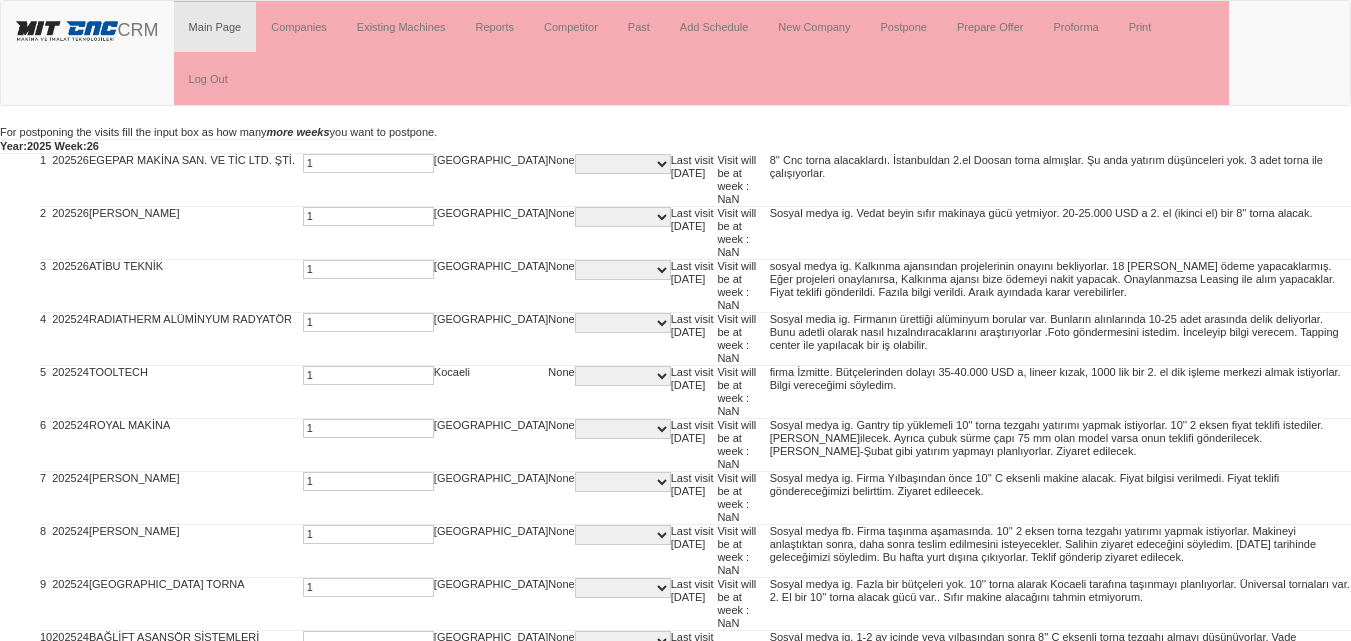type on "1" 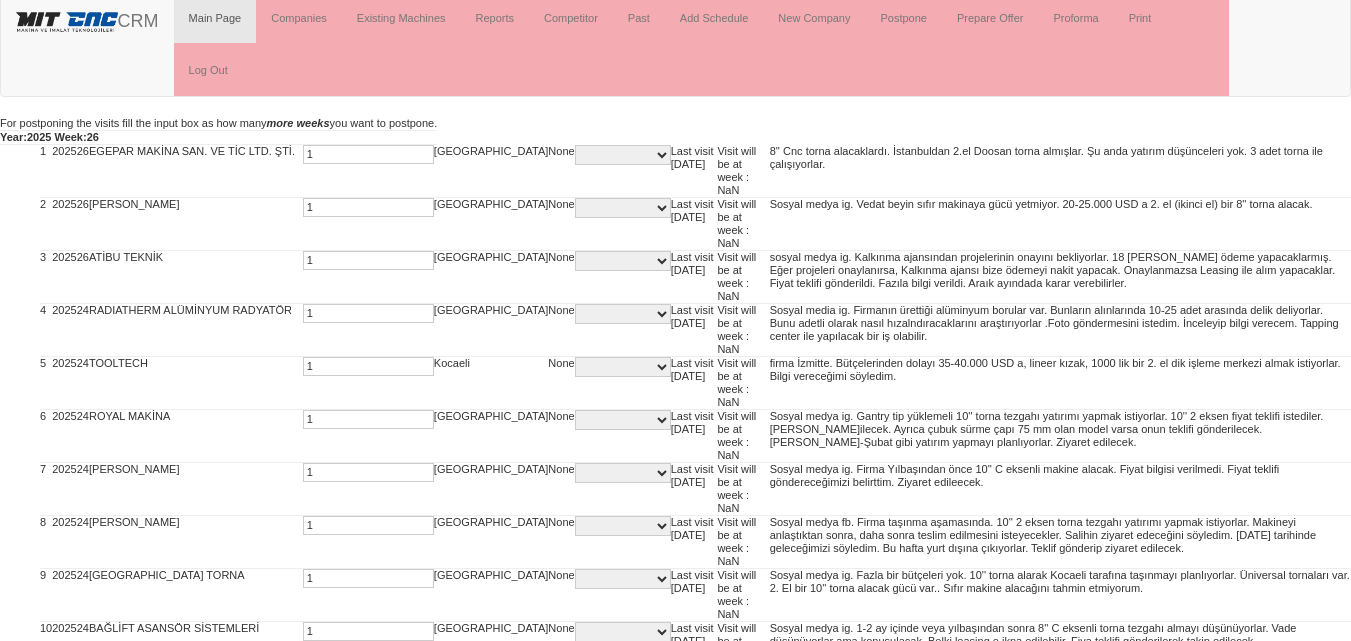 type on "1" 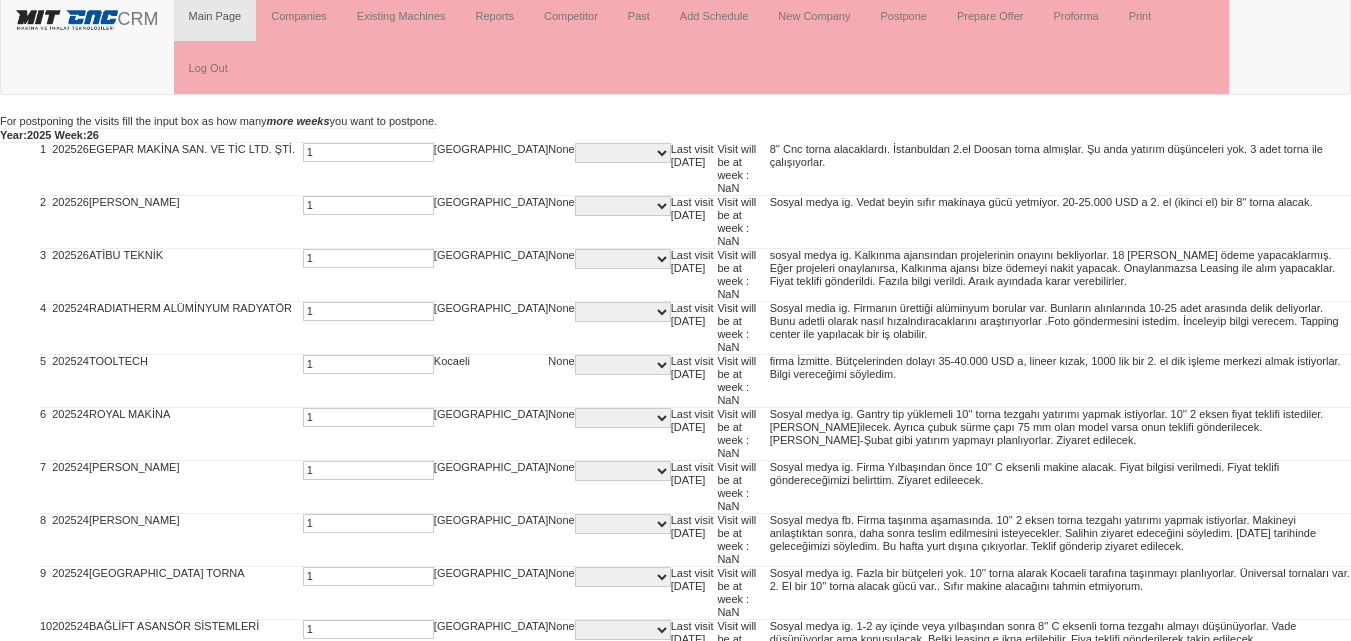 scroll, scrollTop: 373, scrollLeft: 0, axis: vertical 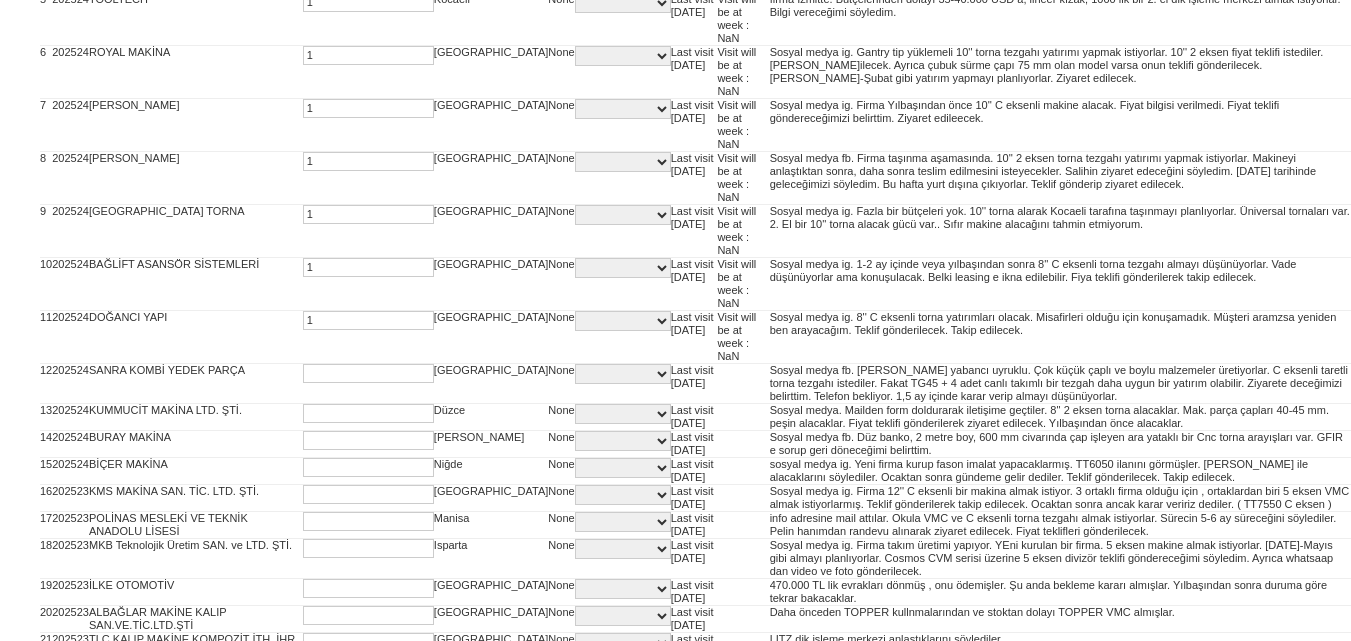 type on "1" 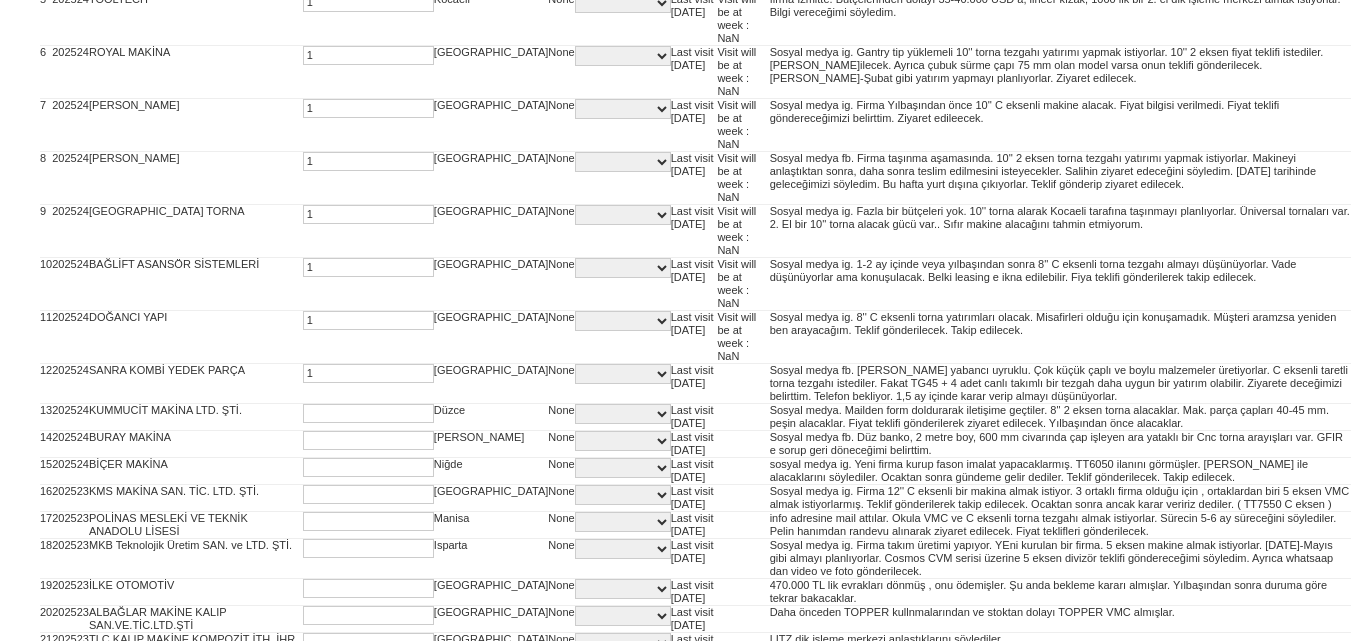 type on "1" 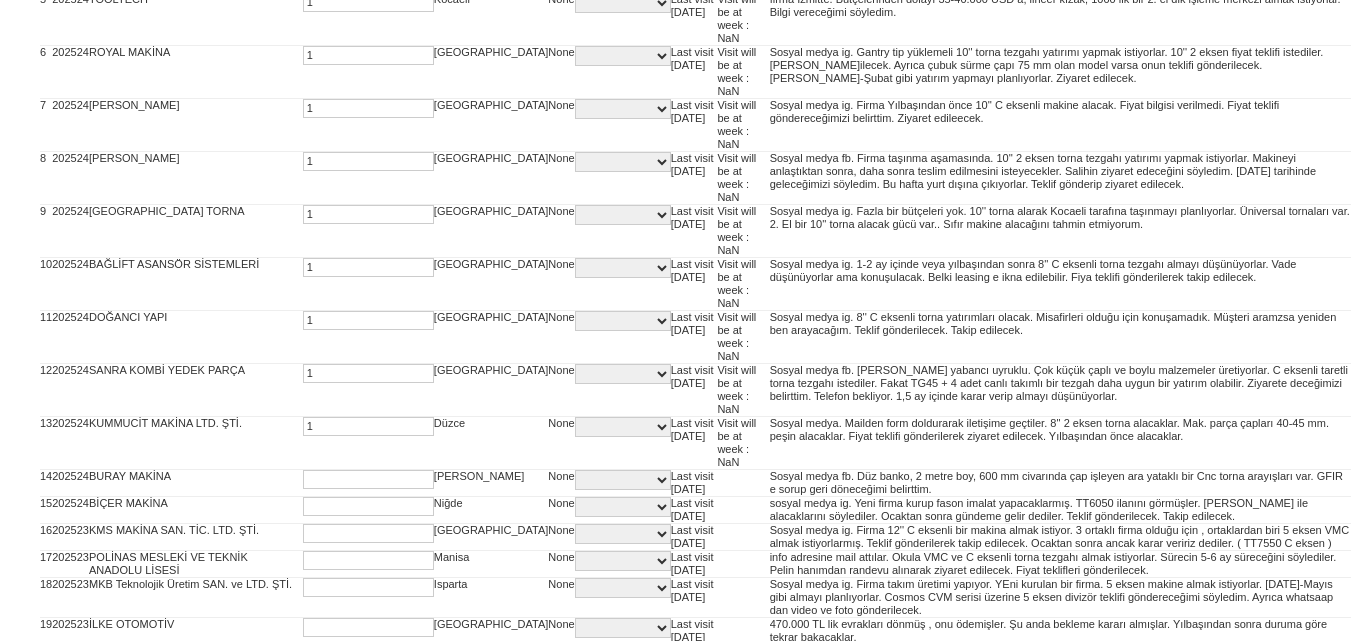 type on "1" 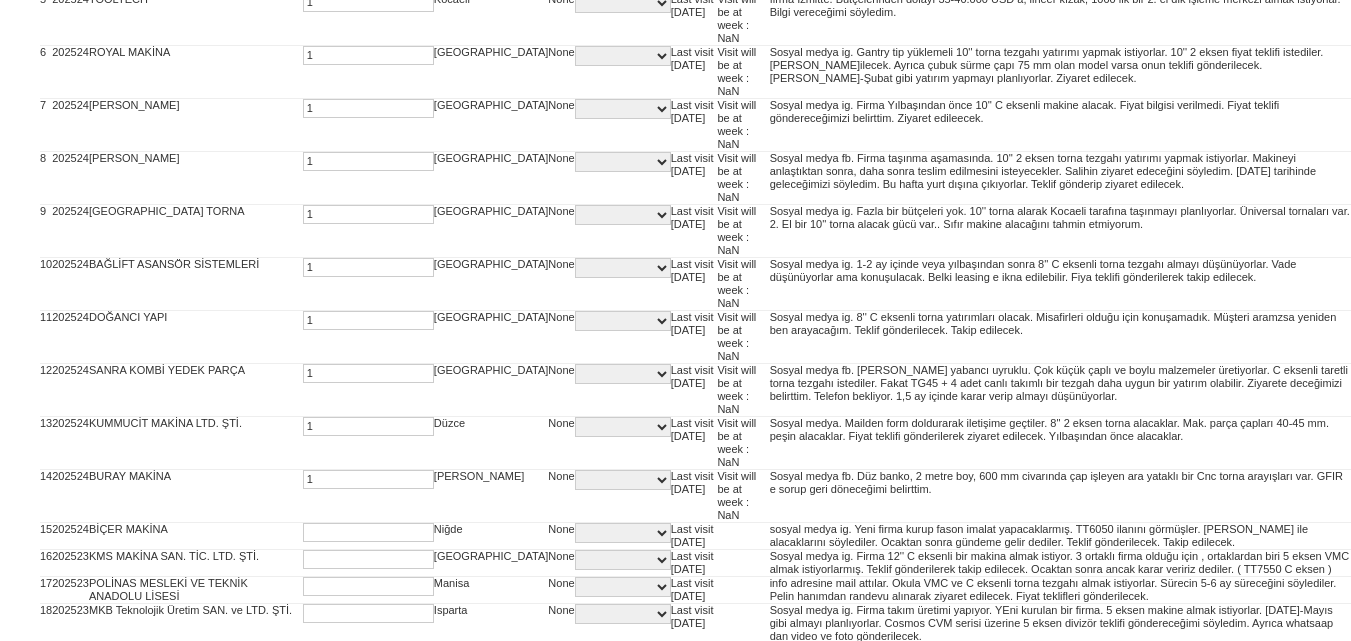 type on "1" 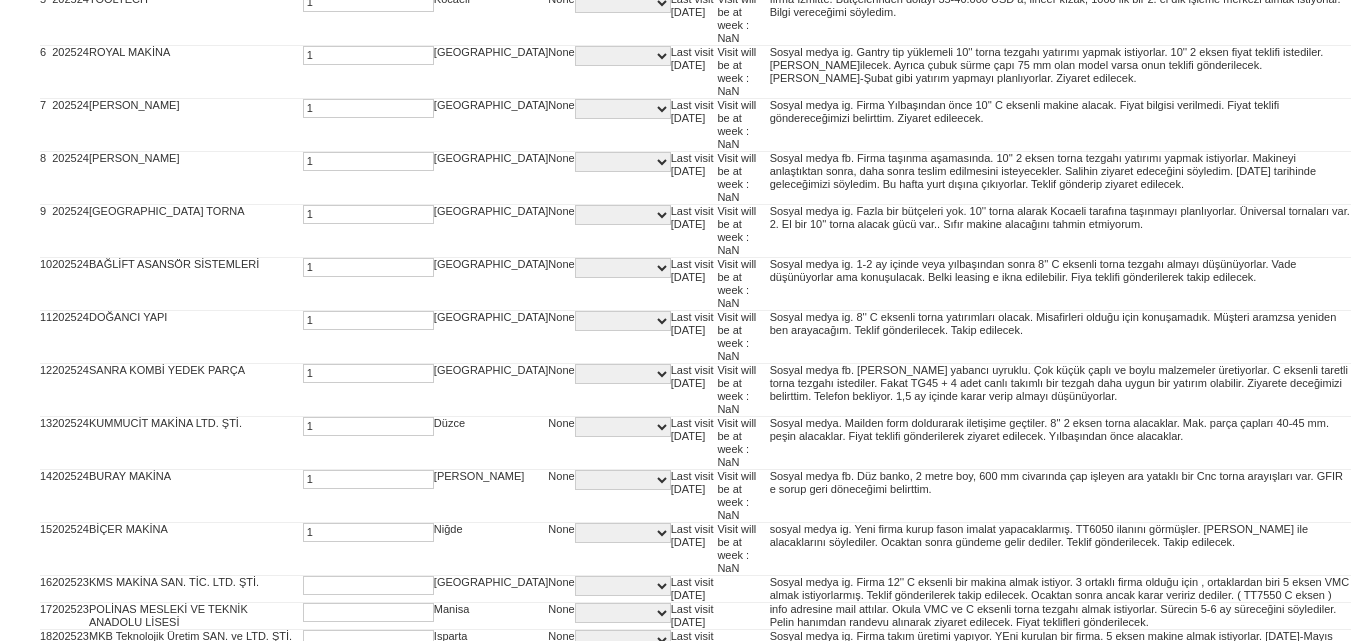 type on "1" 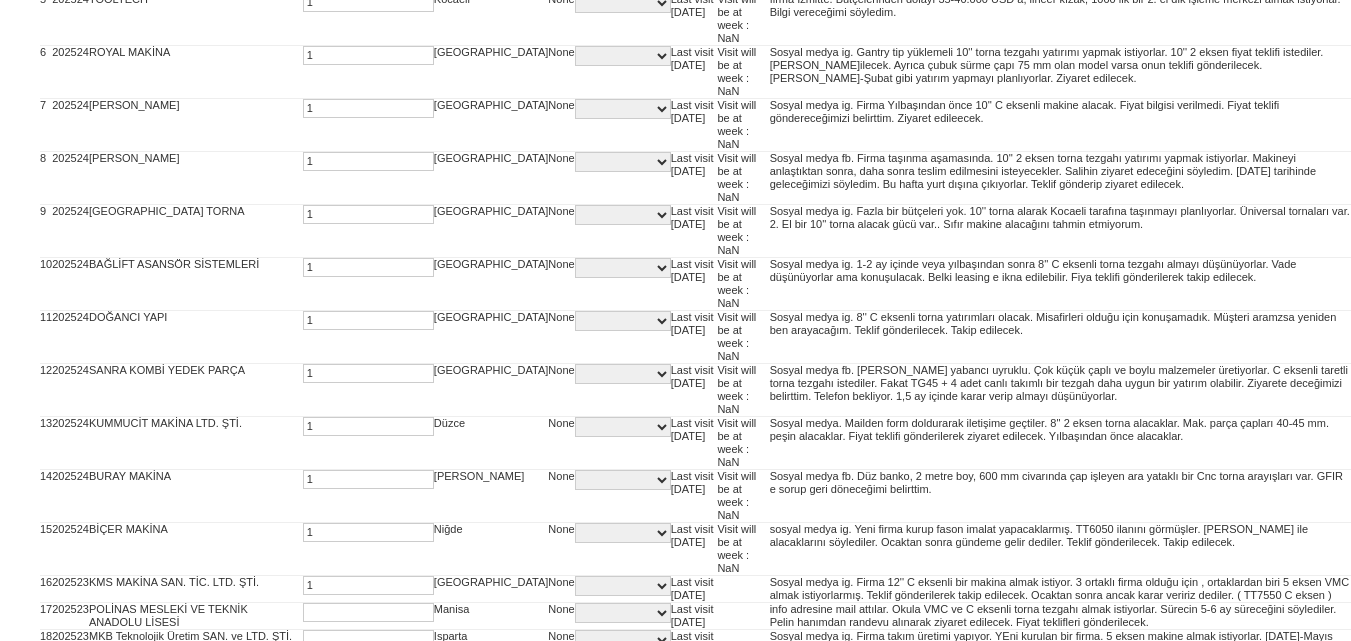 type on "1" 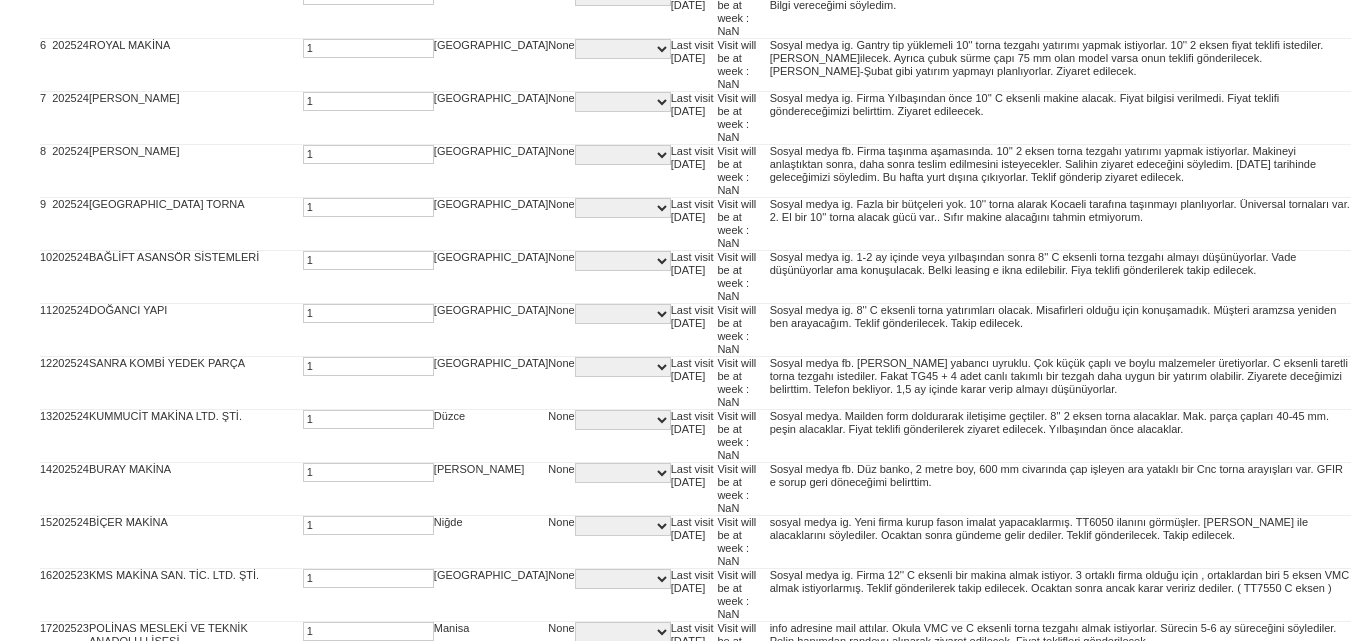 type on "1" 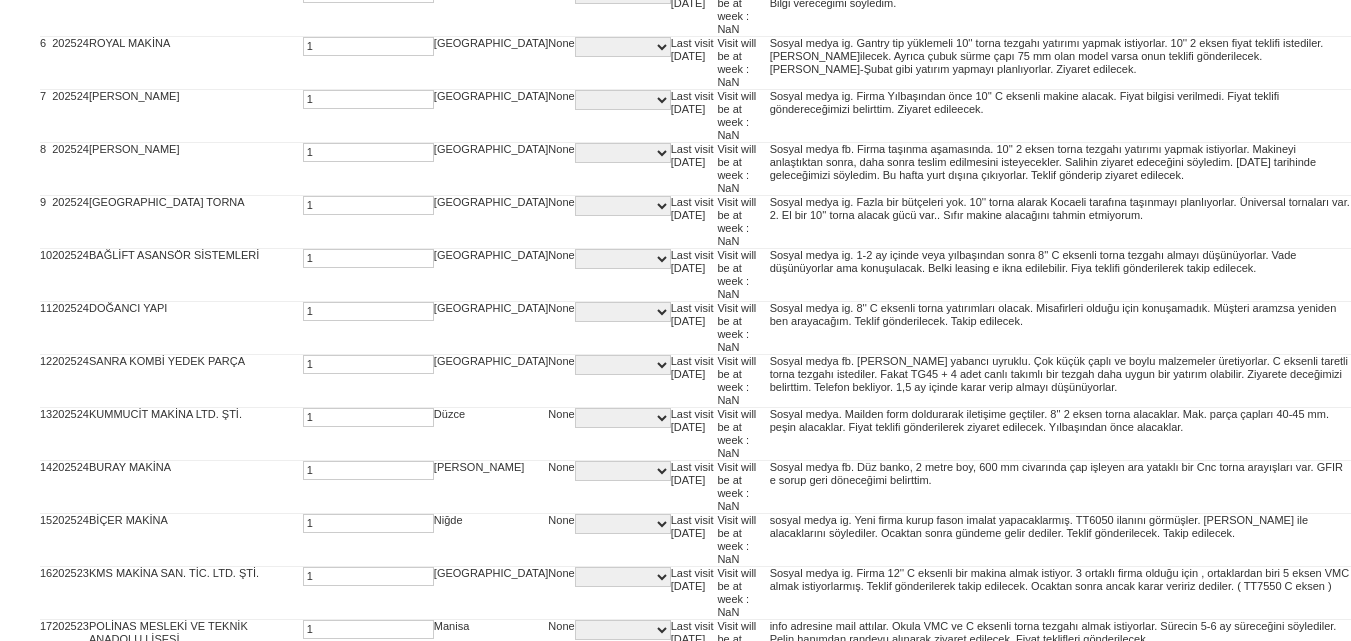 scroll, scrollTop: 744, scrollLeft: 0, axis: vertical 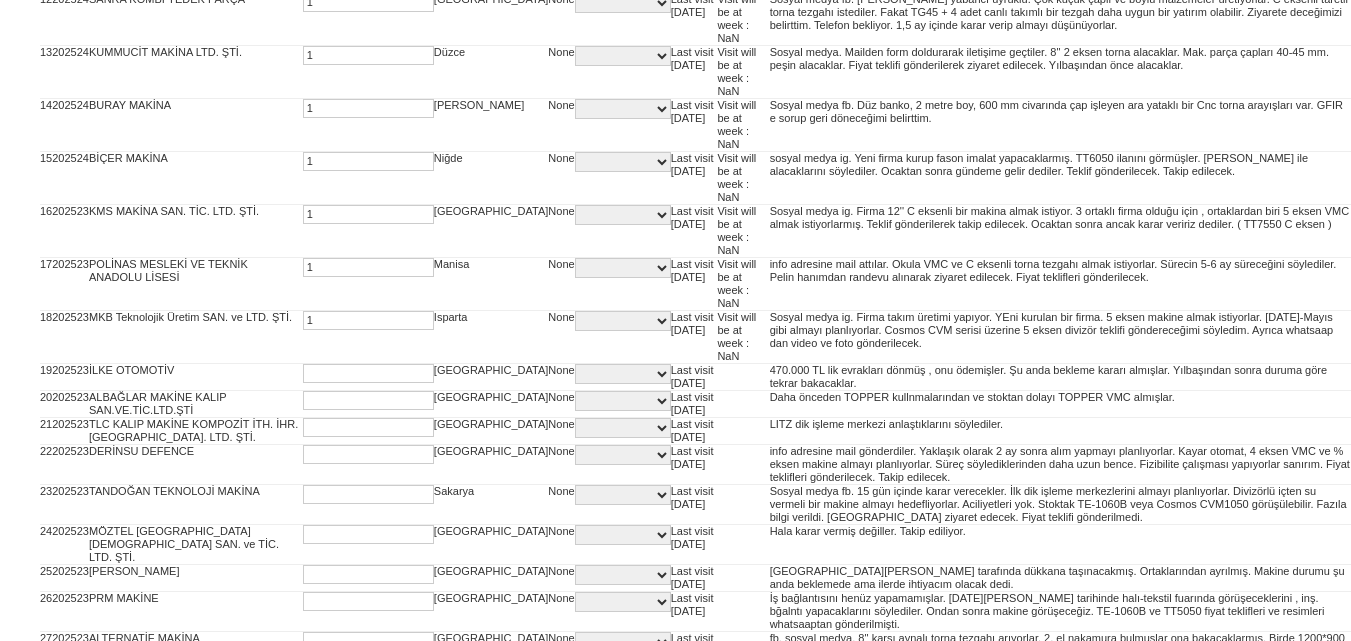 type on "1" 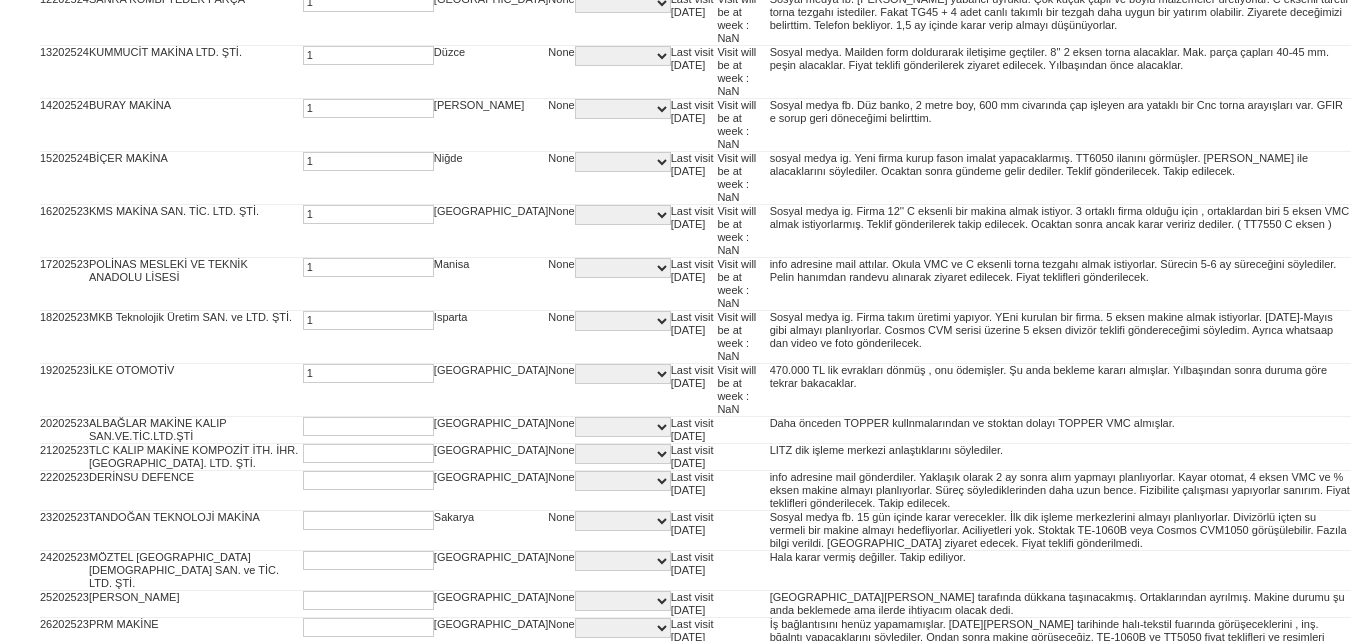type on "1" 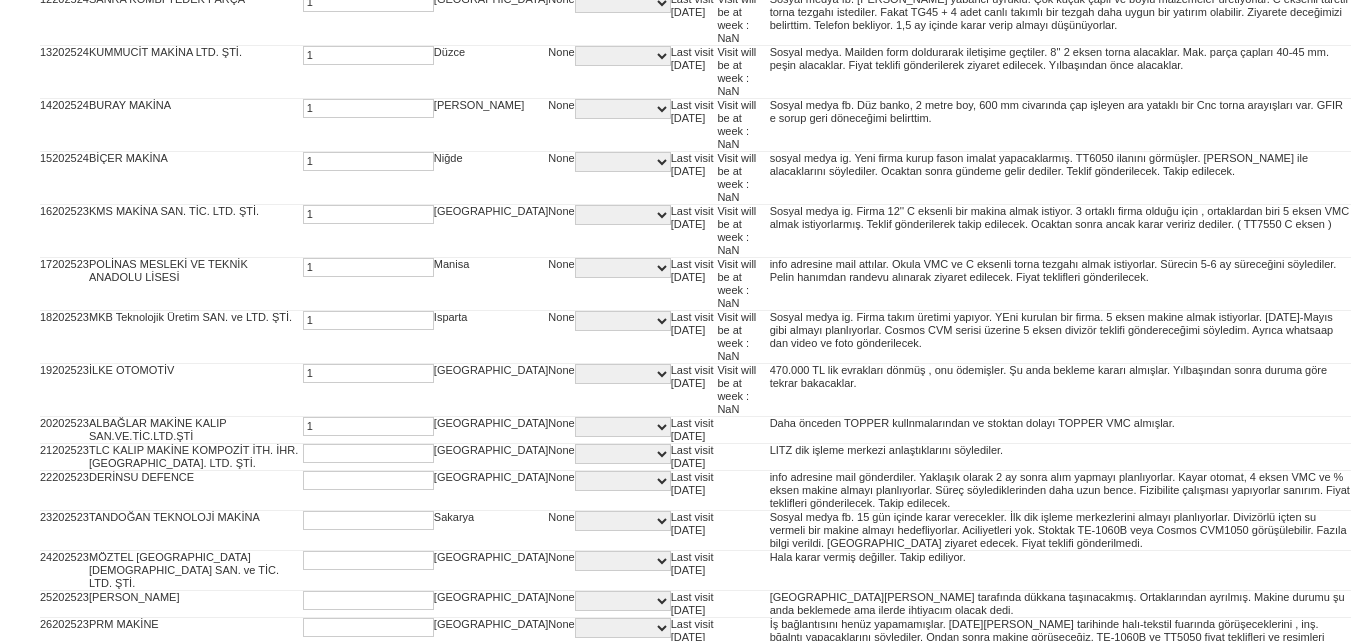 type on "1" 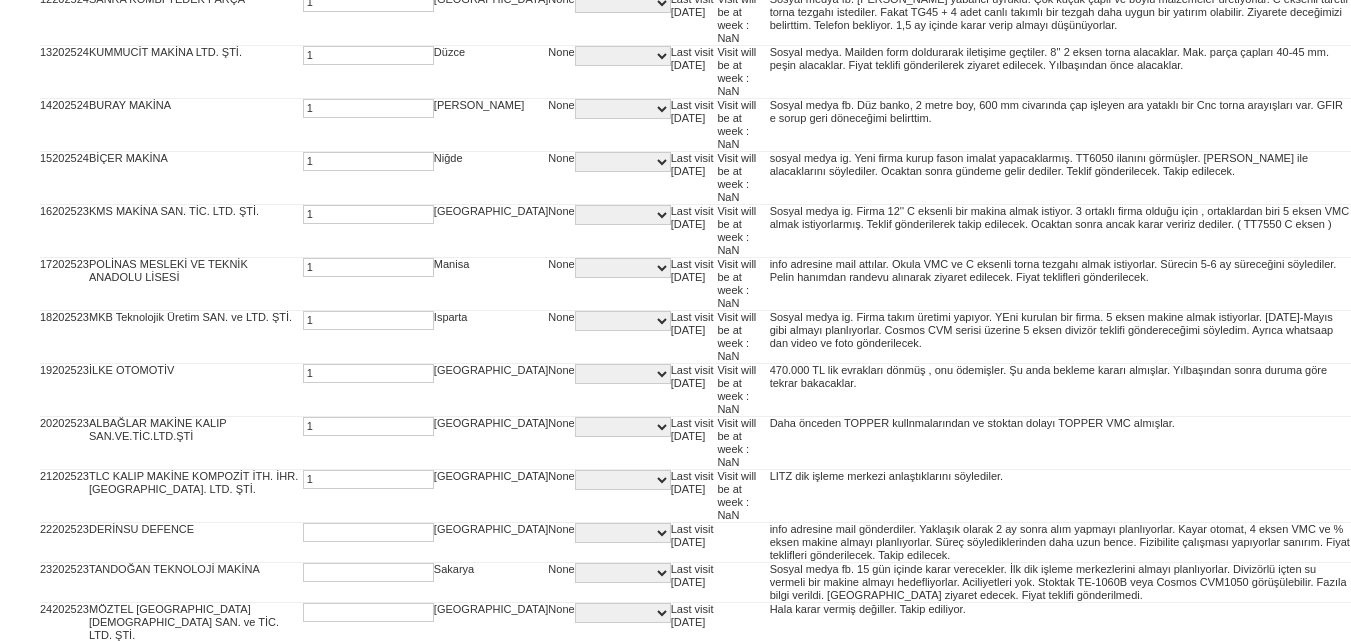 type on "1" 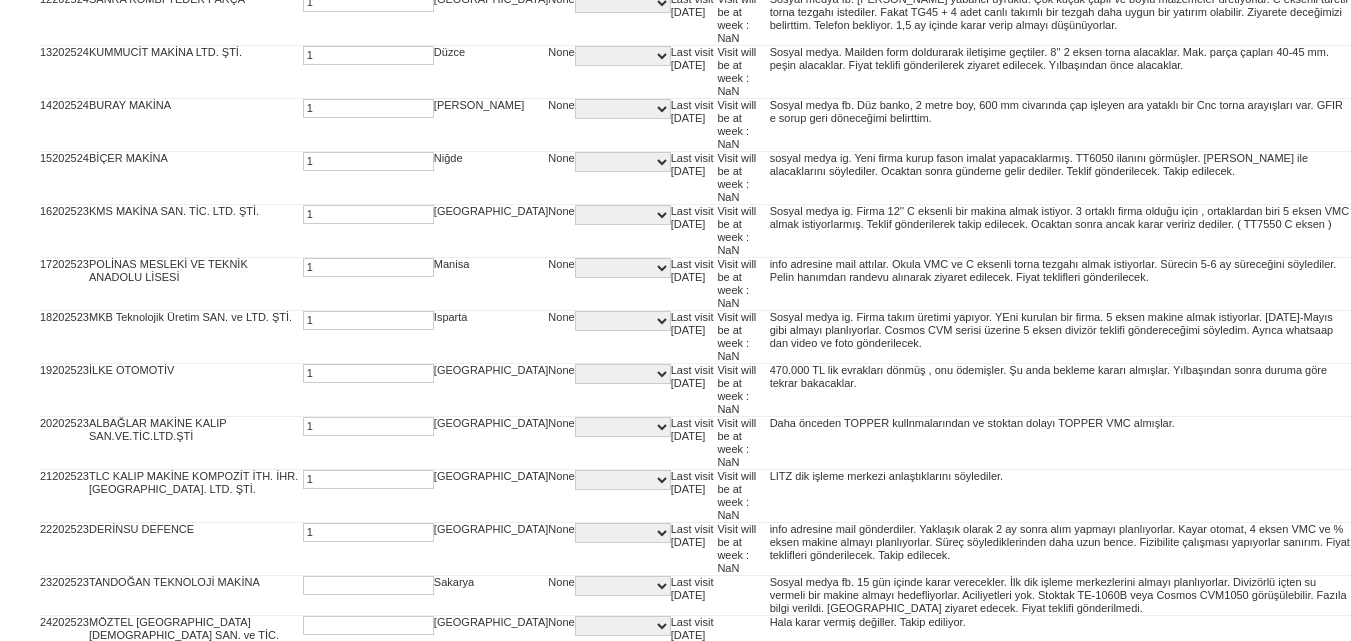 type on "1" 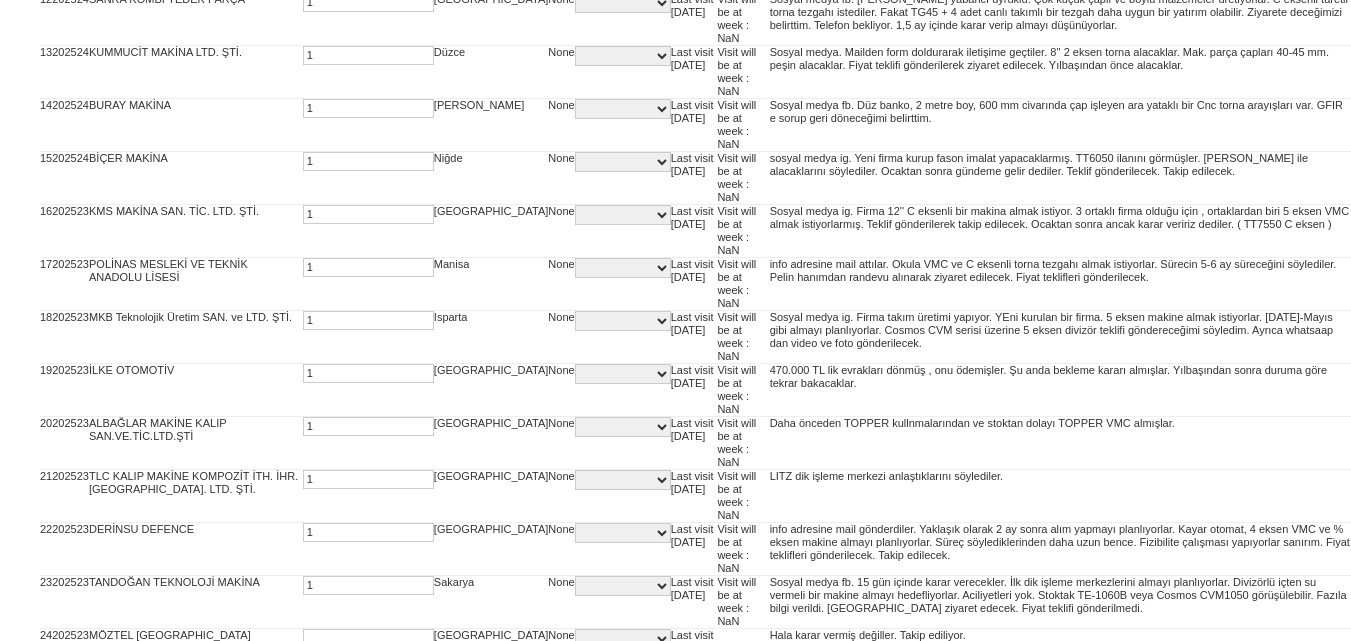 type on "1" 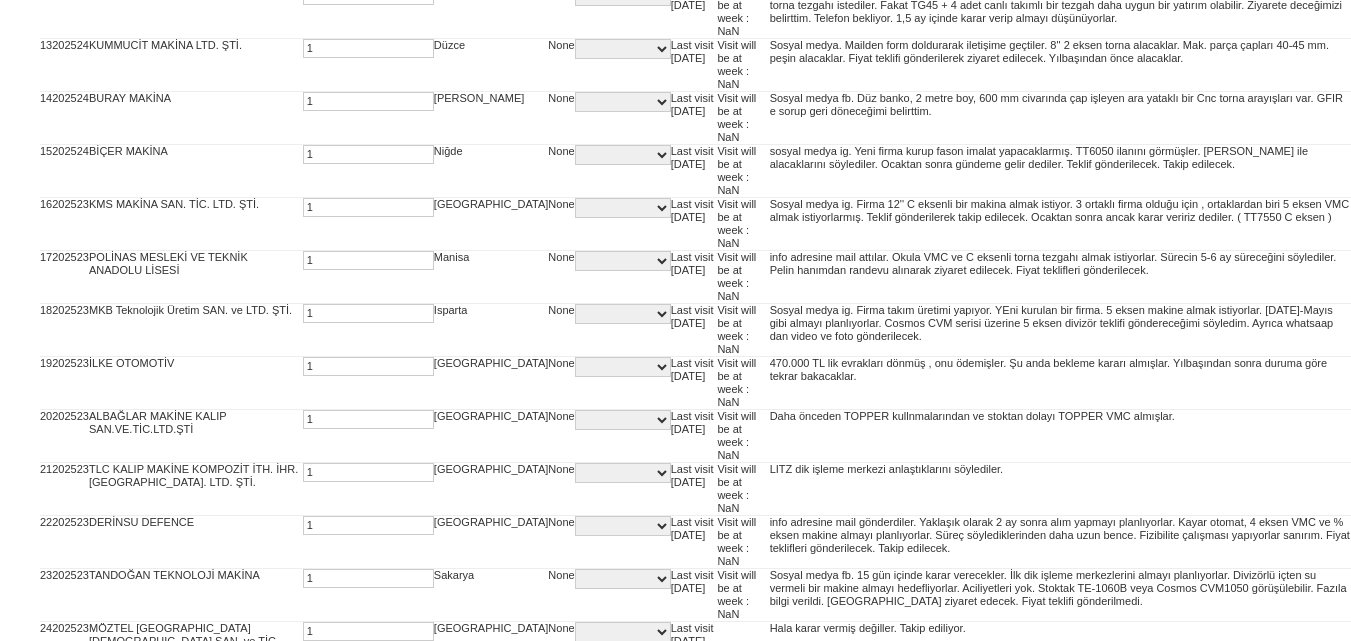 type on "1" 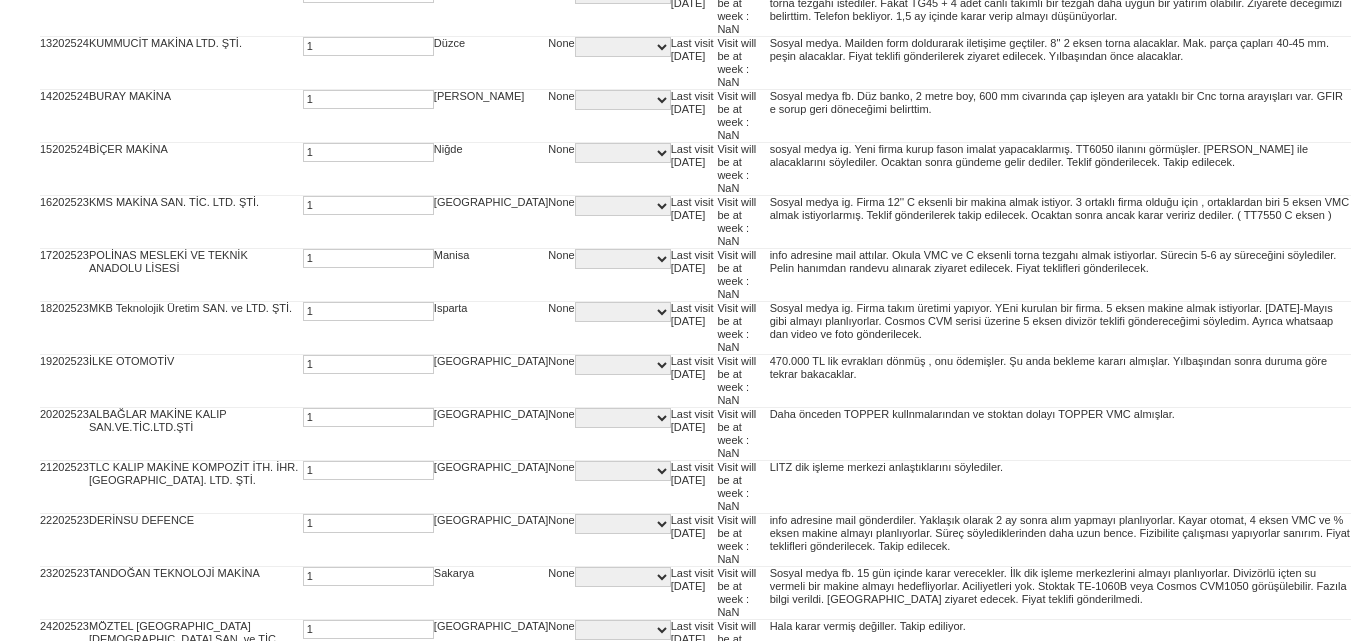 scroll, scrollTop: 1115, scrollLeft: 0, axis: vertical 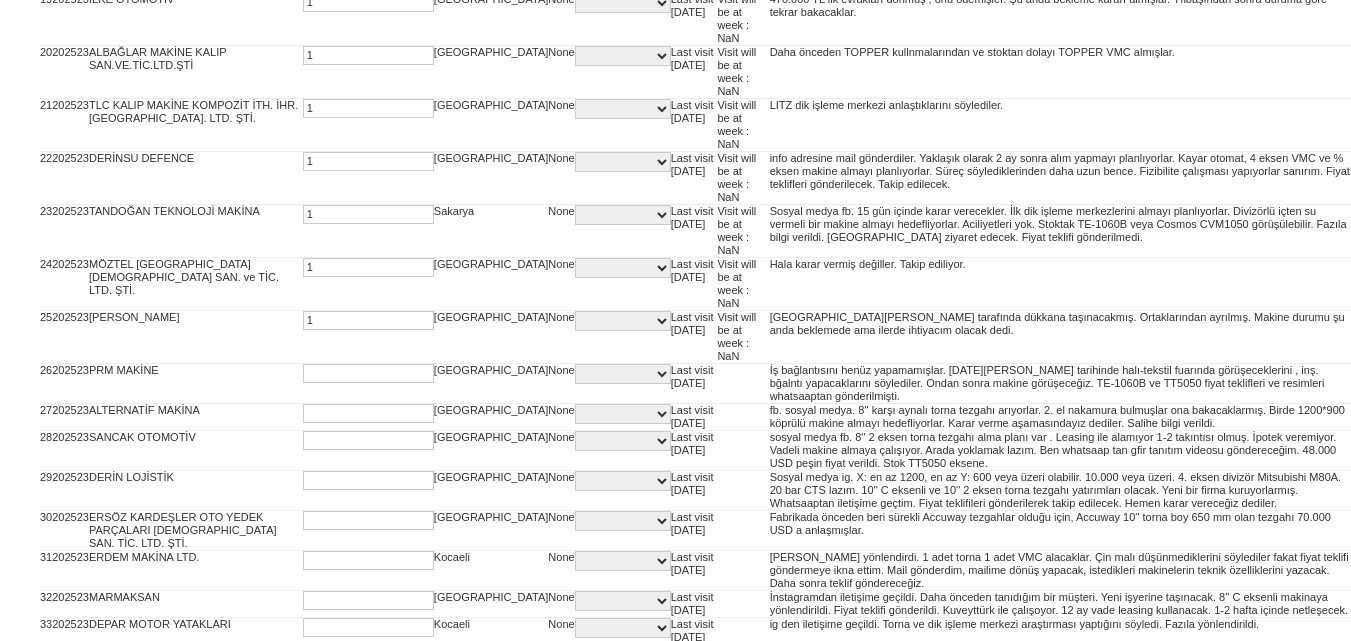 type on "1" 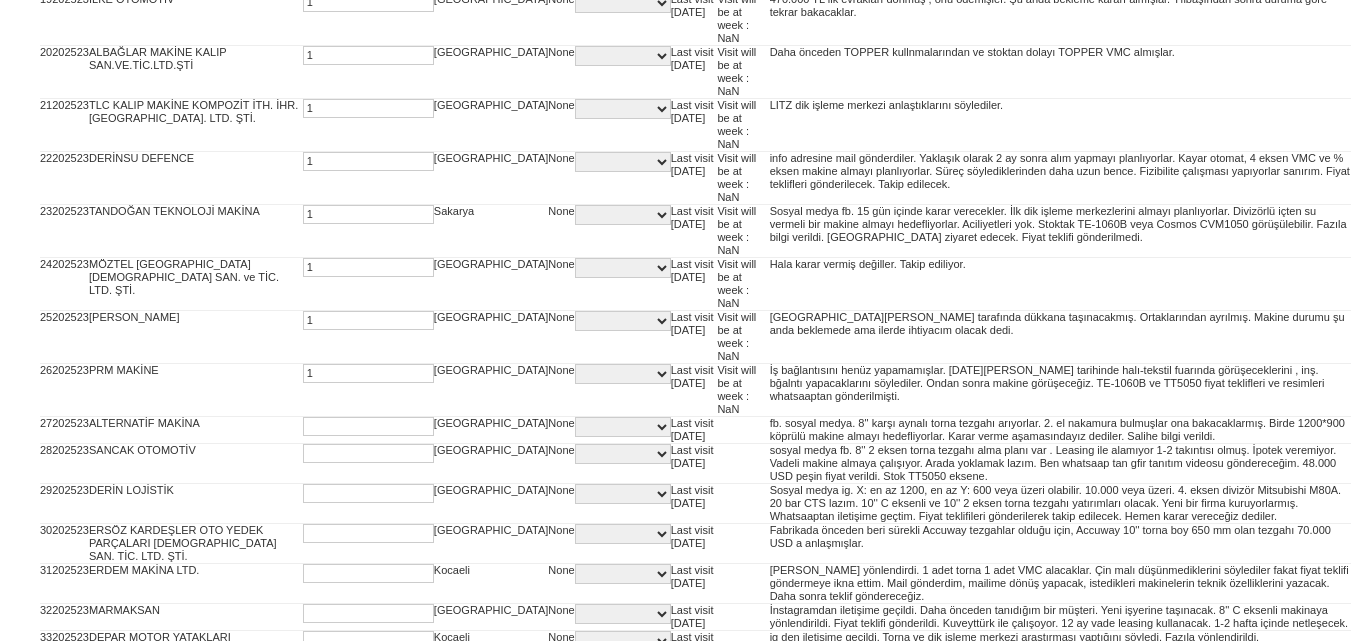type on "1" 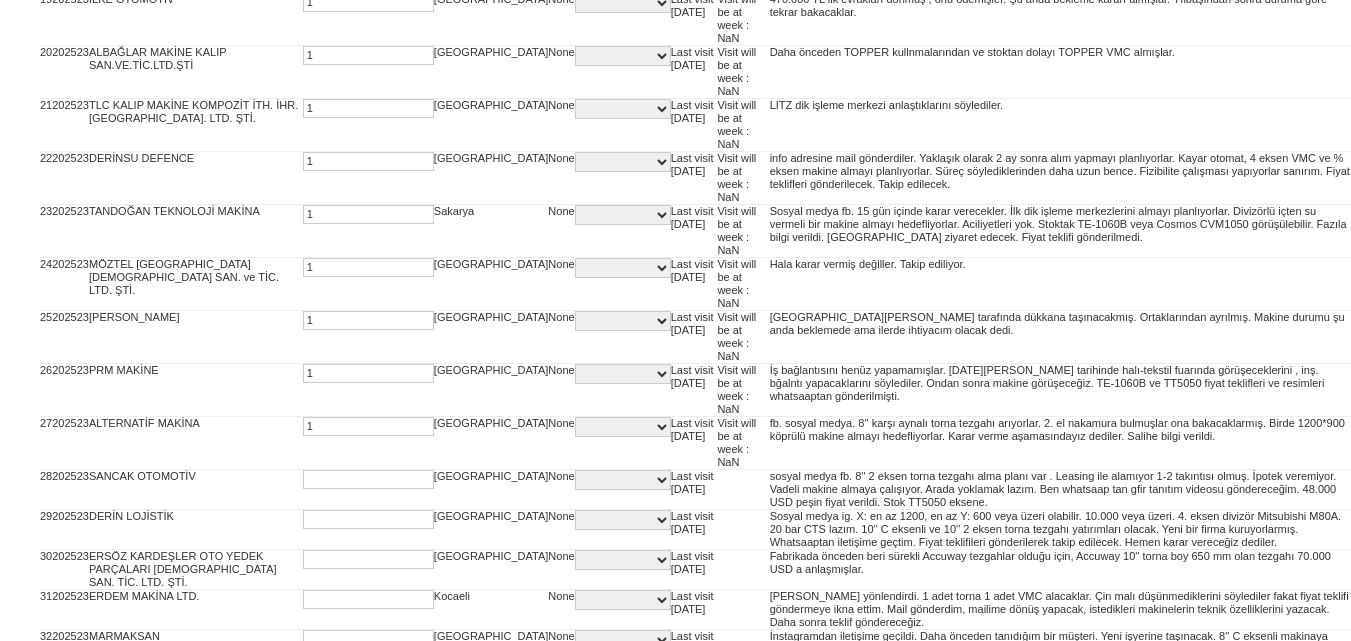 type on "1" 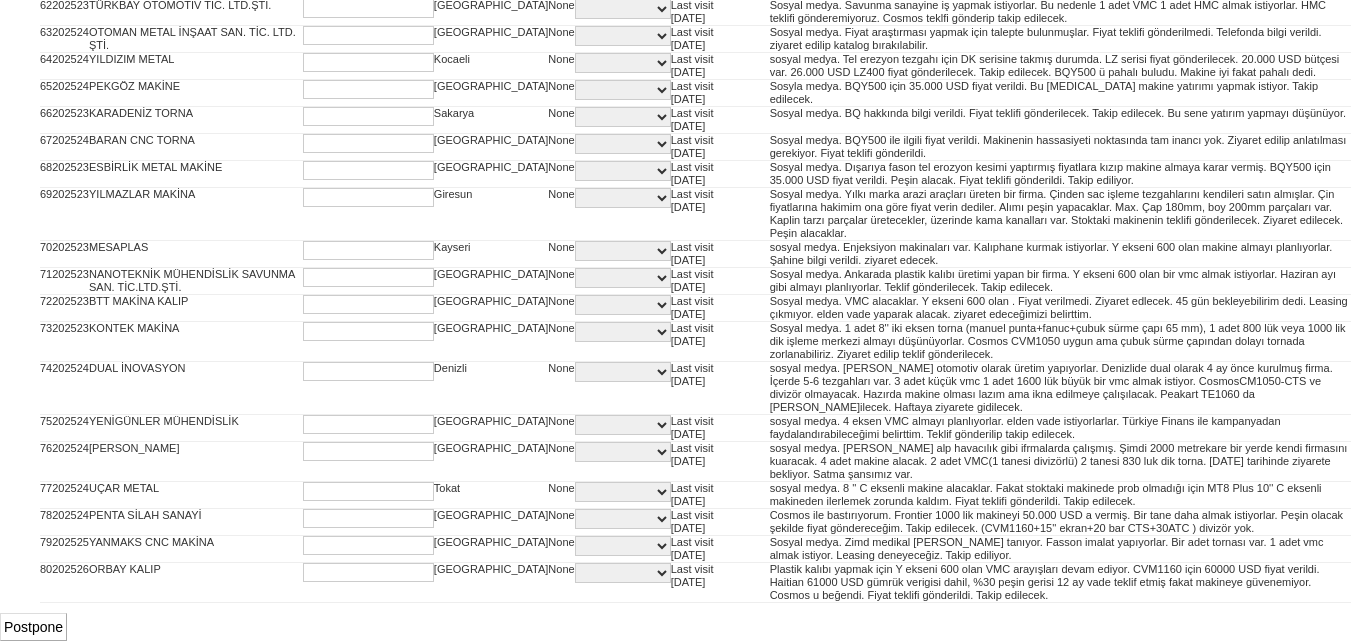 scroll, scrollTop: 3180, scrollLeft: 0, axis: vertical 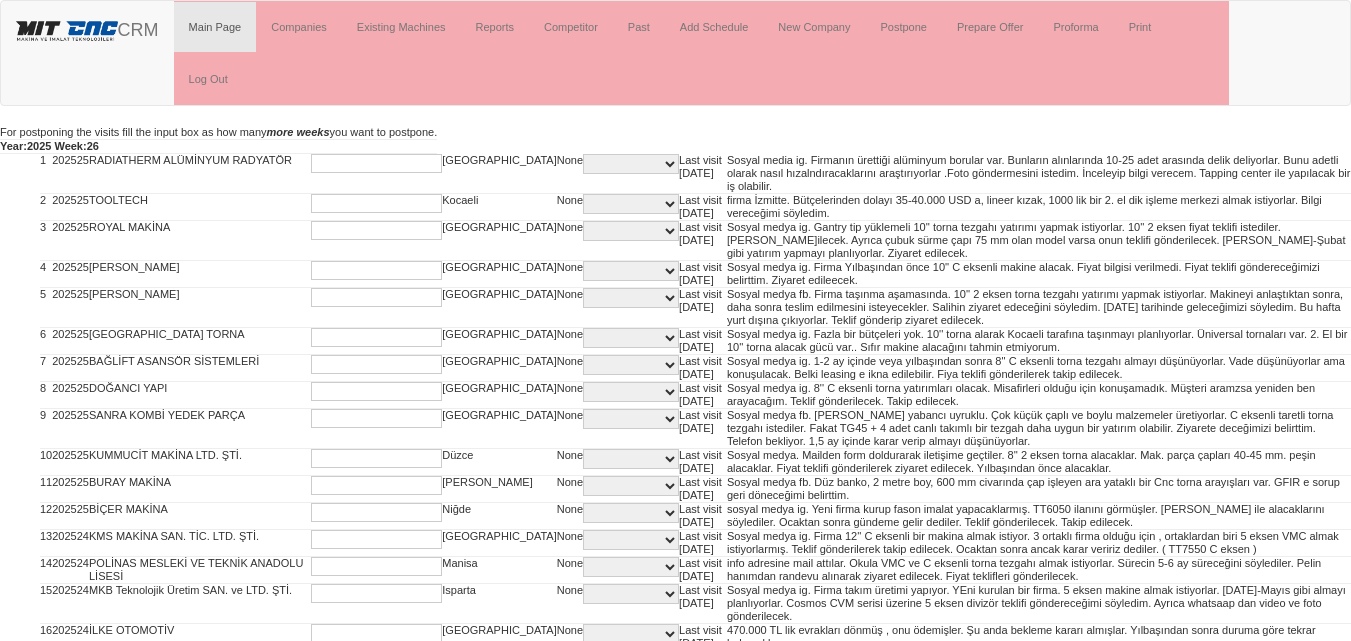 click at bounding box center (376, 163) 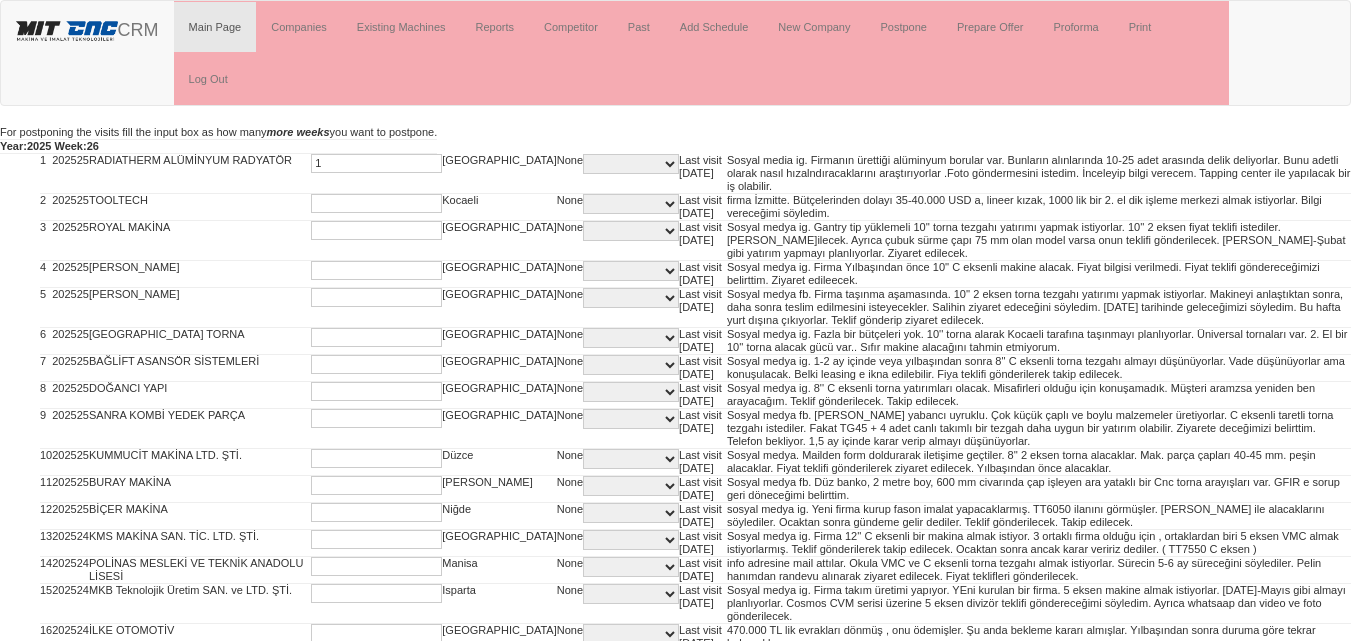 type on "1" 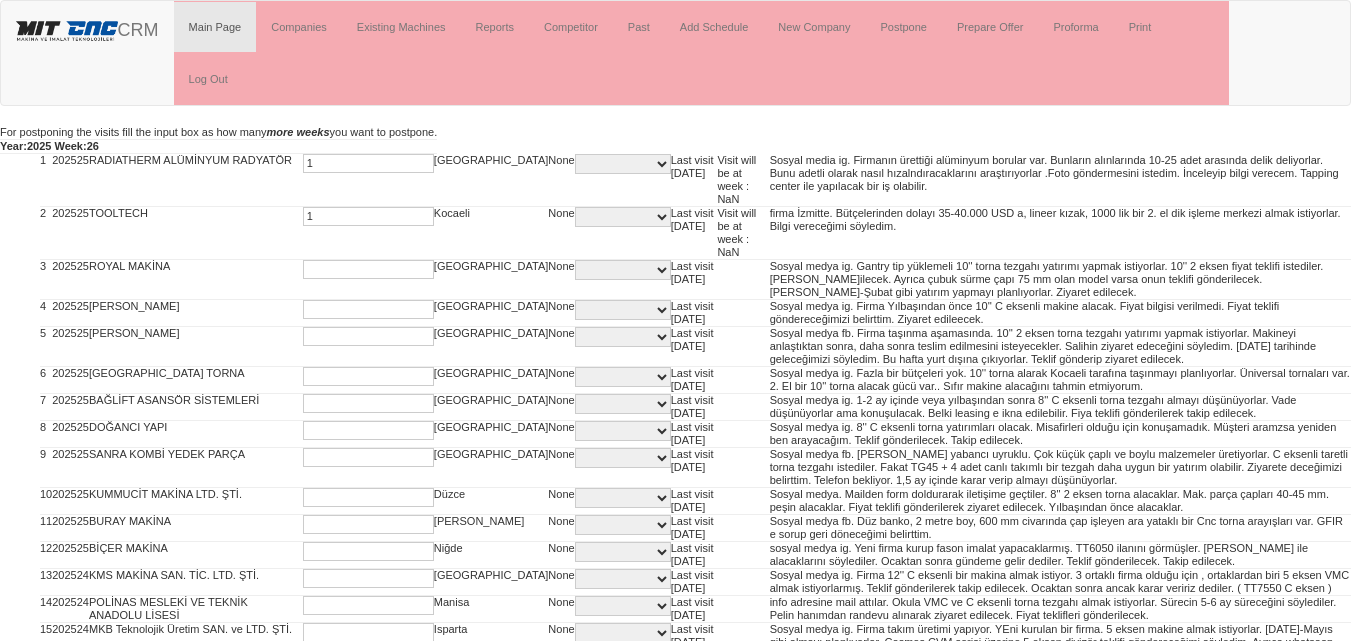 type on "1" 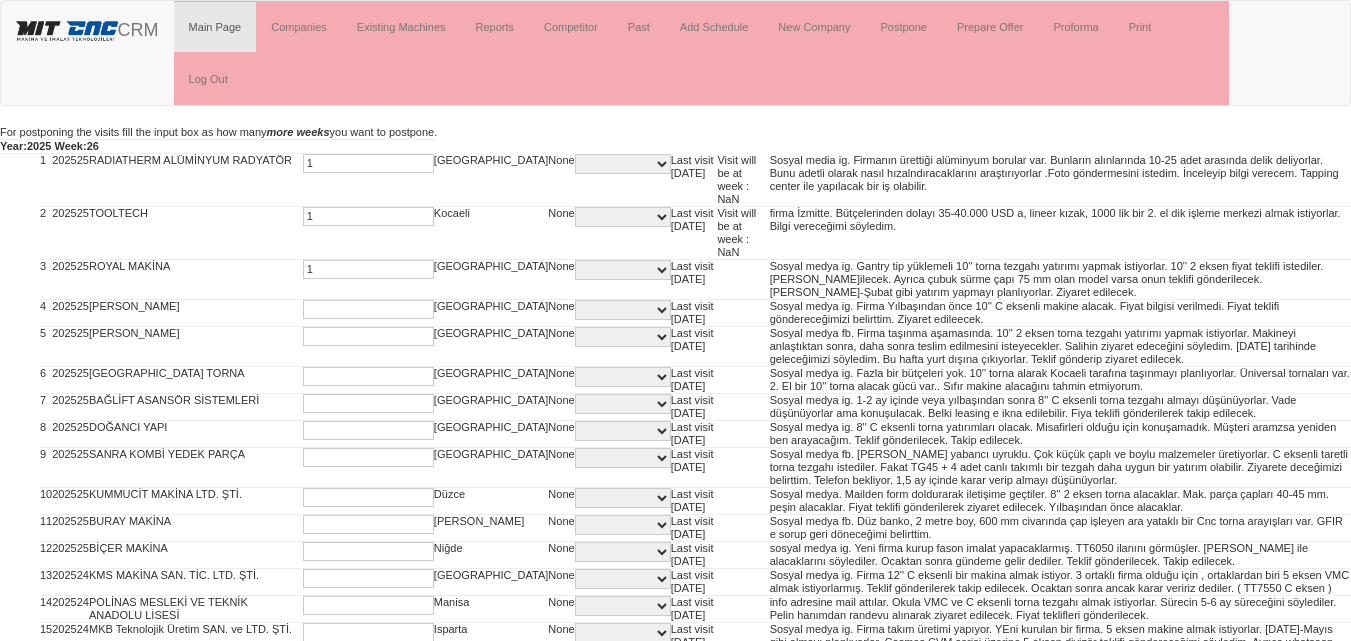 type on "1" 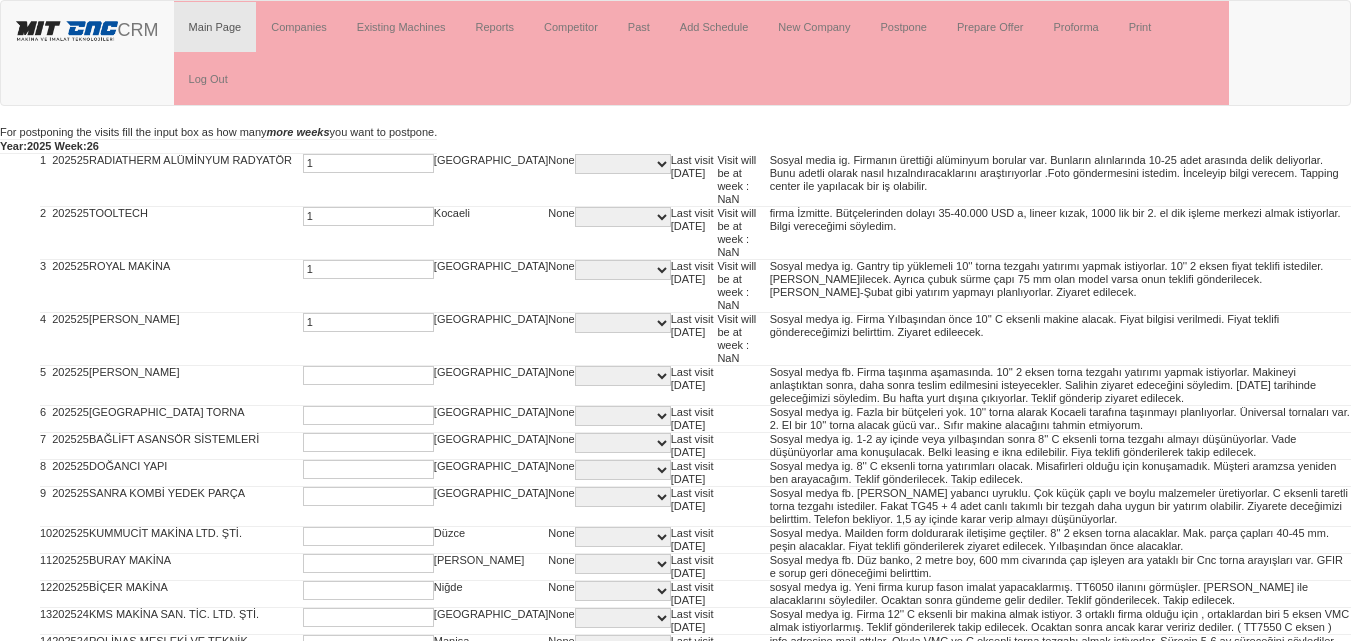 type on "1" 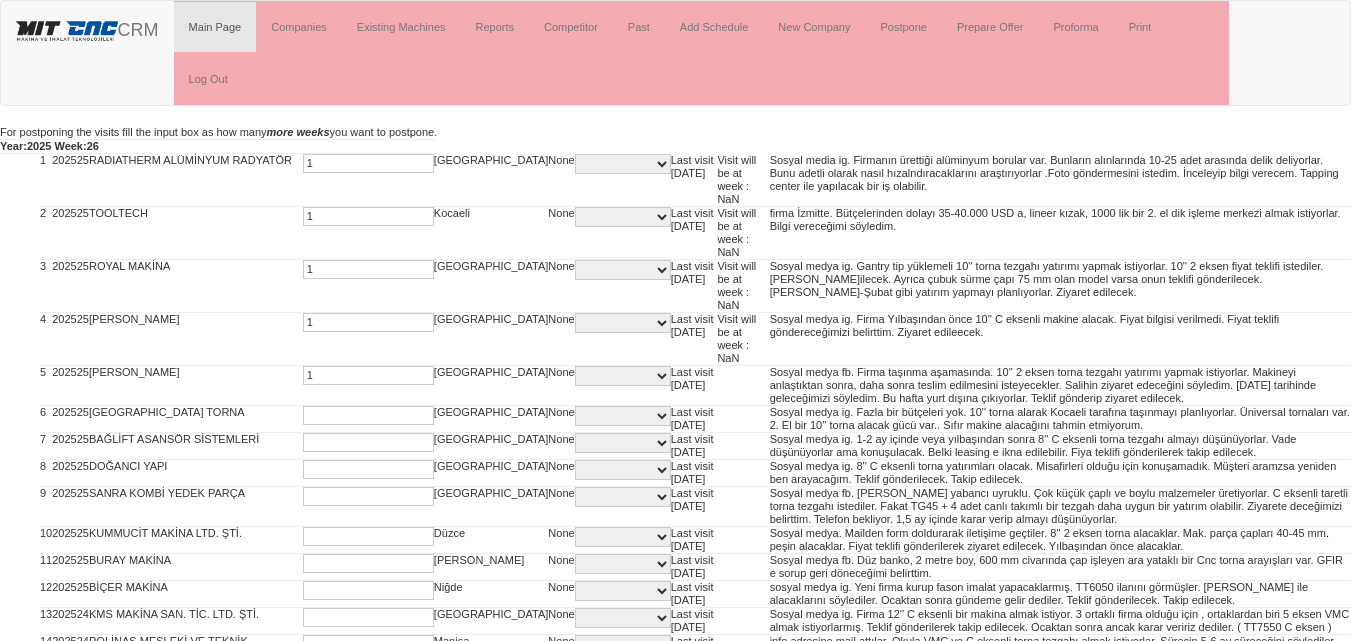 type on "1" 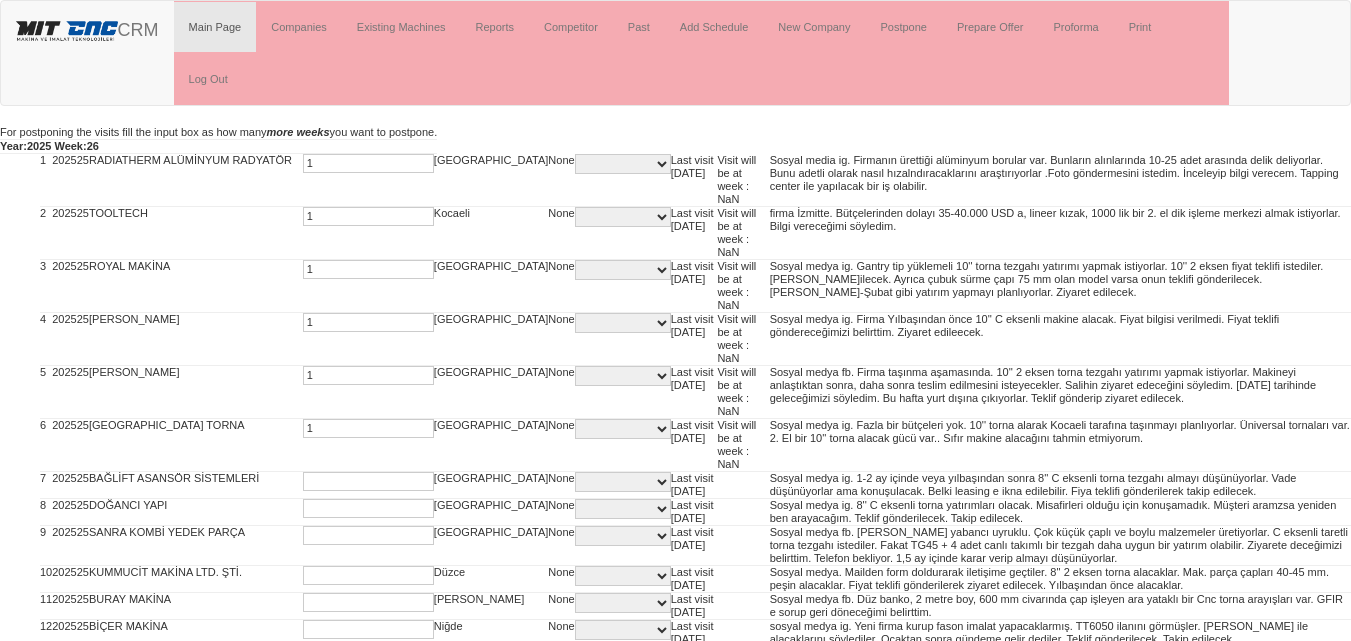 type on "1" 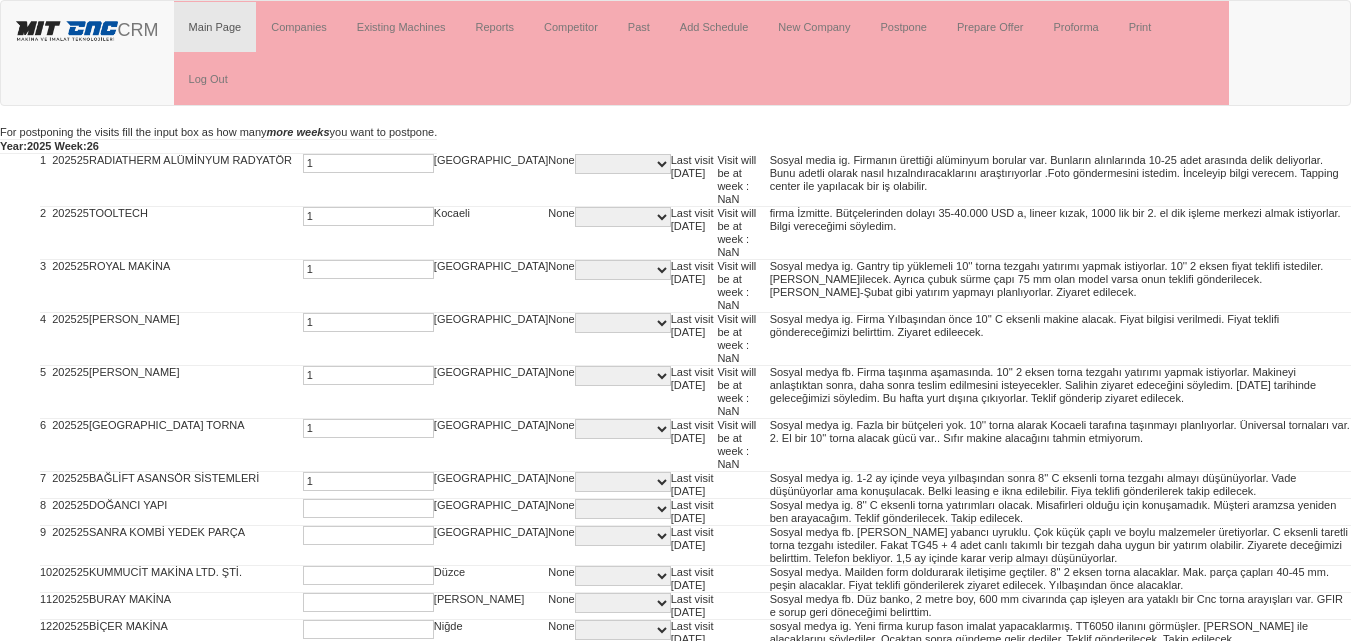 type on "1" 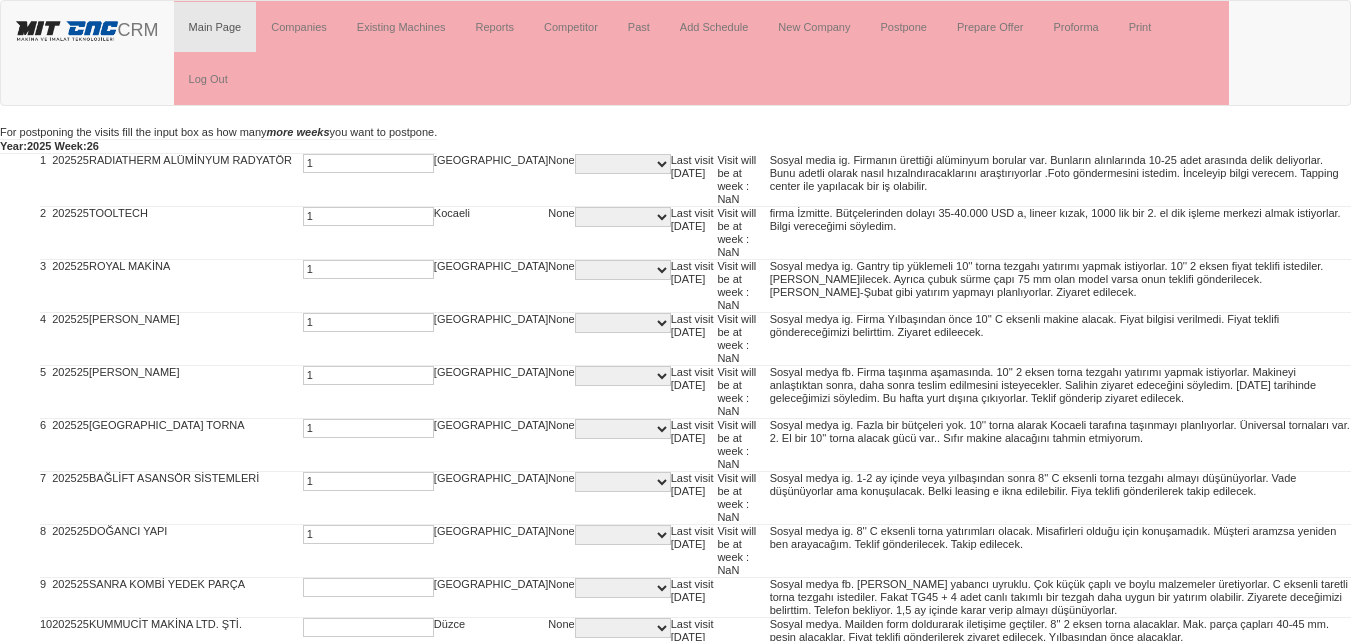 type on "1" 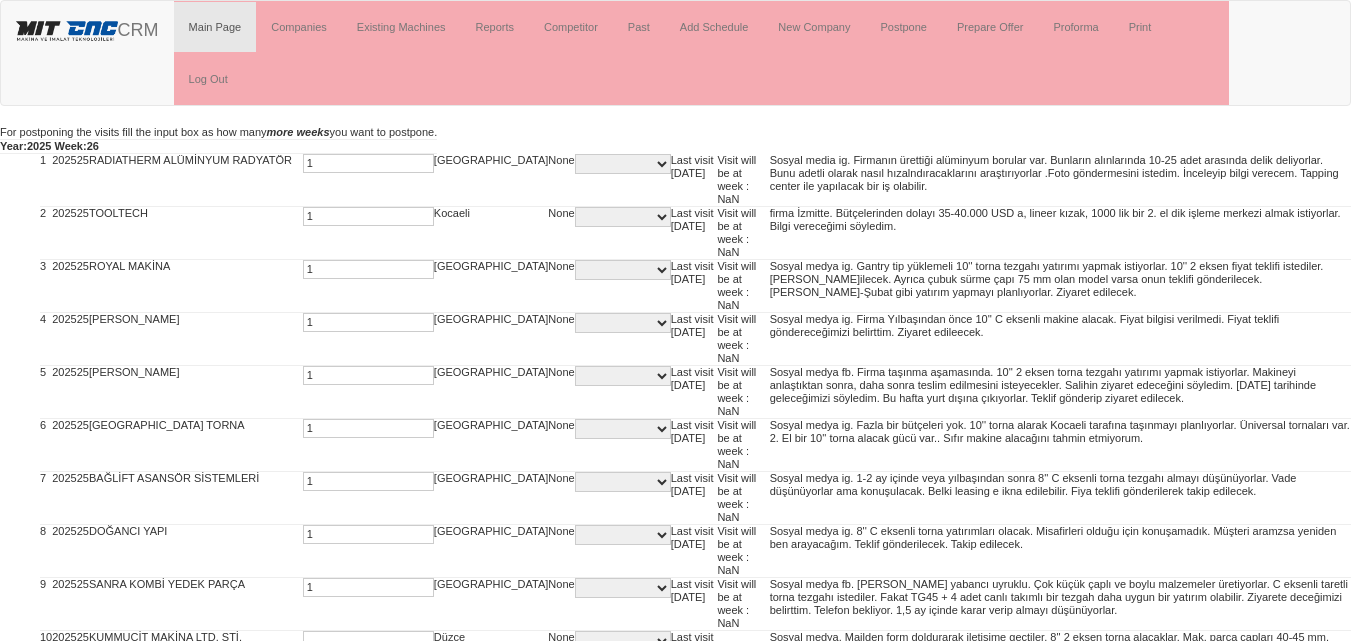 type on "1" 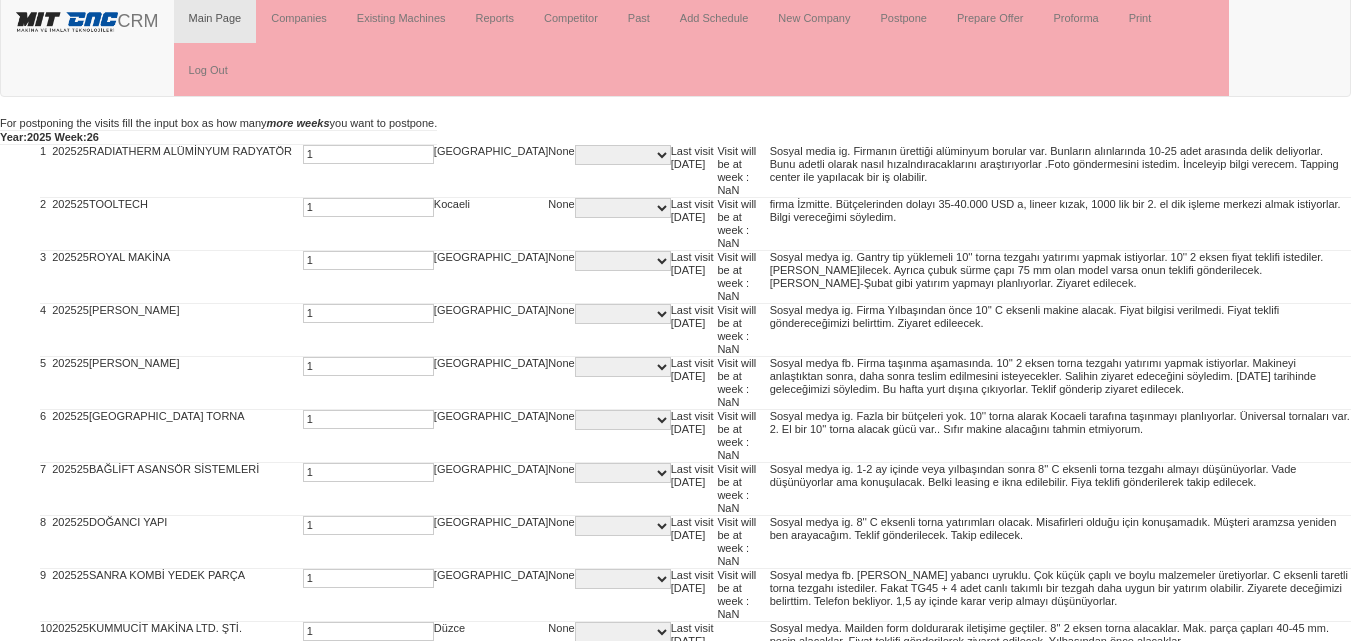 type on "1" 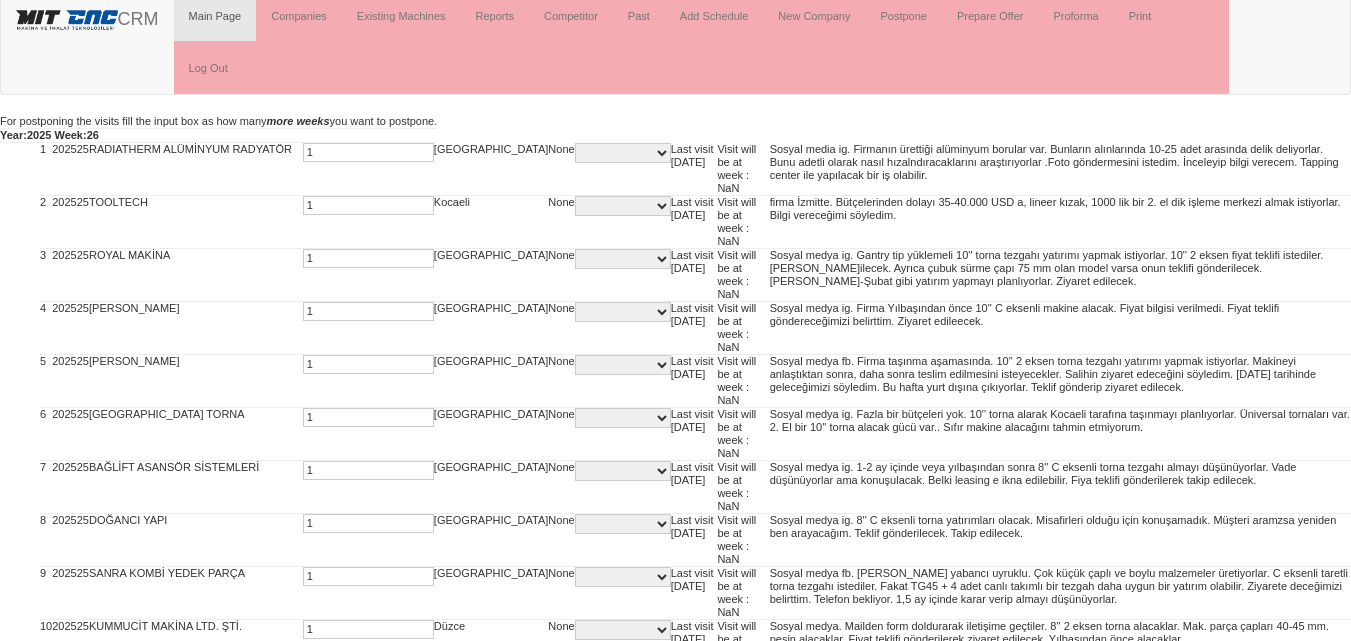 scroll, scrollTop: 373, scrollLeft: 0, axis: vertical 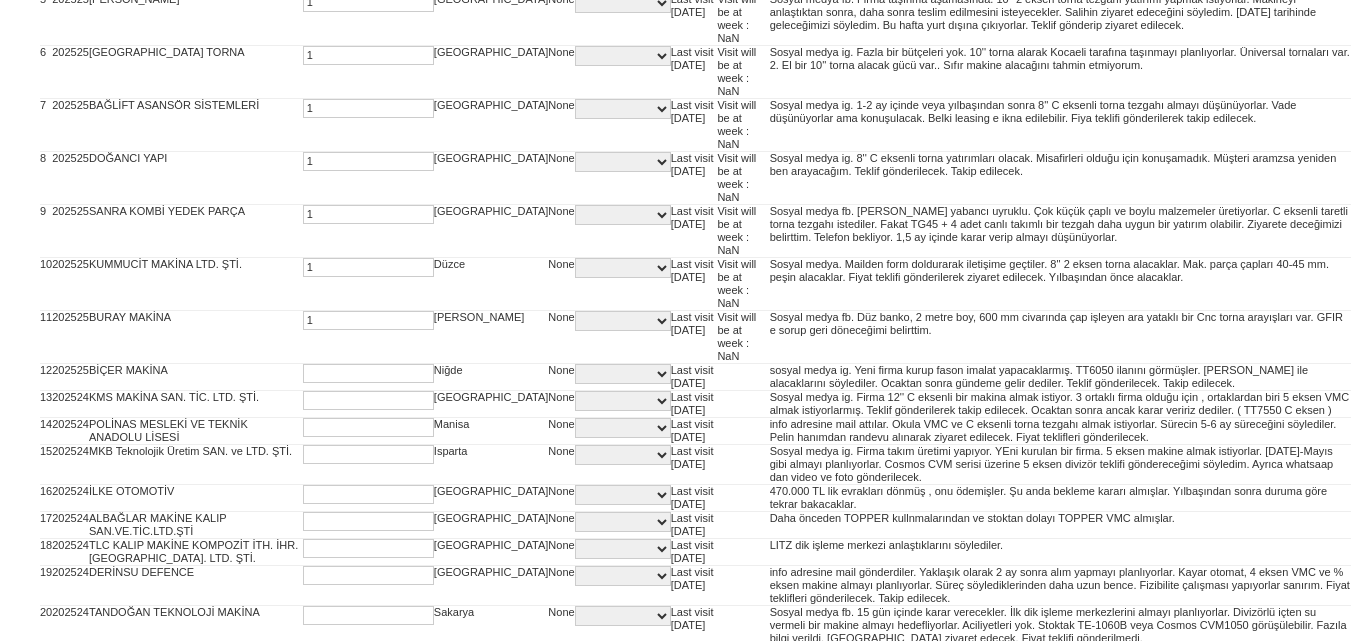 type on "1" 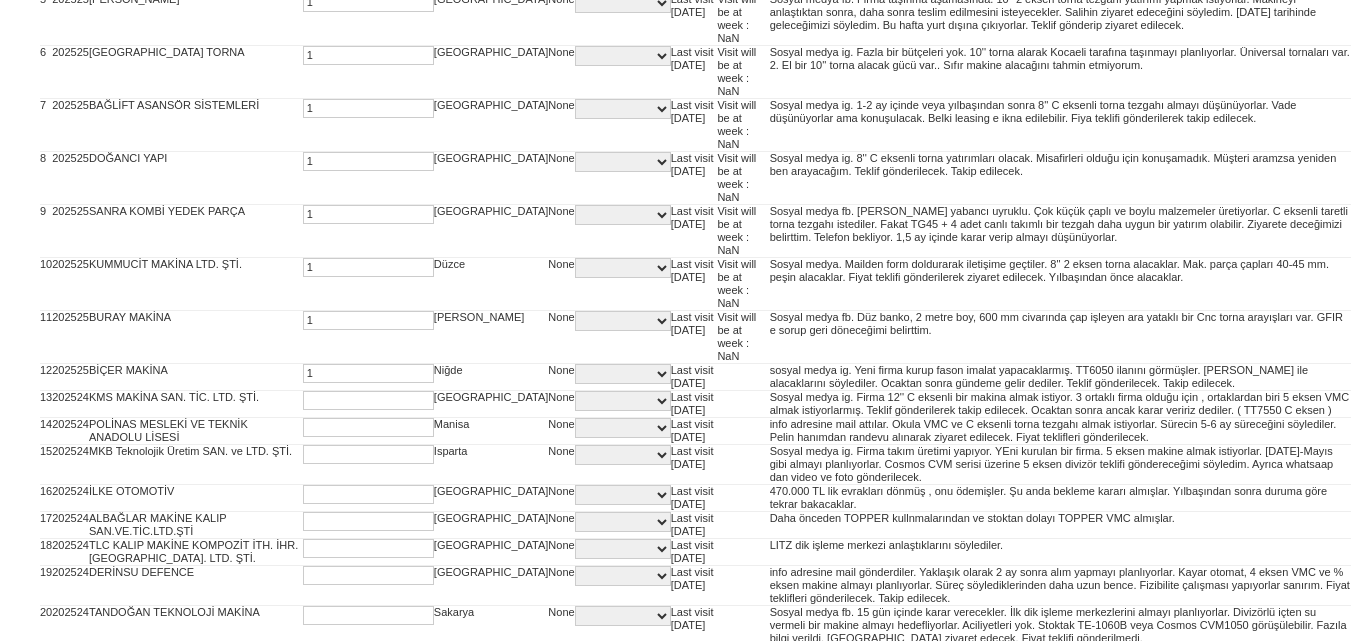 type on "1" 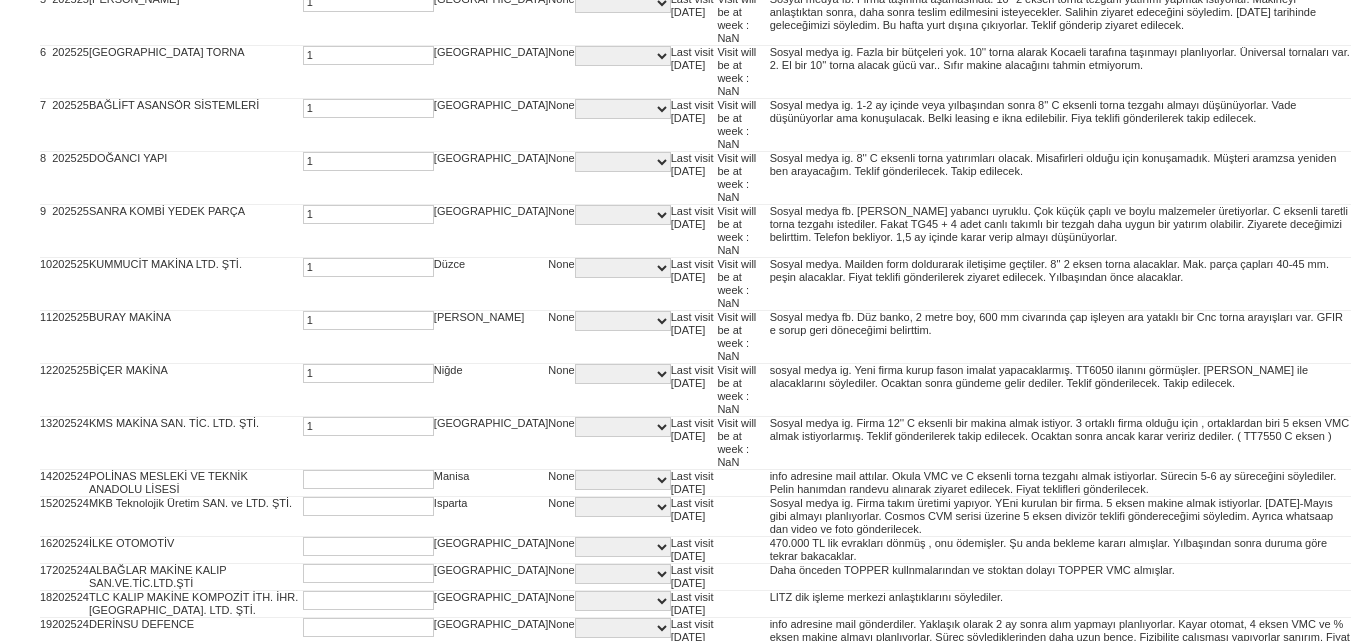 type on "1" 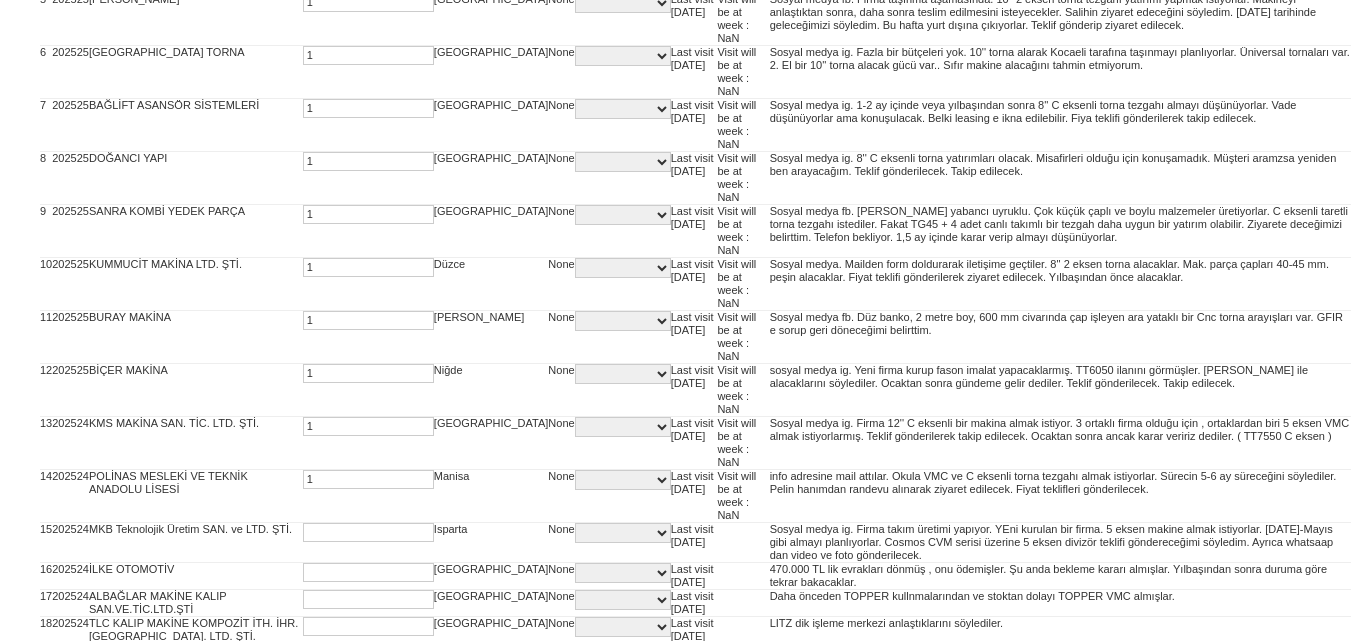 type on "1" 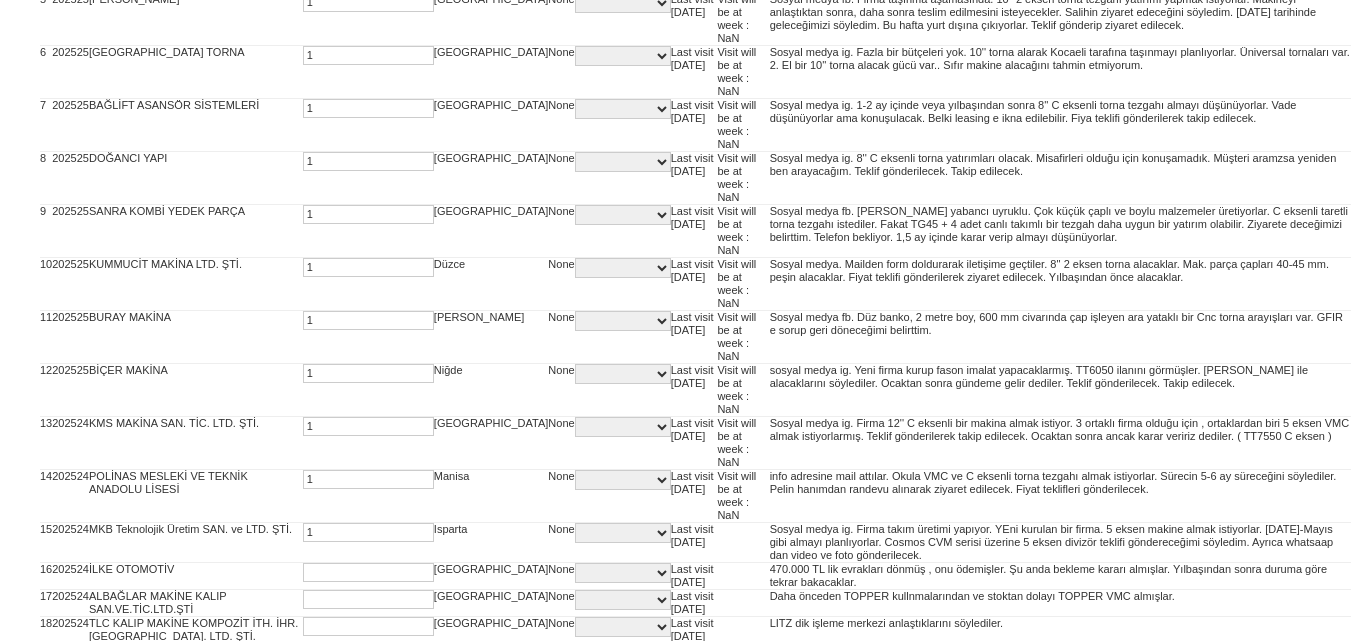 type on "1" 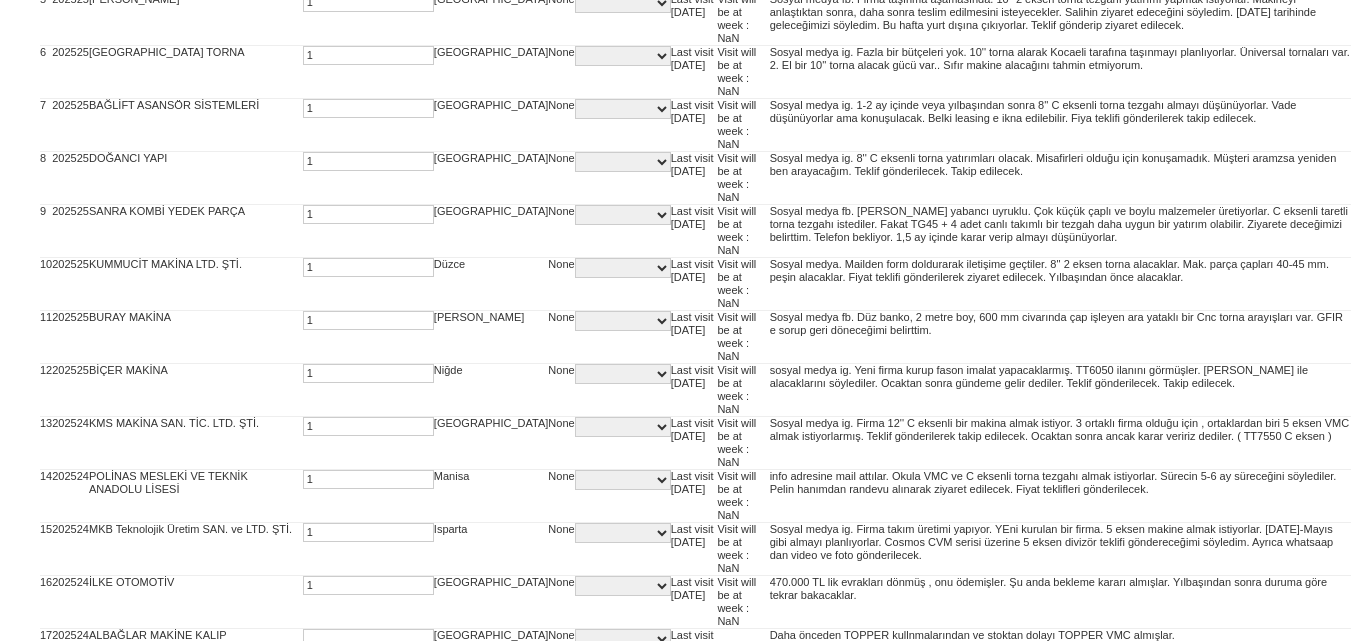 type on "1" 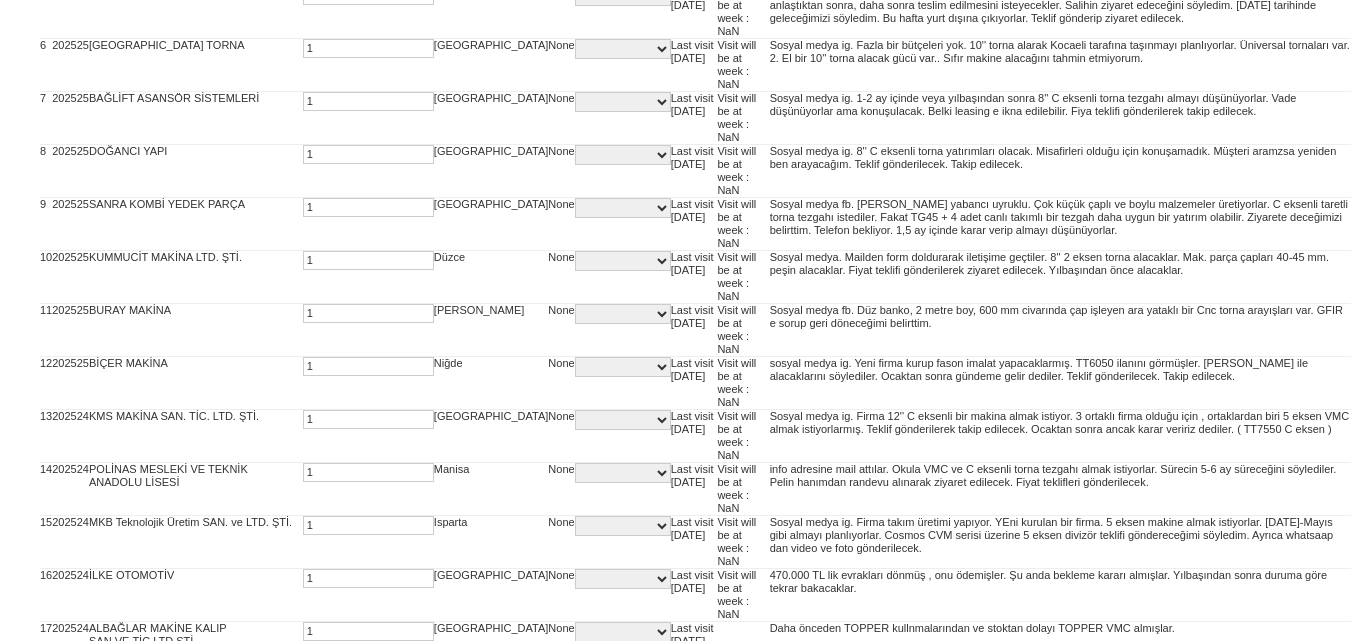 type on "1" 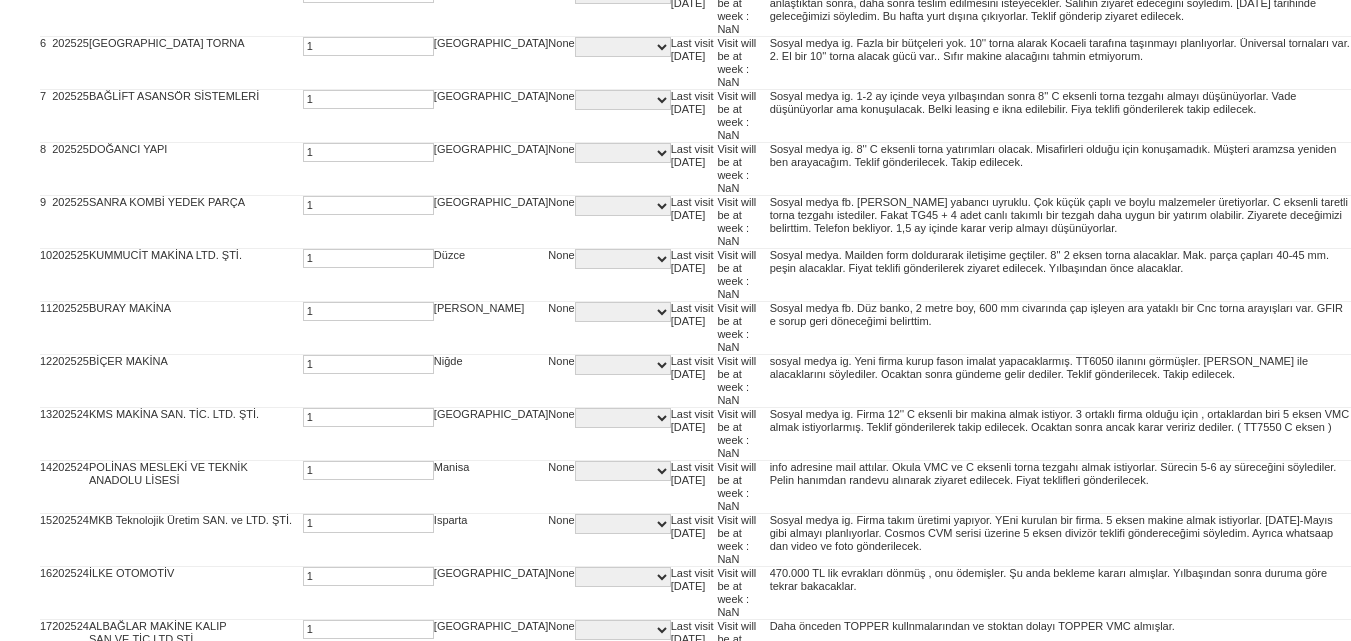 scroll, scrollTop: 744, scrollLeft: 0, axis: vertical 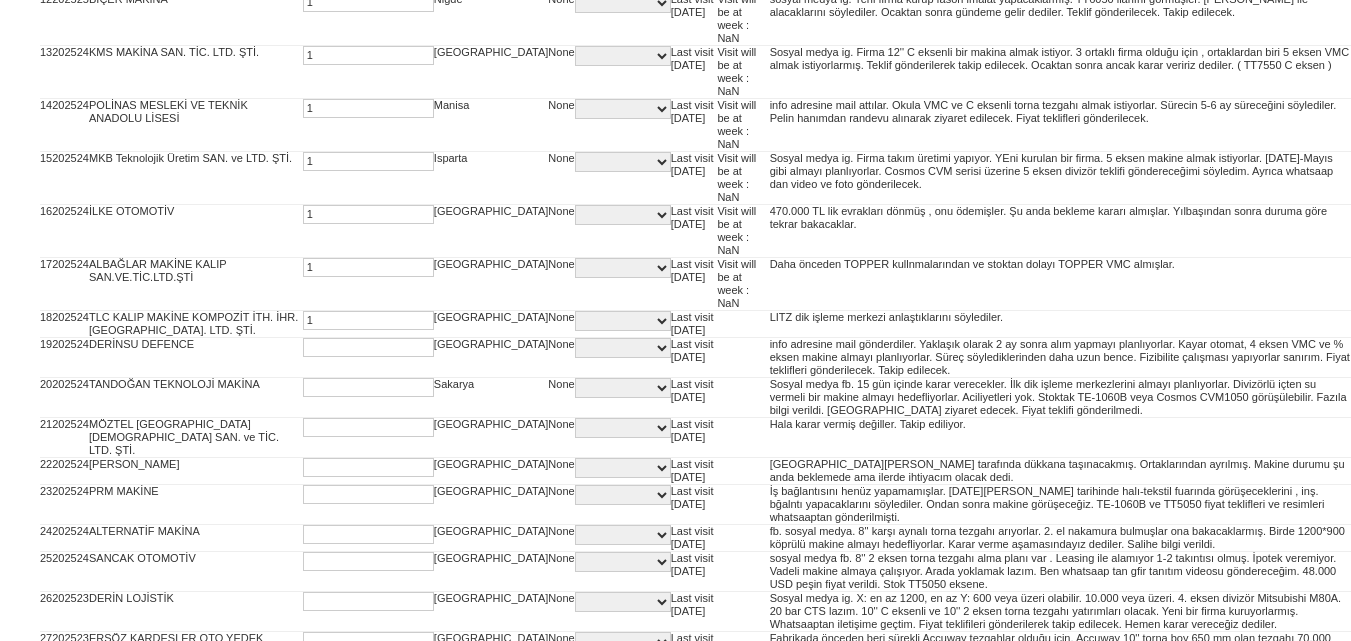 type on "1" 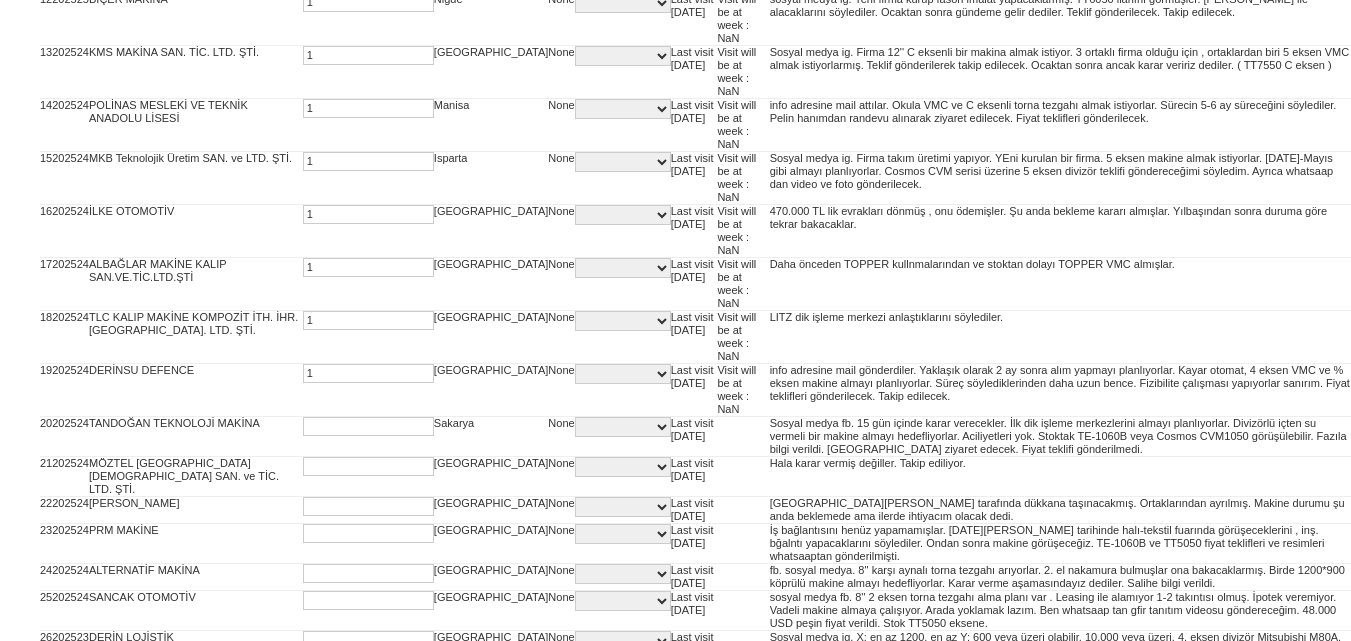 type on "1" 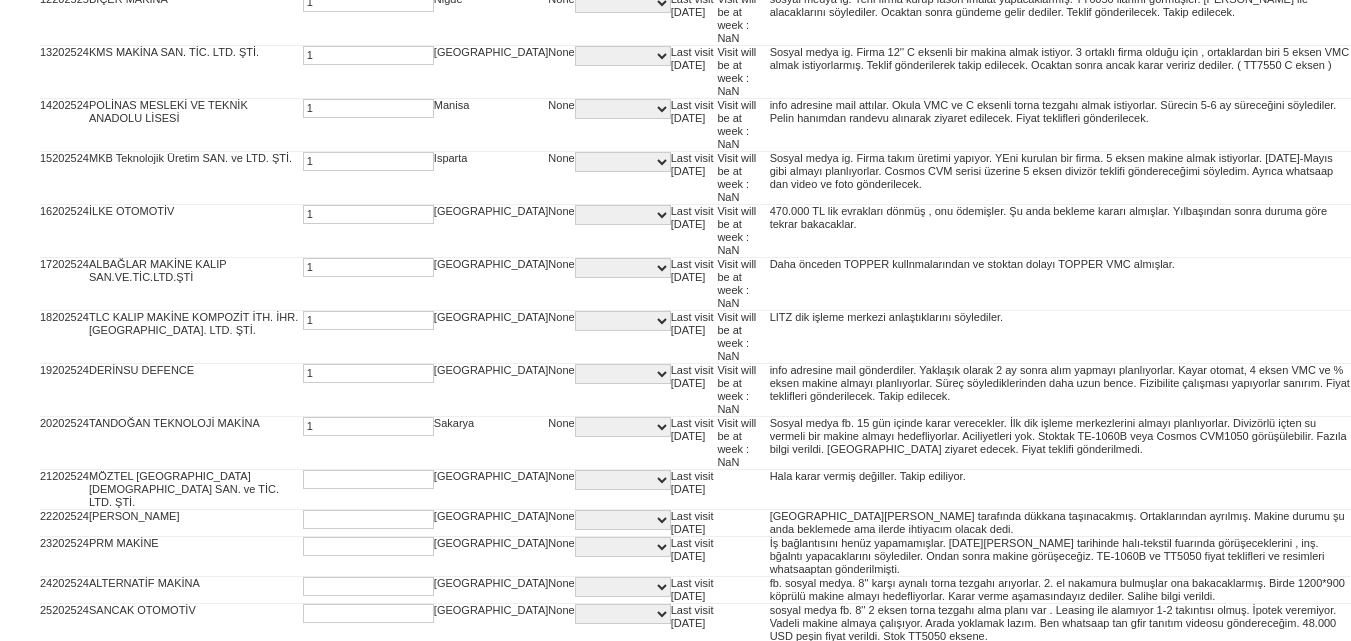 type on "1" 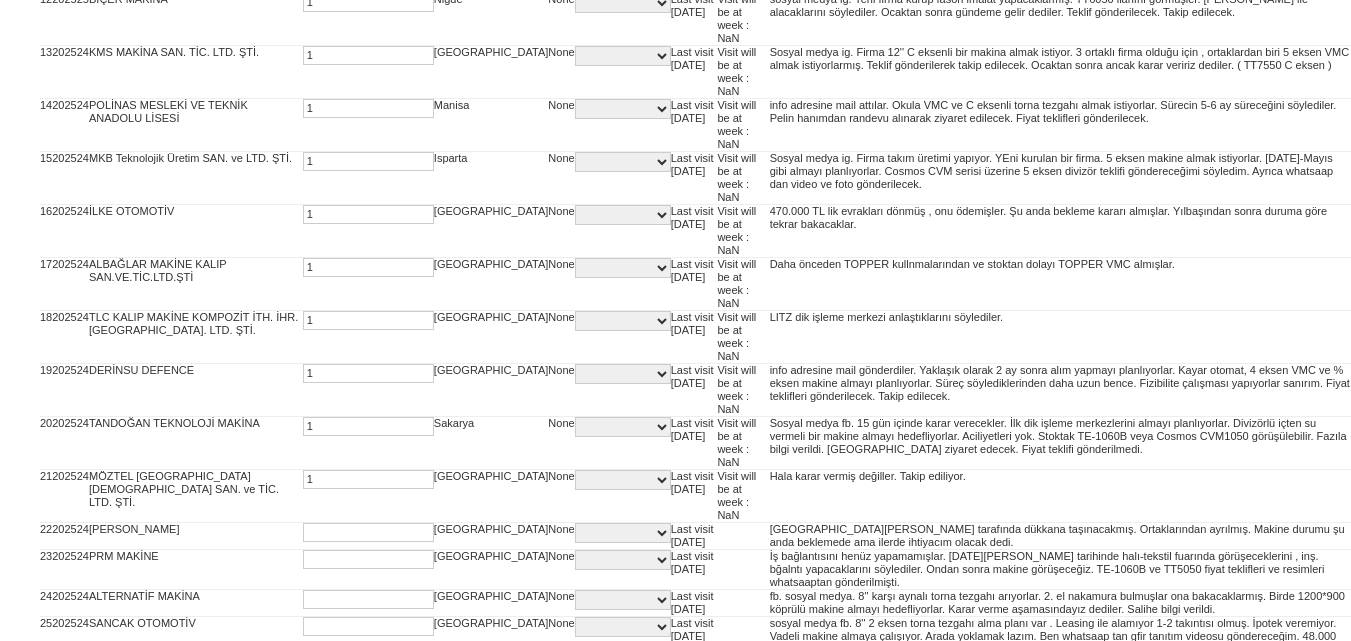 type on "1" 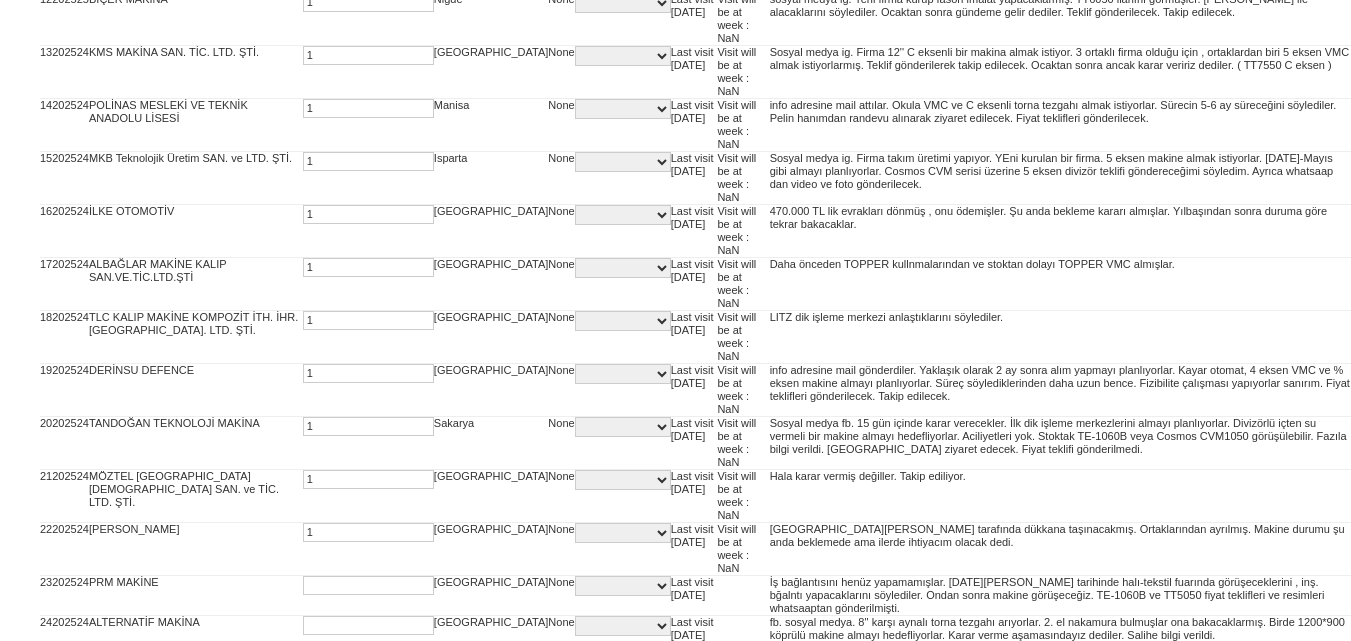 type on "1" 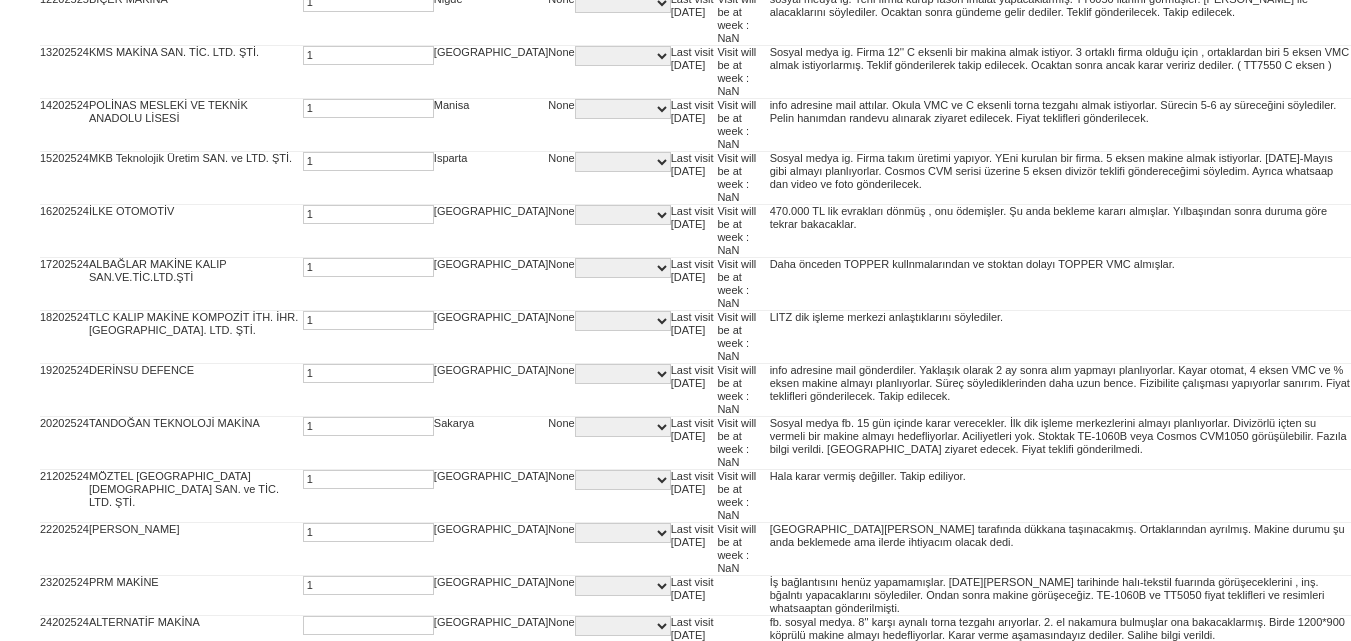 type on "1" 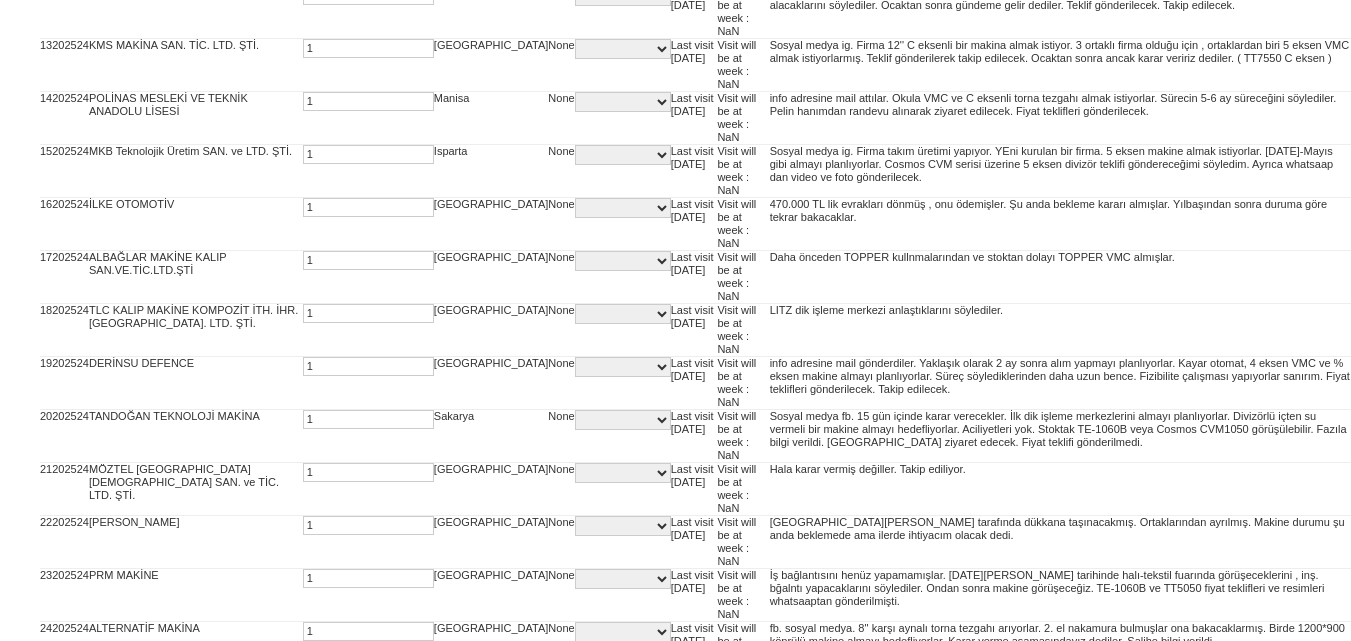 type on "1" 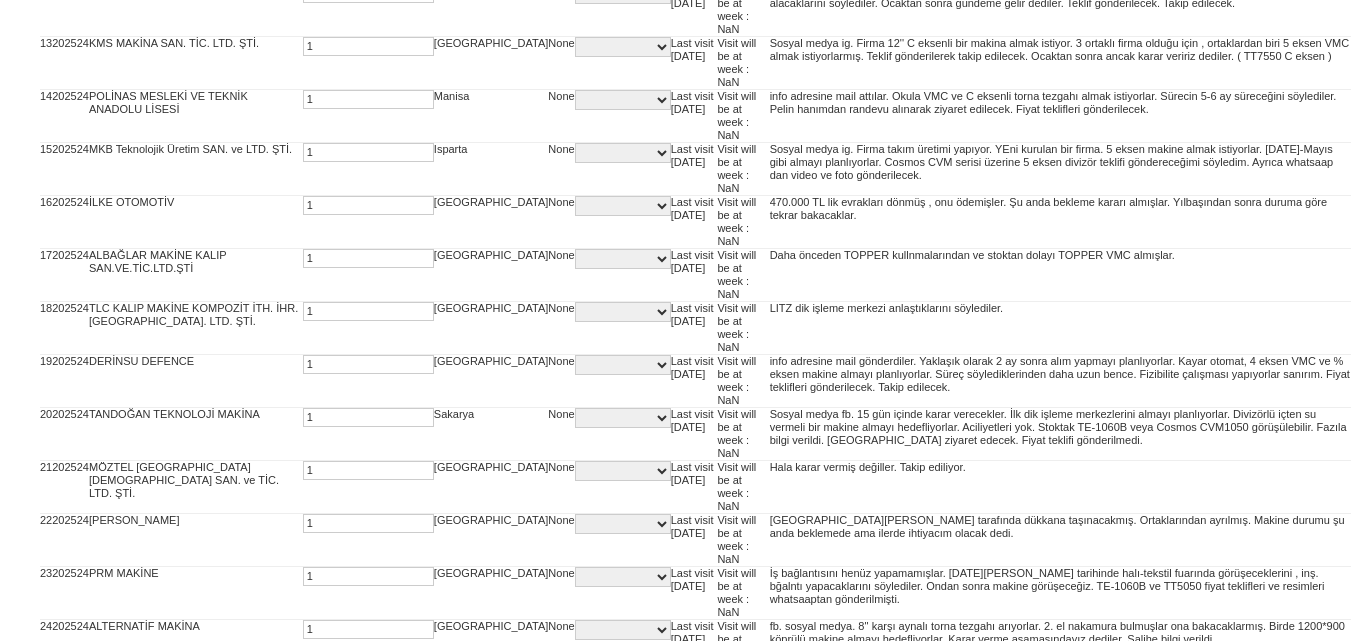 scroll, scrollTop: 1115, scrollLeft: 0, axis: vertical 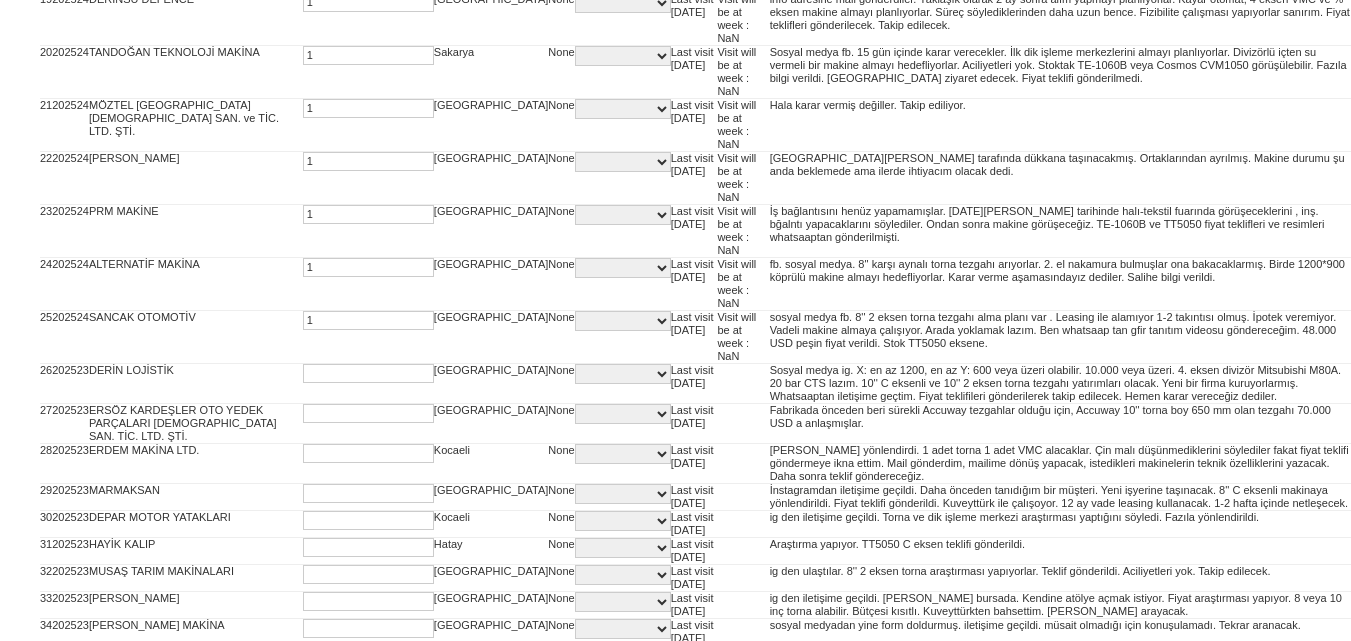 type on "1" 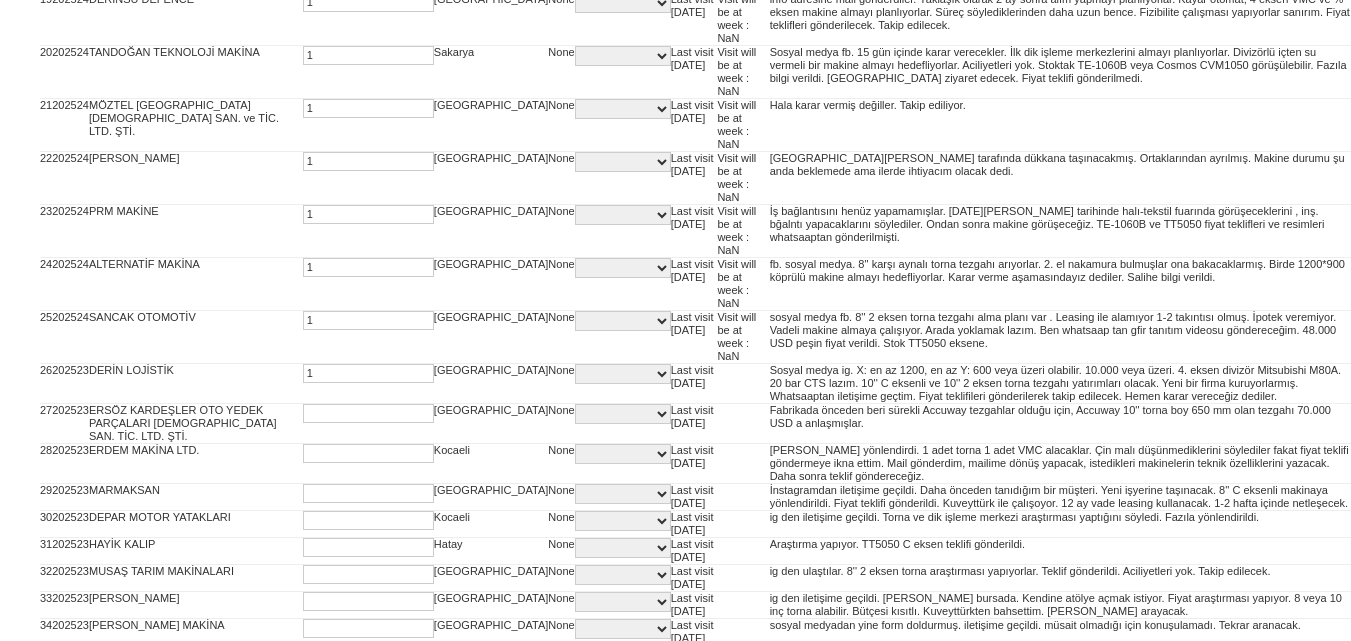 type on "1" 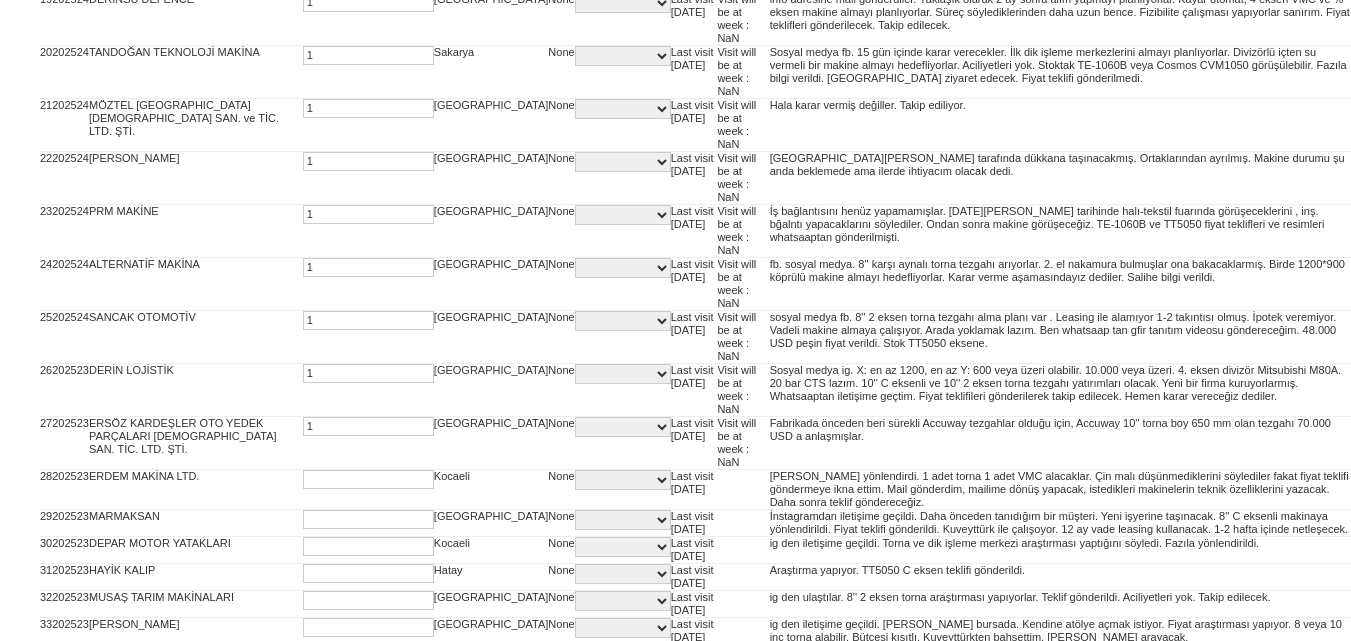 type on "1" 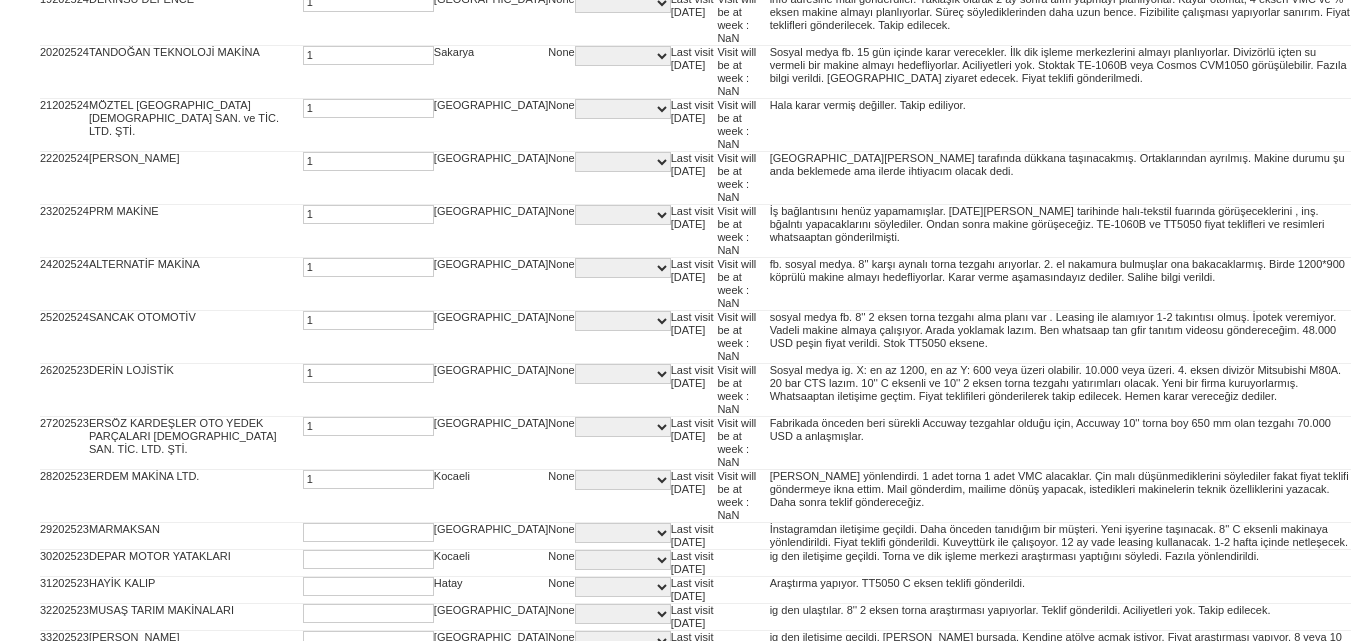 type on "1" 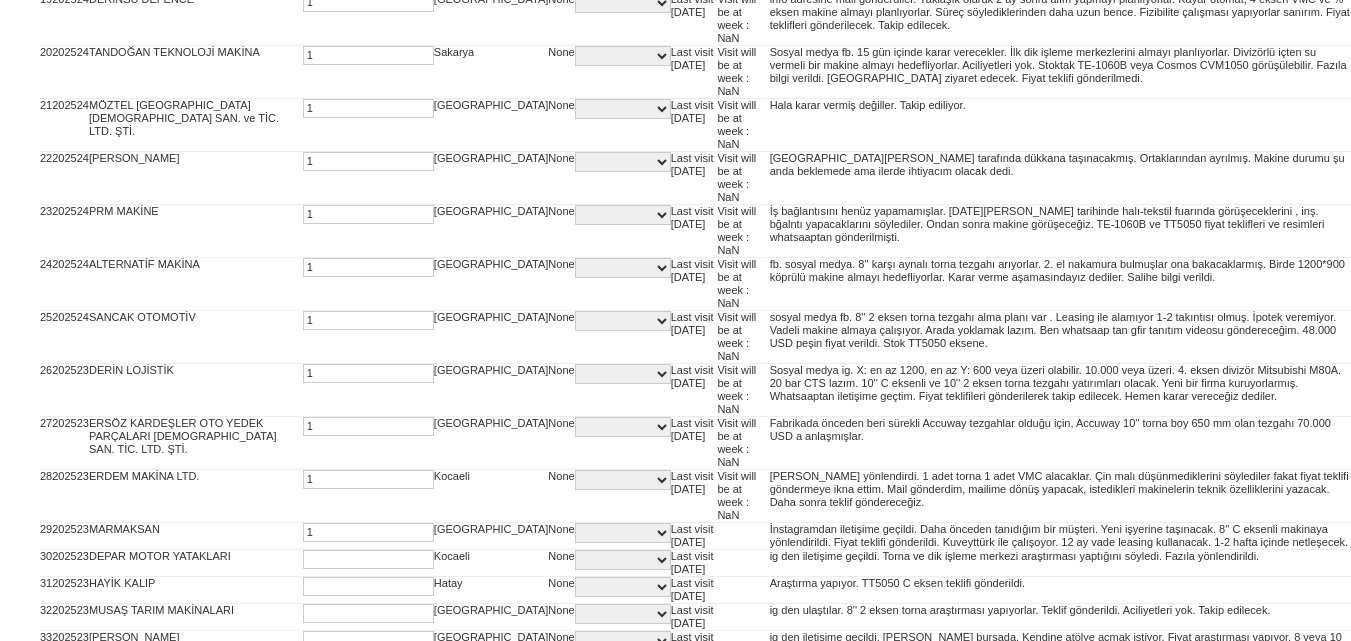 type on "1" 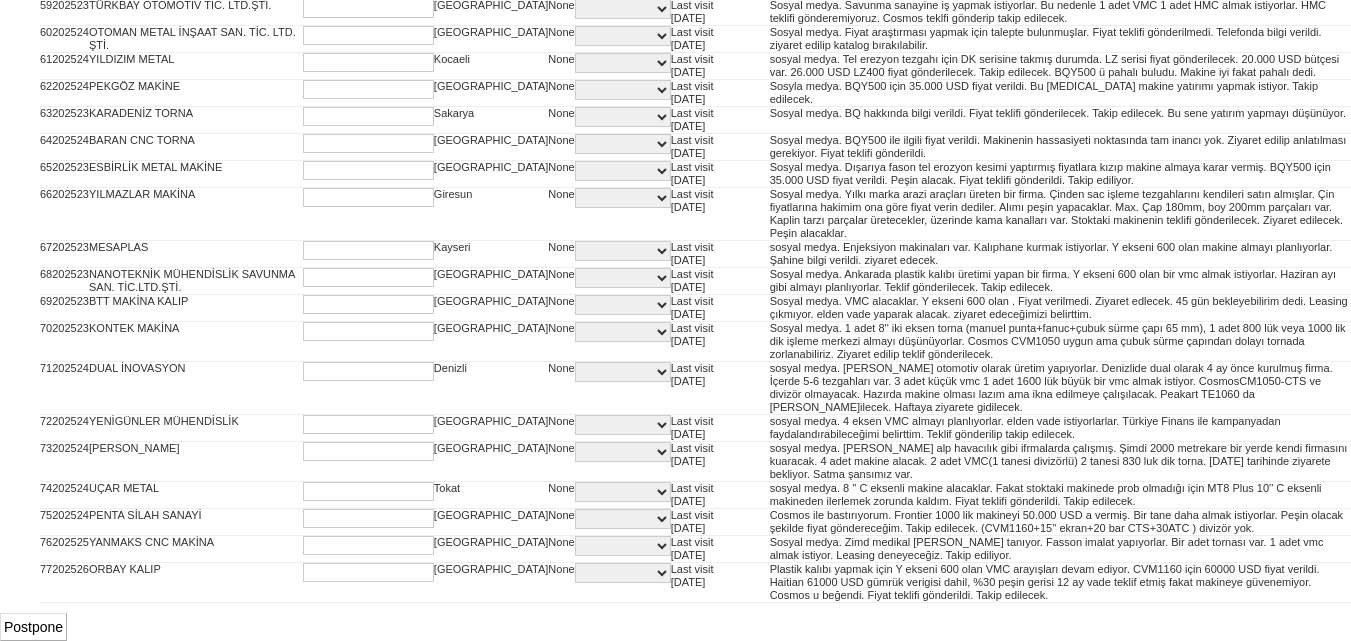scroll, scrollTop: 3060, scrollLeft: 0, axis: vertical 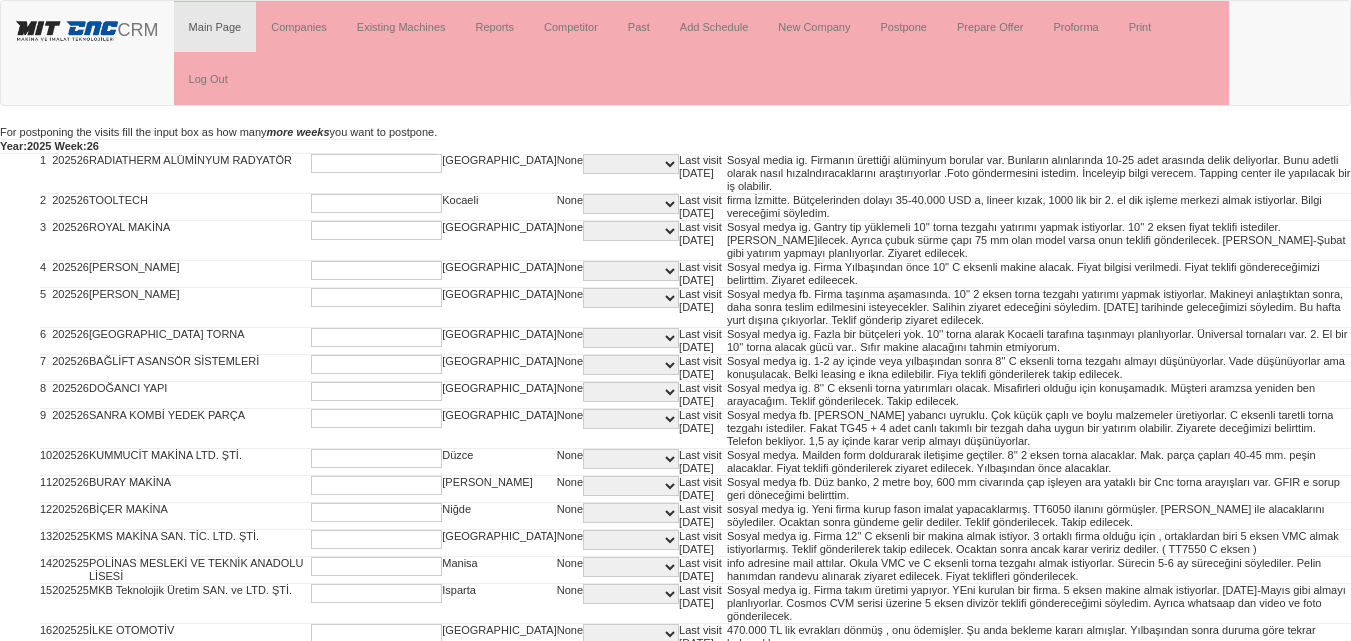 click at bounding box center (376, 163) 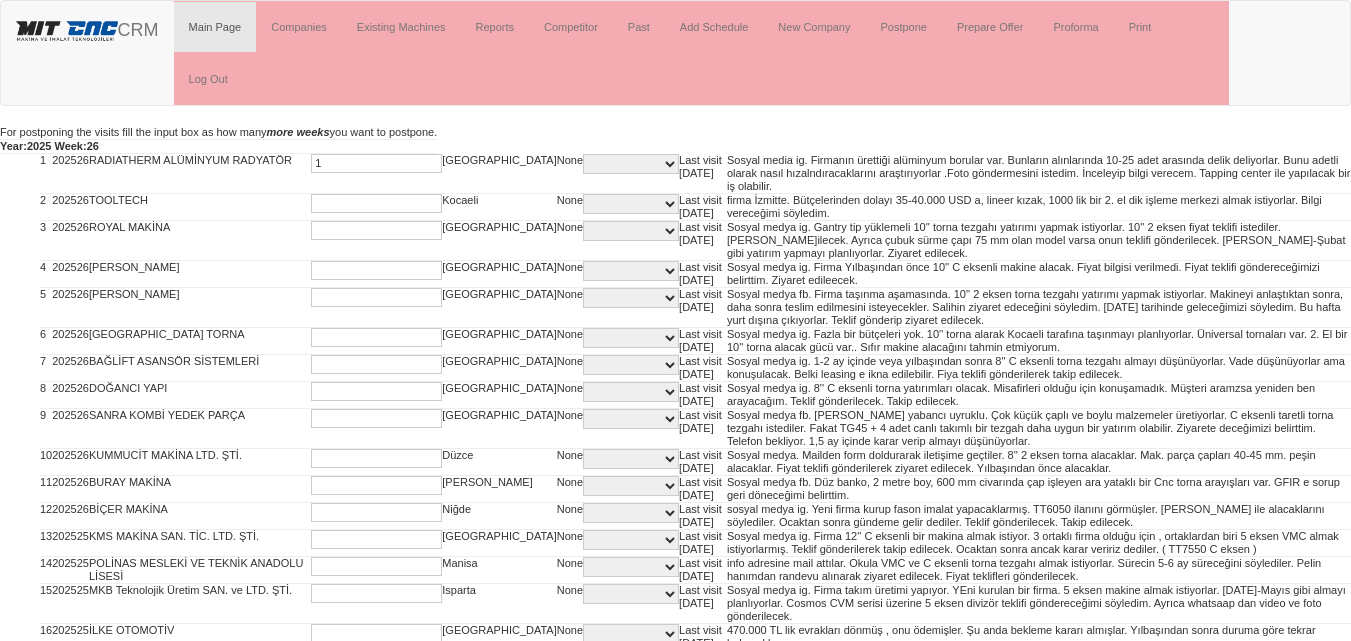 type on "1" 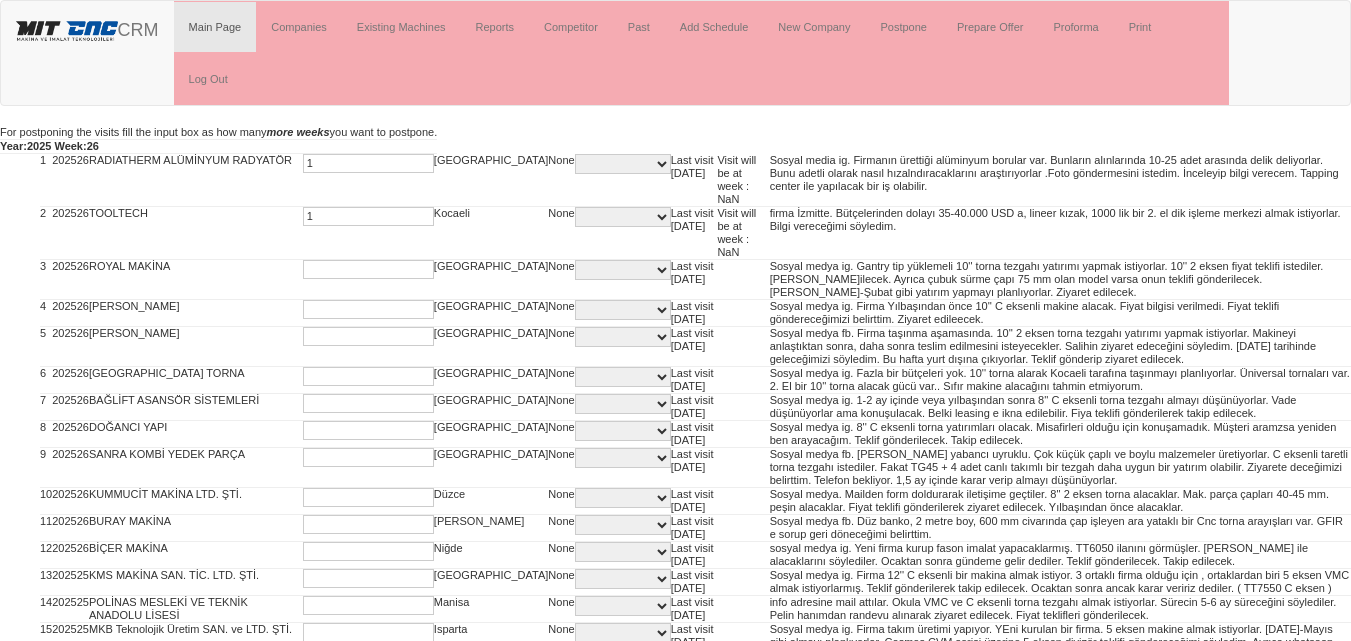type on "1" 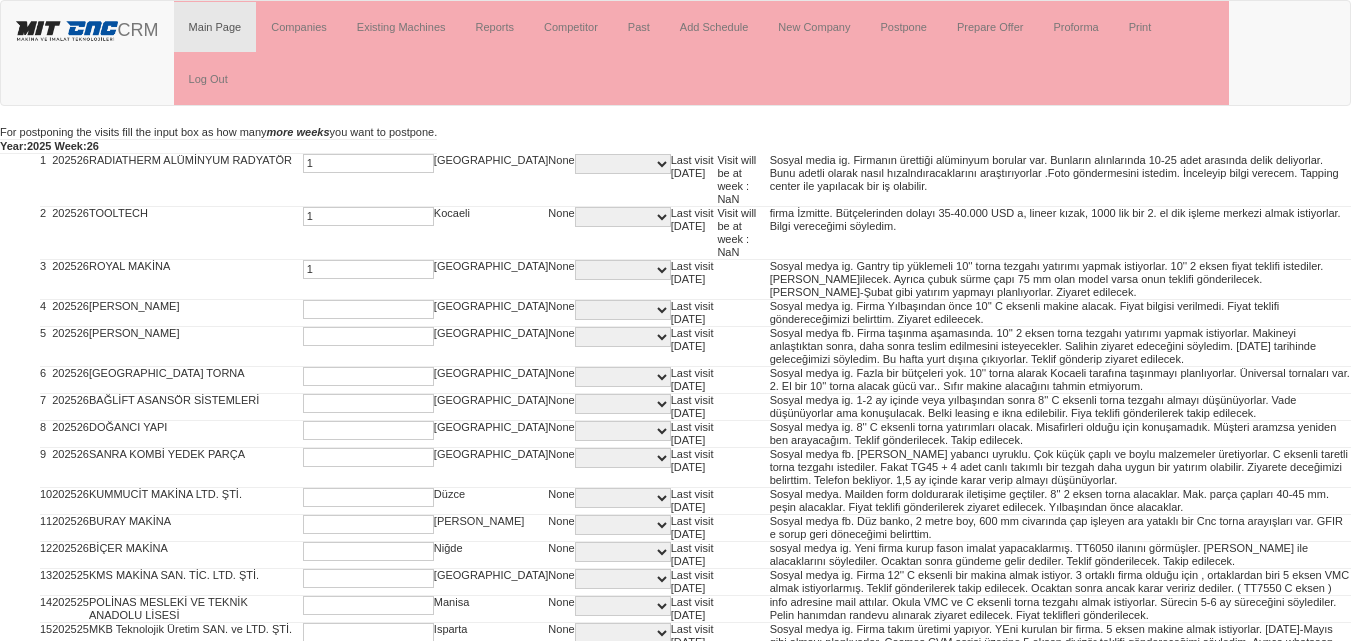 type on "1" 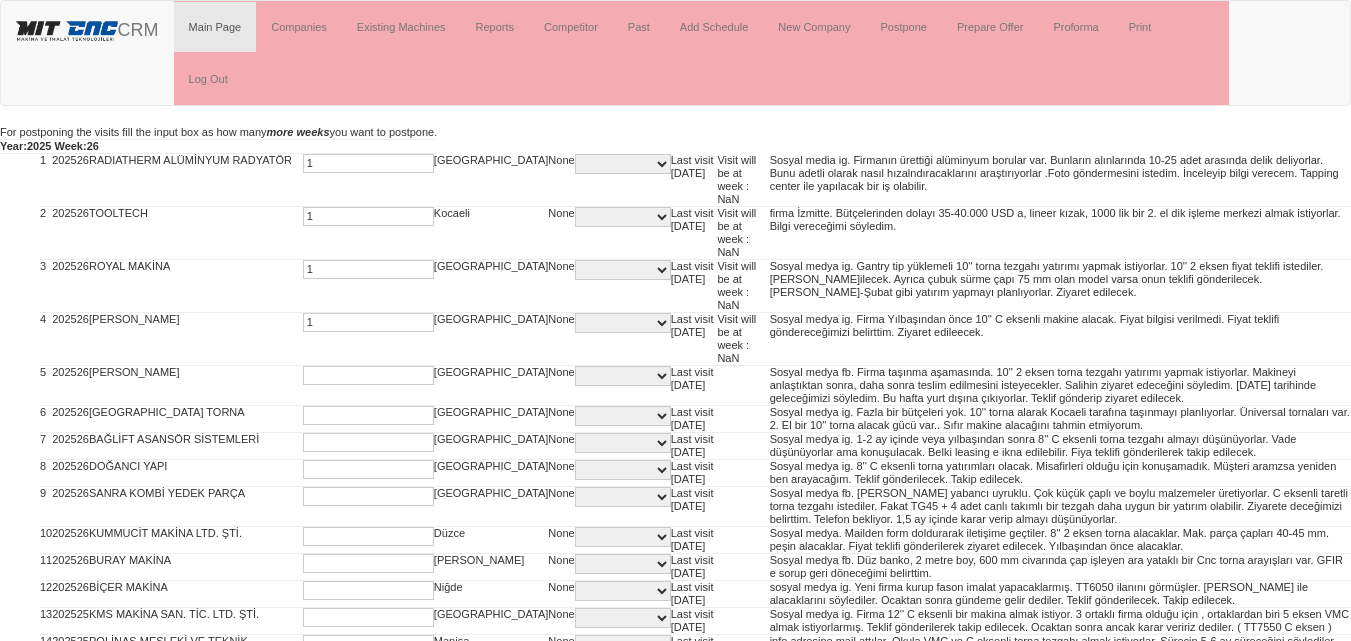 type on "1" 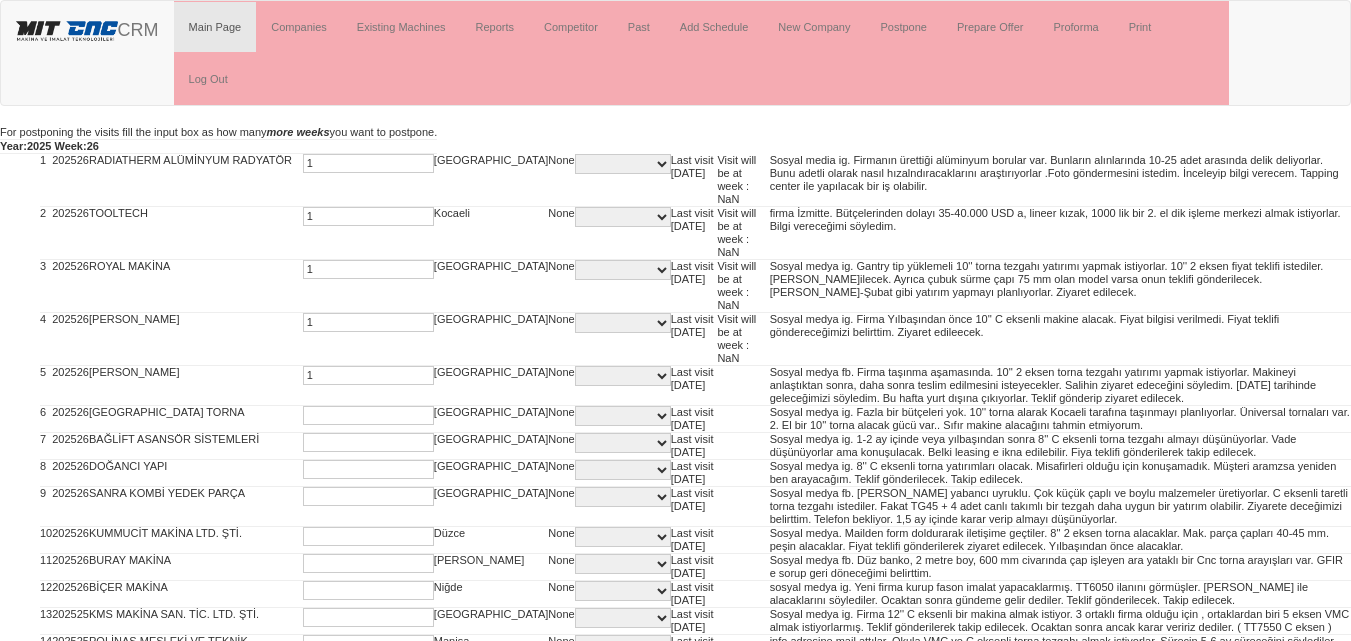 type on "1" 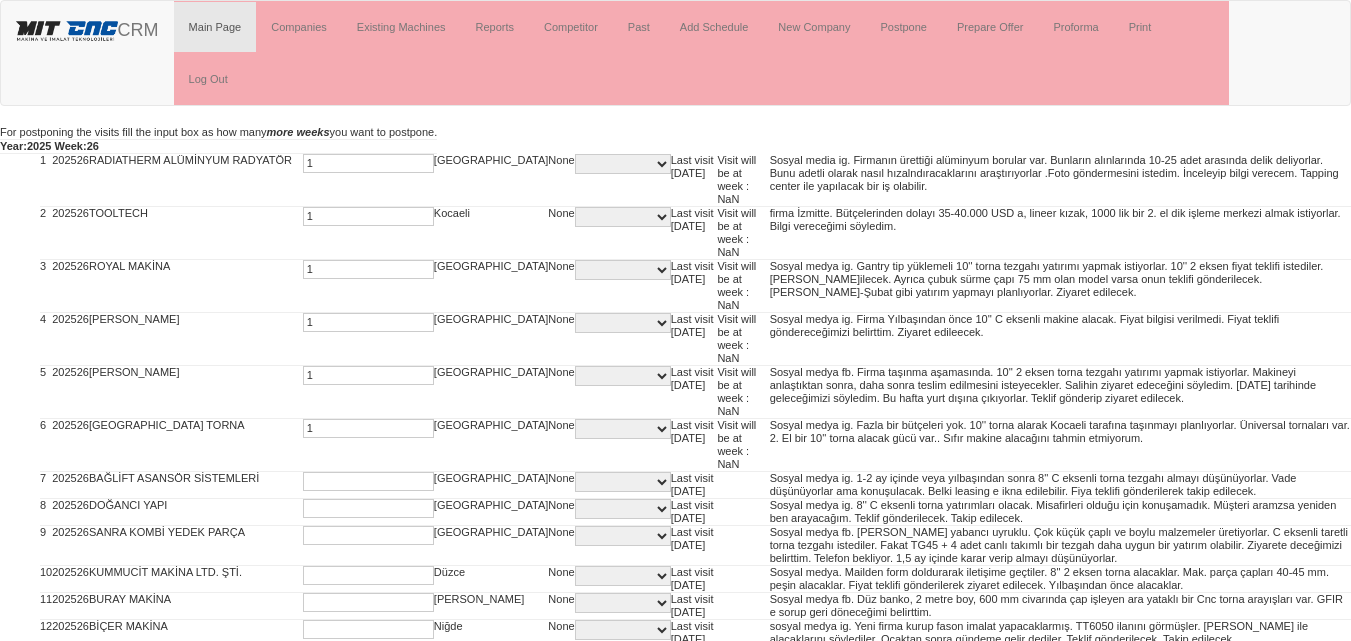 type on "1" 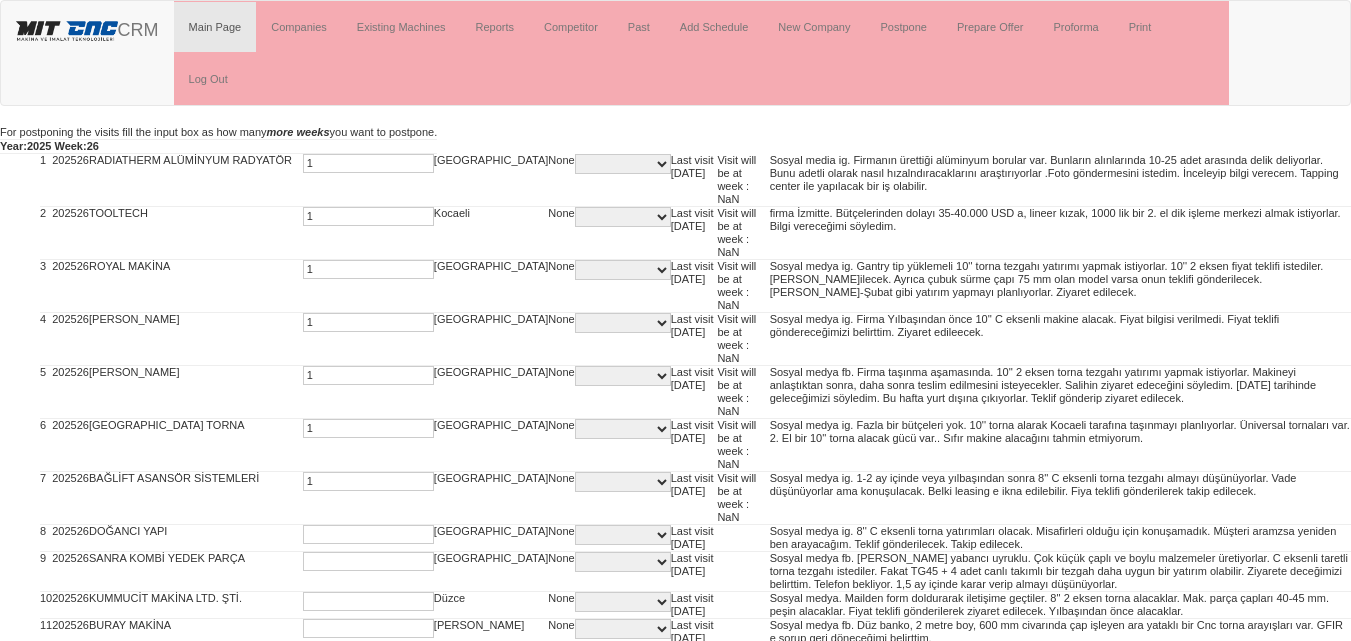 type on "1" 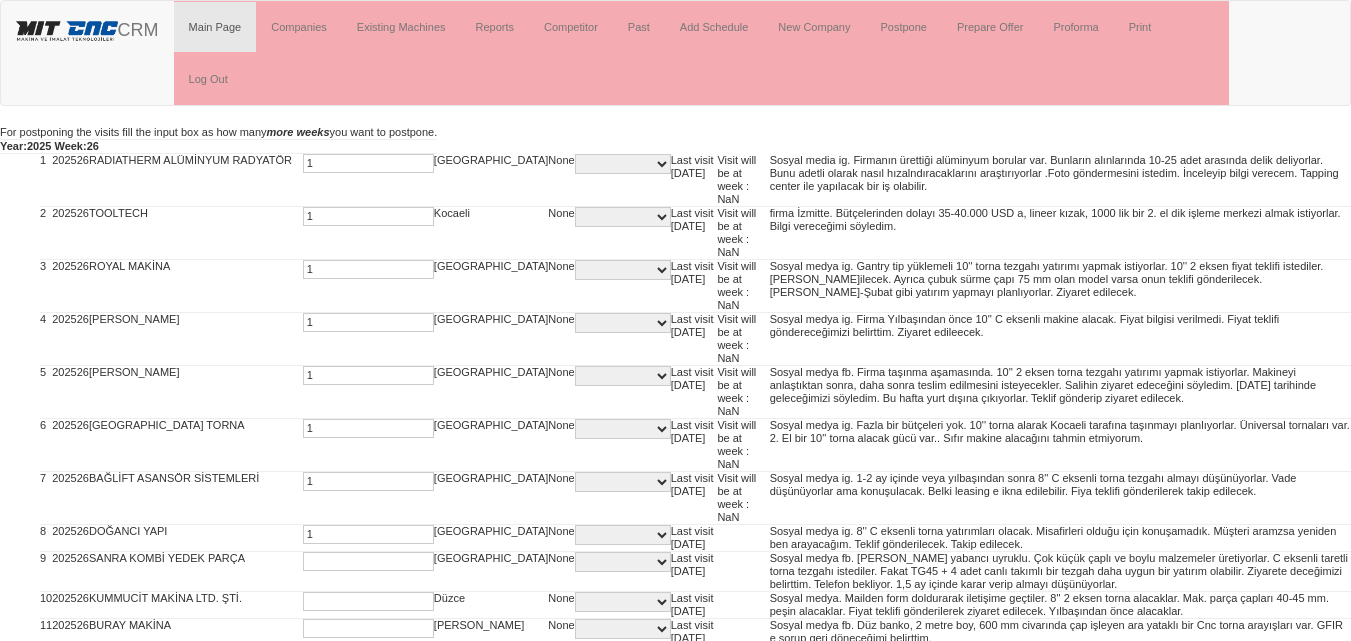type on "1" 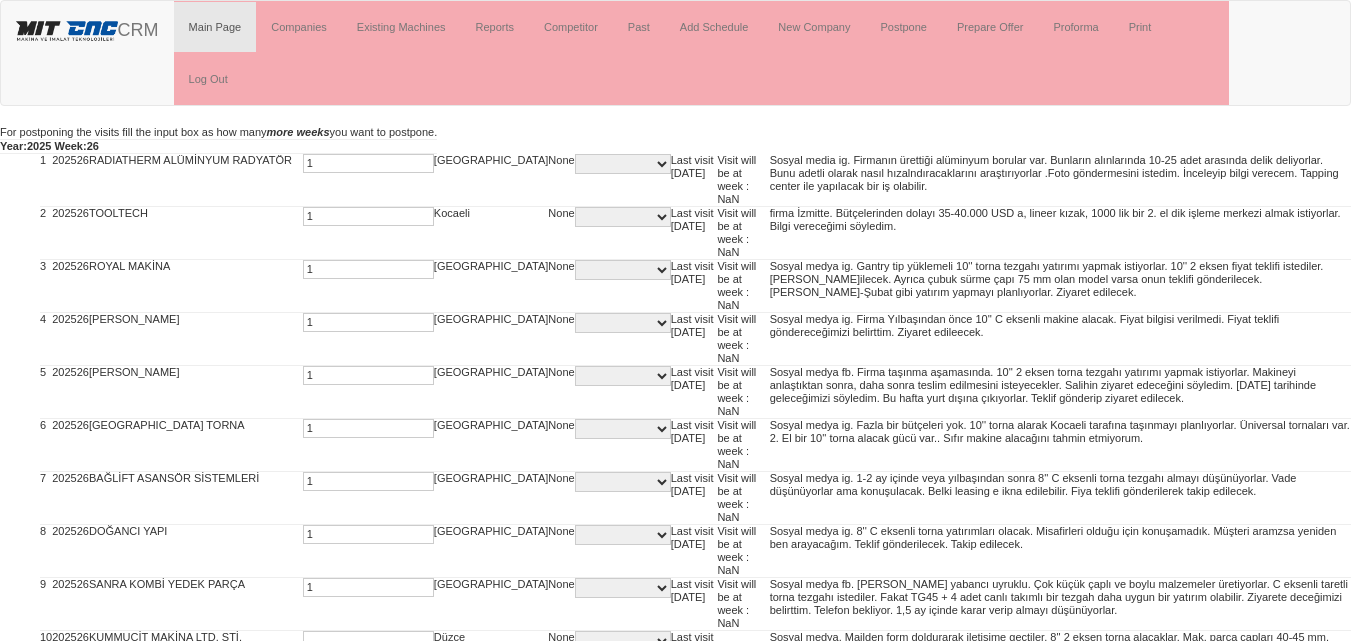 type on "1" 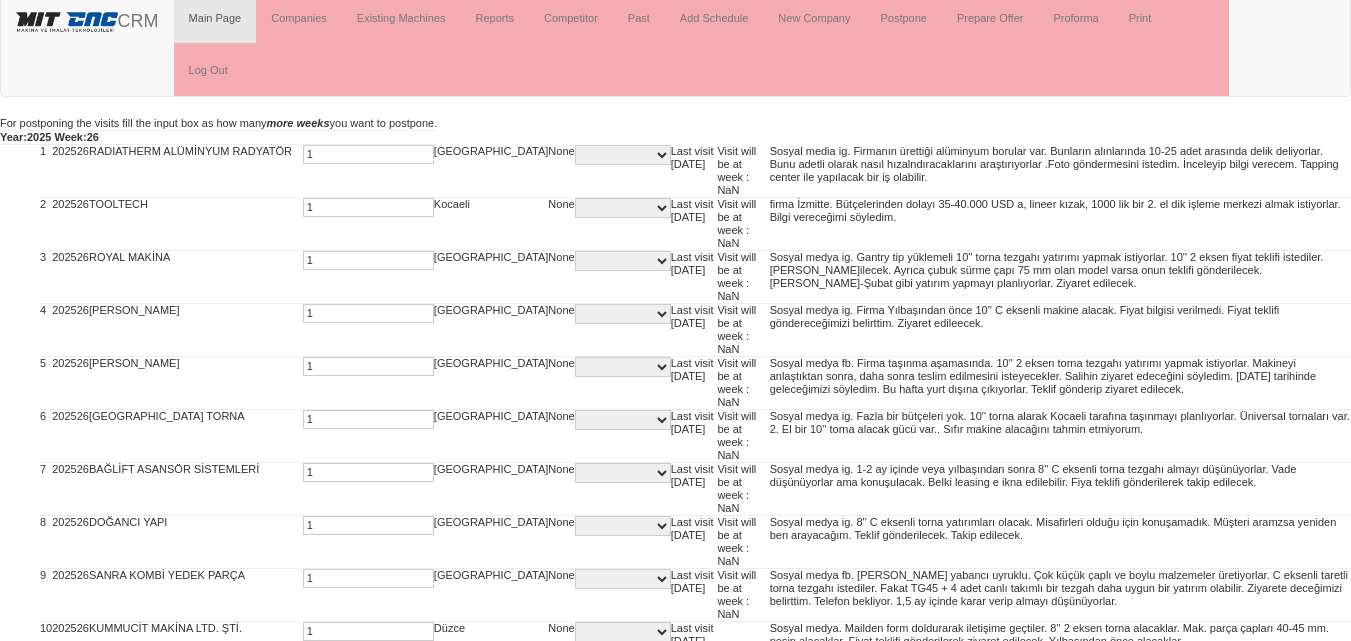 type on "1" 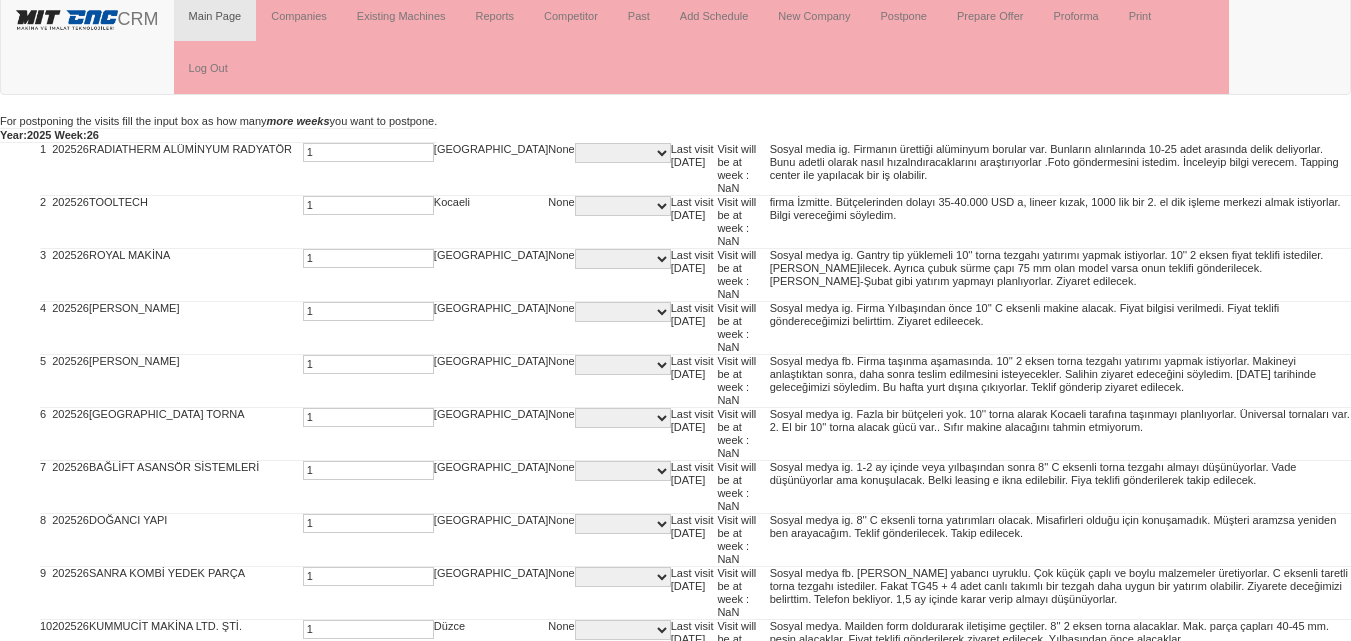 scroll, scrollTop: 373, scrollLeft: 0, axis: vertical 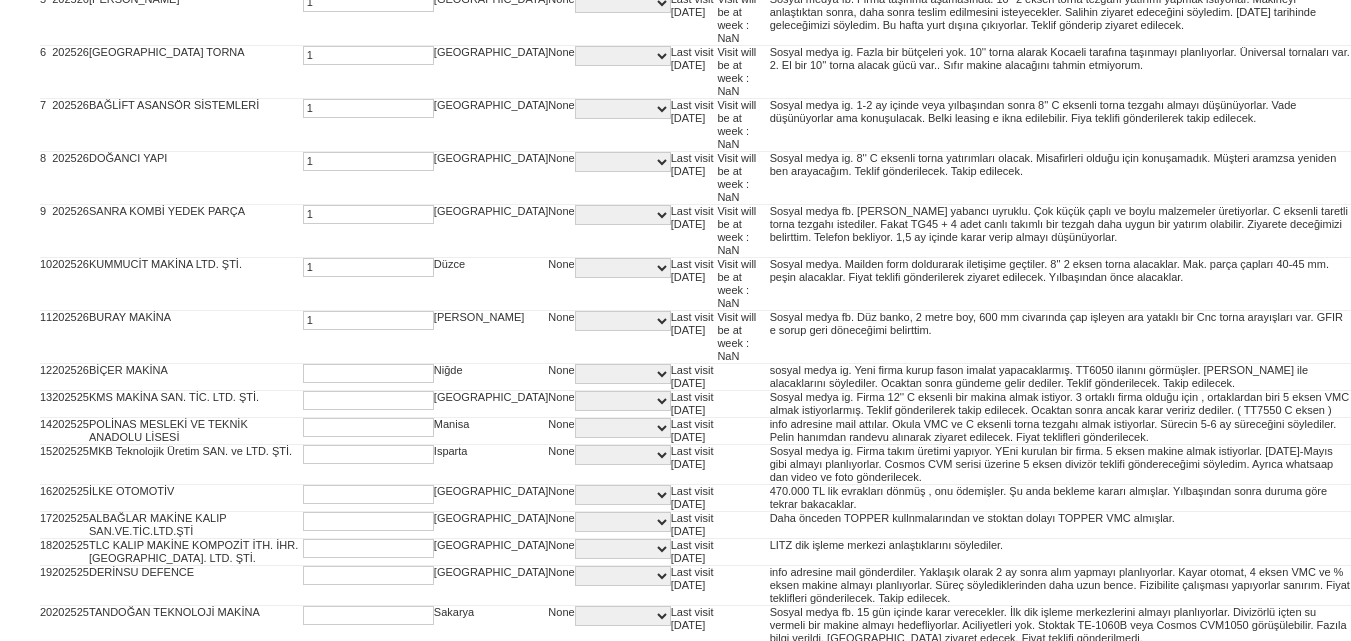 type on "1" 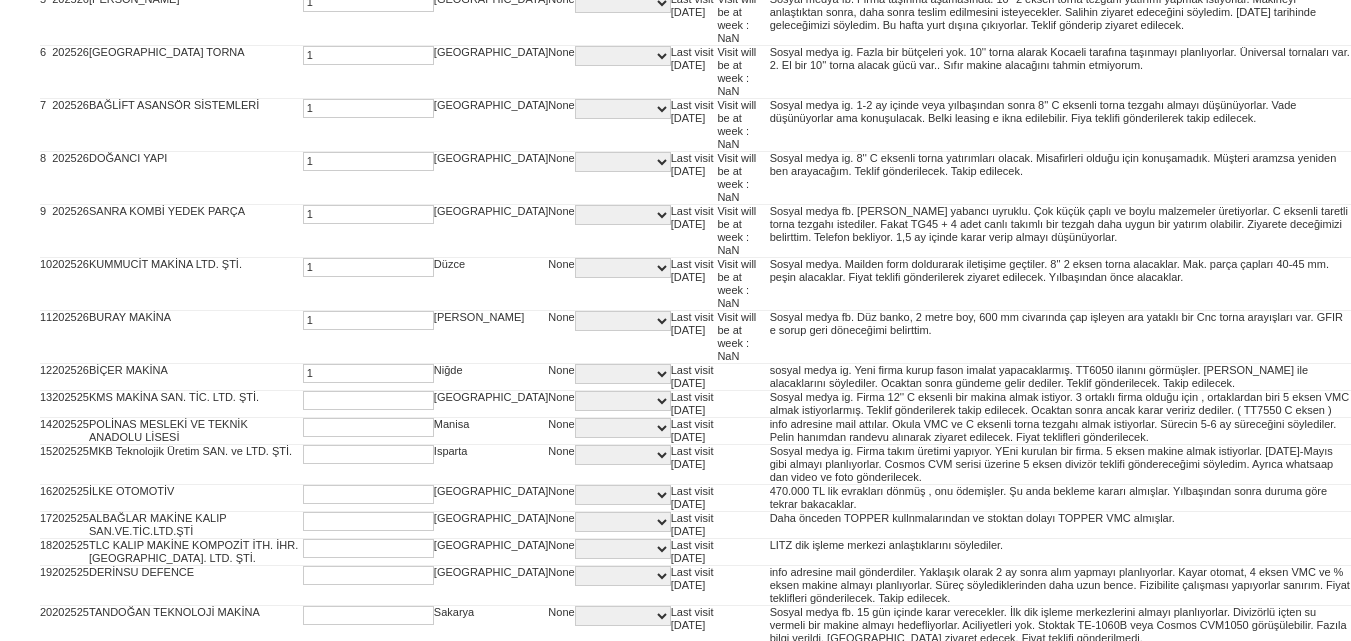 type on "1" 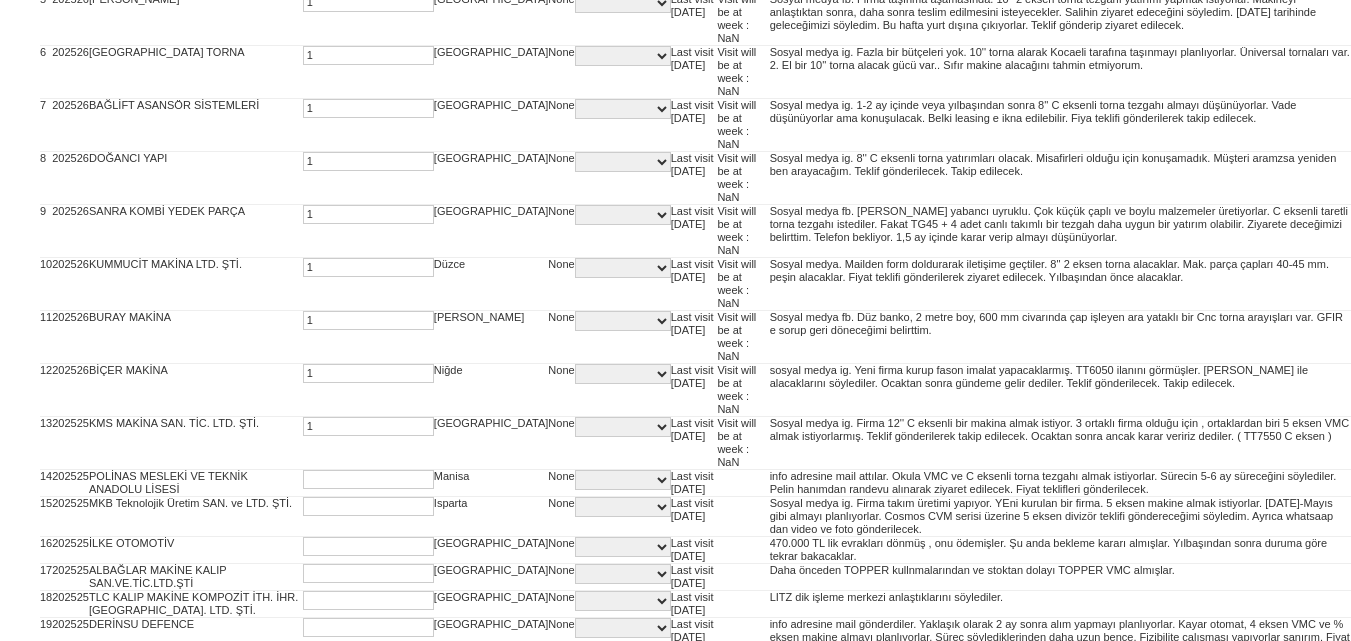 type on "1" 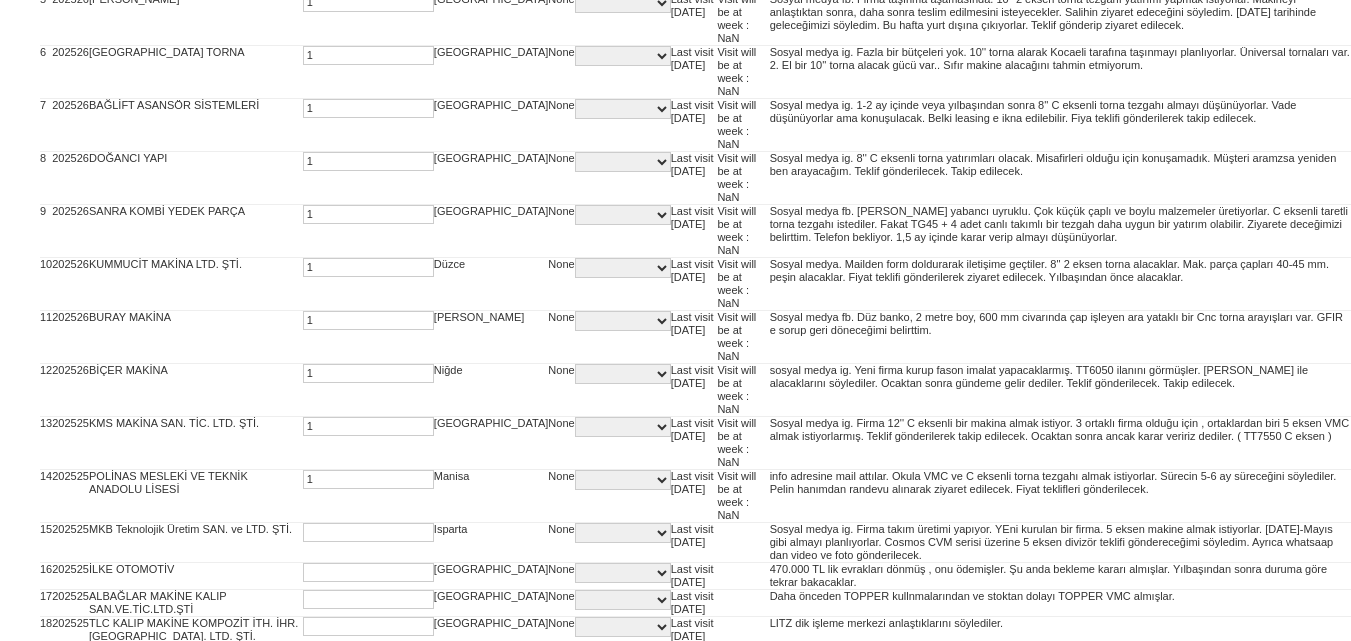 type on "1" 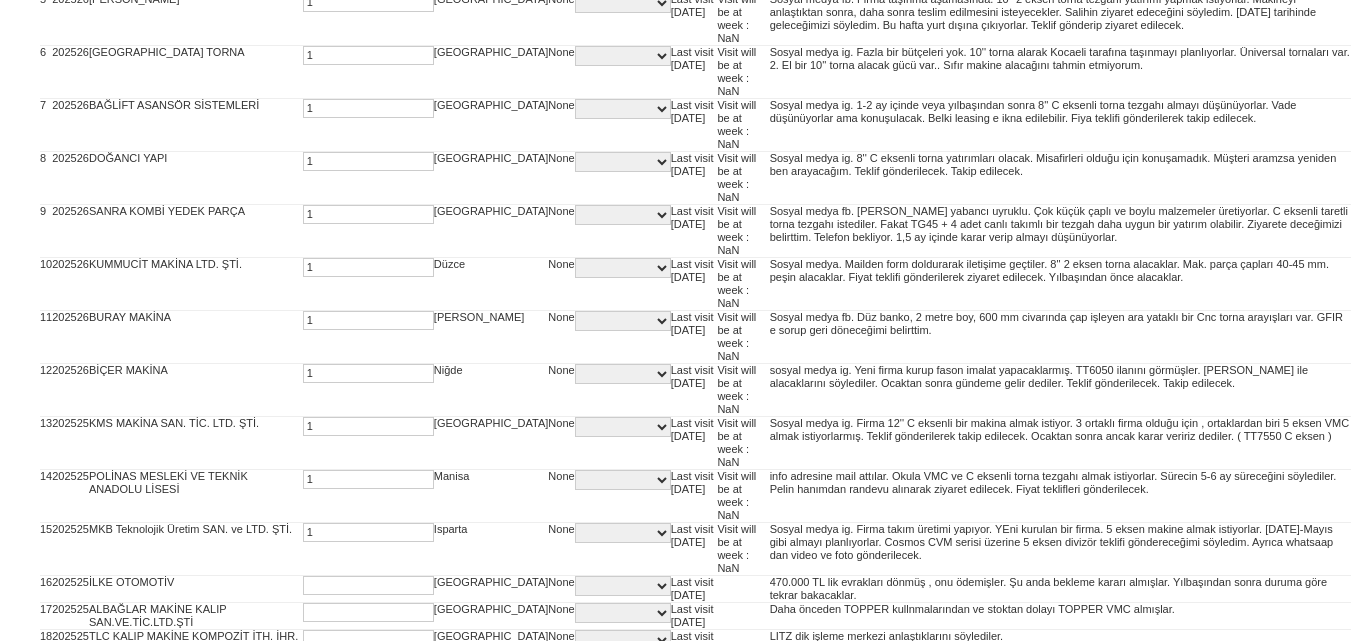 type on "1" 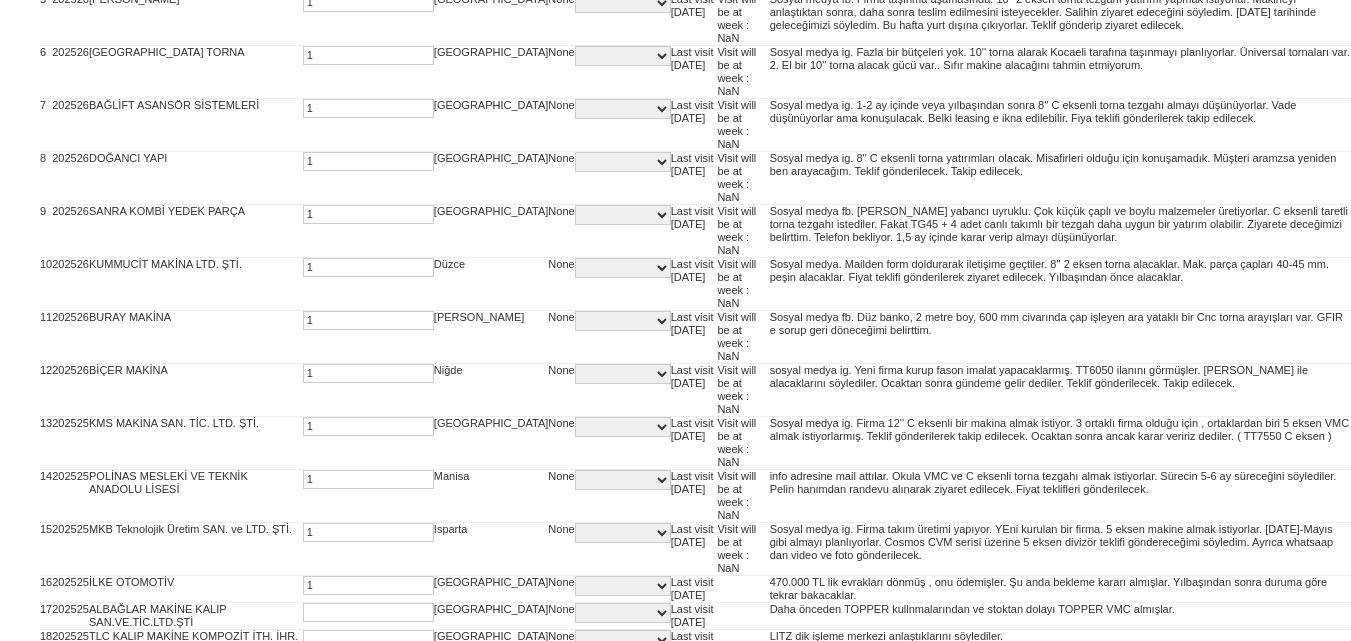type on "1" 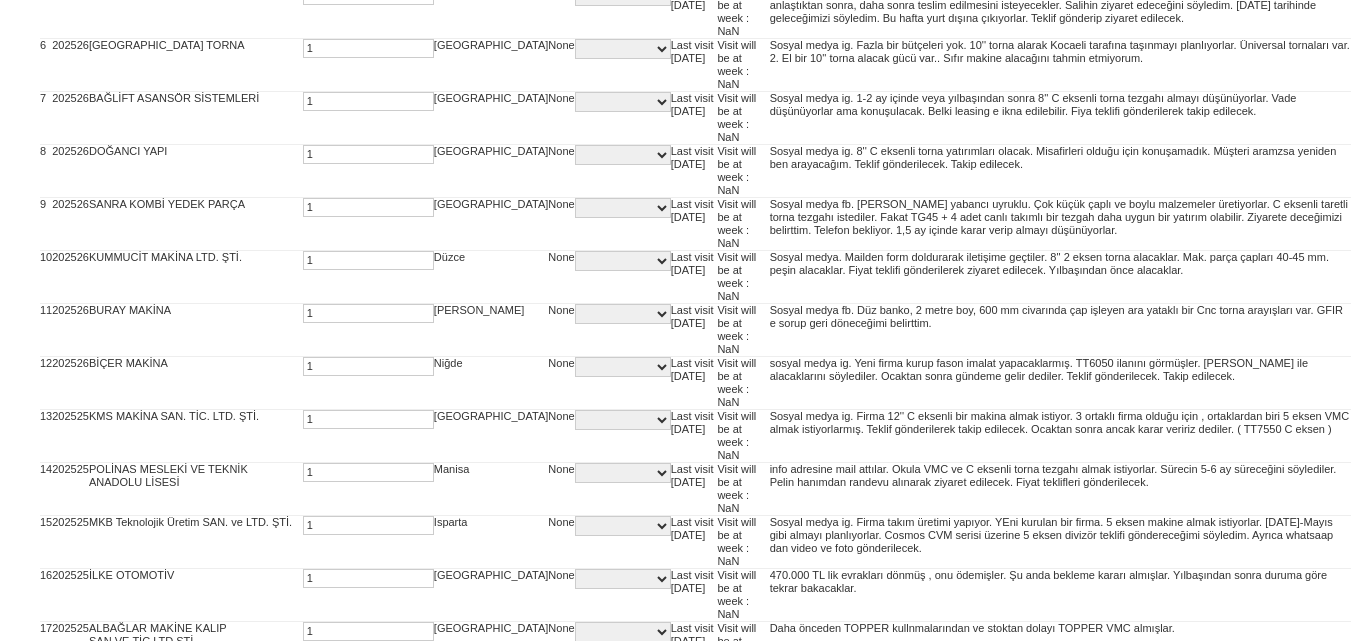 type on "1" 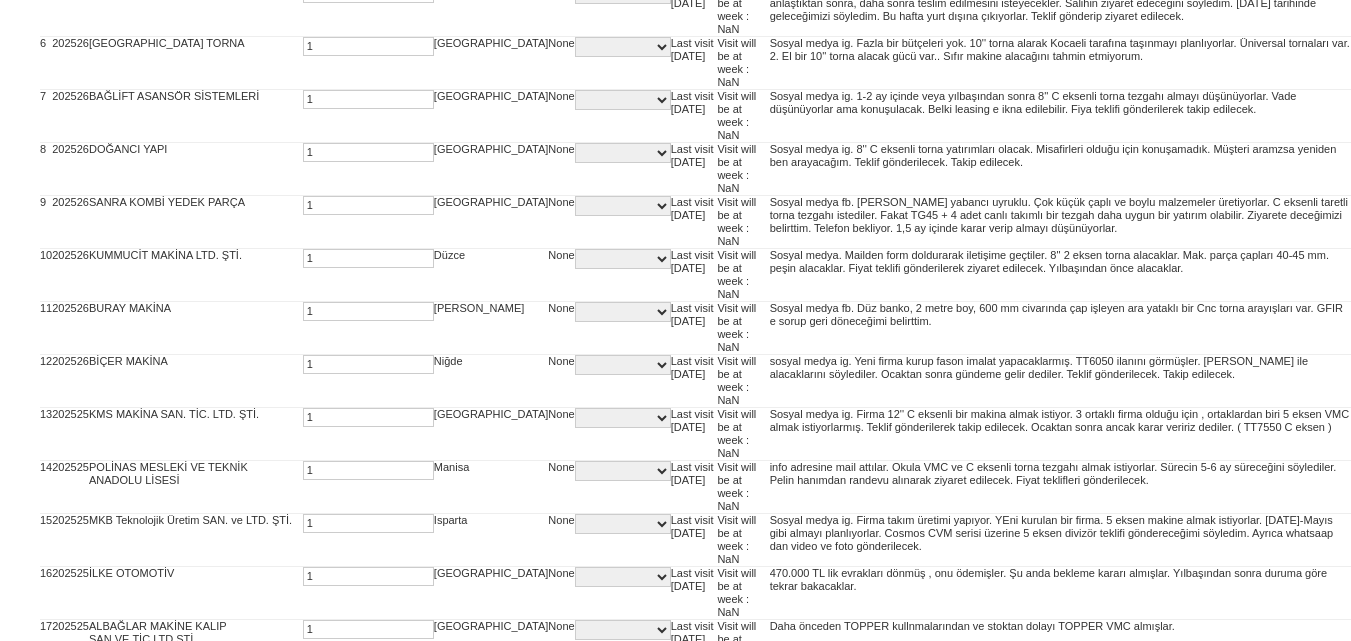 scroll, scrollTop: 744, scrollLeft: 0, axis: vertical 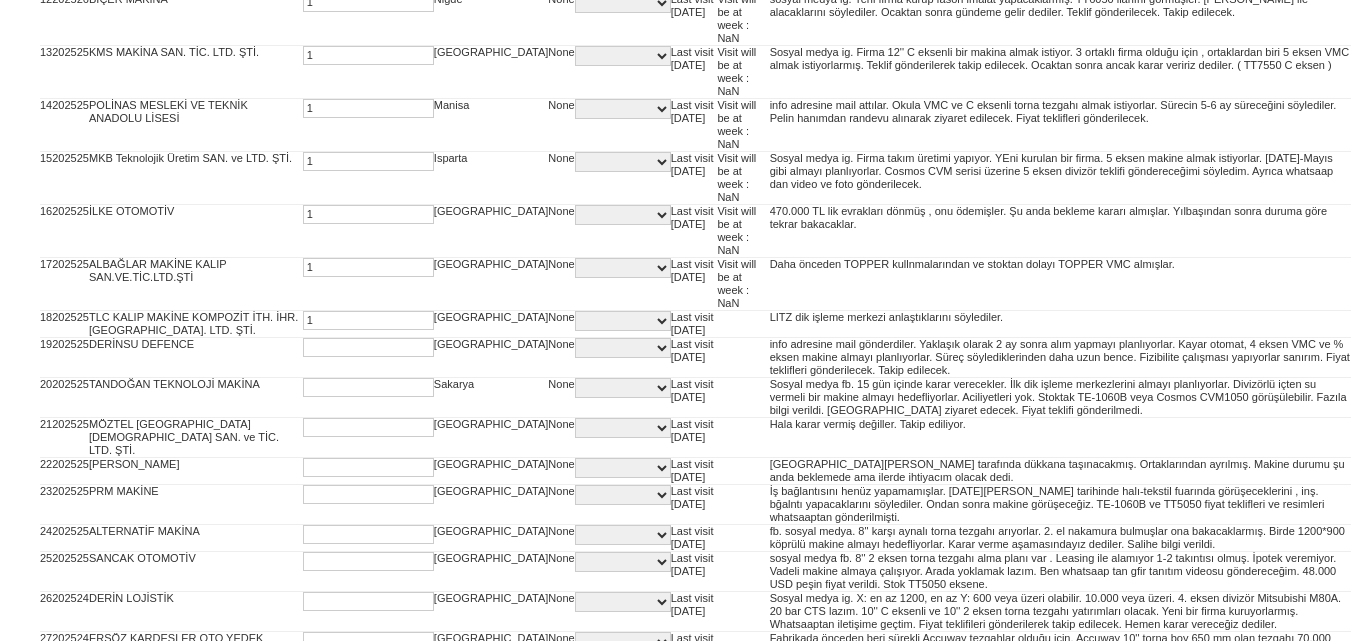 type on "1" 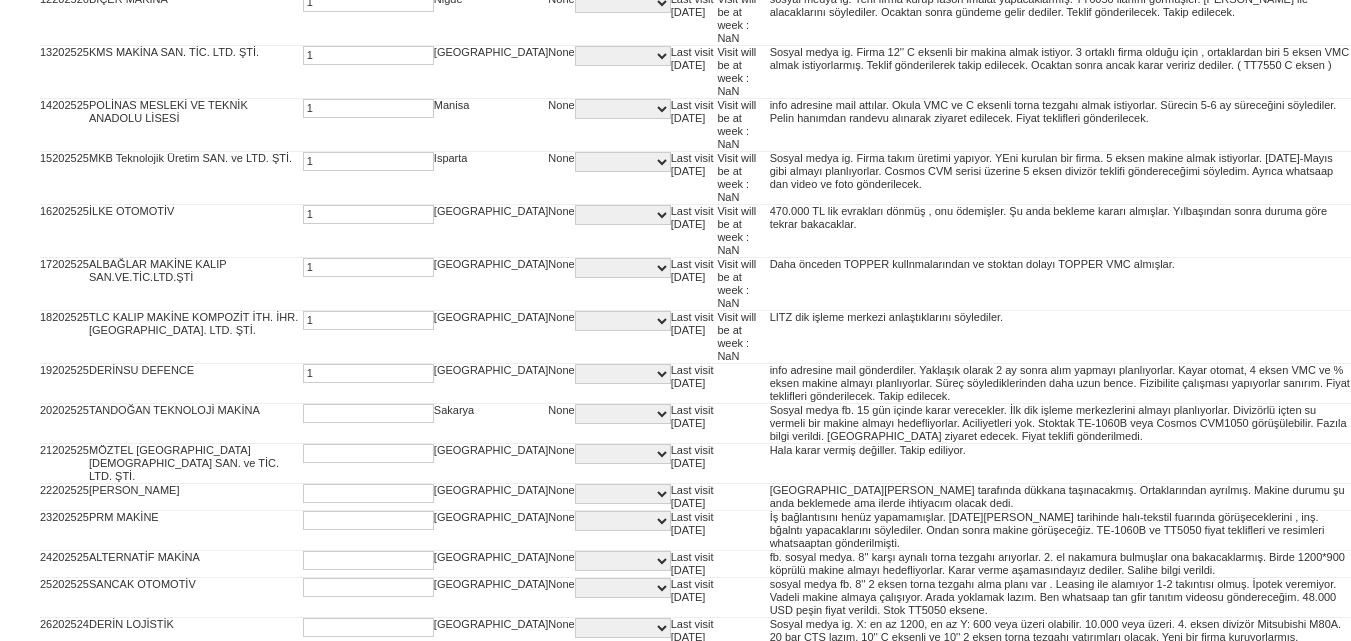 type on "1" 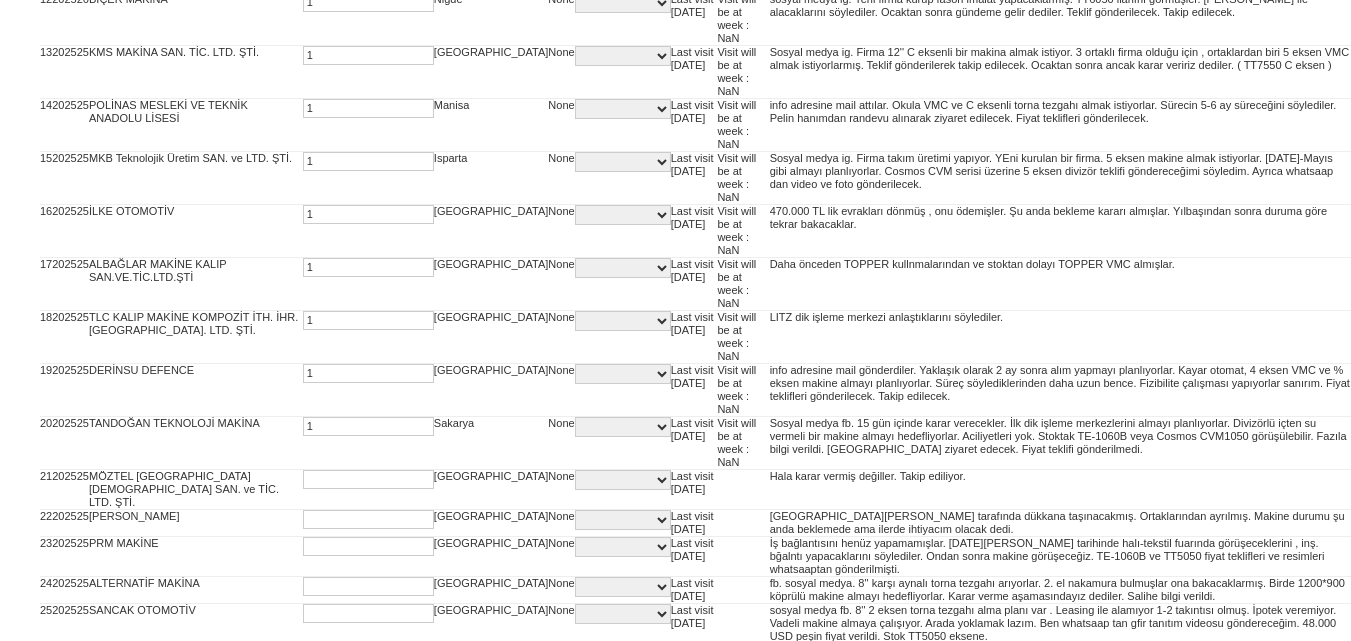 type on "1" 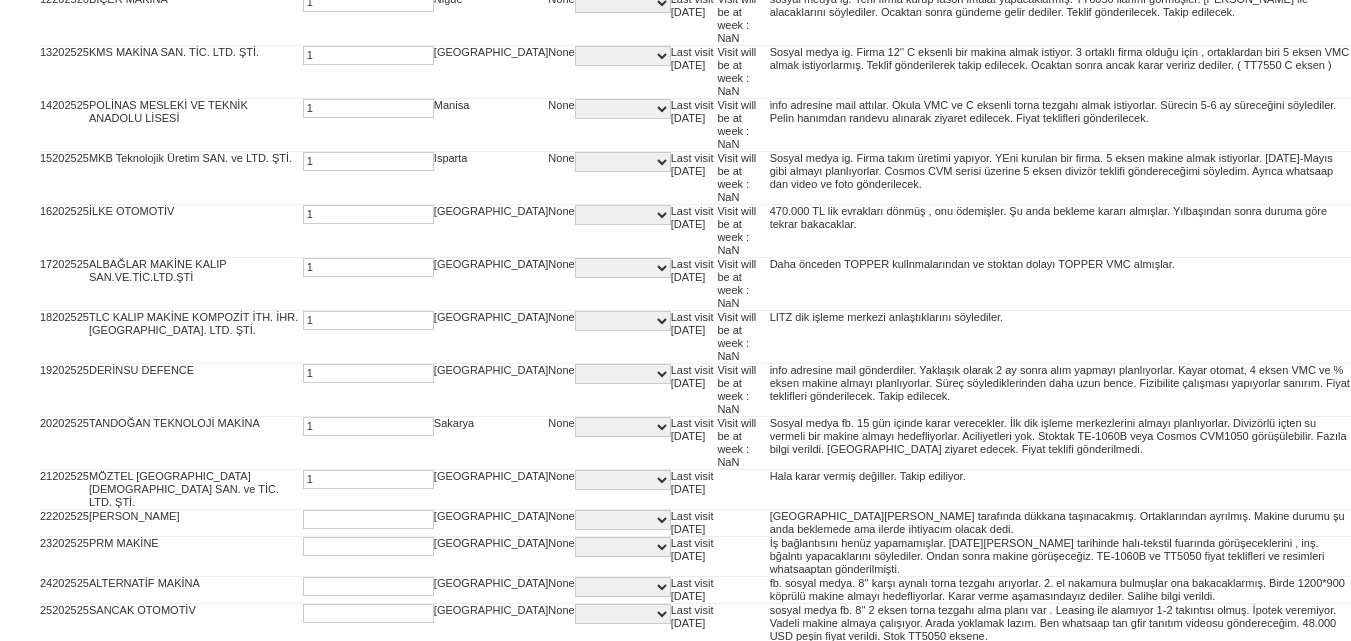 type on "1" 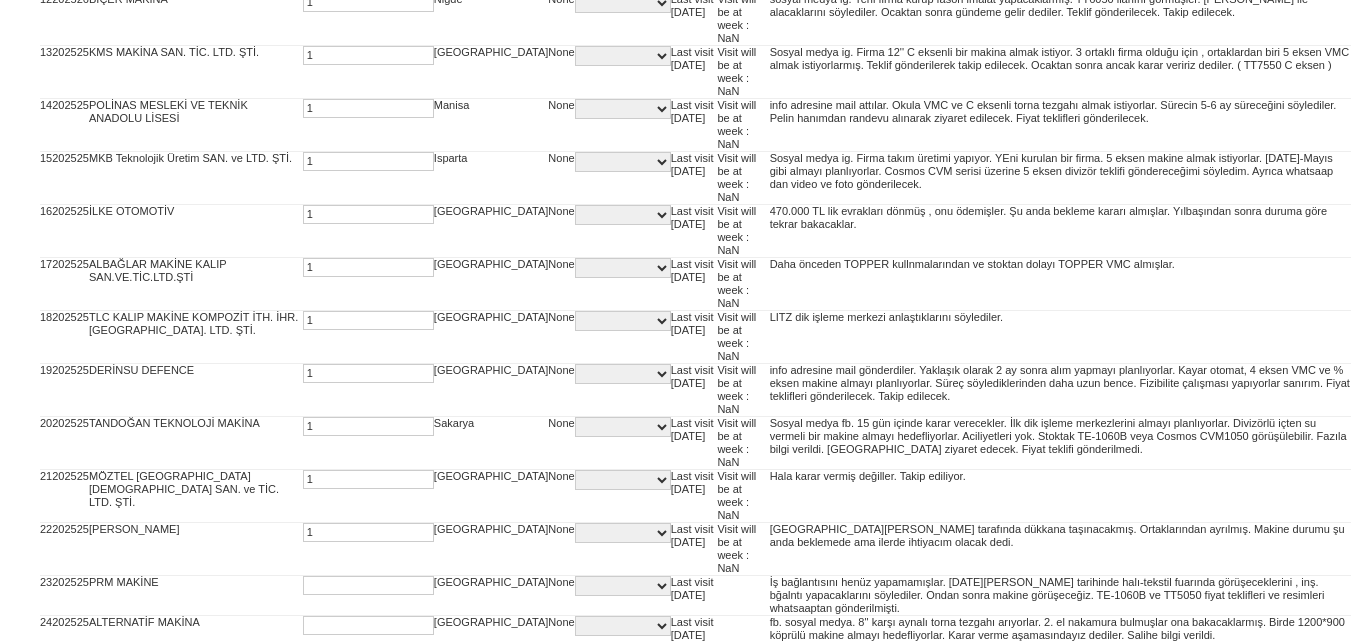 type on "1" 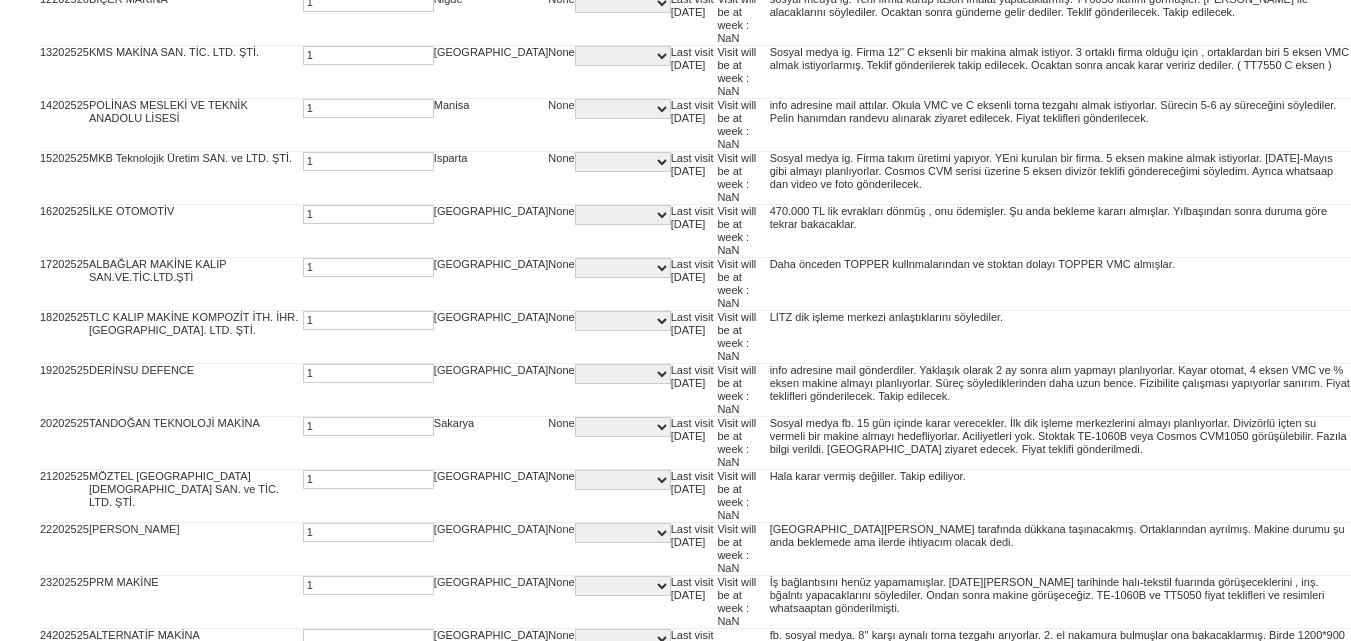 type on "1" 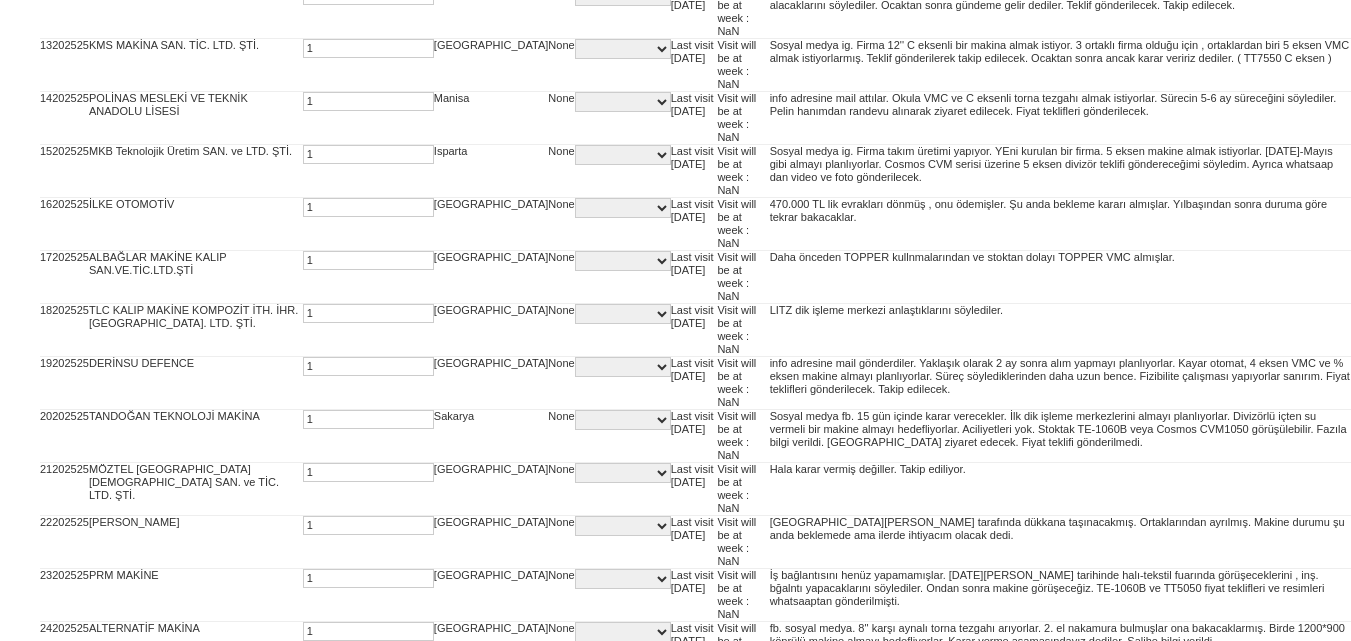type on "1" 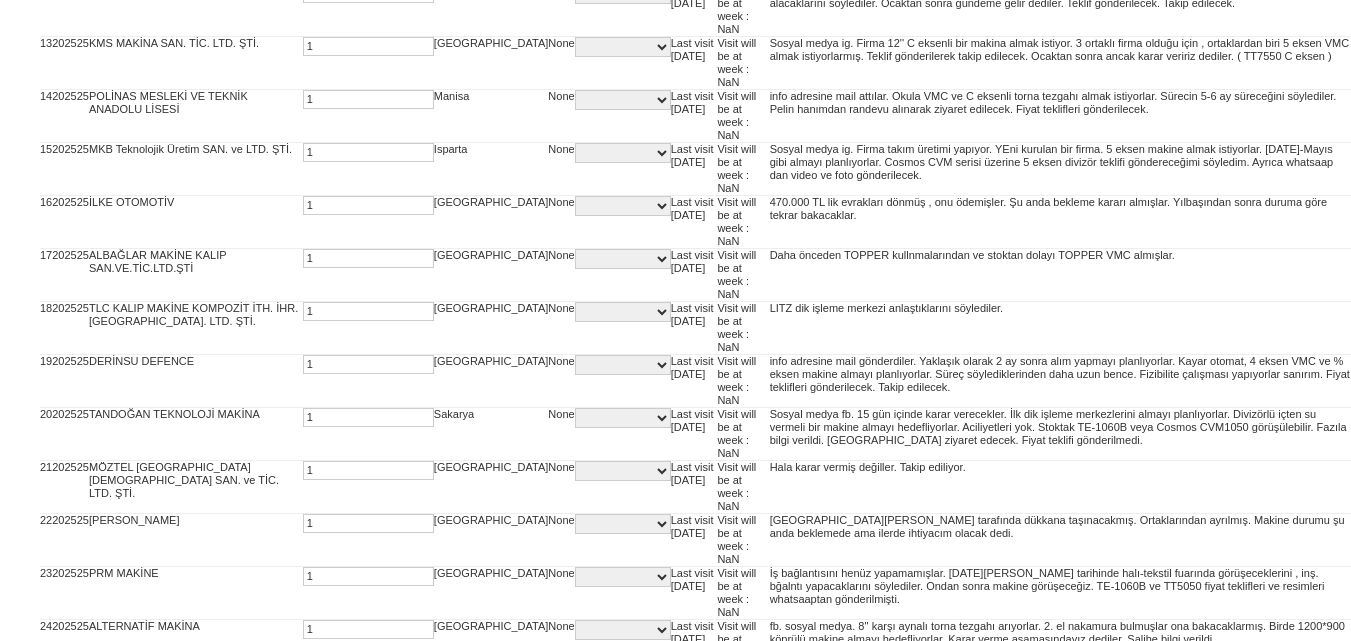 scroll, scrollTop: 1115, scrollLeft: 0, axis: vertical 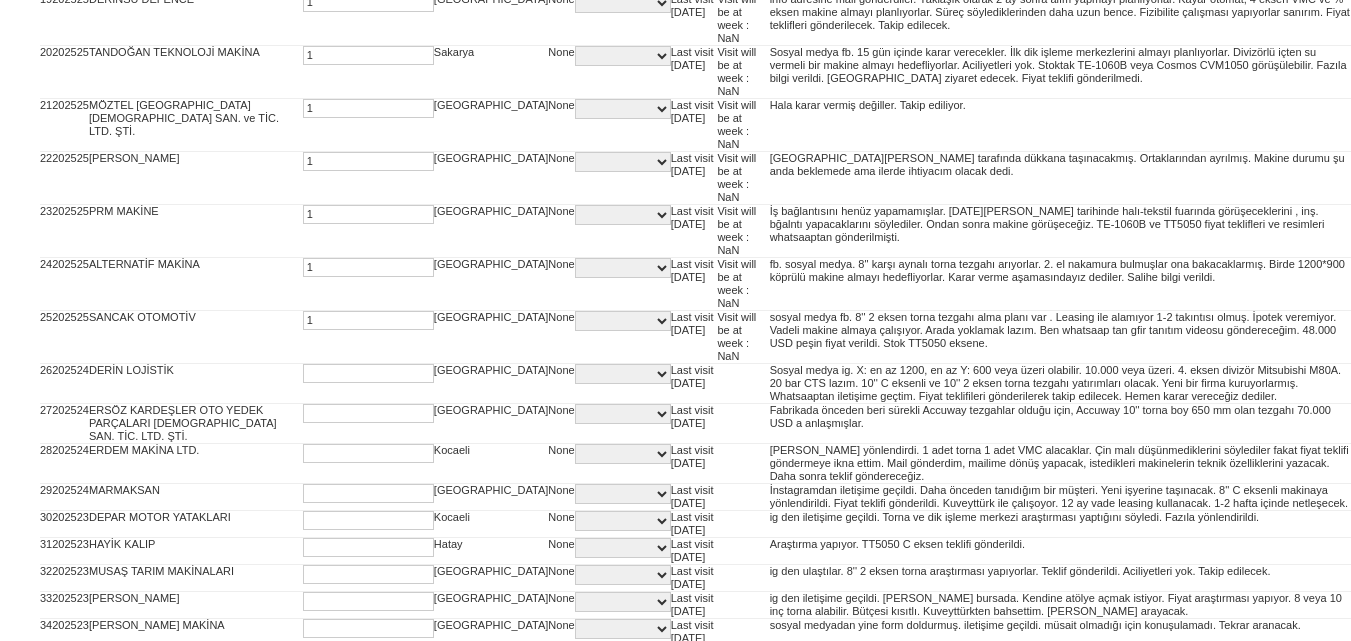 type on "1" 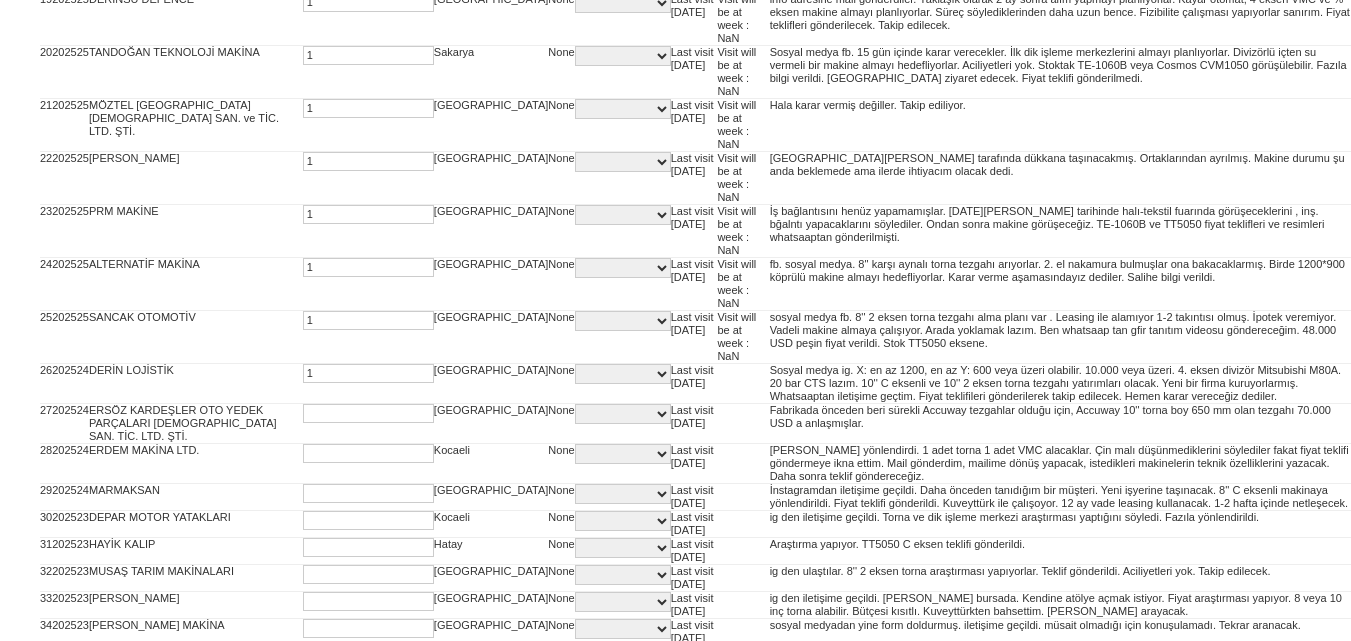 type on "1" 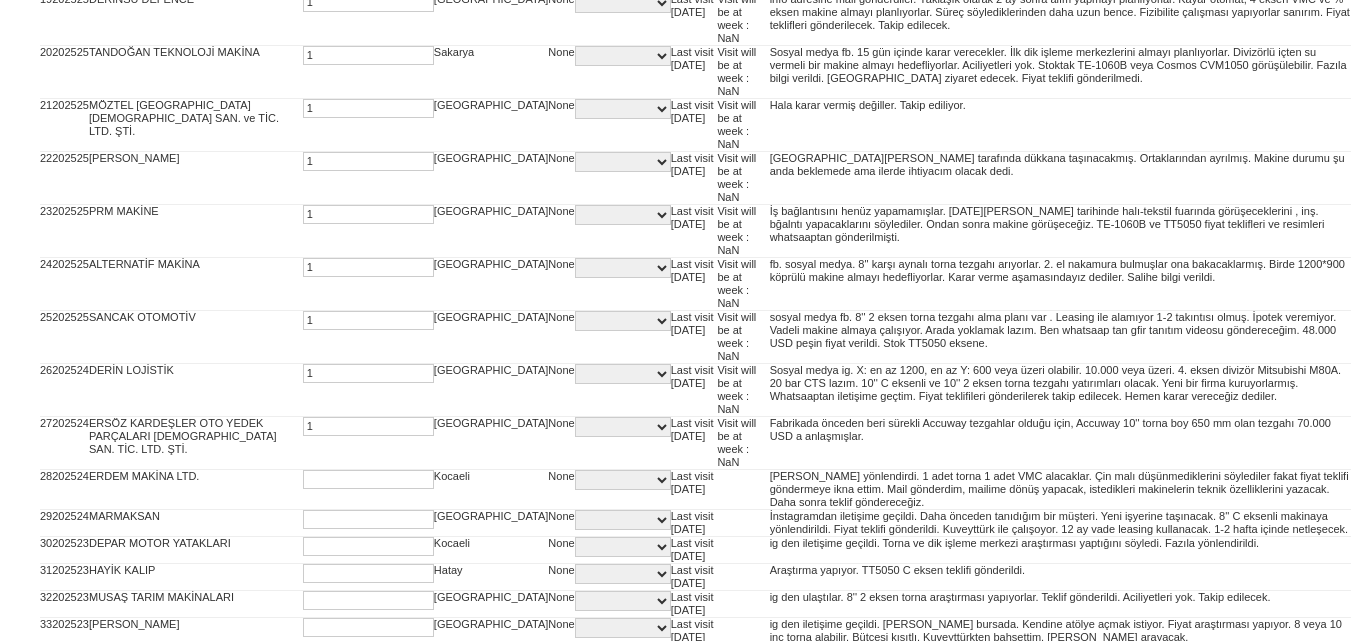 type on "1" 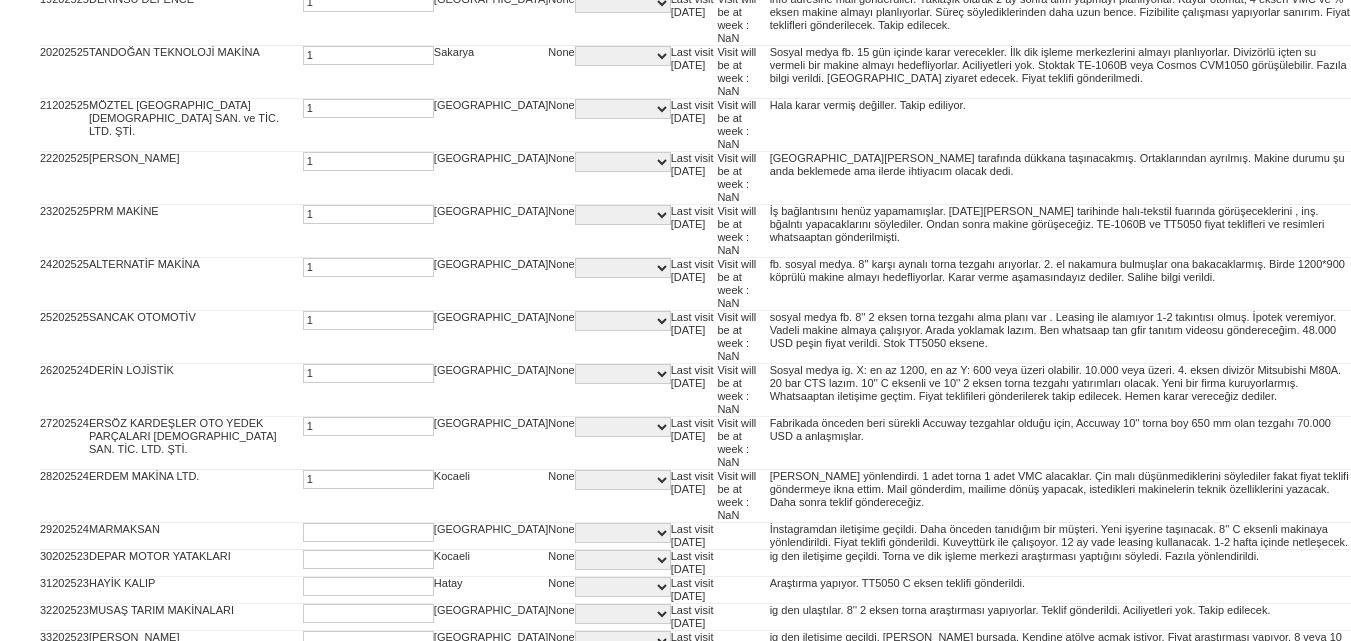 type on "1" 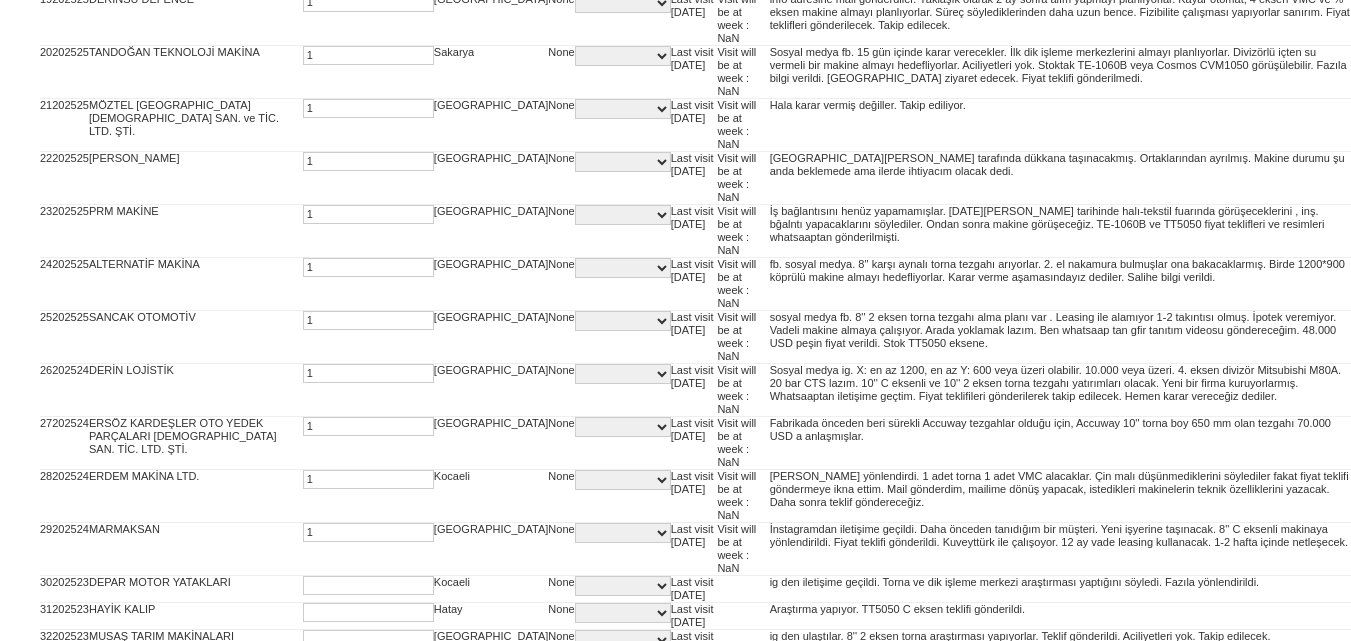 type on "1" 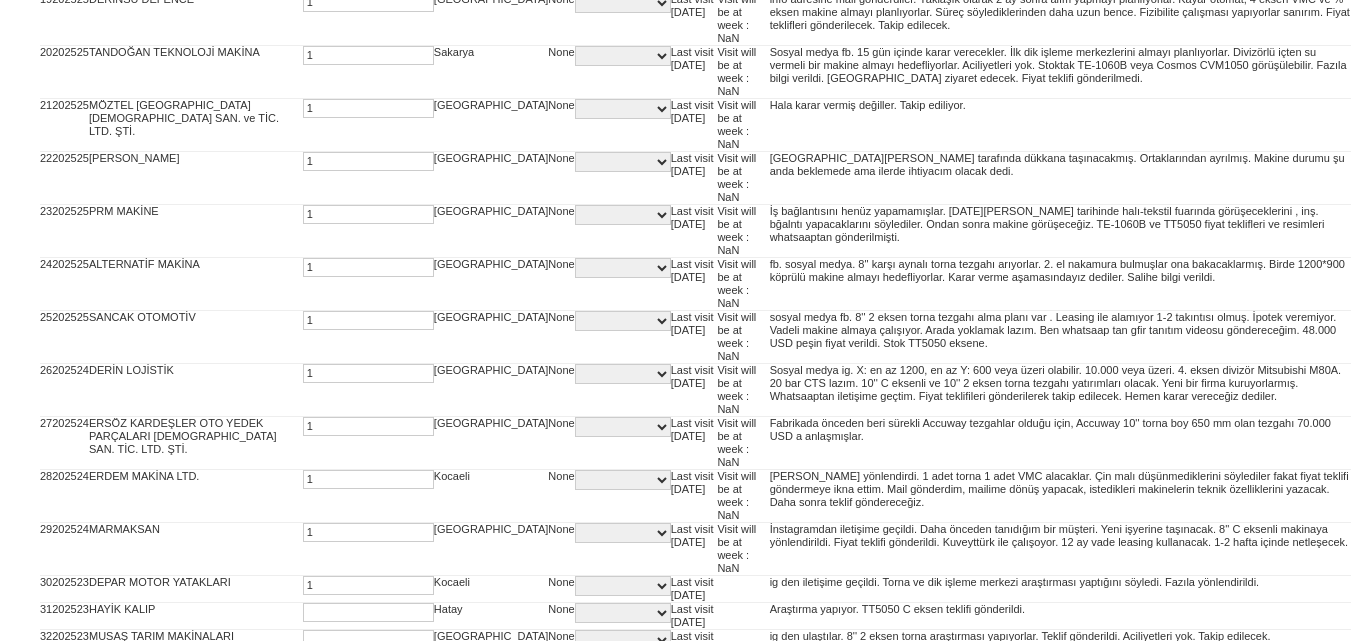 type on "1" 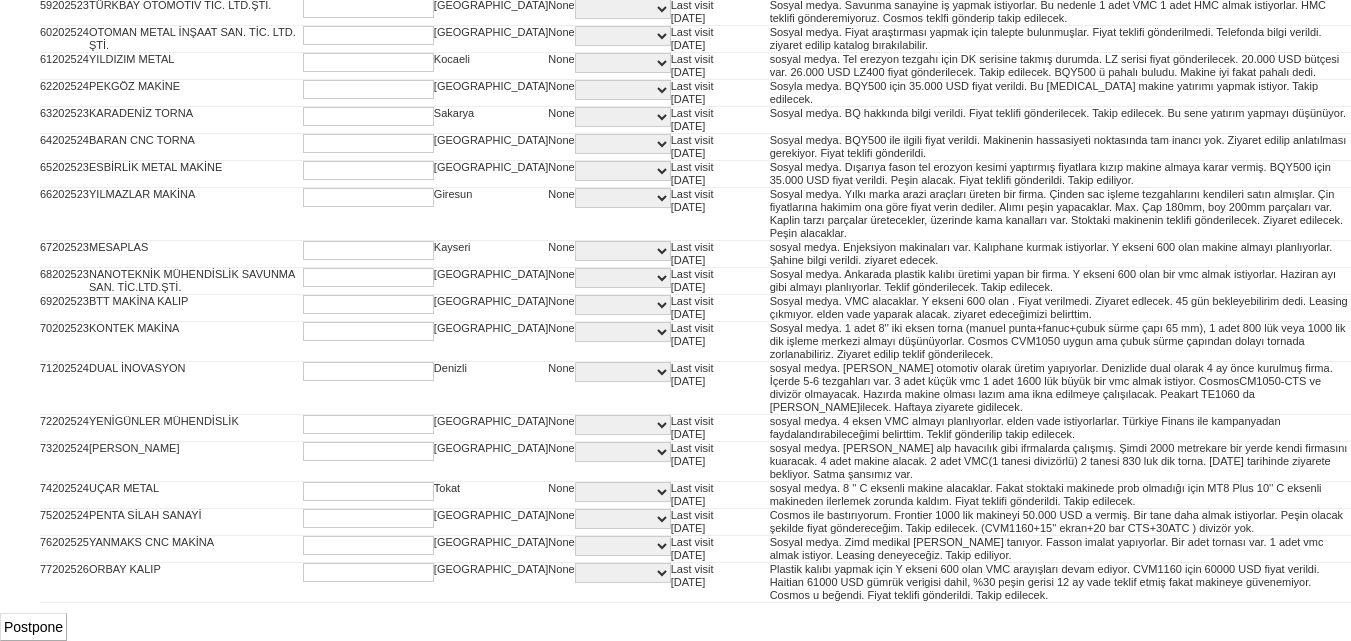 scroll, scrollTop: 3086, scrollLeft: 0, axis: vertical 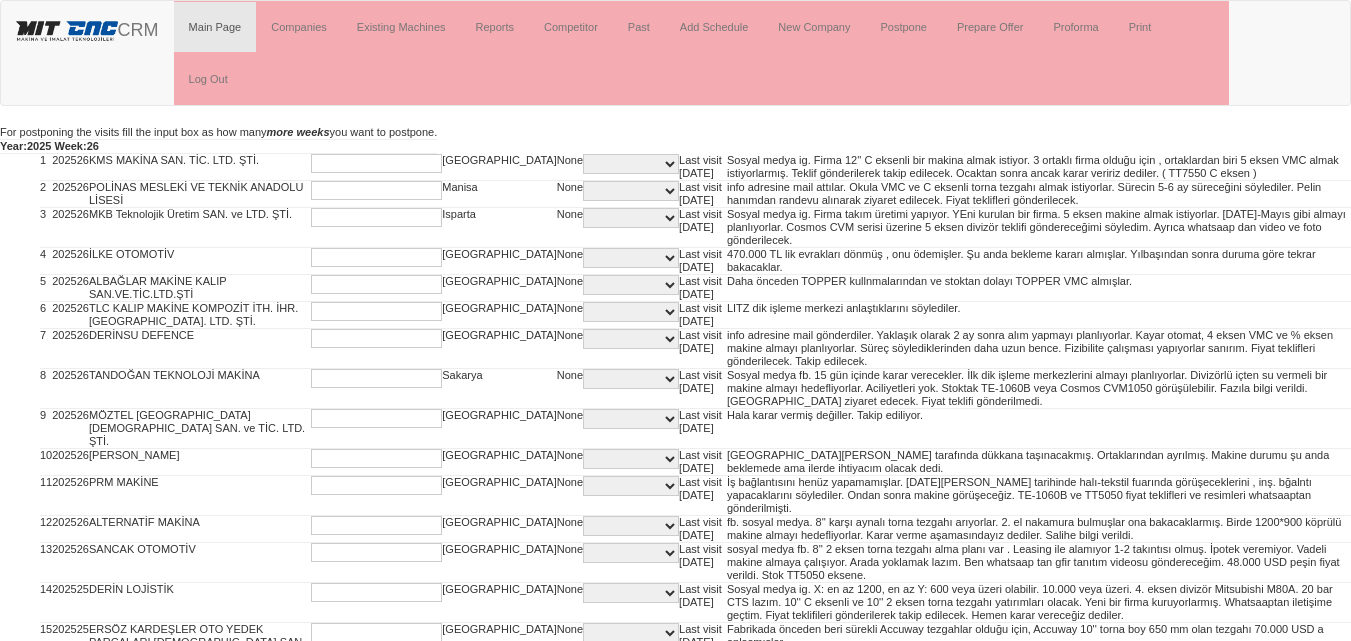click at bounding box center (376, 163) 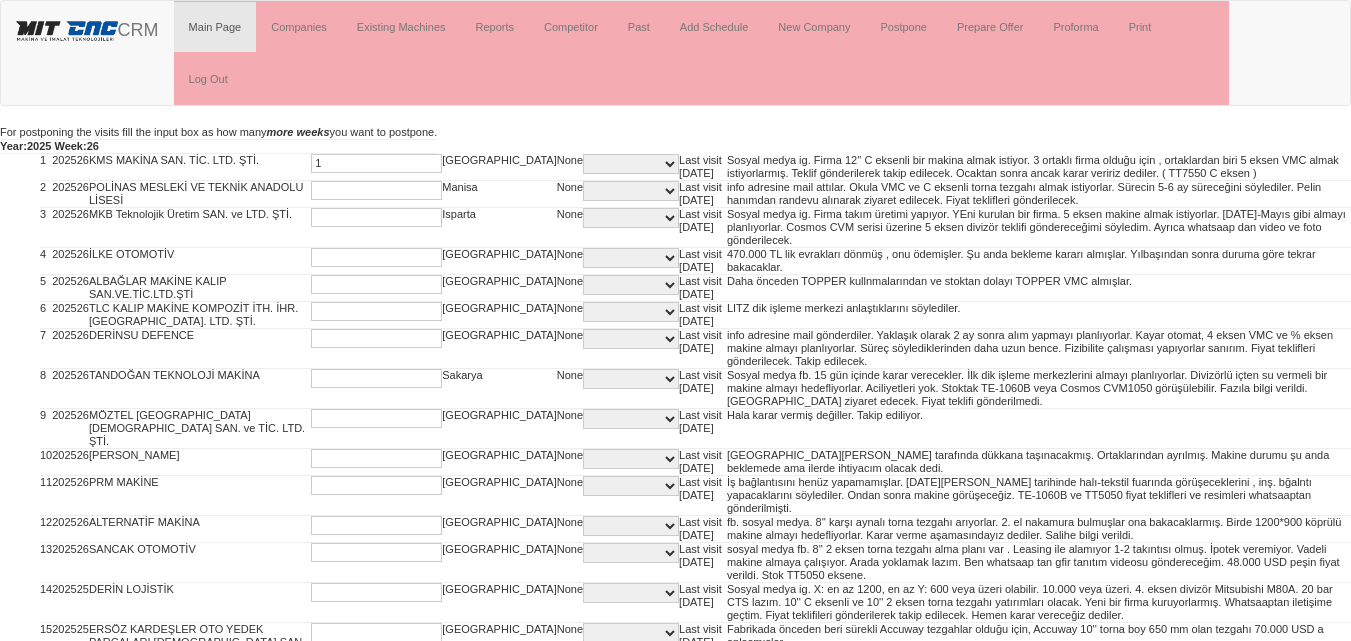 type on "1" 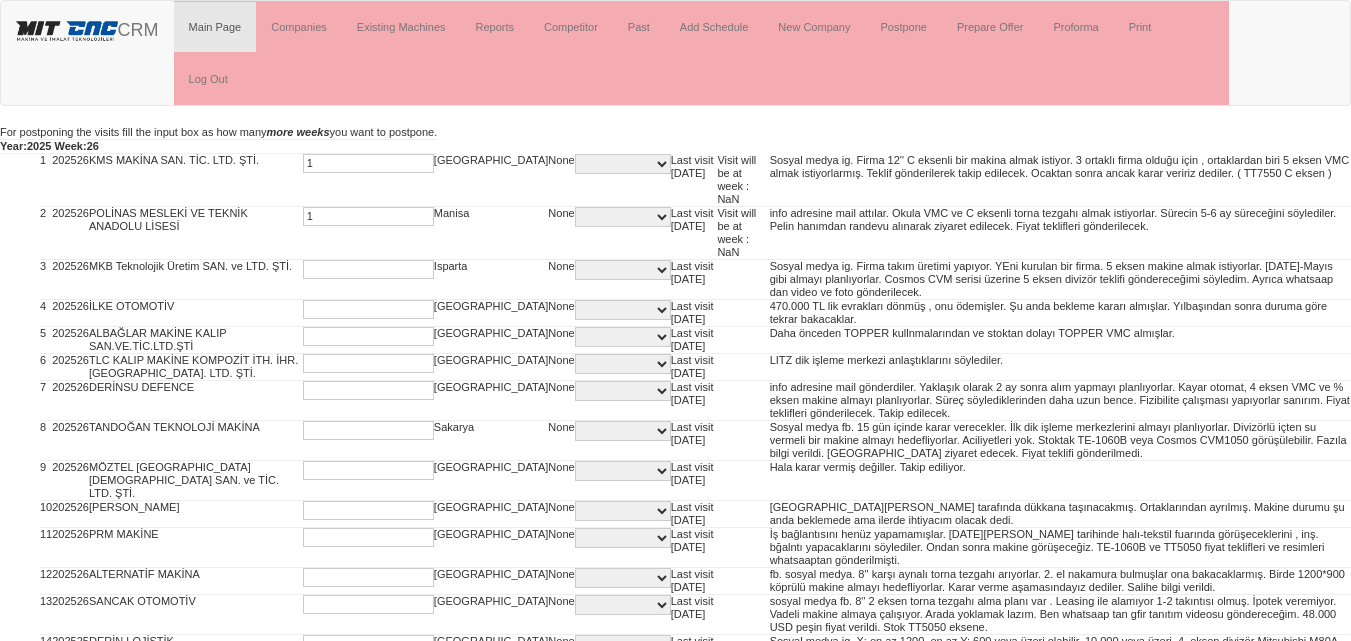 type on "1" 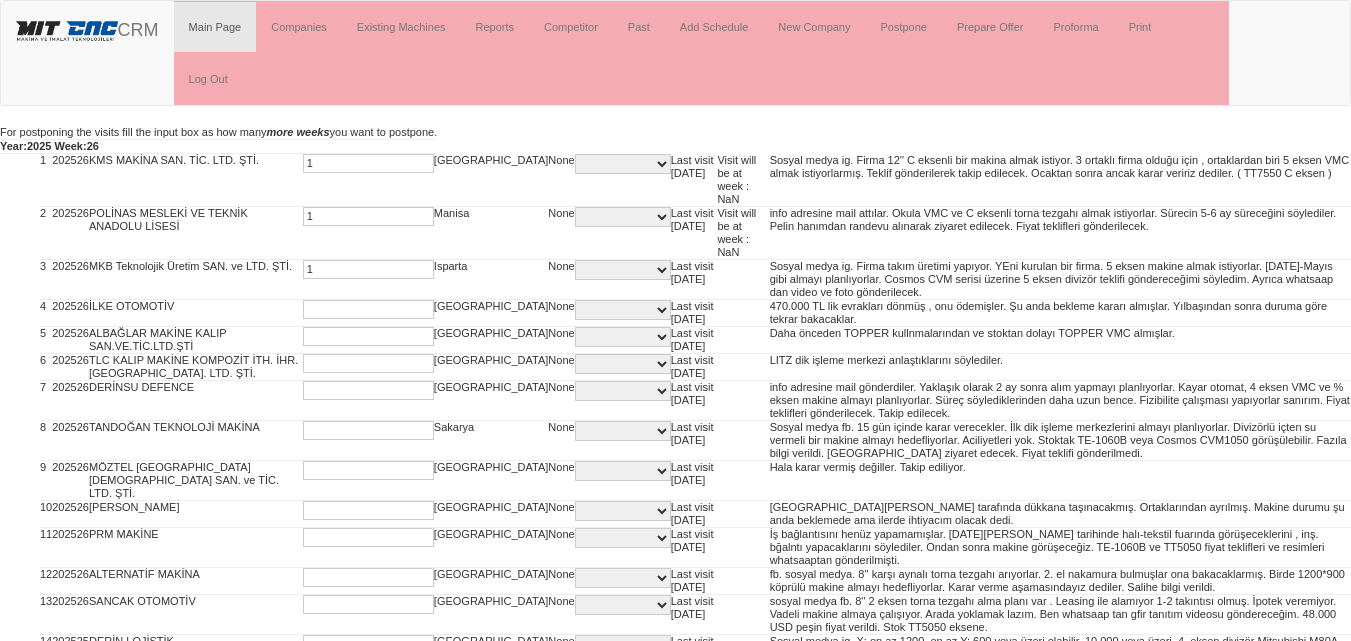 type on "1" 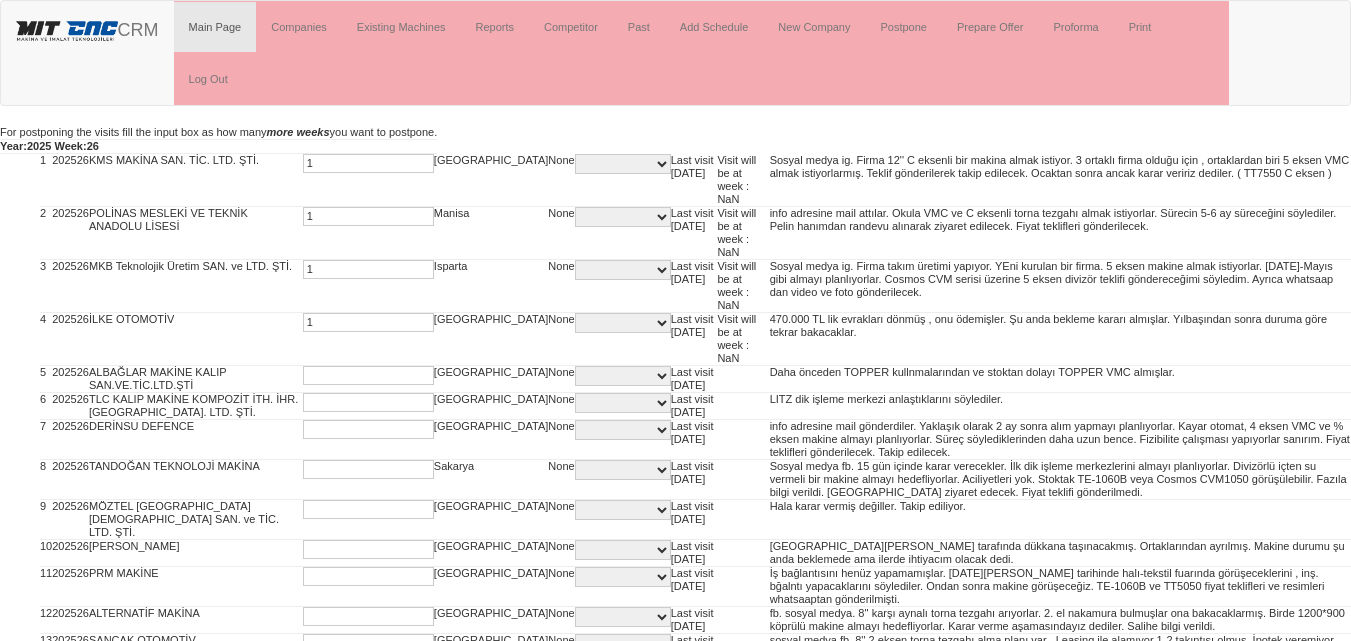 type on "1" 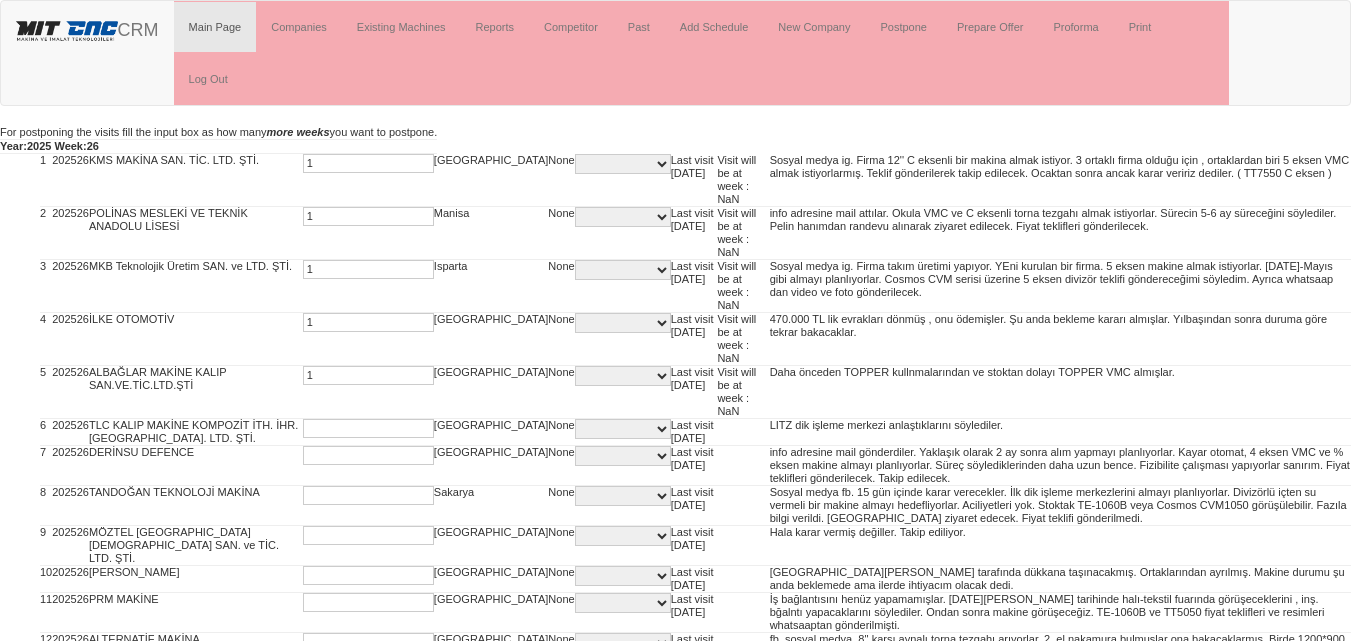 type on "1" 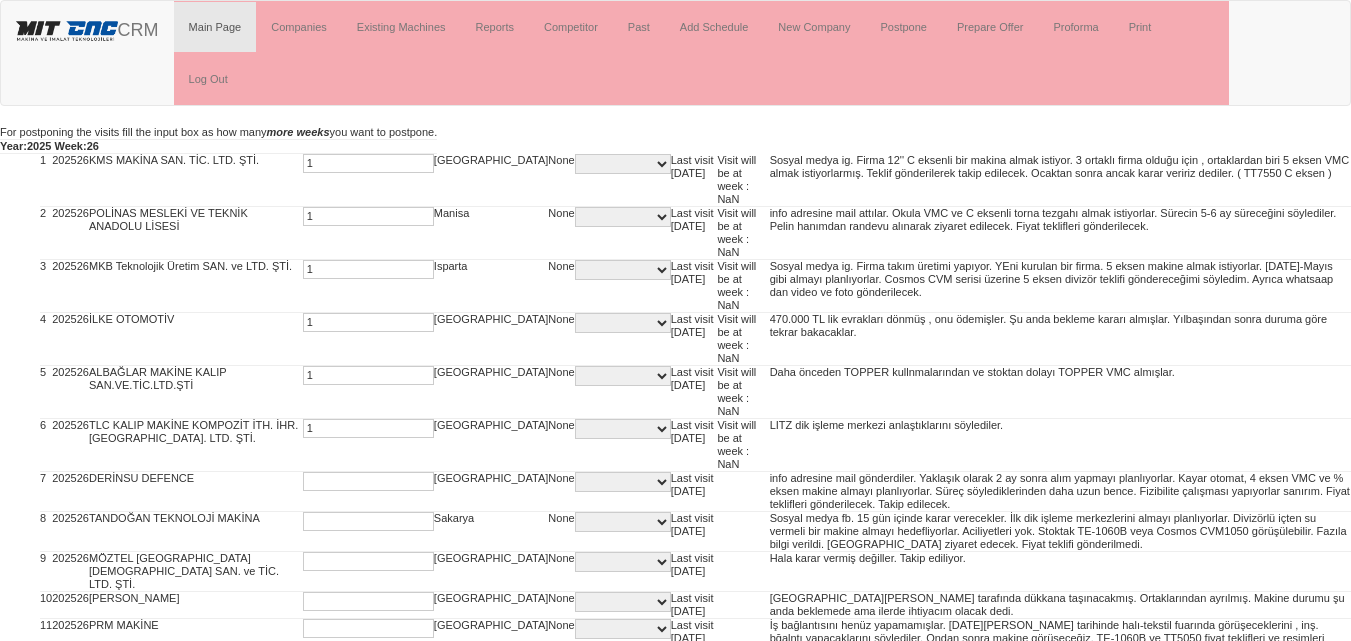 type on "1" 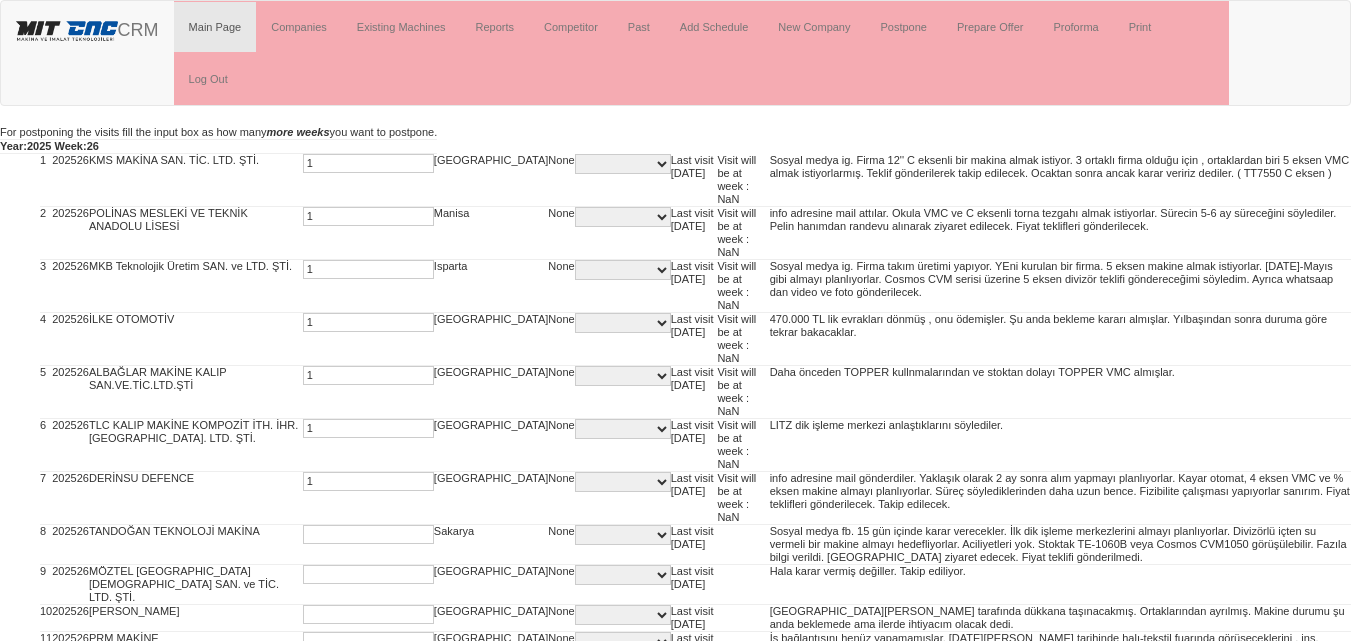 type on "1" 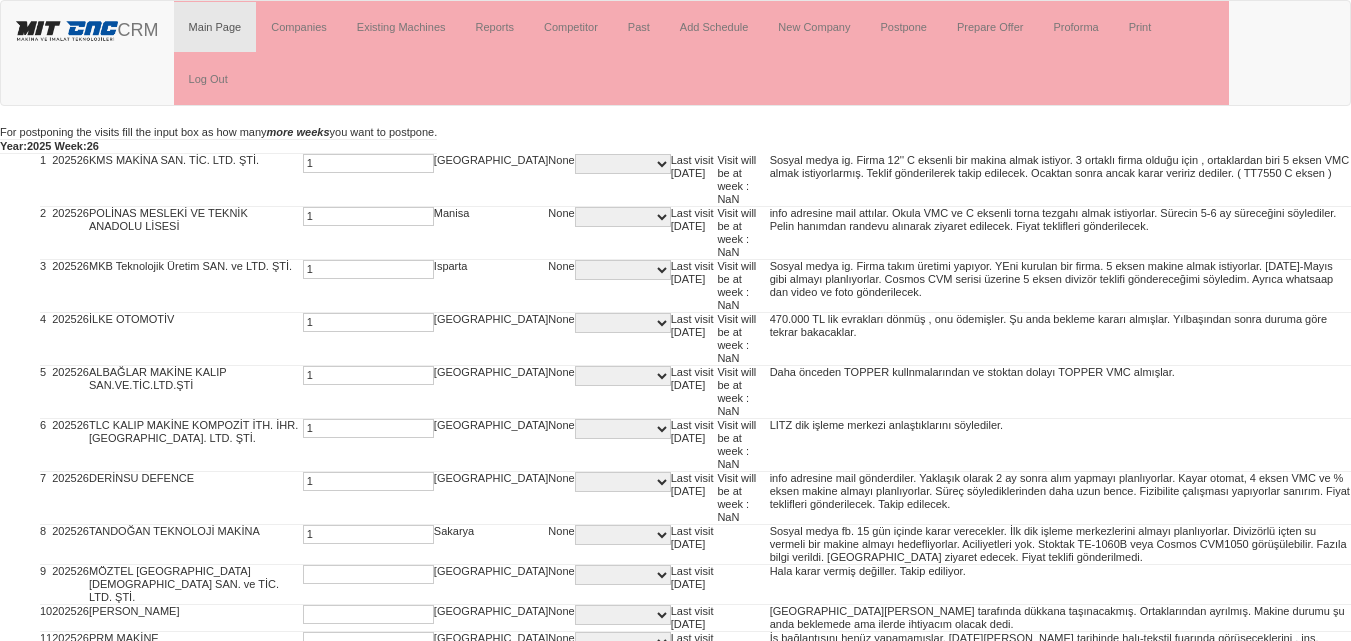 type on "1" 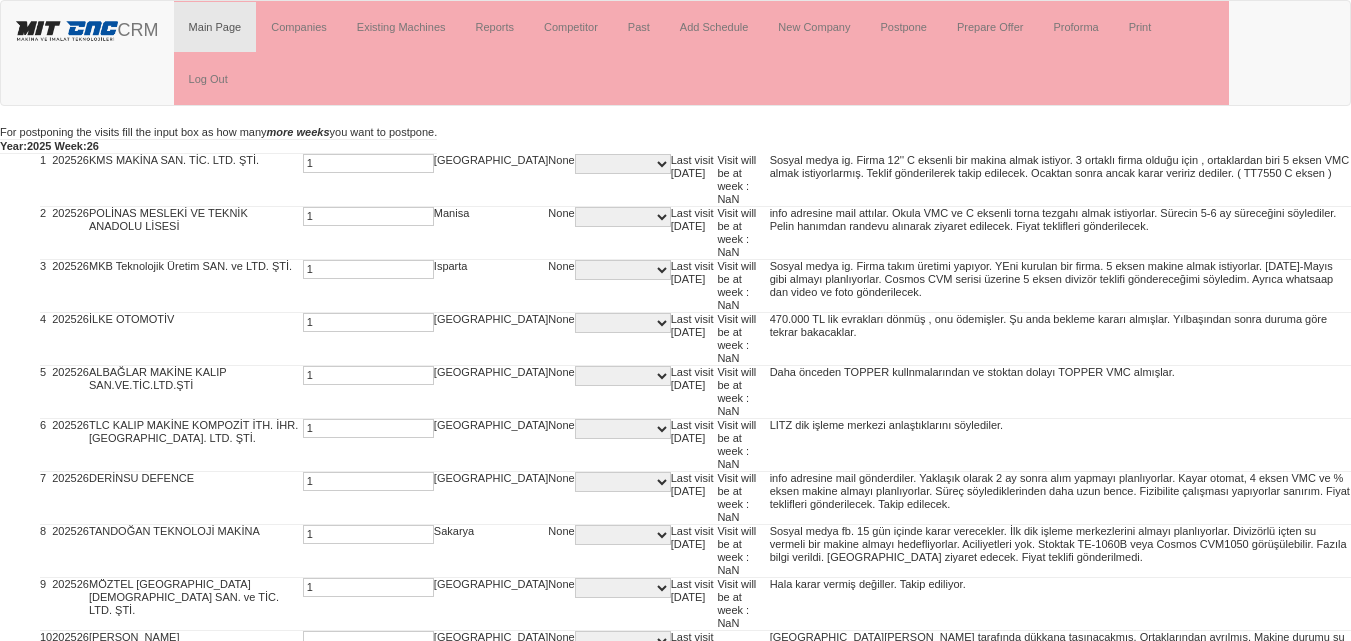 type on "1" 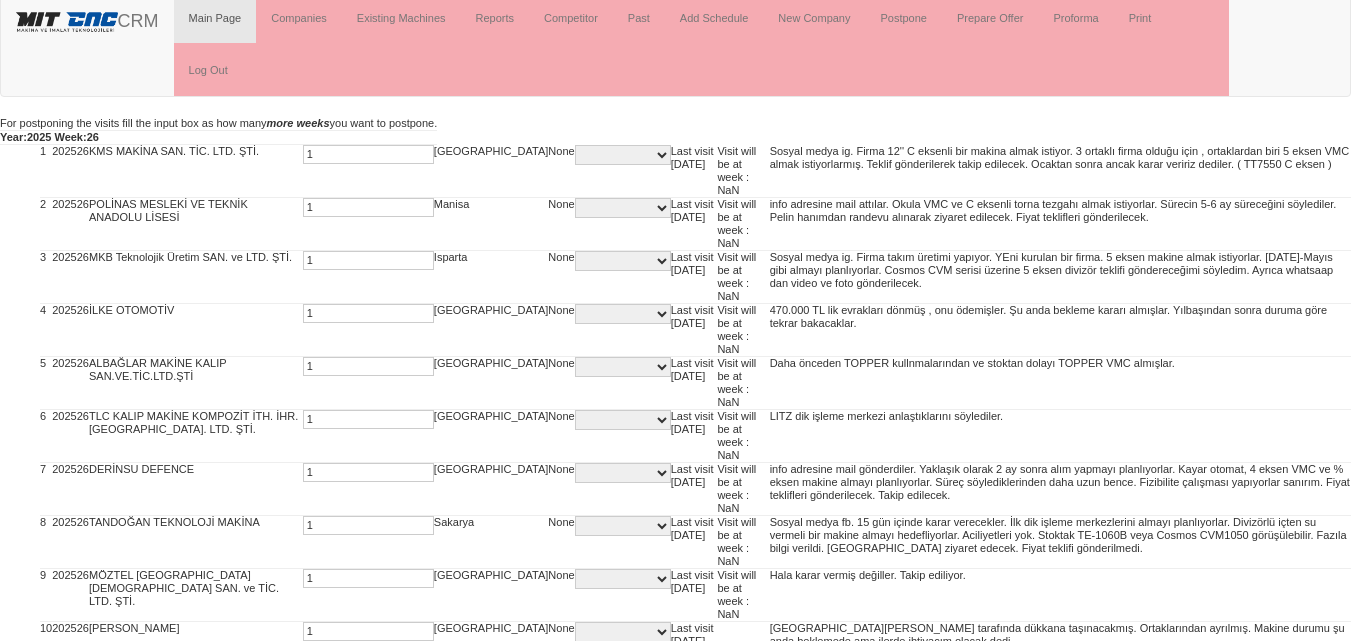 type on "1" 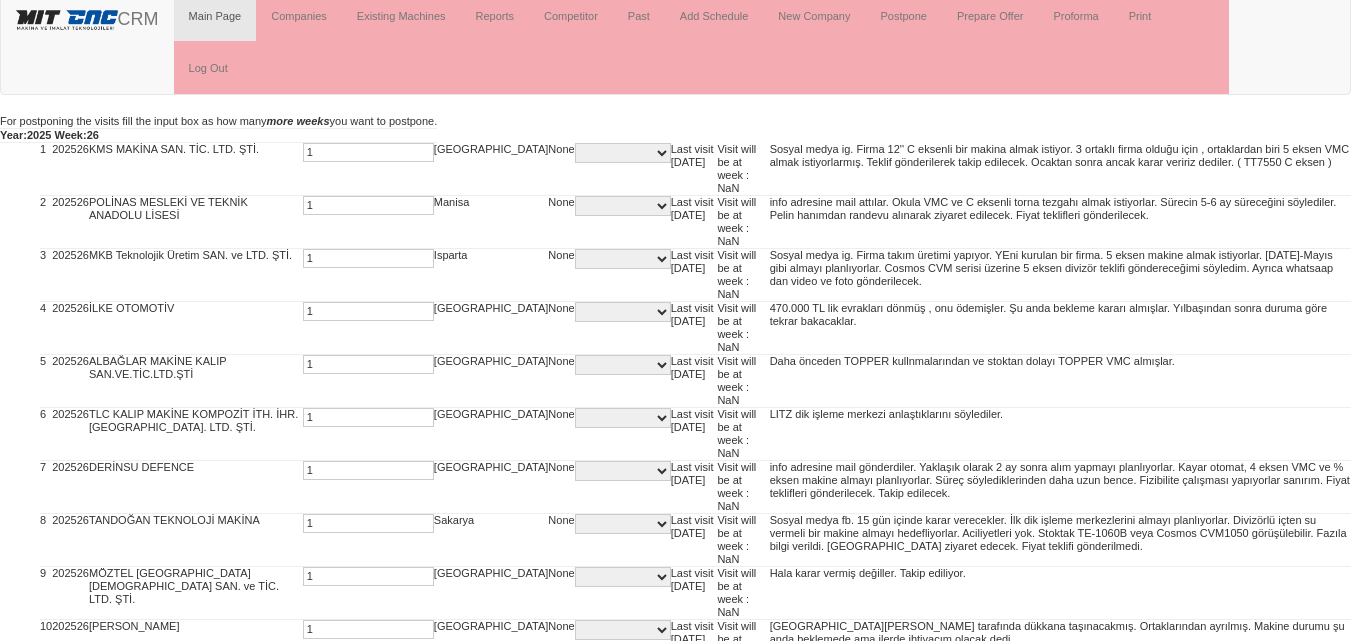 scroll, scrollTop: 373, scrollLeft: 0, axis: vertical 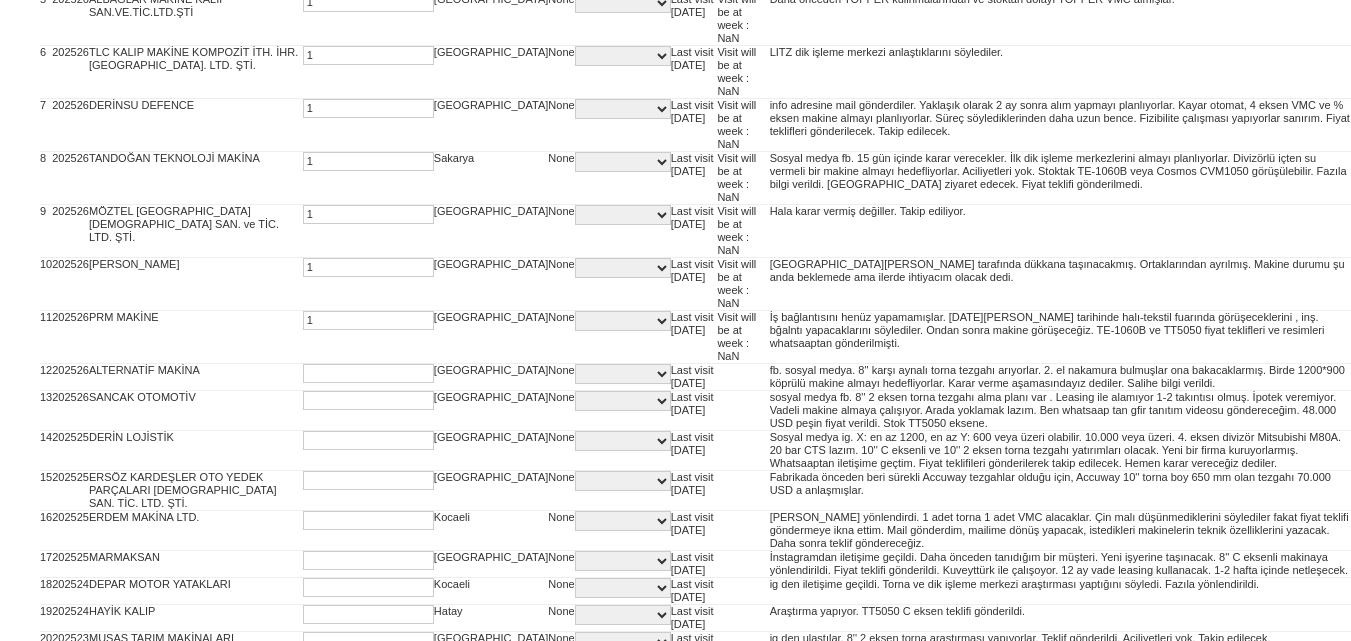 type on "1" 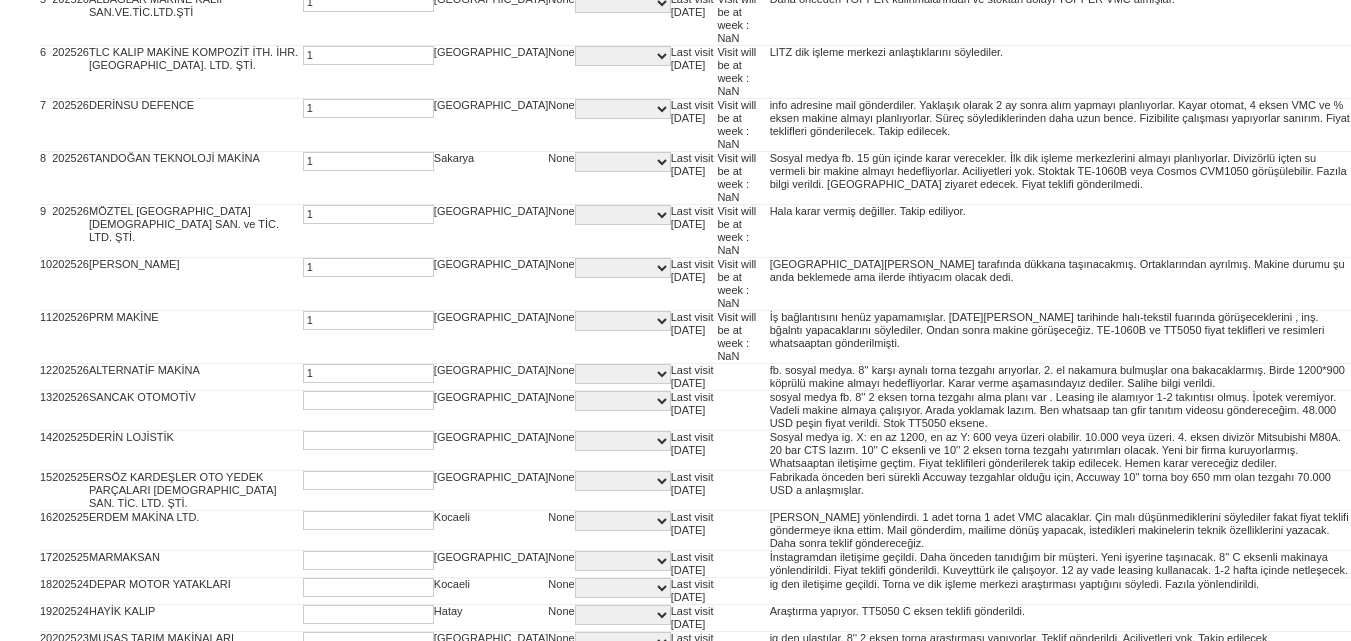 type on "1" 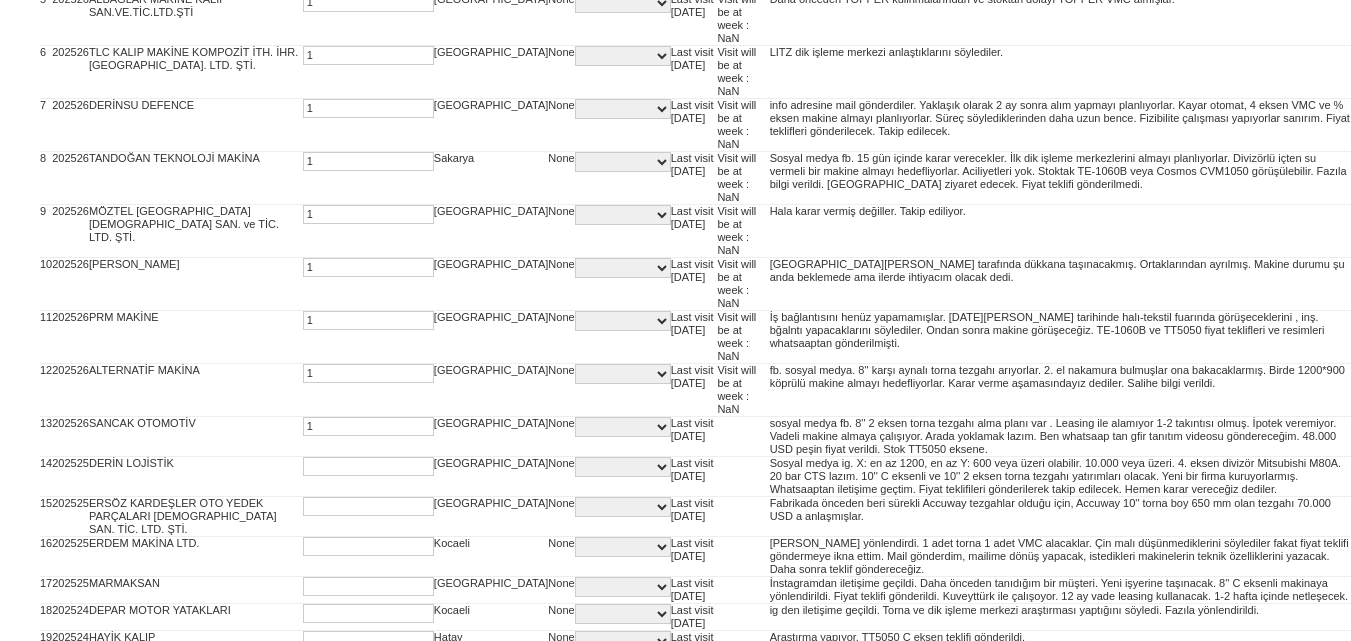 type on "1" 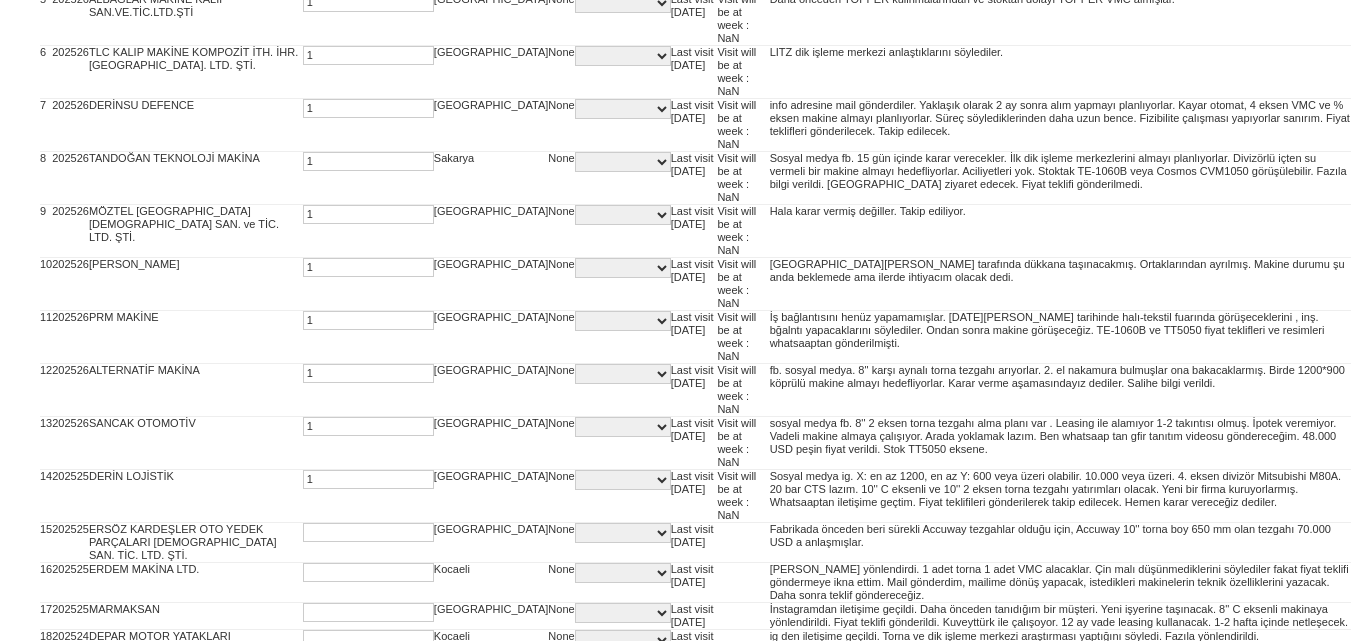 type on "1" 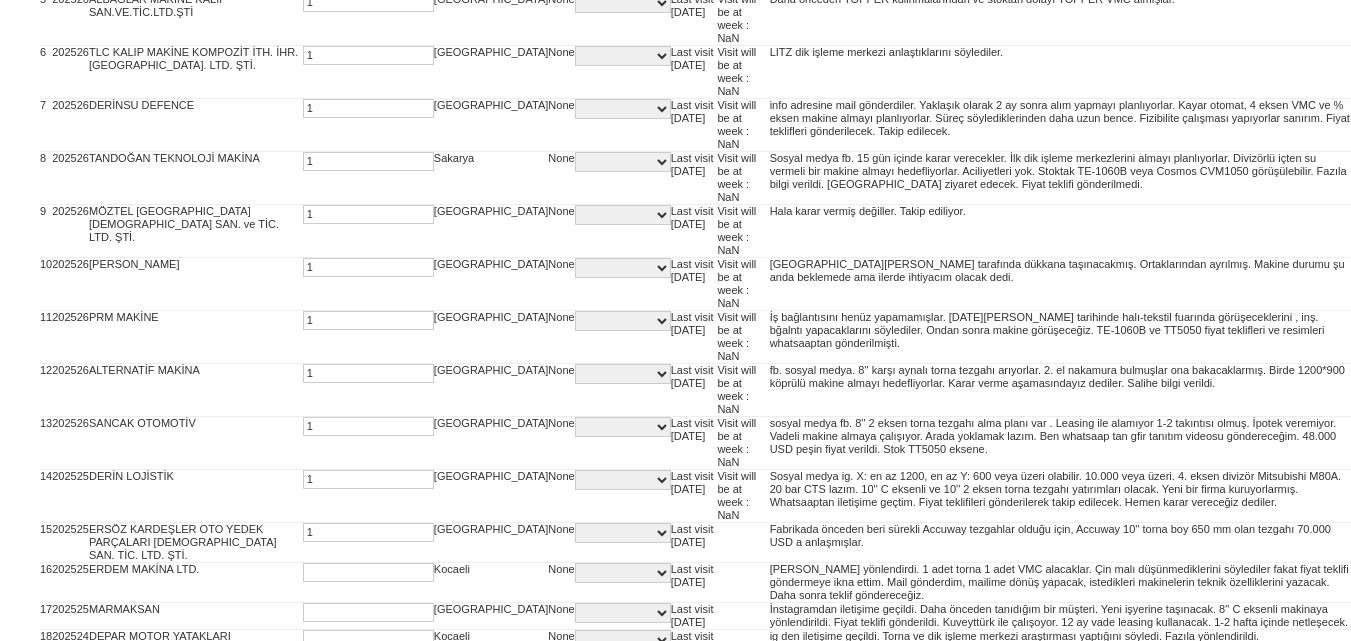 type on "1" 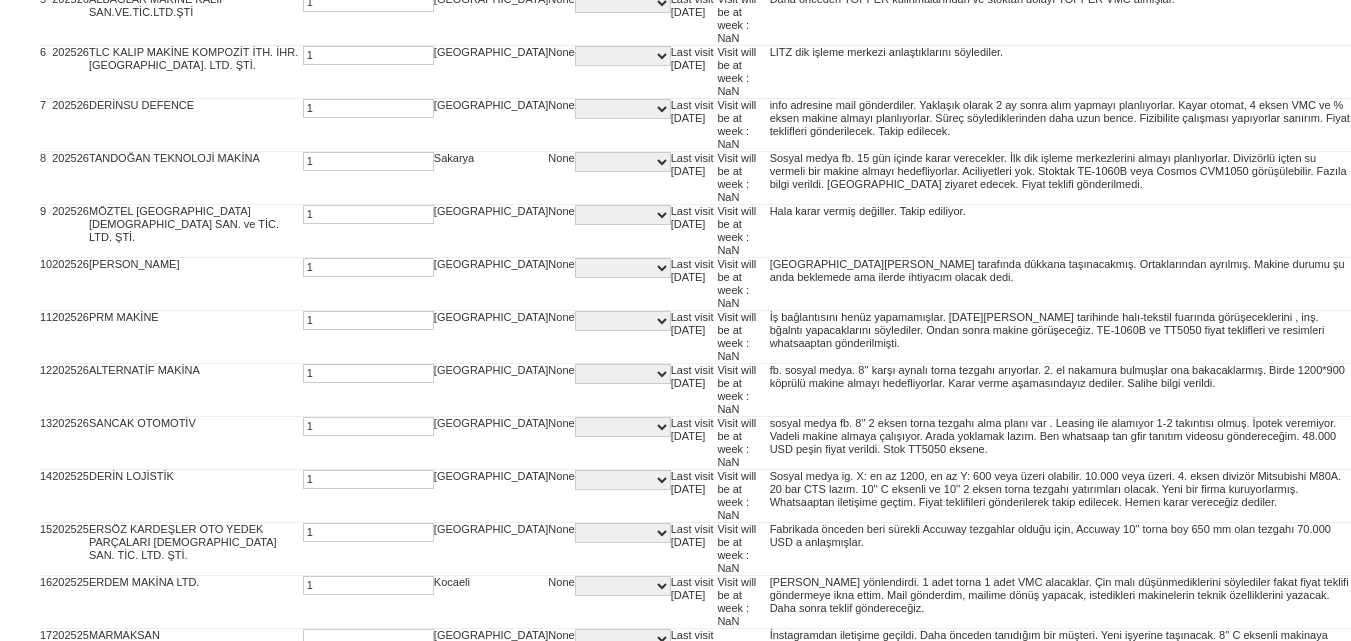 type on "1" 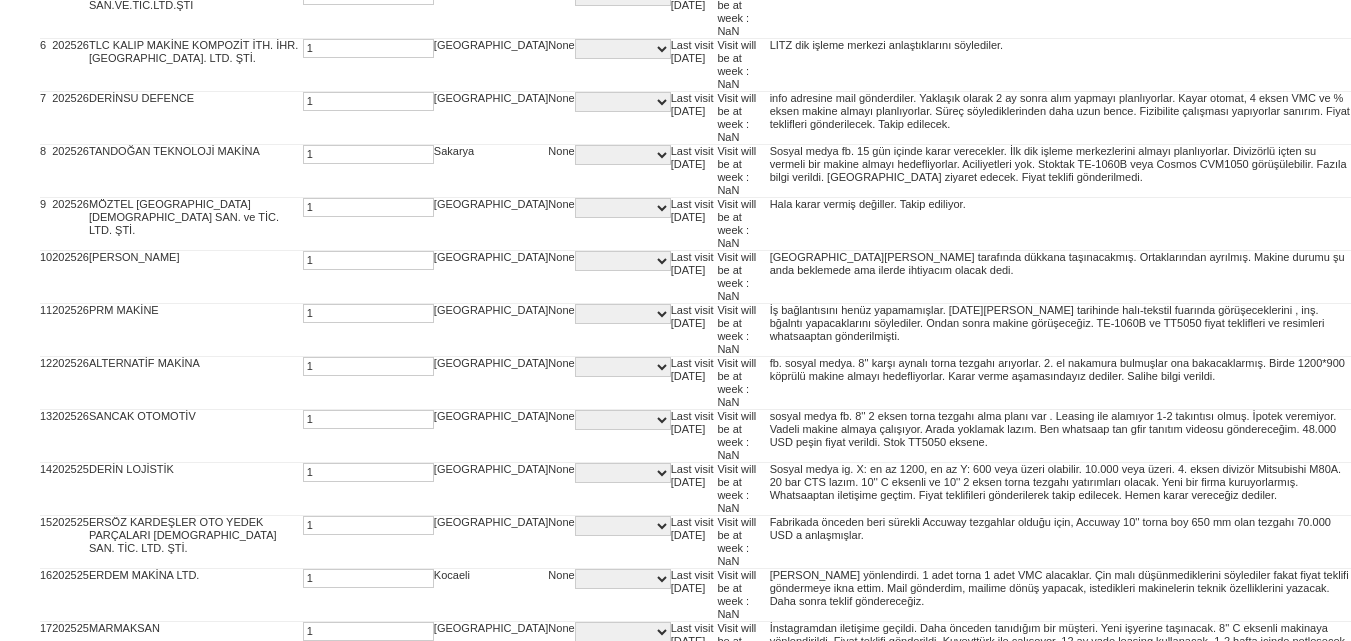 type on "1" 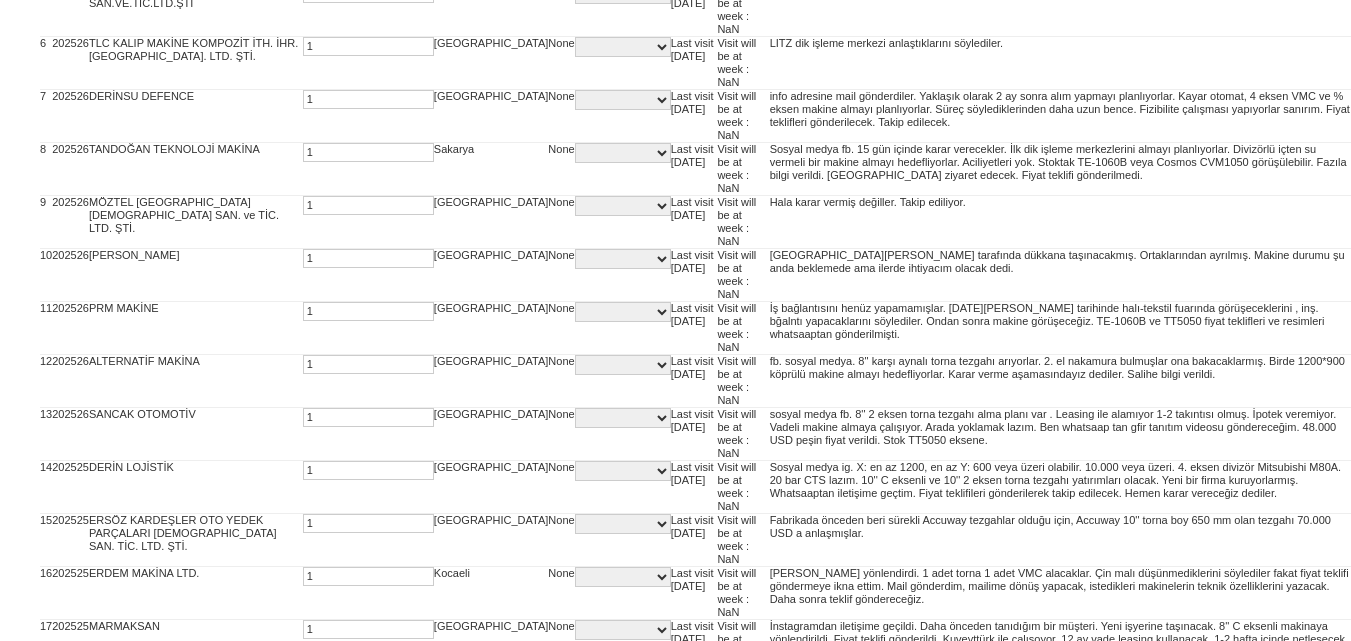 scroll, scrollTop: 744, scrollLeft: 0, axis: vertical 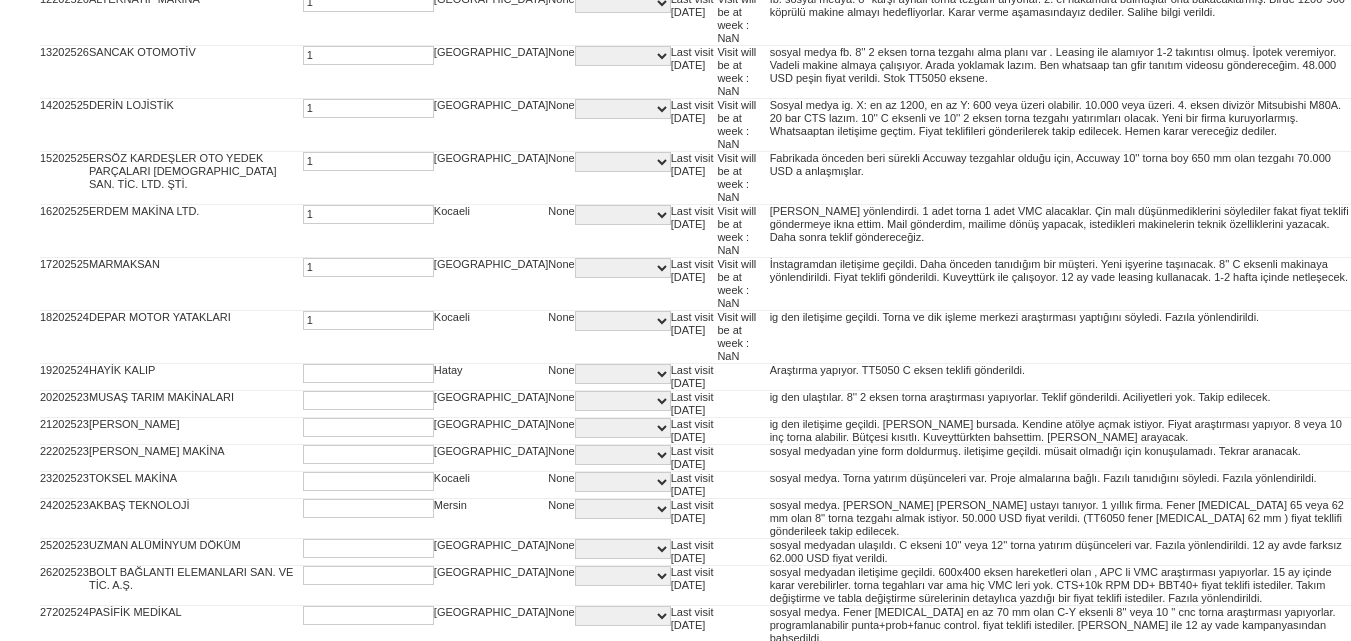 type on "1" 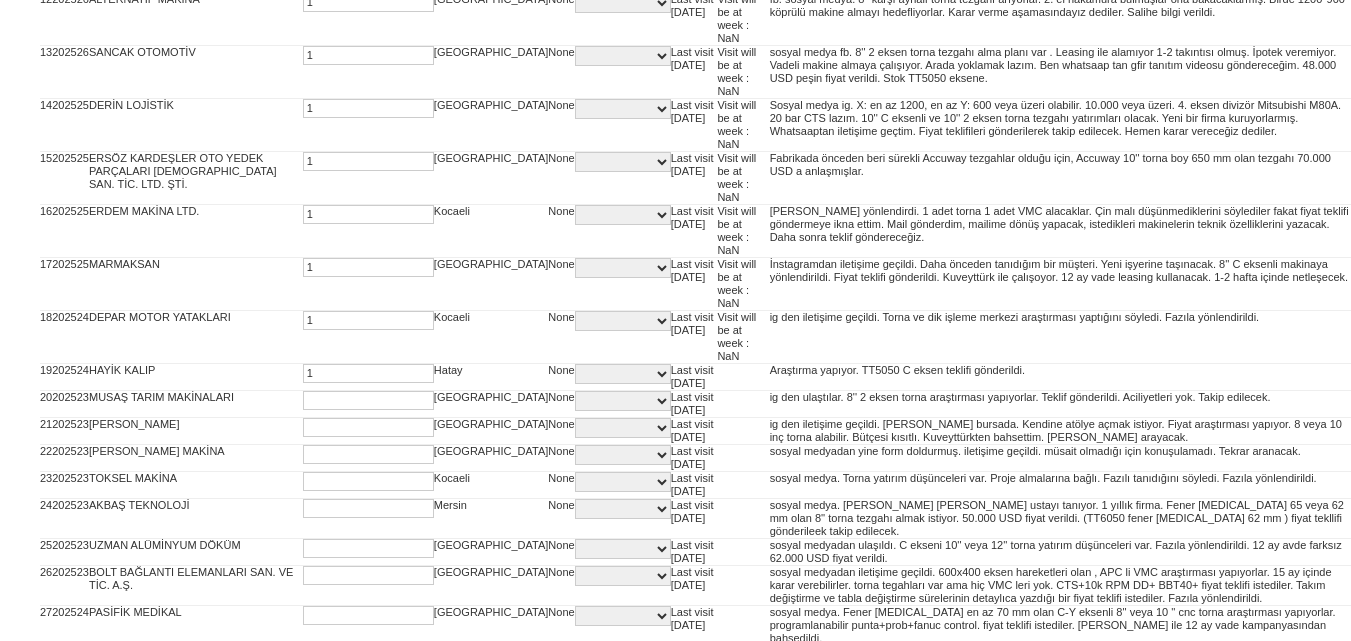 type on "1" 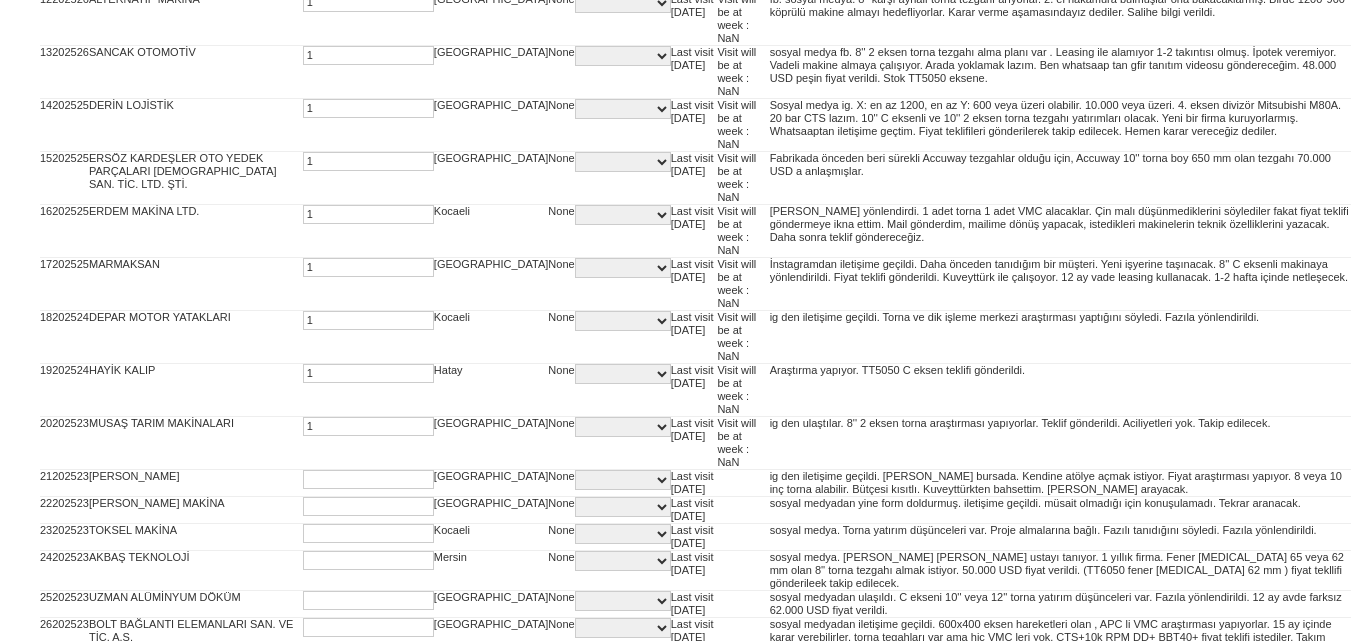 type on "1" 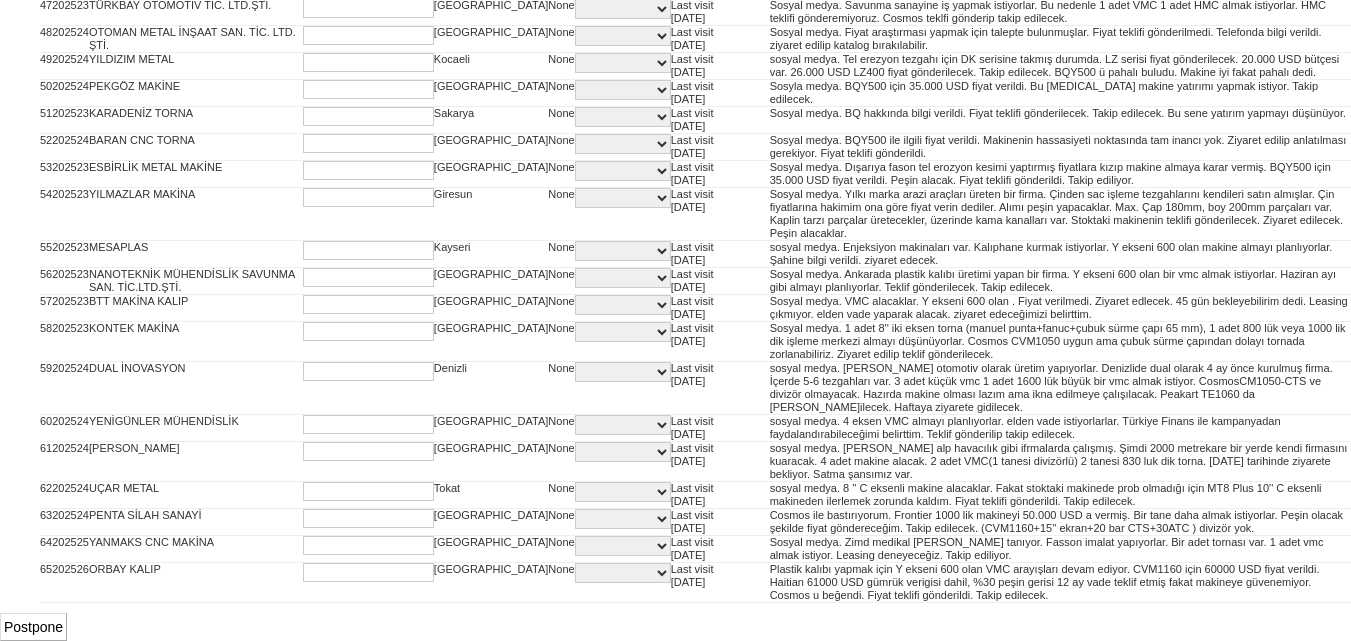 scroll, scrollTop: 2489, scrollLeft: 0, axis: vertical 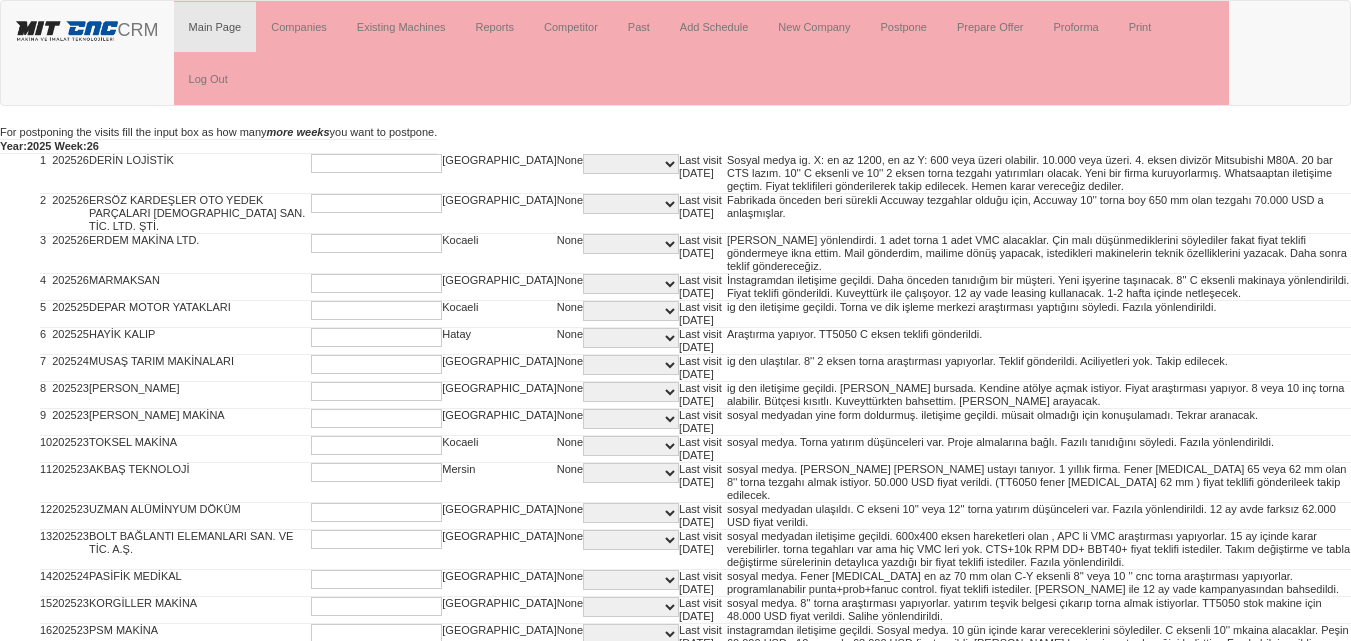 click at bounding box center (376, 163) 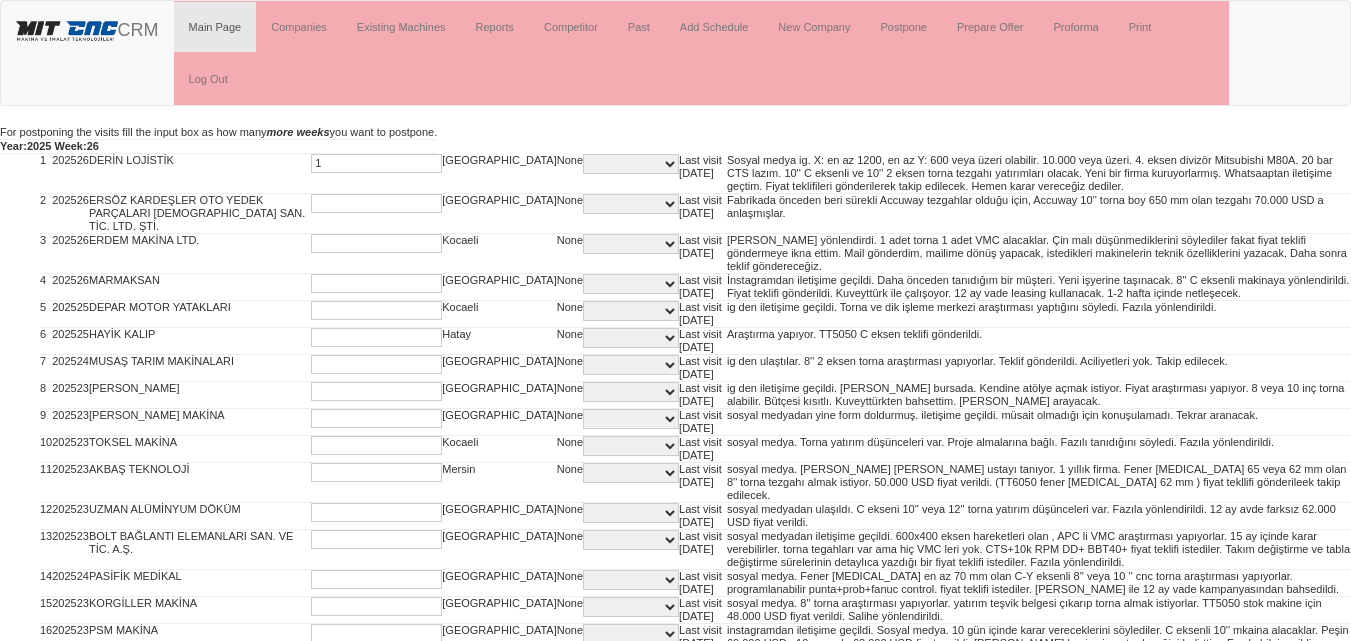 type on "1" 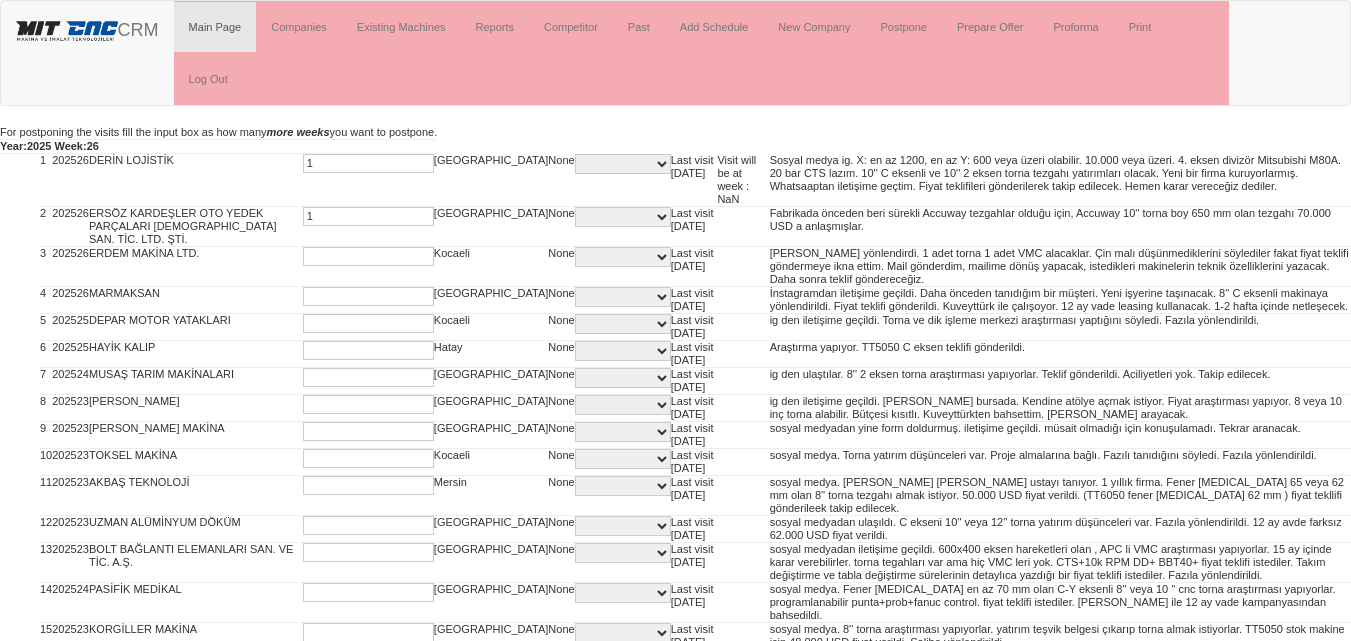 type on "1" 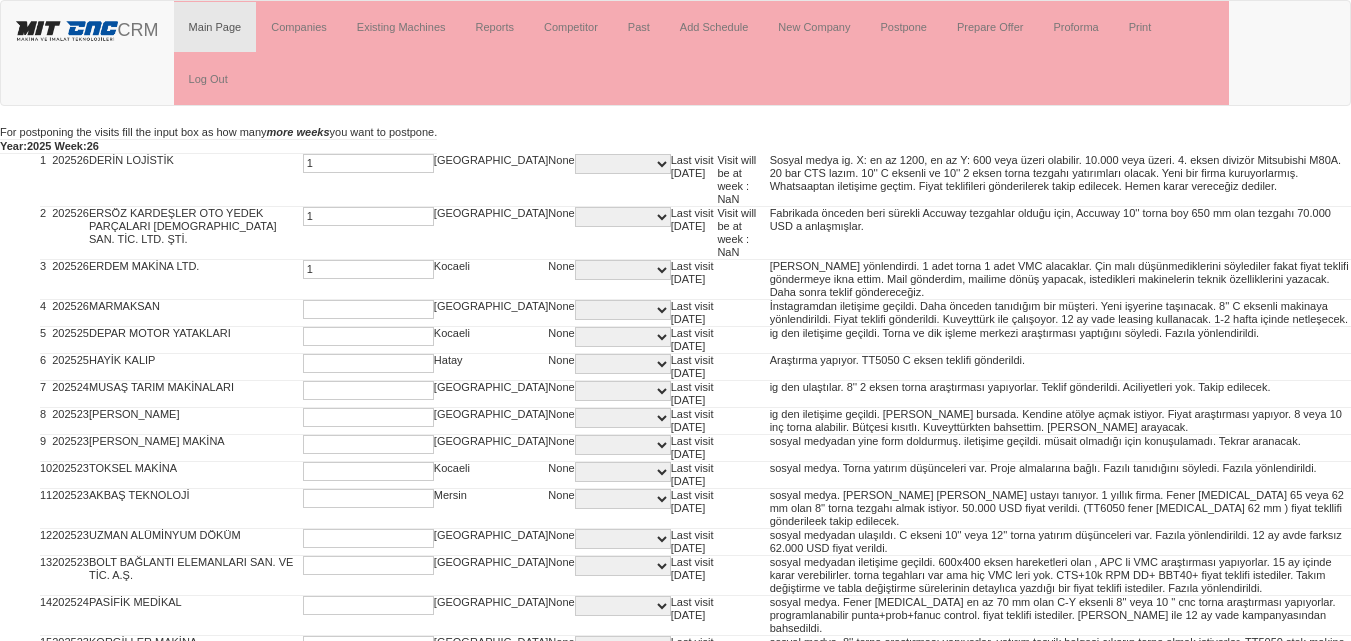 type on "1" 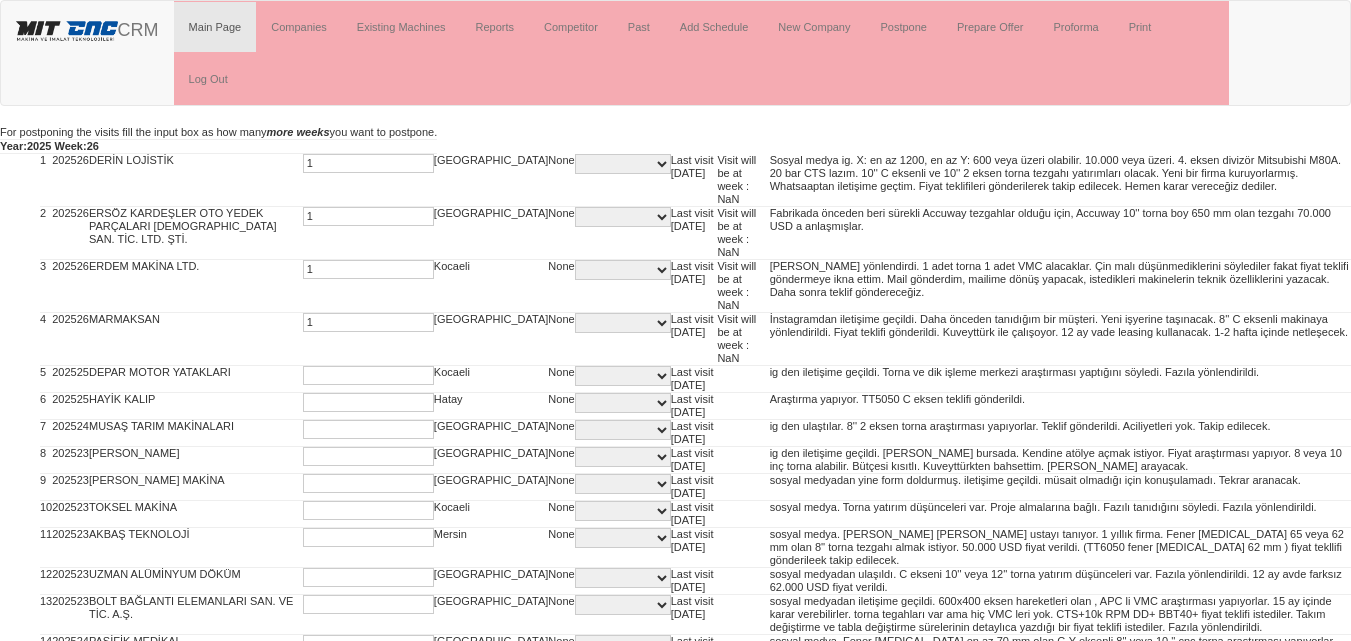 type on "1" 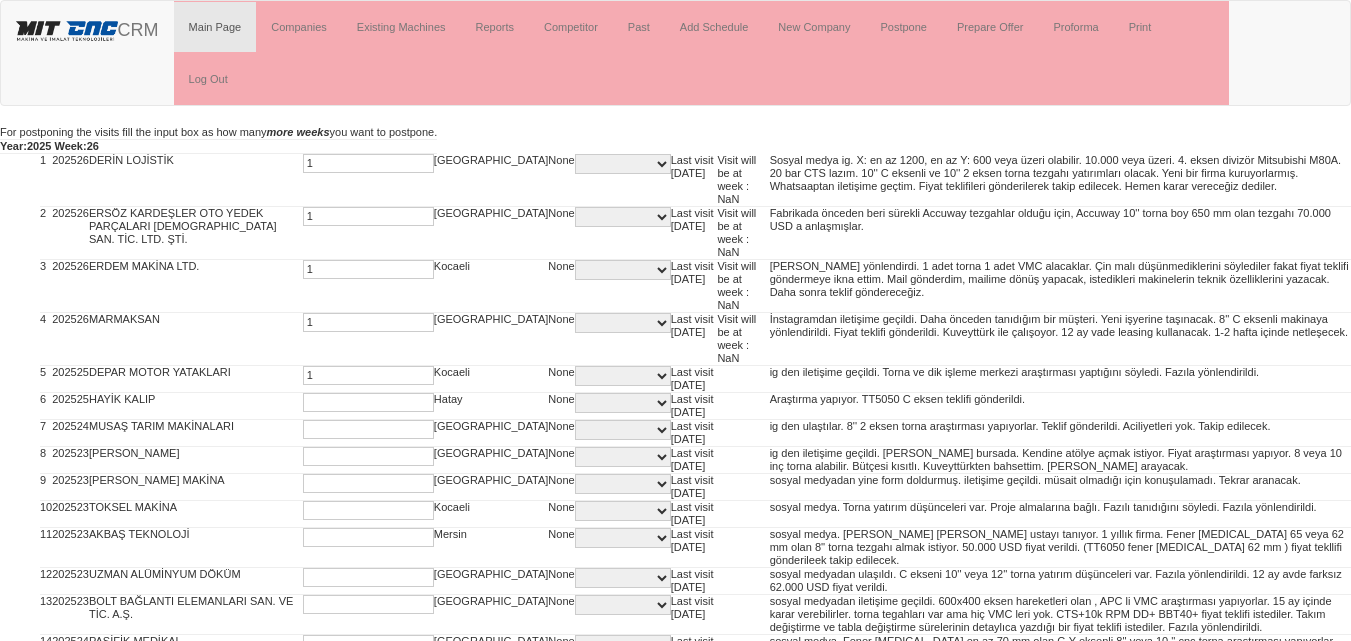 type on "1" 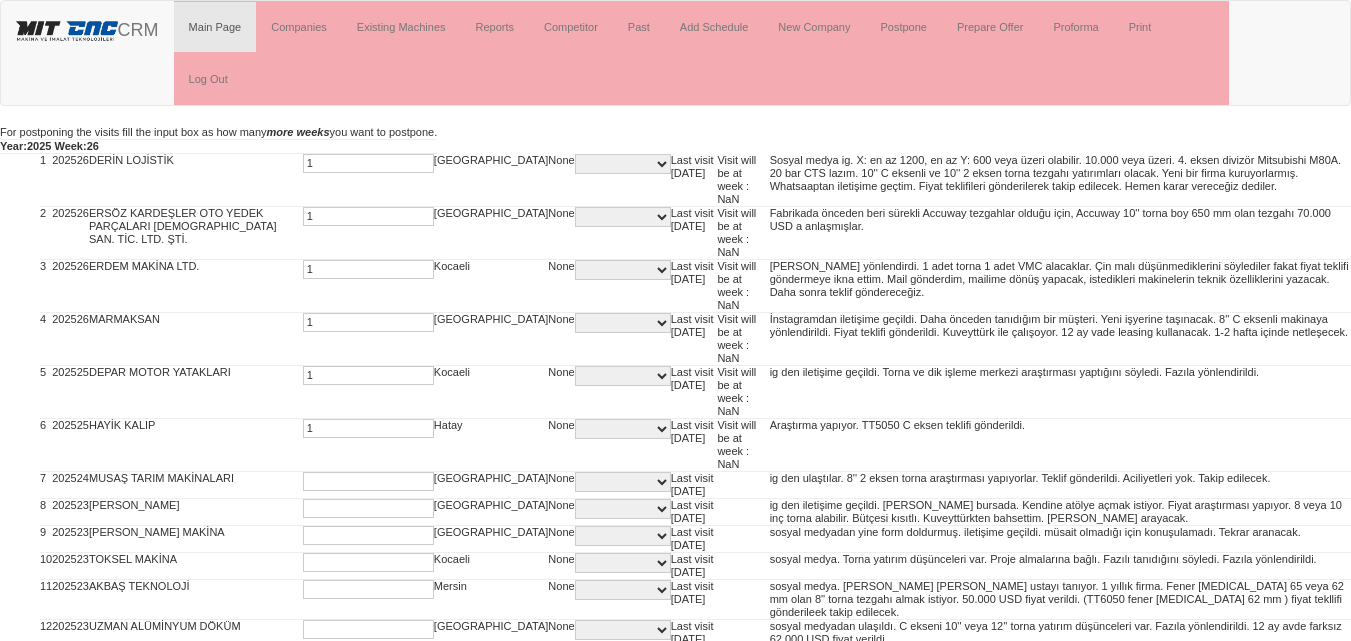 type on "1" 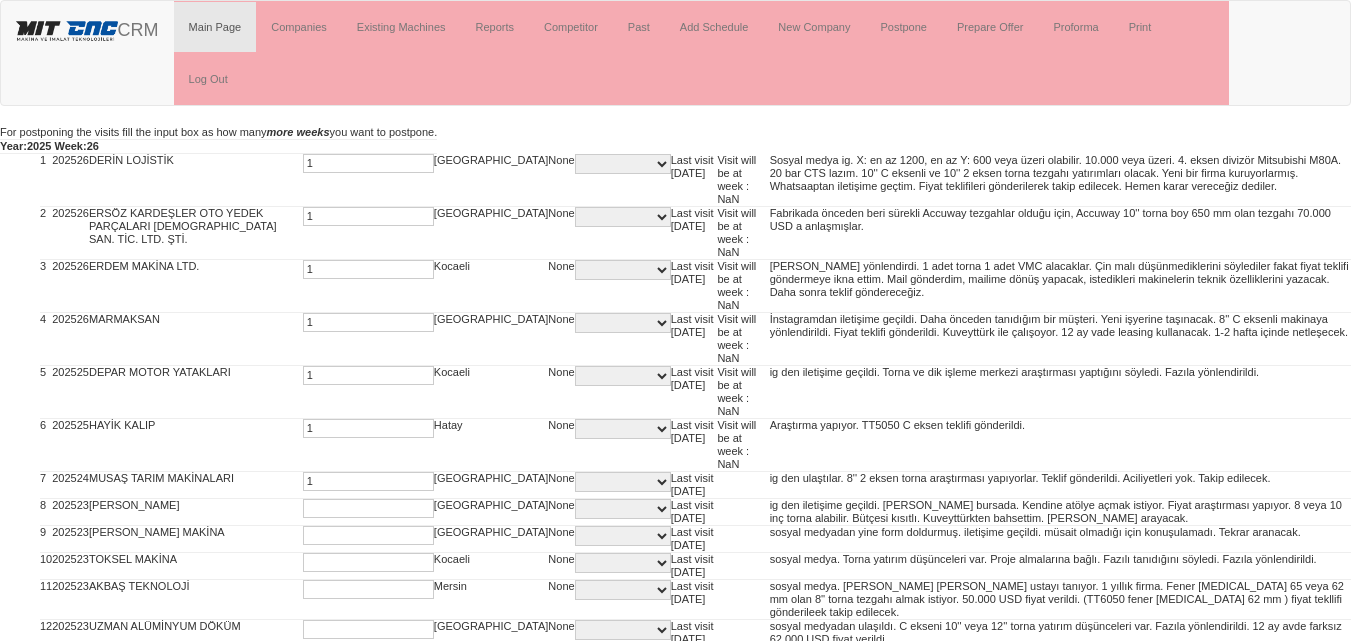 type on "1" 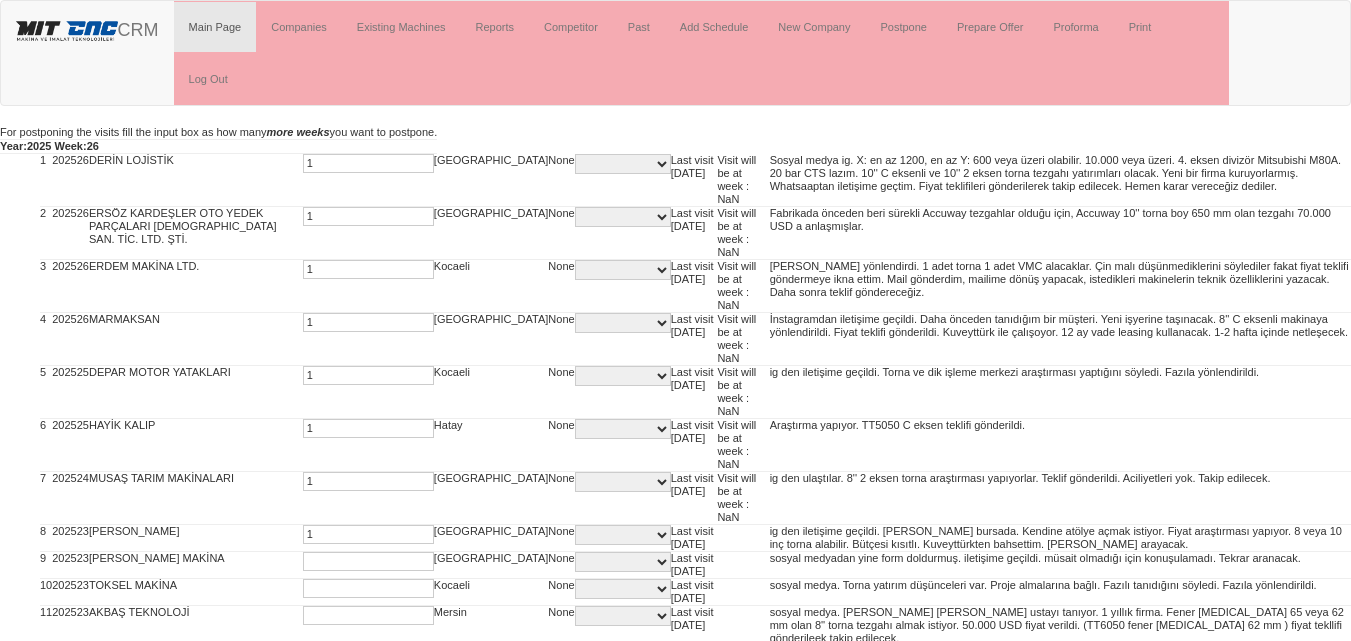 type on "1" 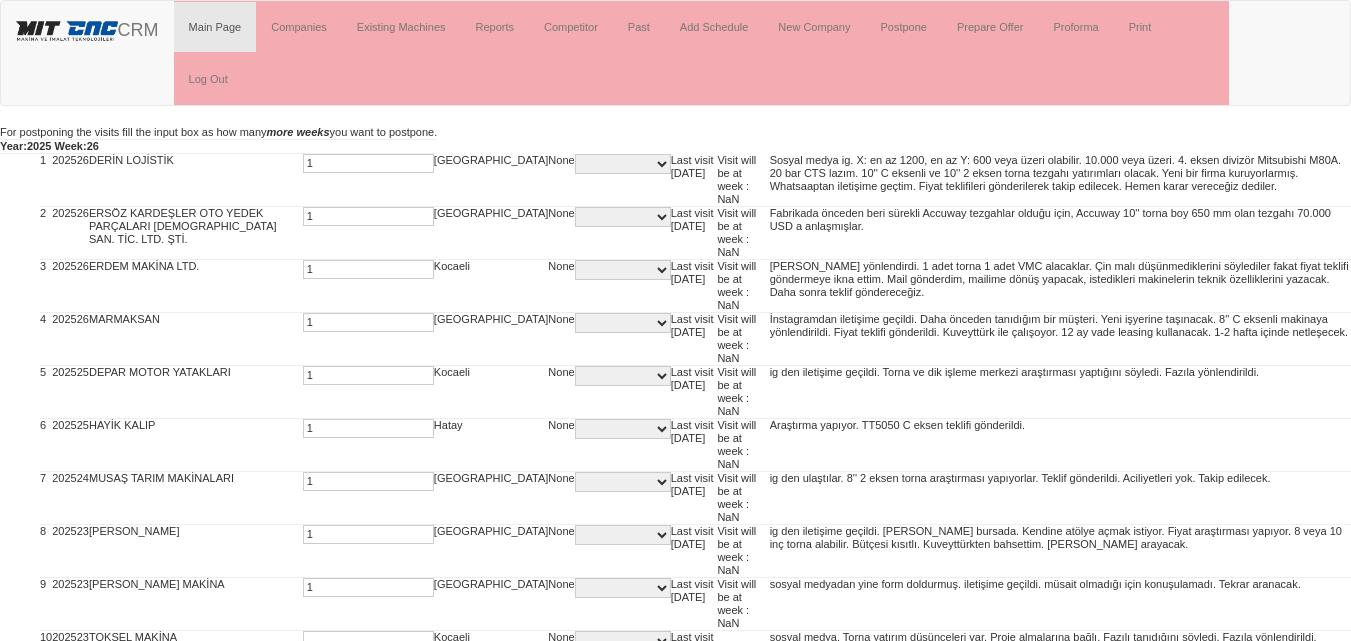type on "1" 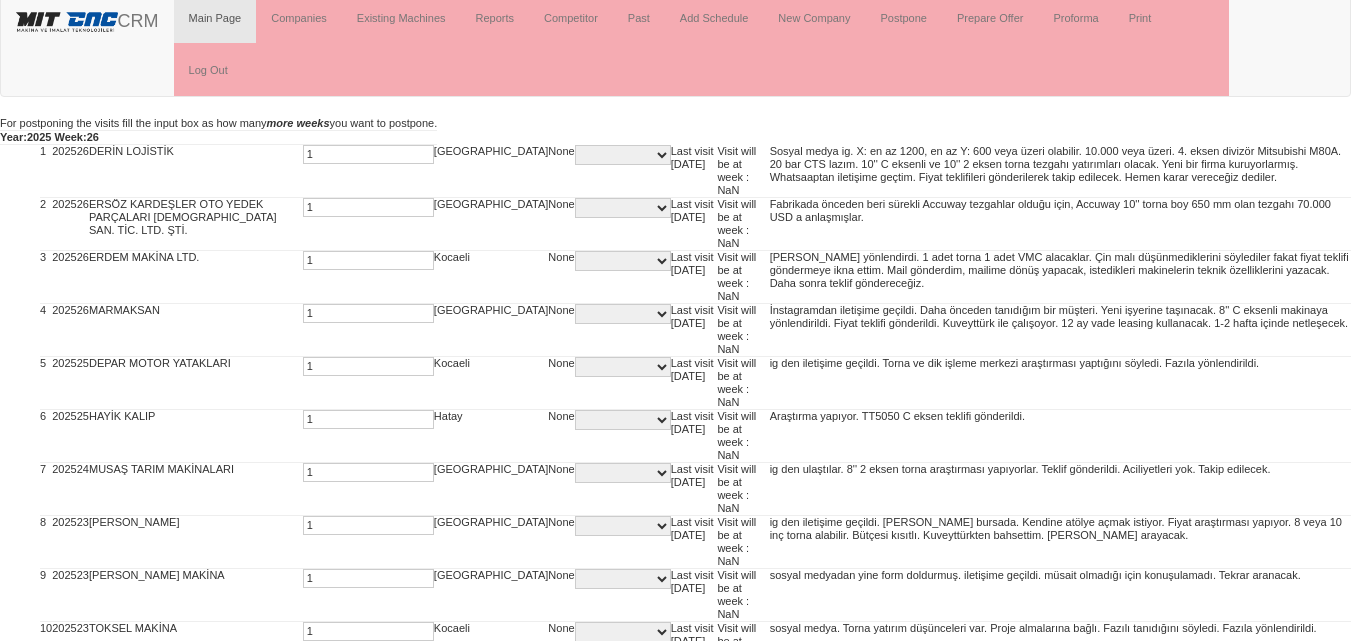 type on "1" 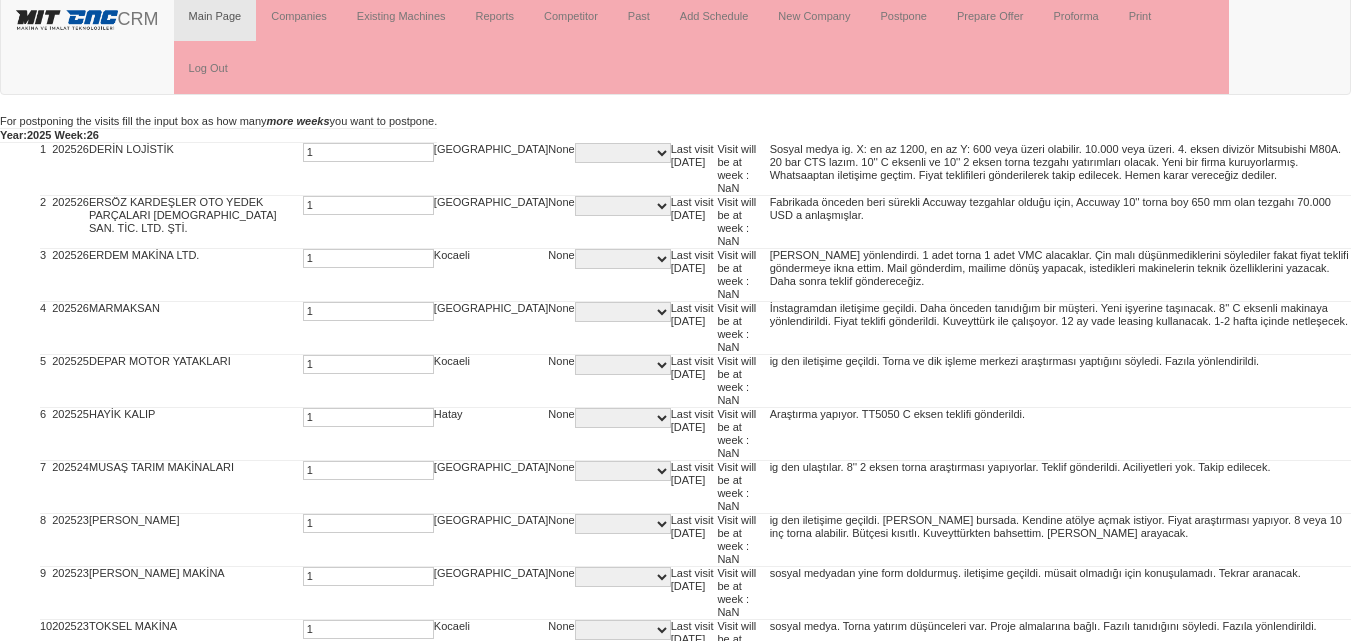 scroll, scrollTop: 373, scrollLeft: 0, axis: vertical 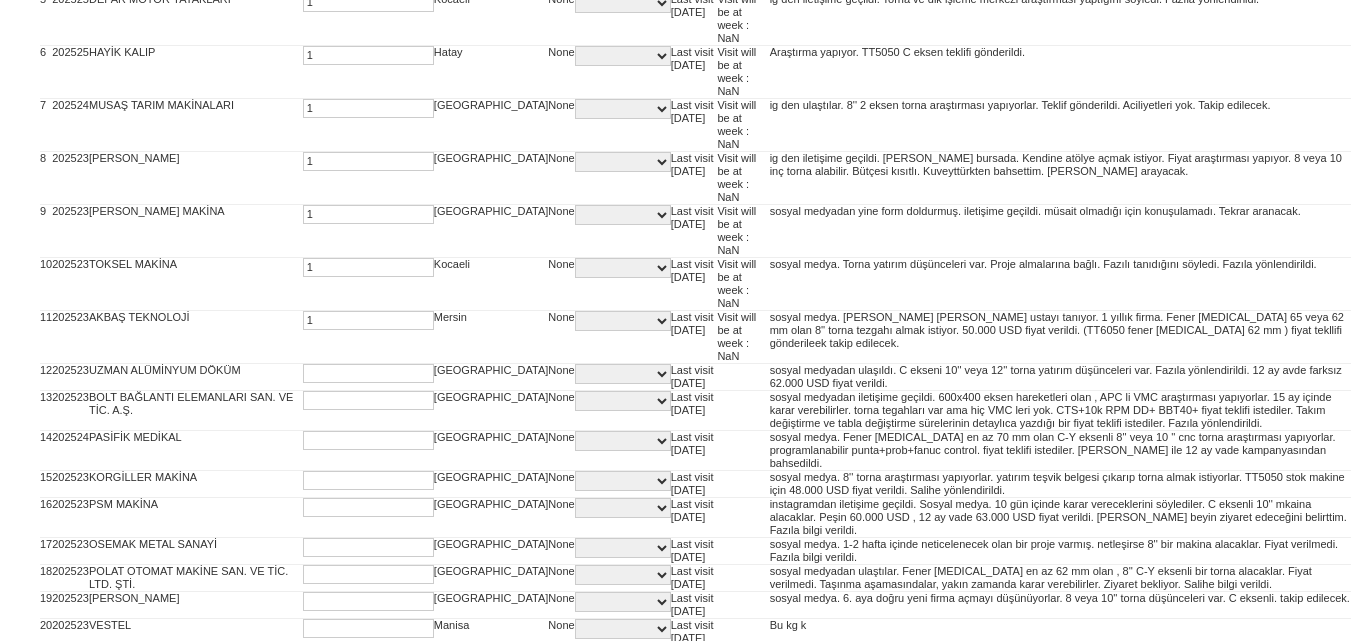 type on "1" 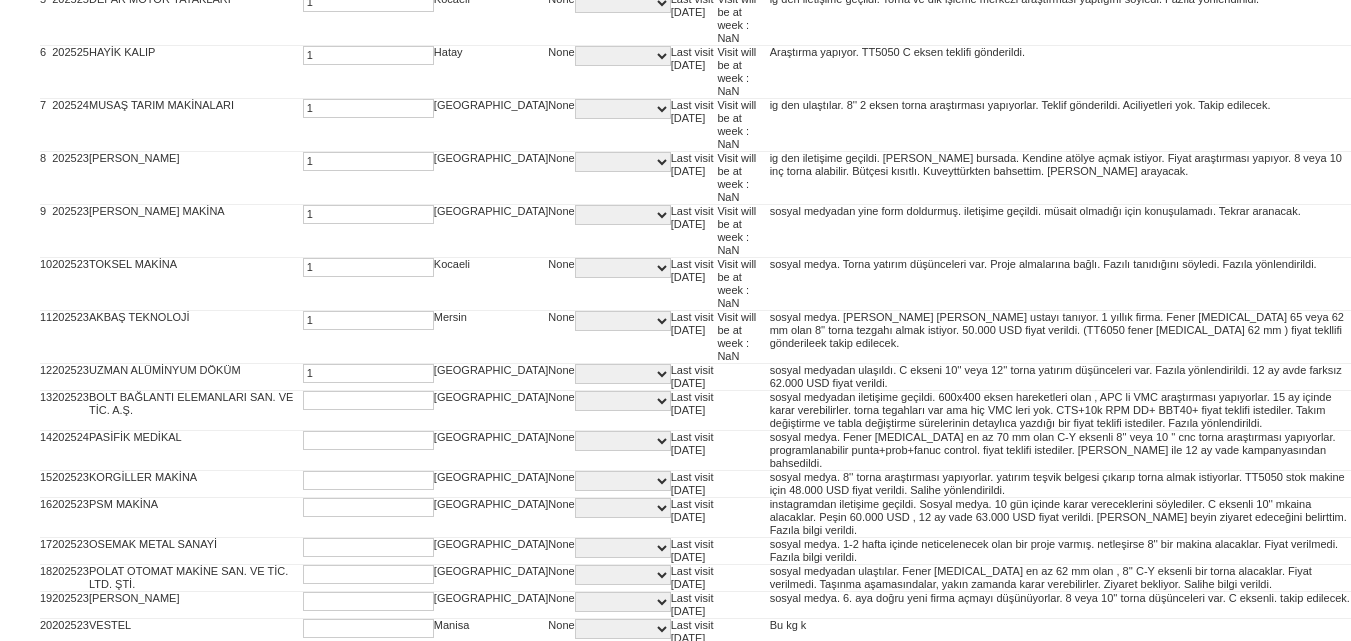 type on "1" 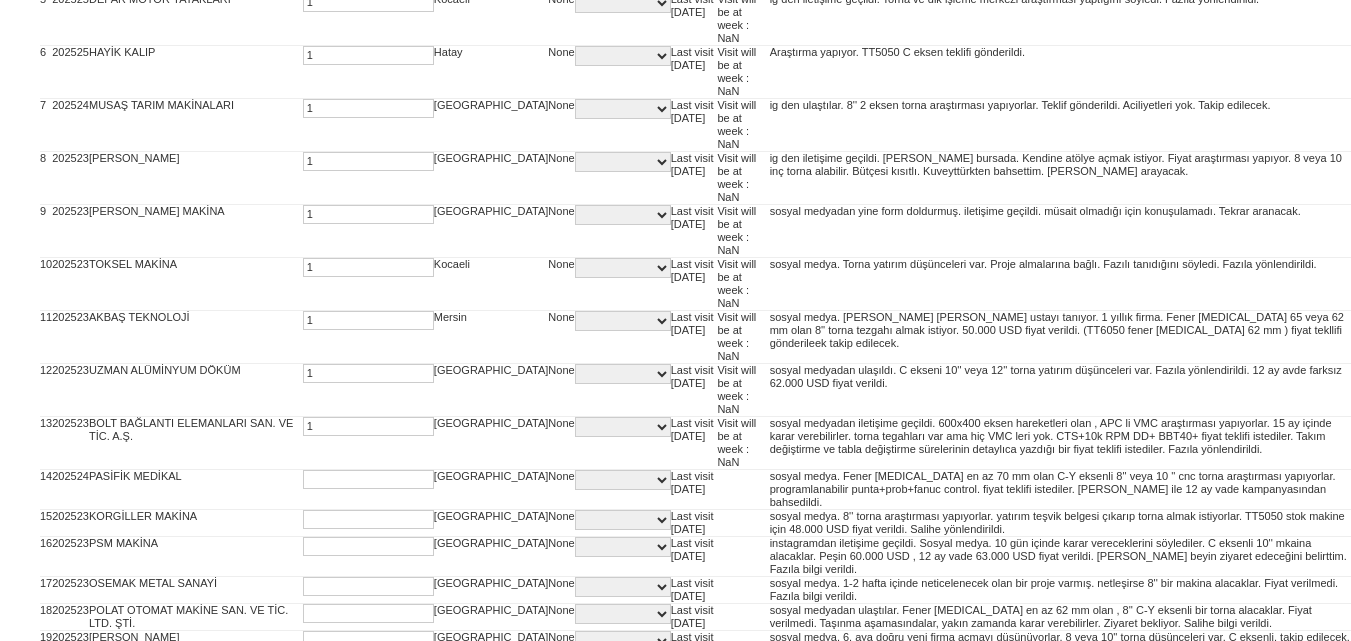 type on "1" 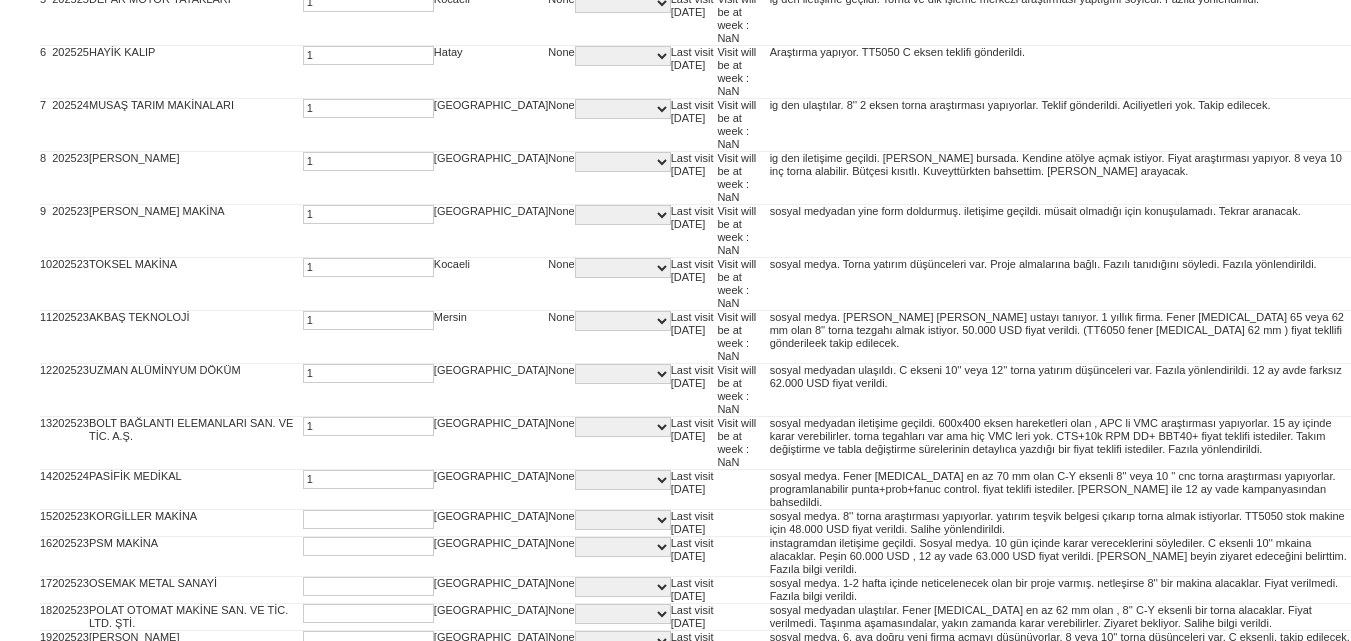 type on "1" 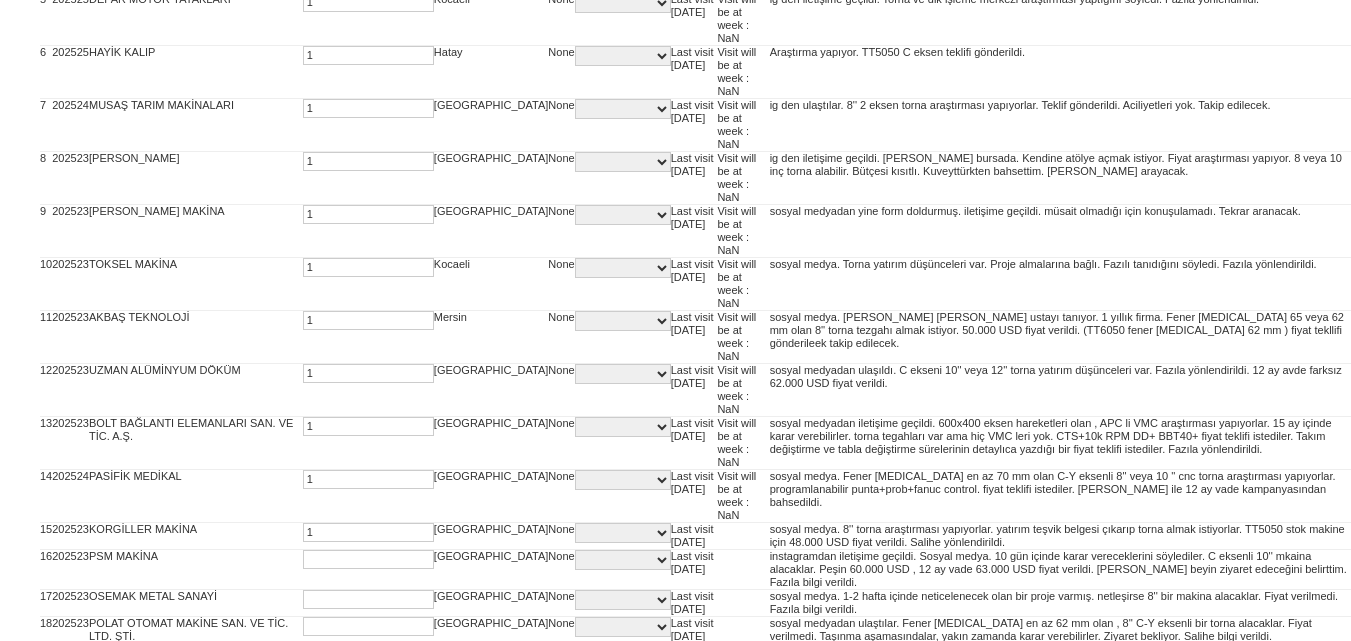 type on "1" 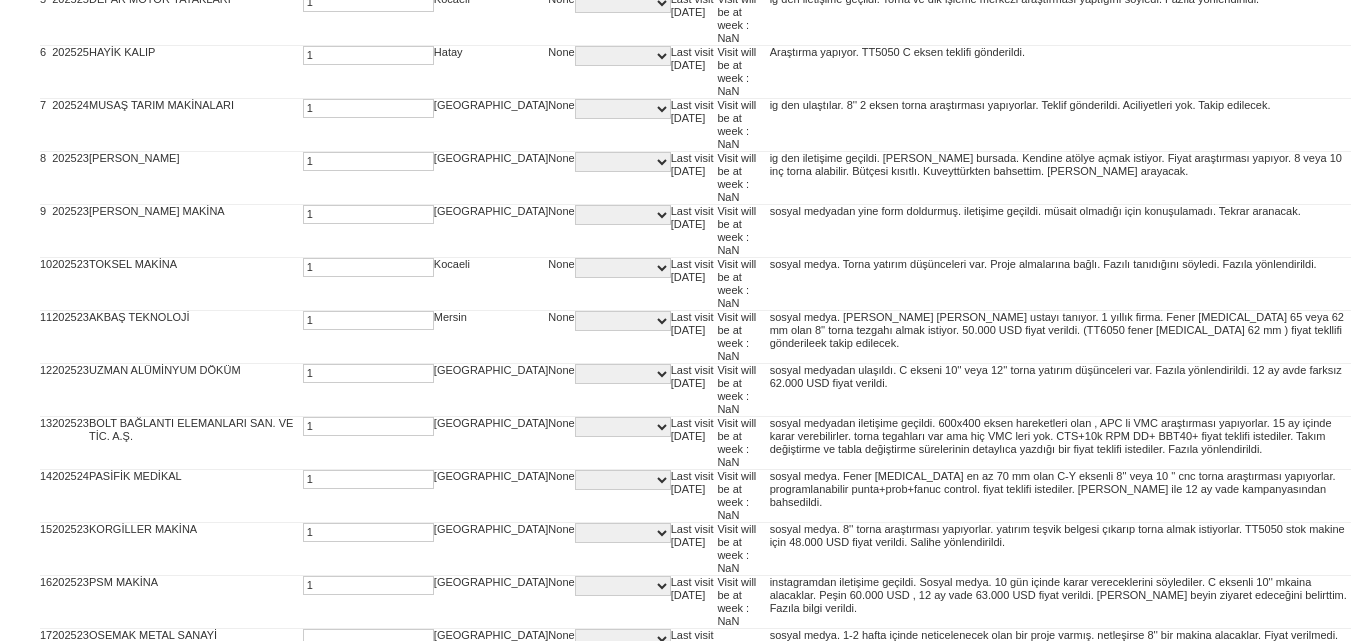 type on "1" 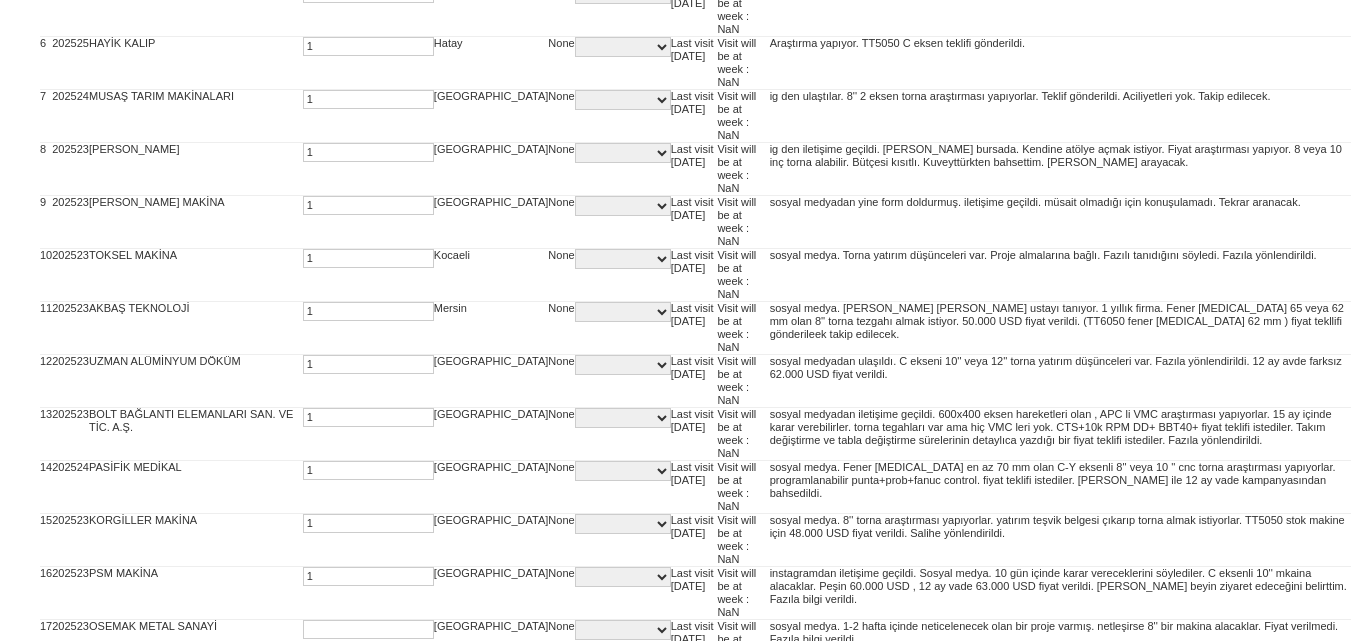 scroll, scrollTop: 744, scrollLeft: 0, axis: vertical 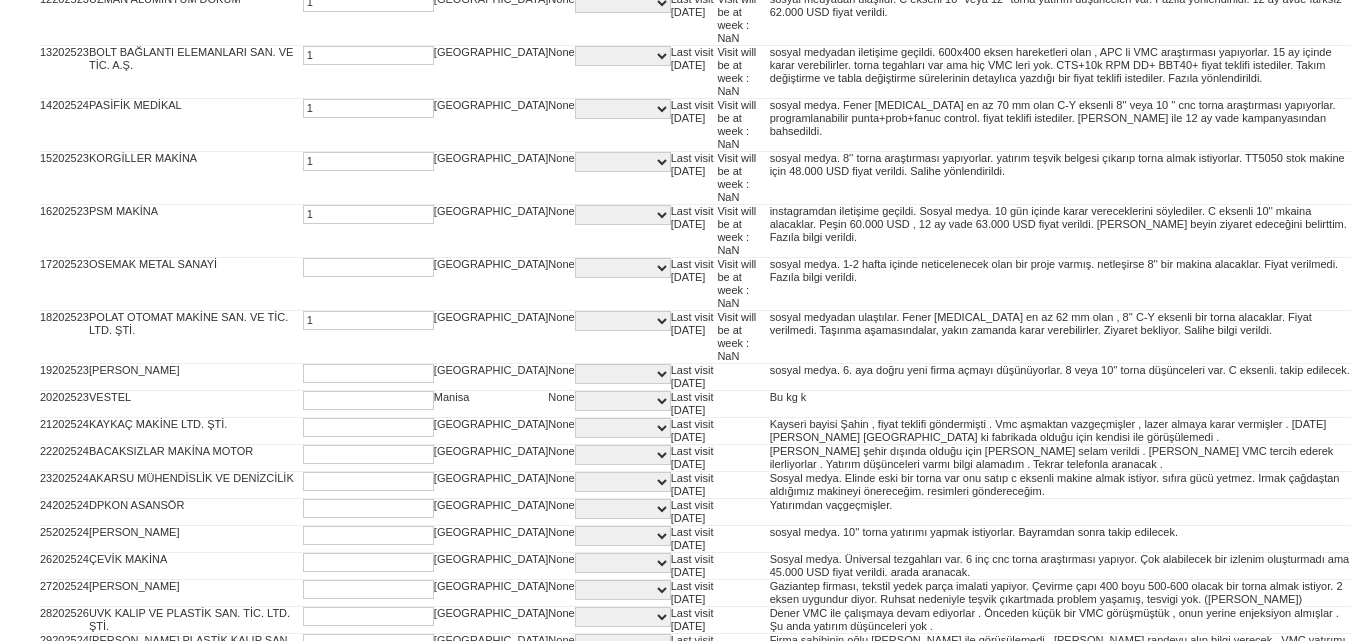 type on "1" 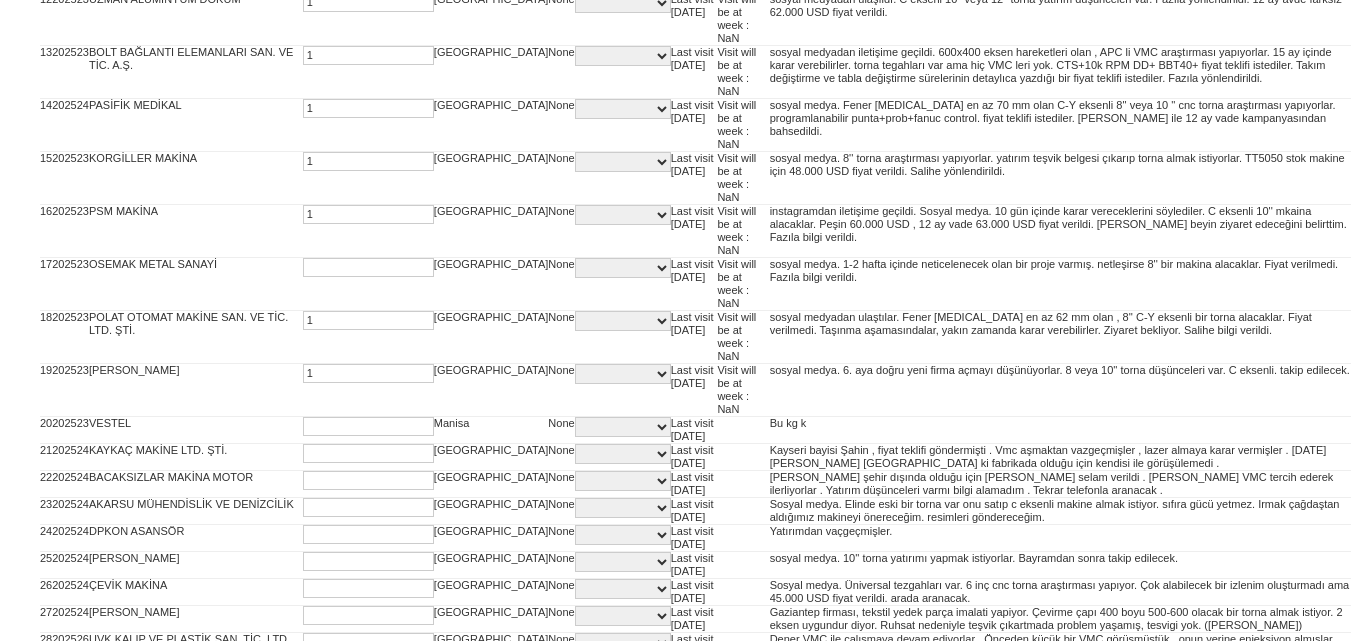 type on "1" 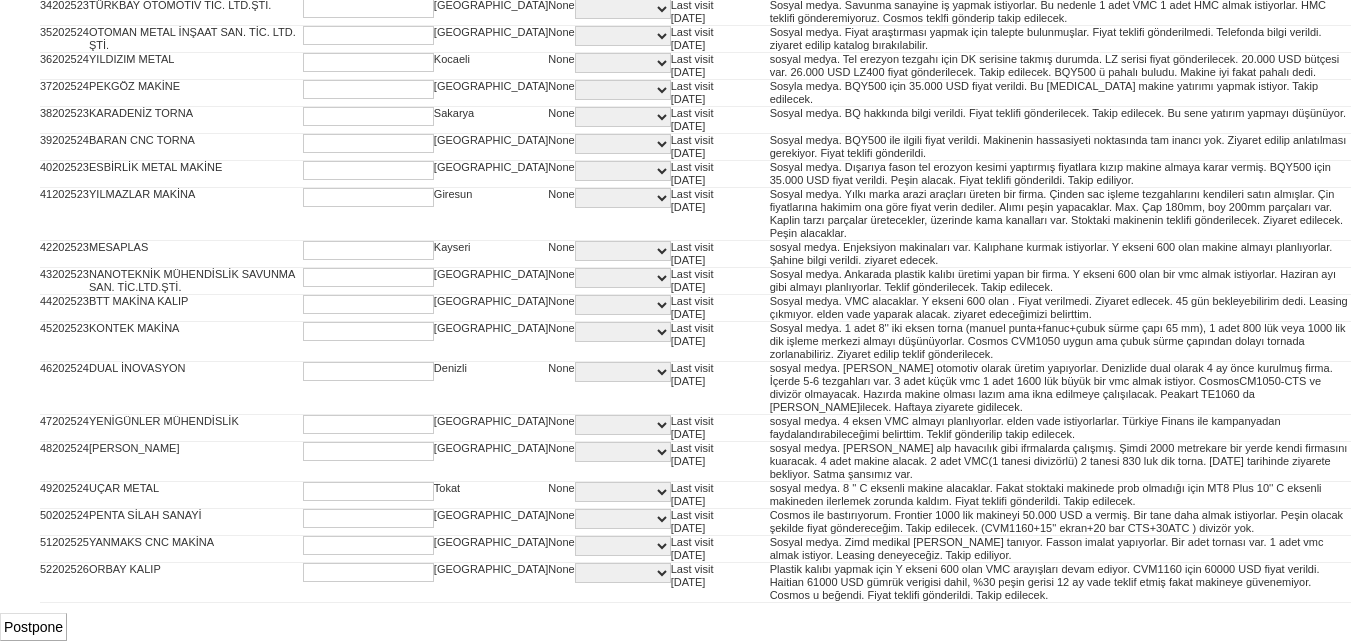 scroll, scrollTop: 1930, scrollLeft: 0, axis: vertical 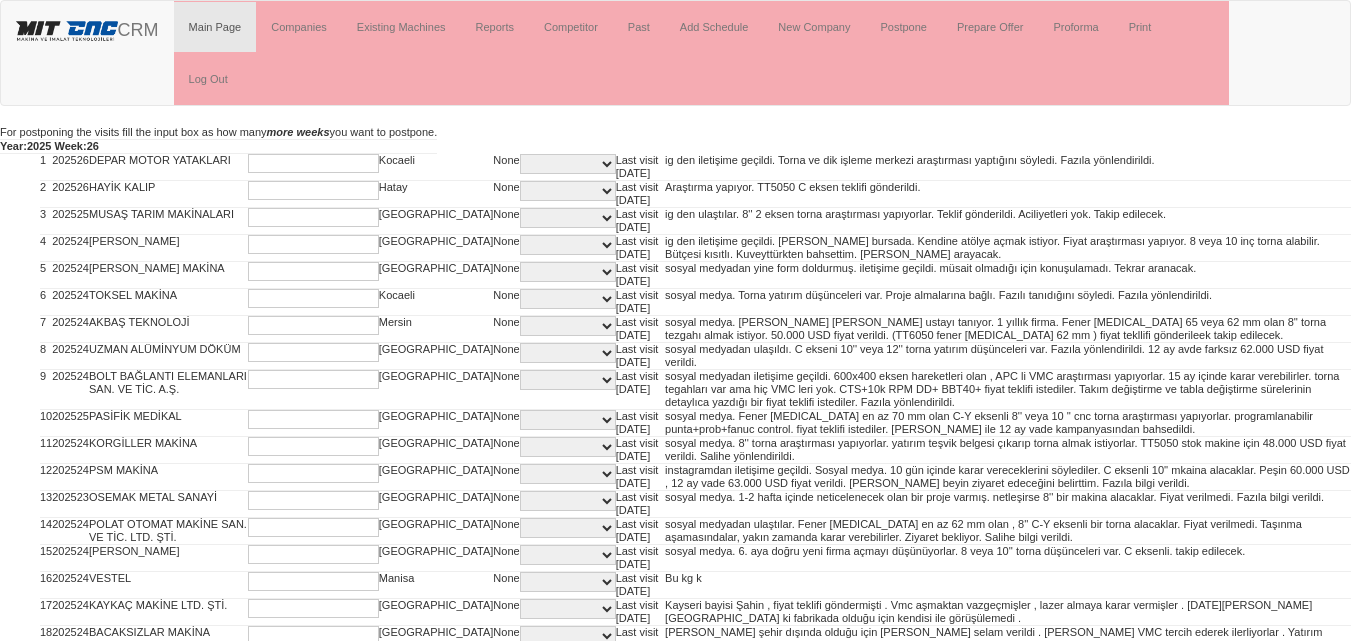 click at bounding box center [313, 163] 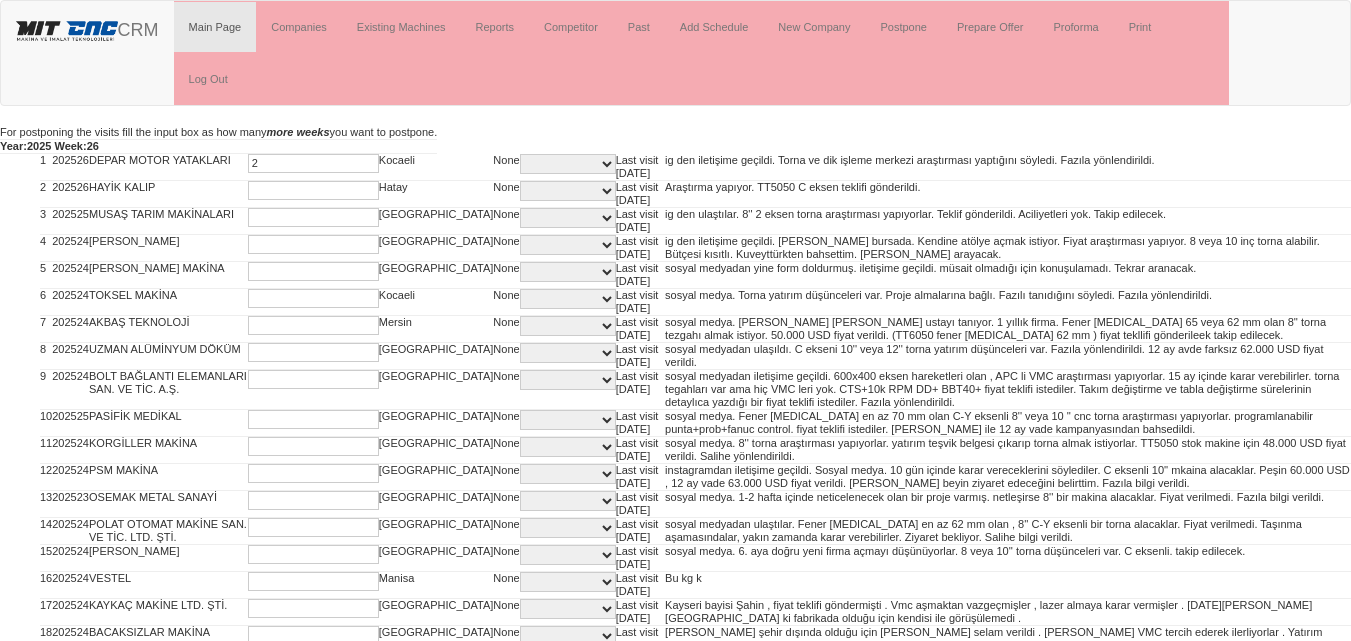 type on "2" 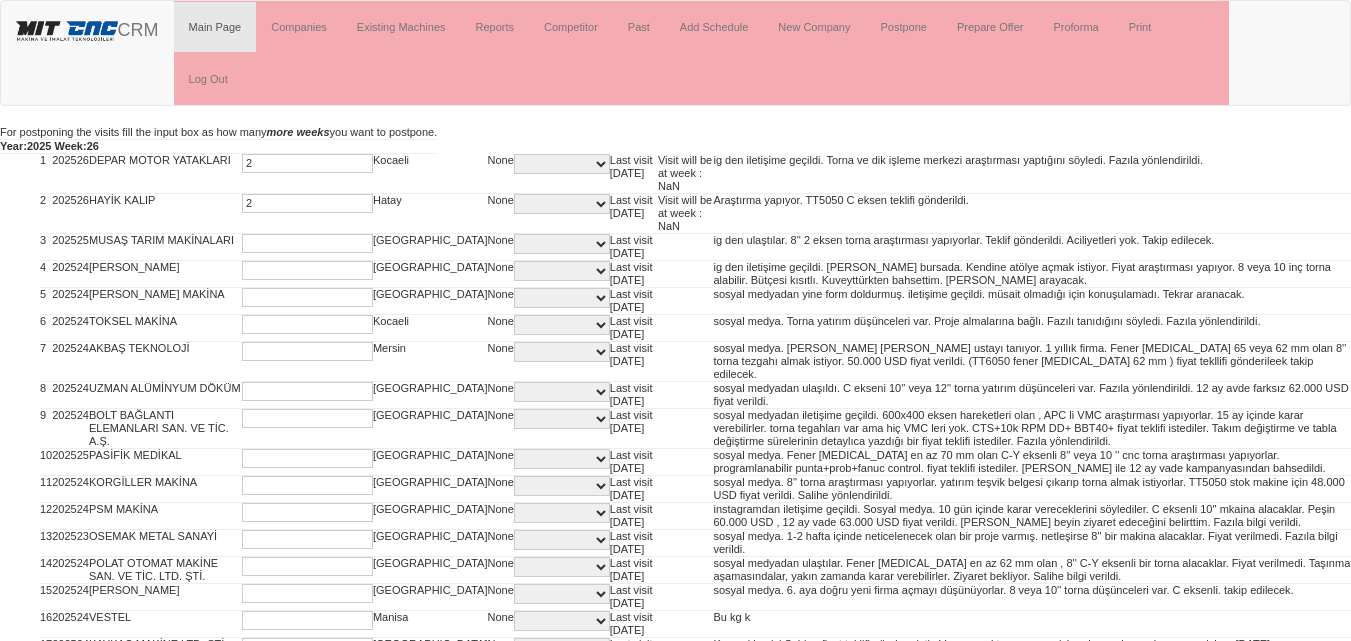 type on "2" 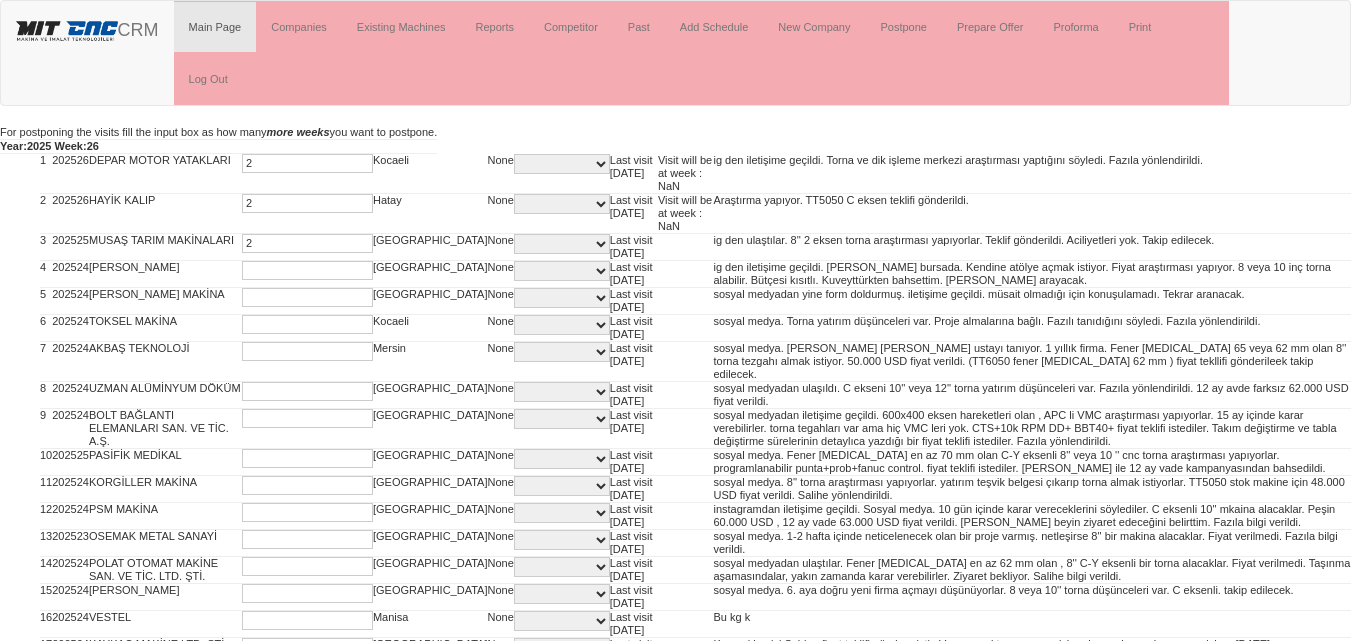 type on "2" 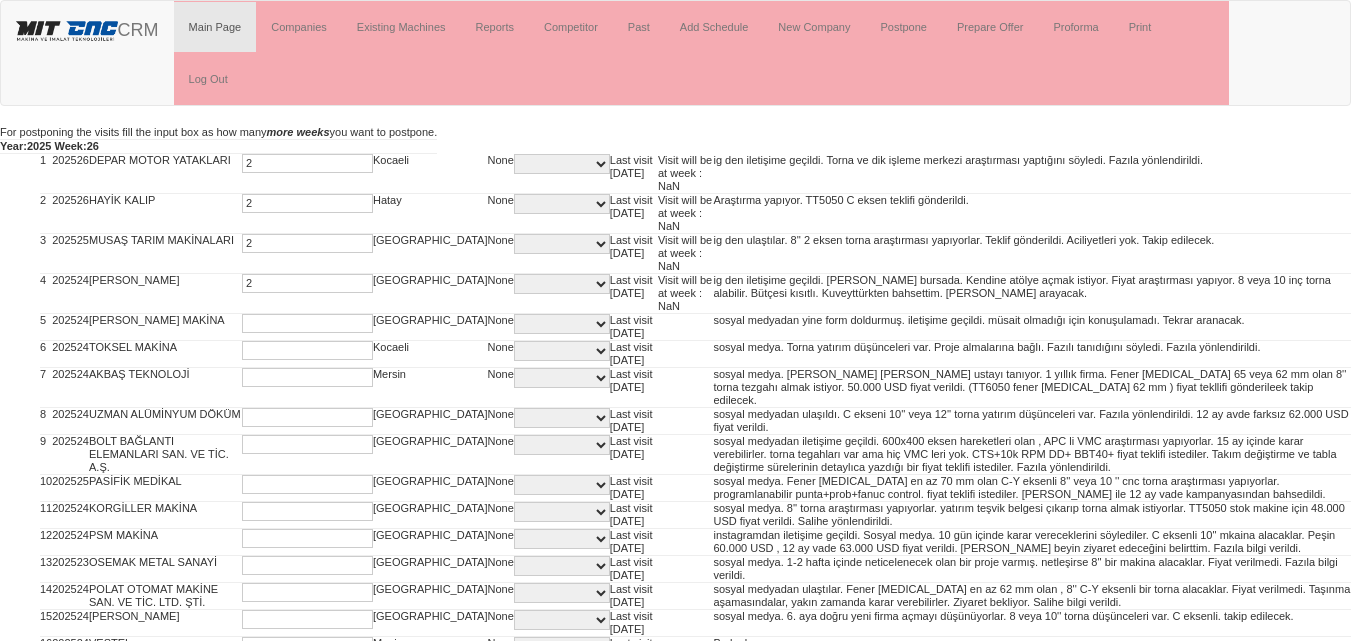 type on "2" 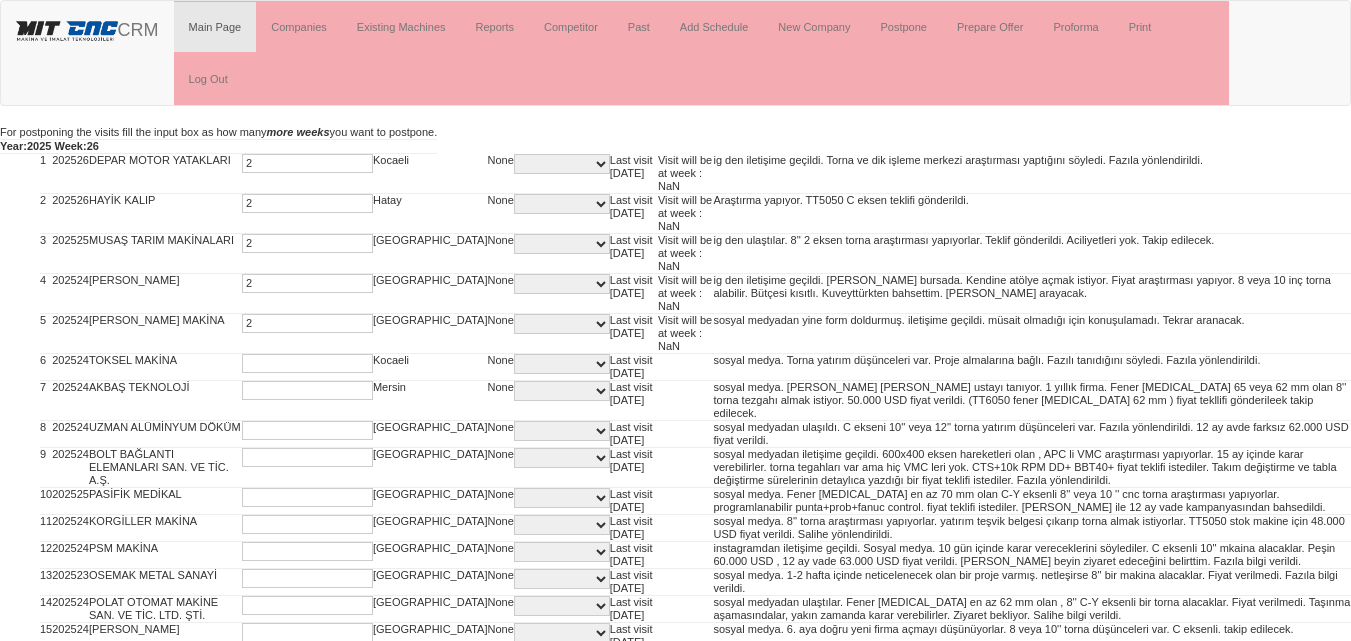 type on "2" 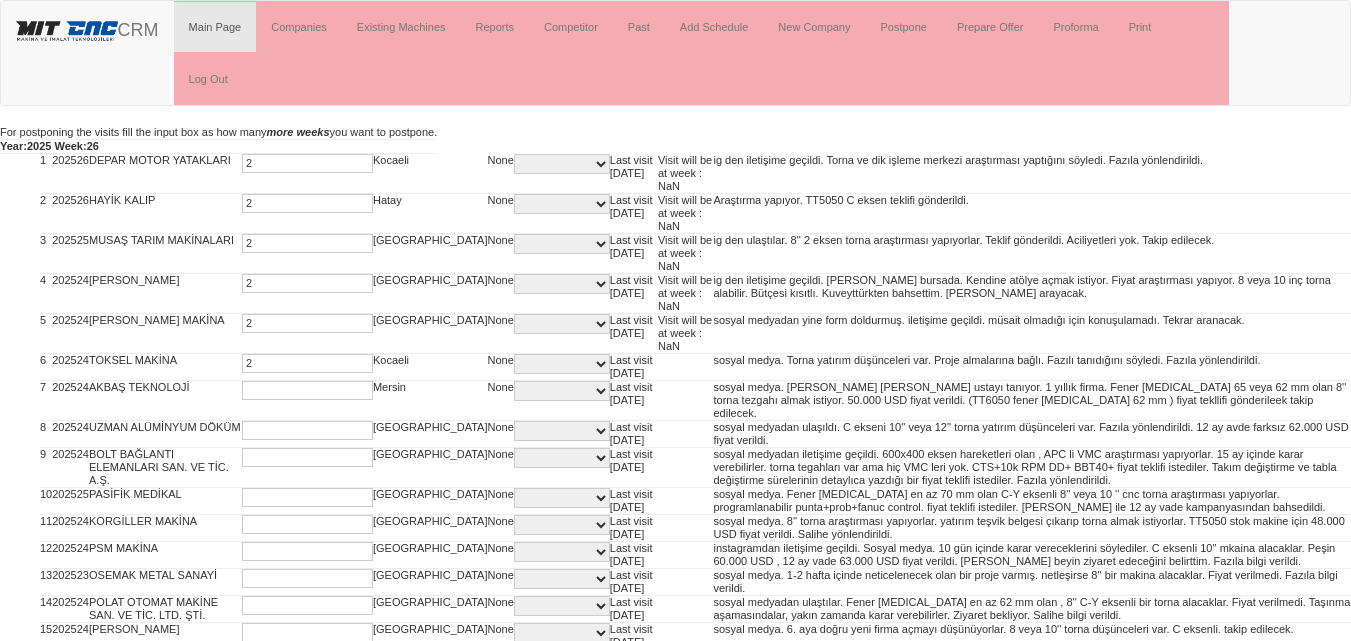 type on "2" 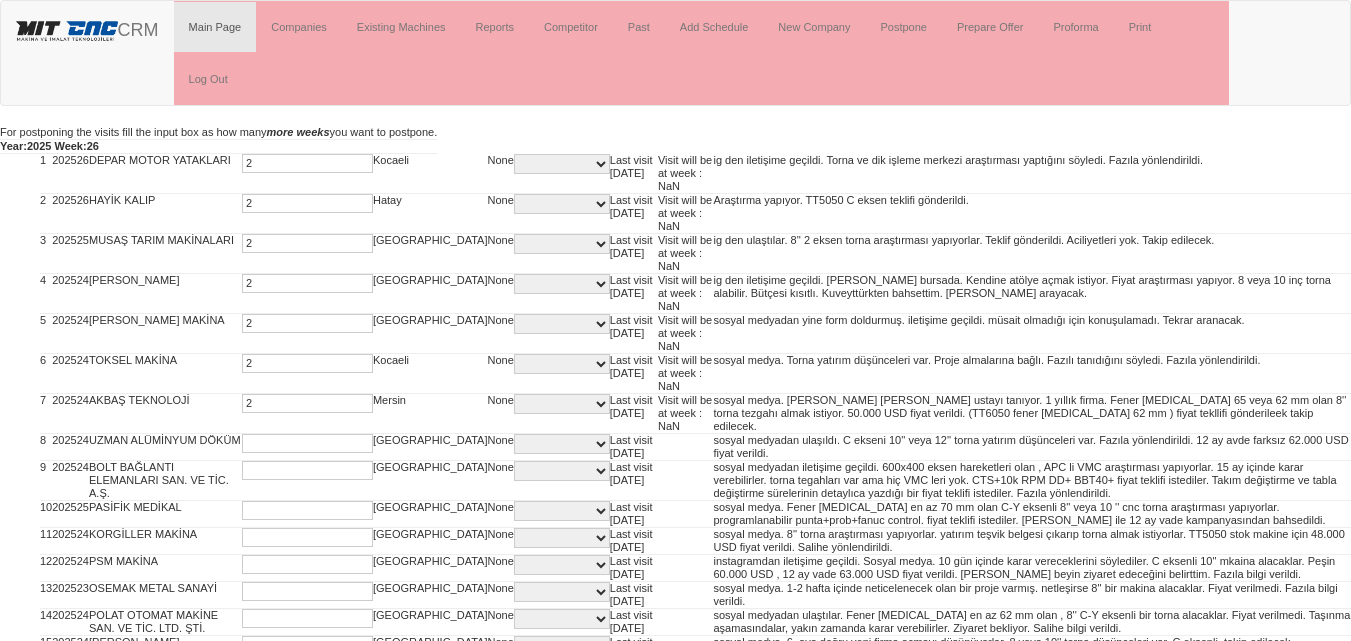 type on "2" 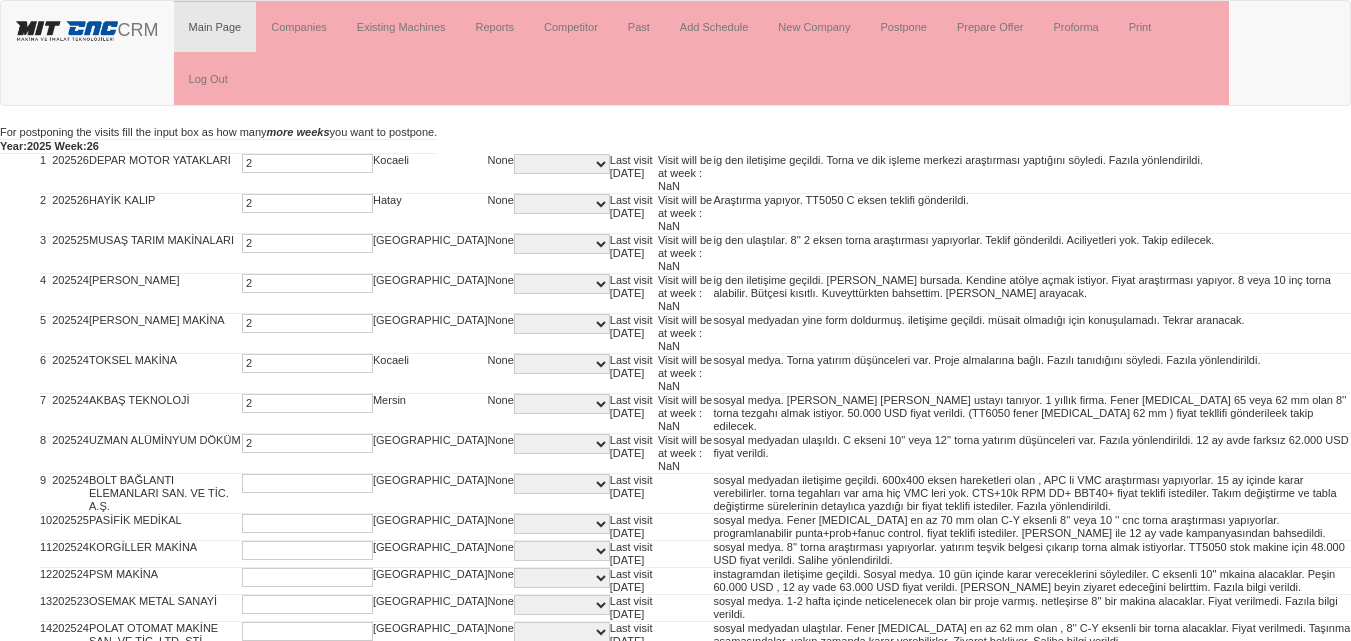 type on "2" 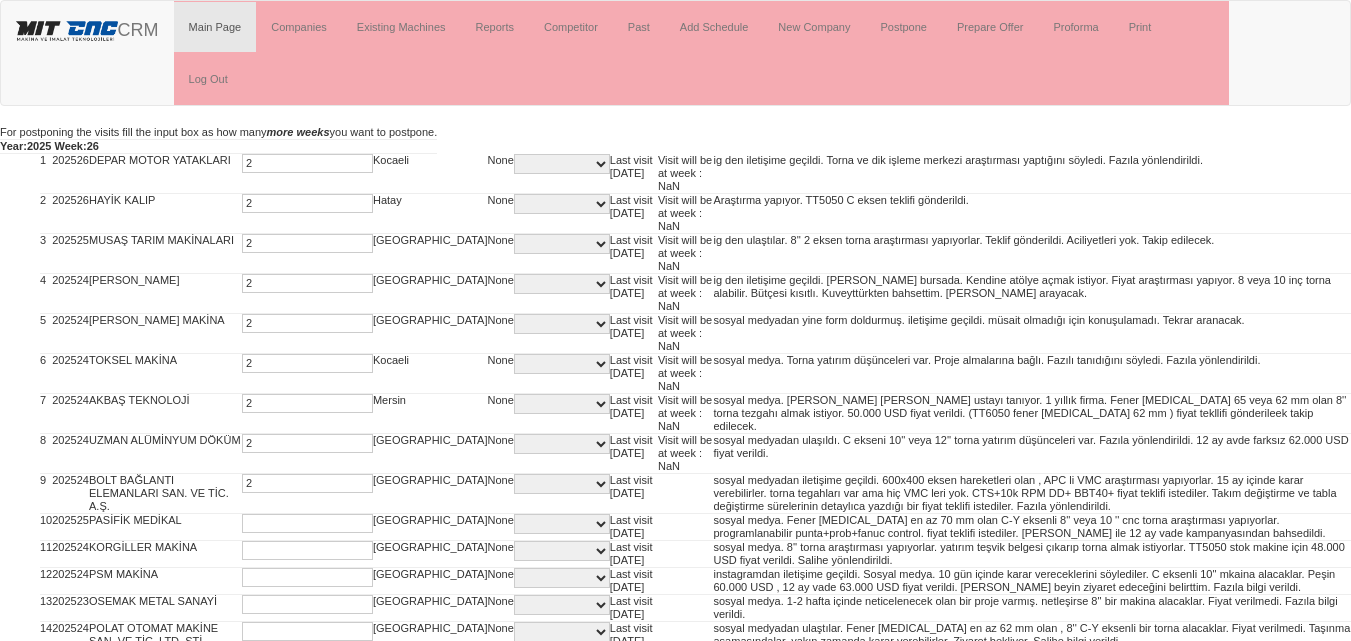 type on "2" 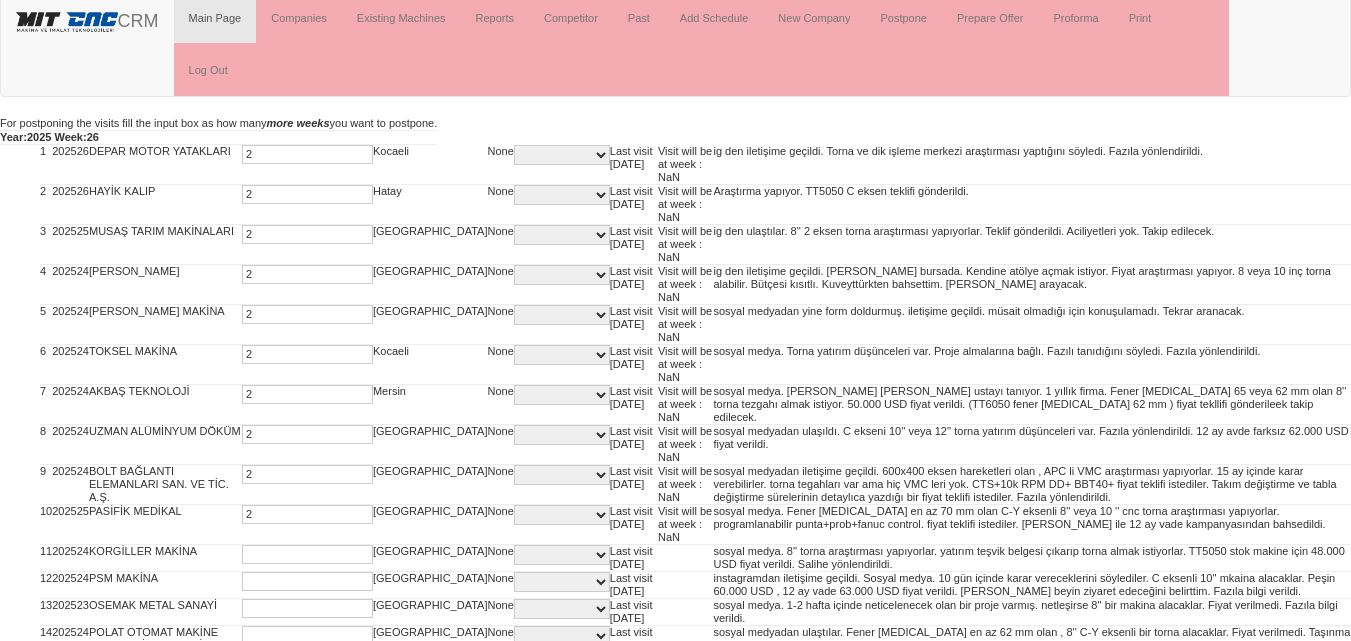type on "2" 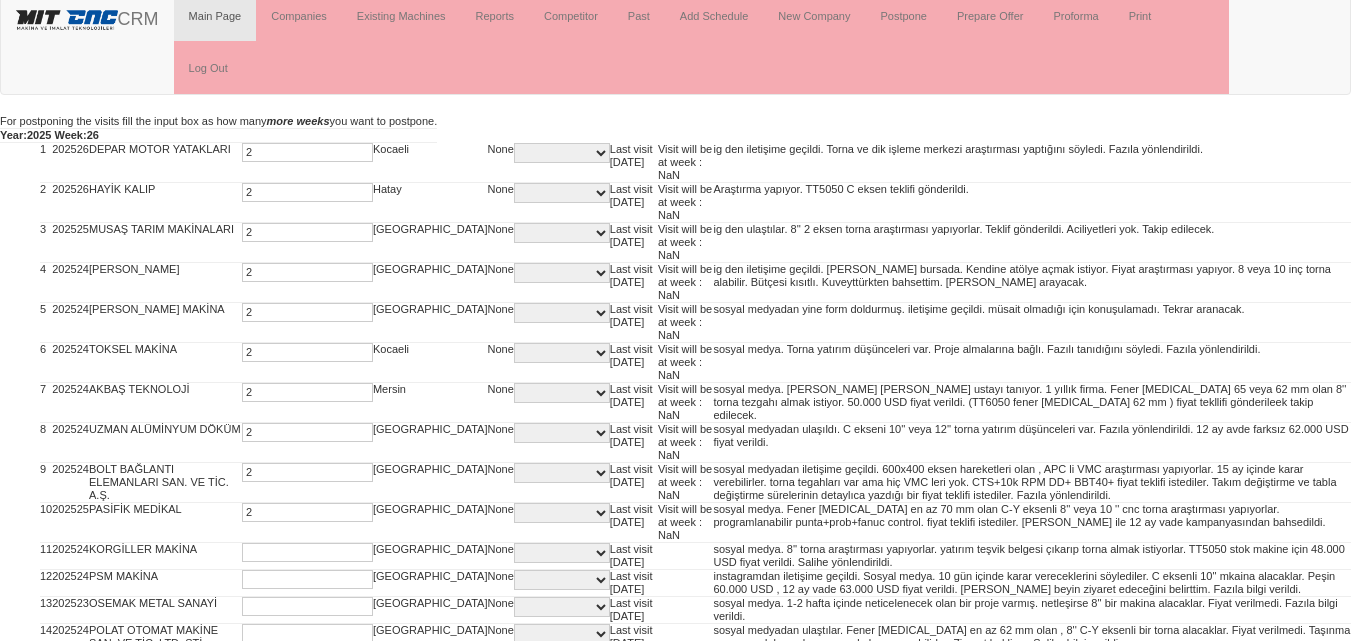scroll, scrollTop: 373, scrollLeft: 0, axis: vertical 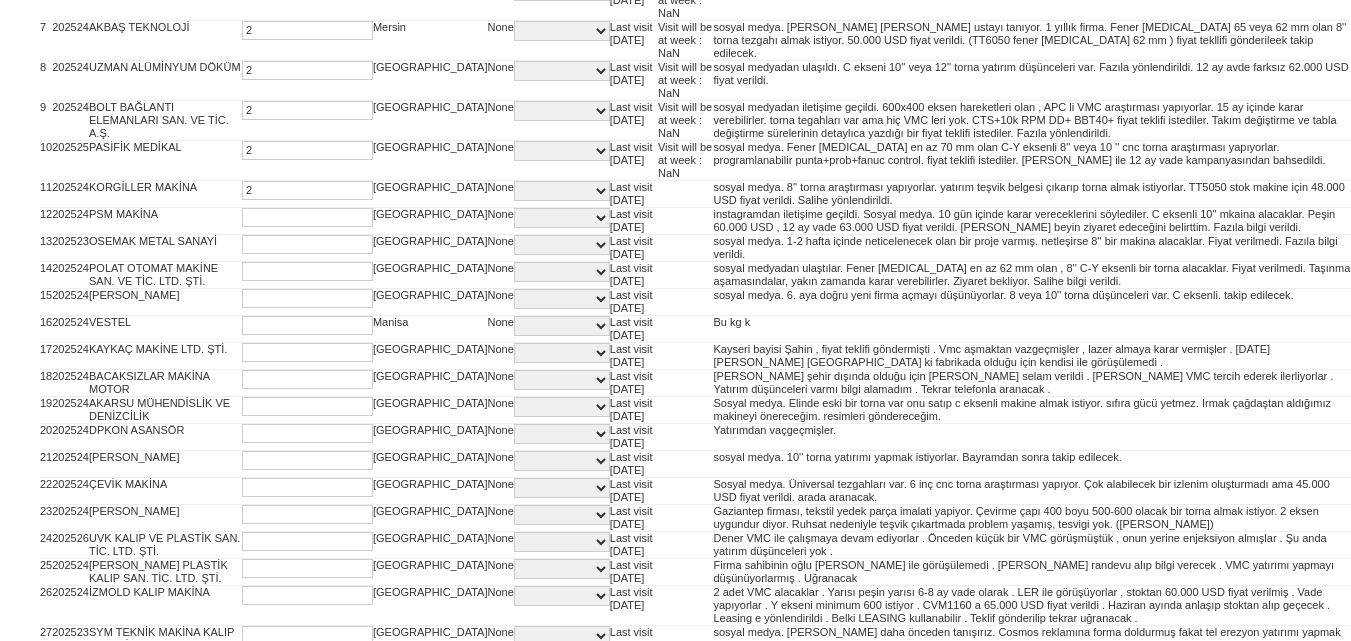 type on "2" 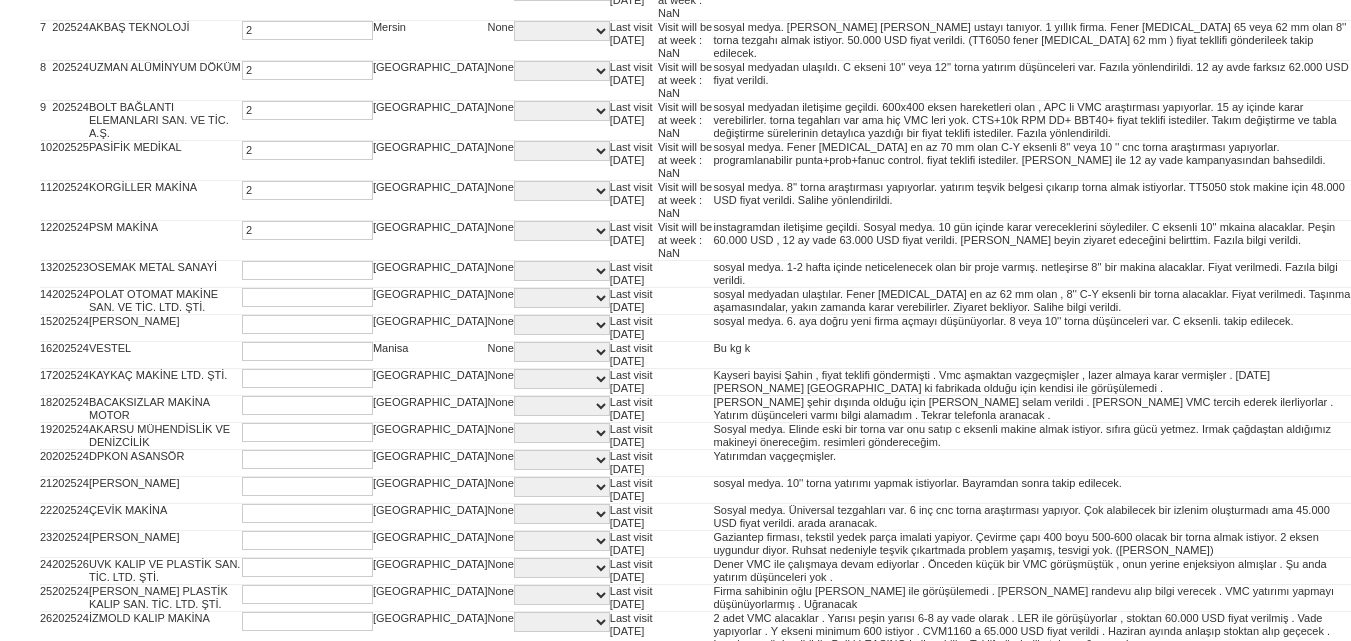 type on "2" 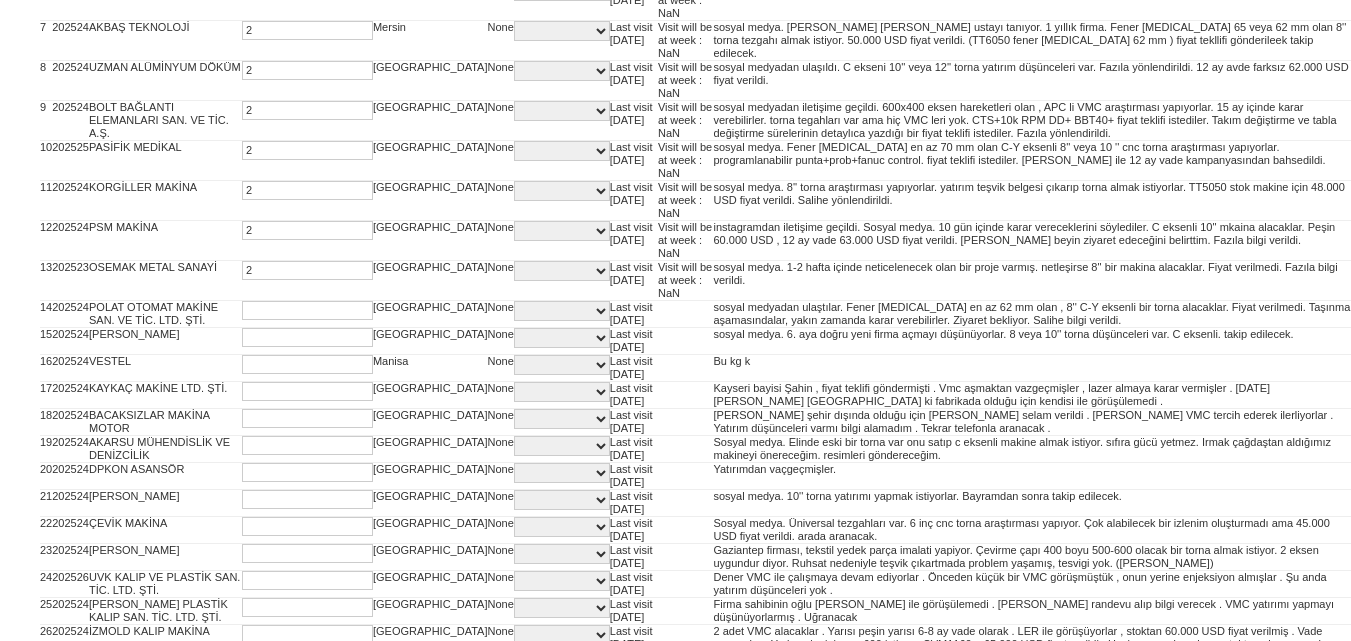 type on "2" 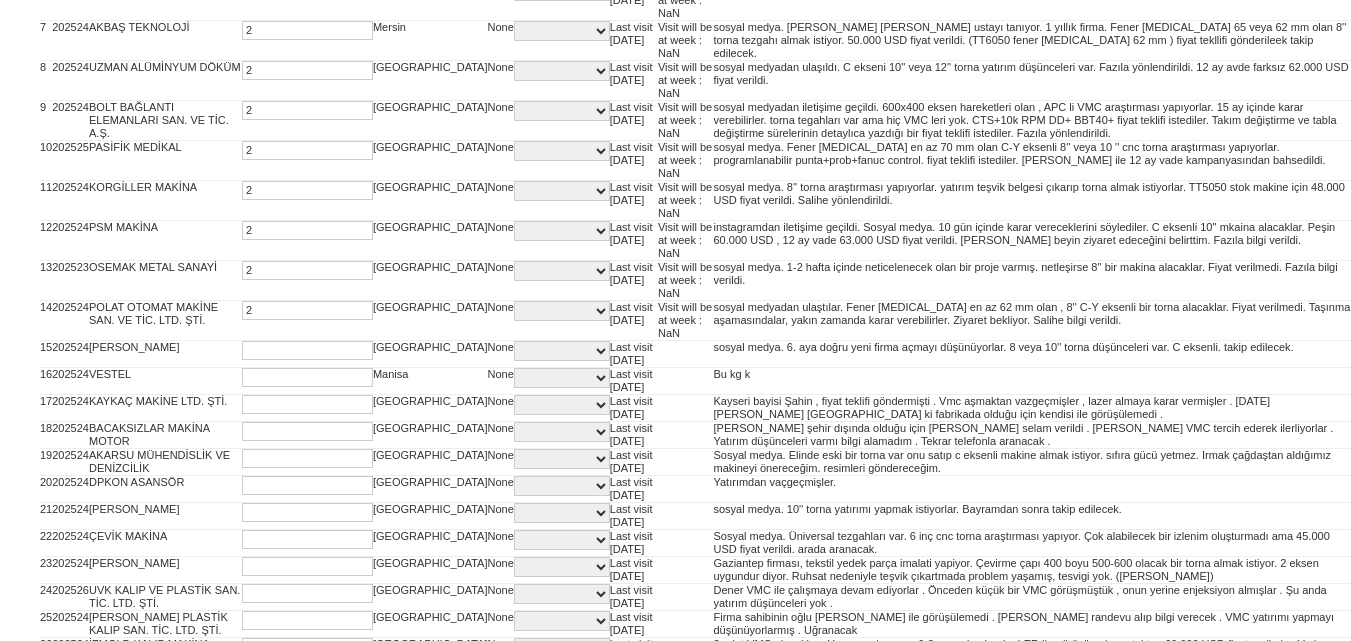 type on "2" 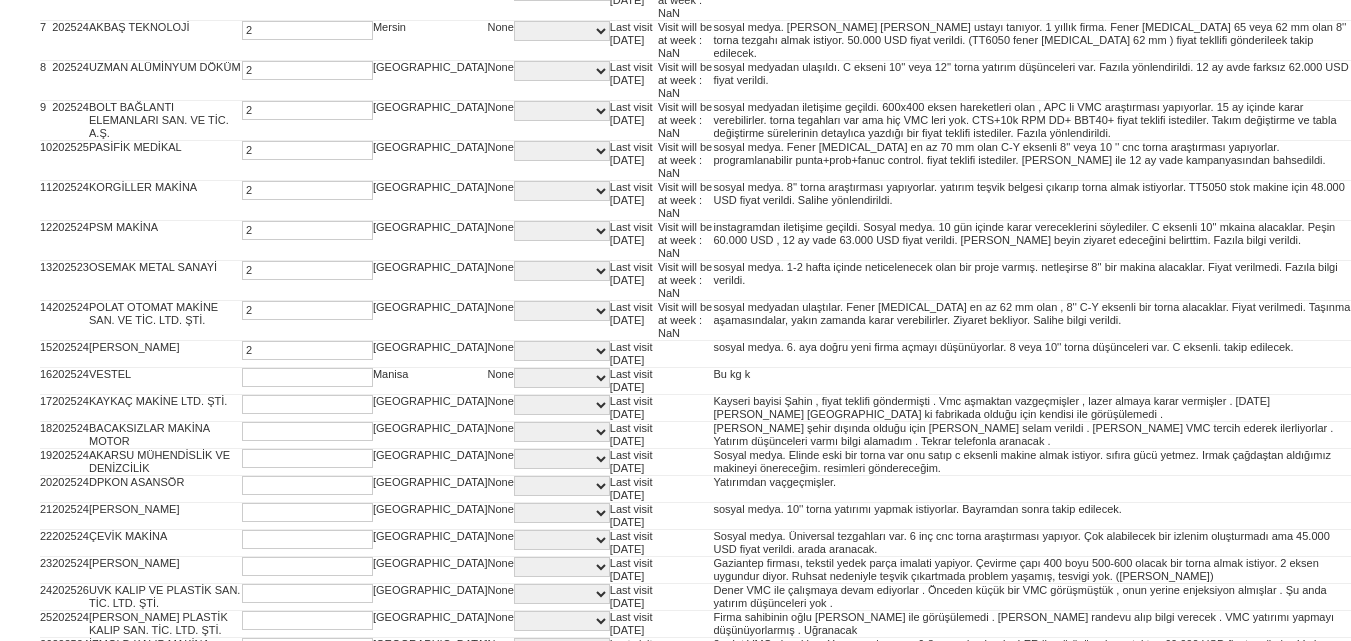 type on "2" 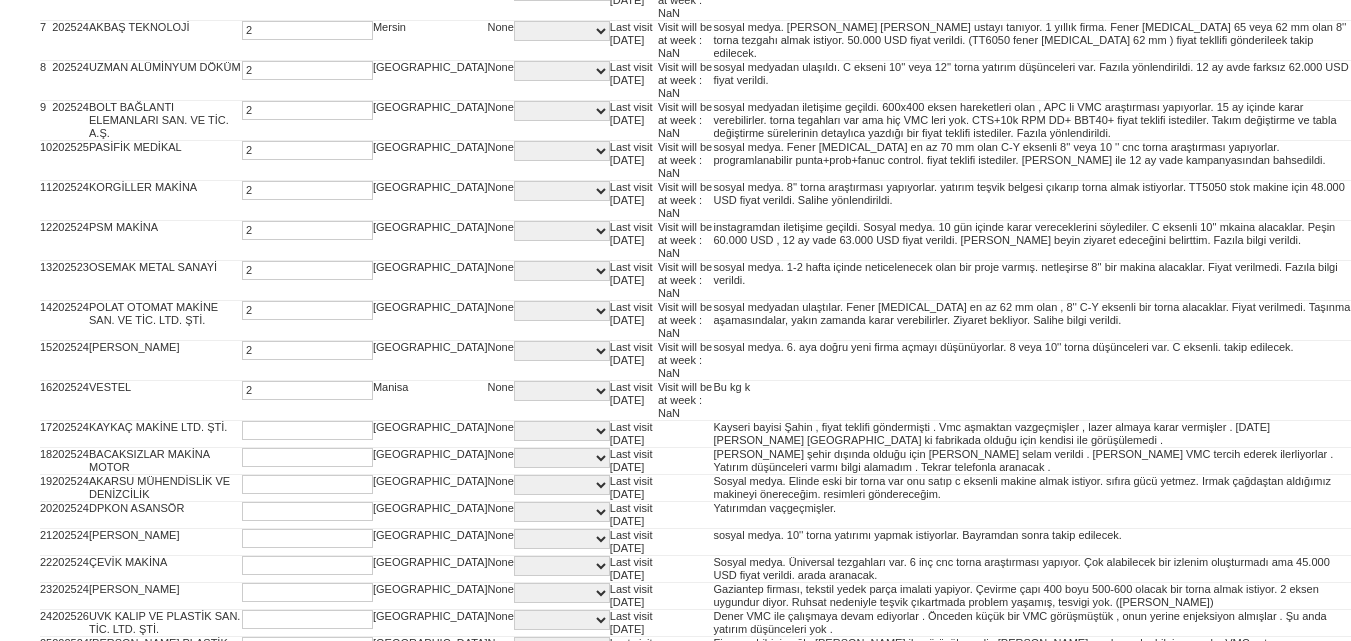 type on "2" 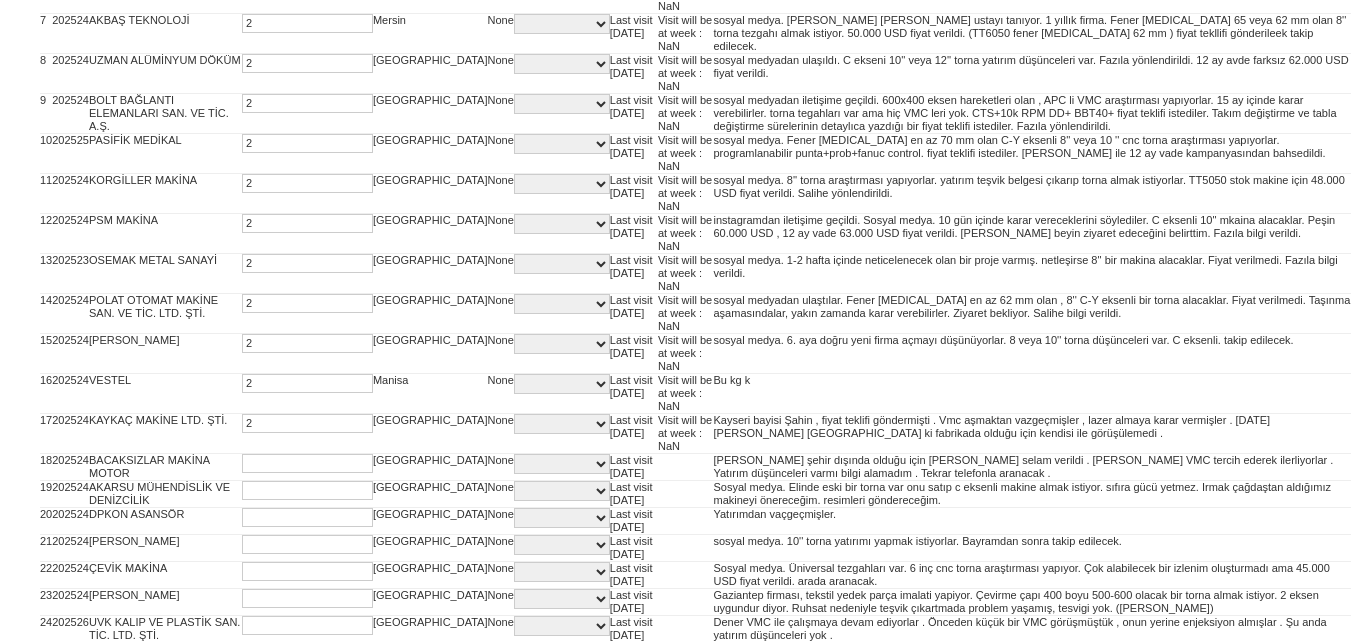 type on "2" 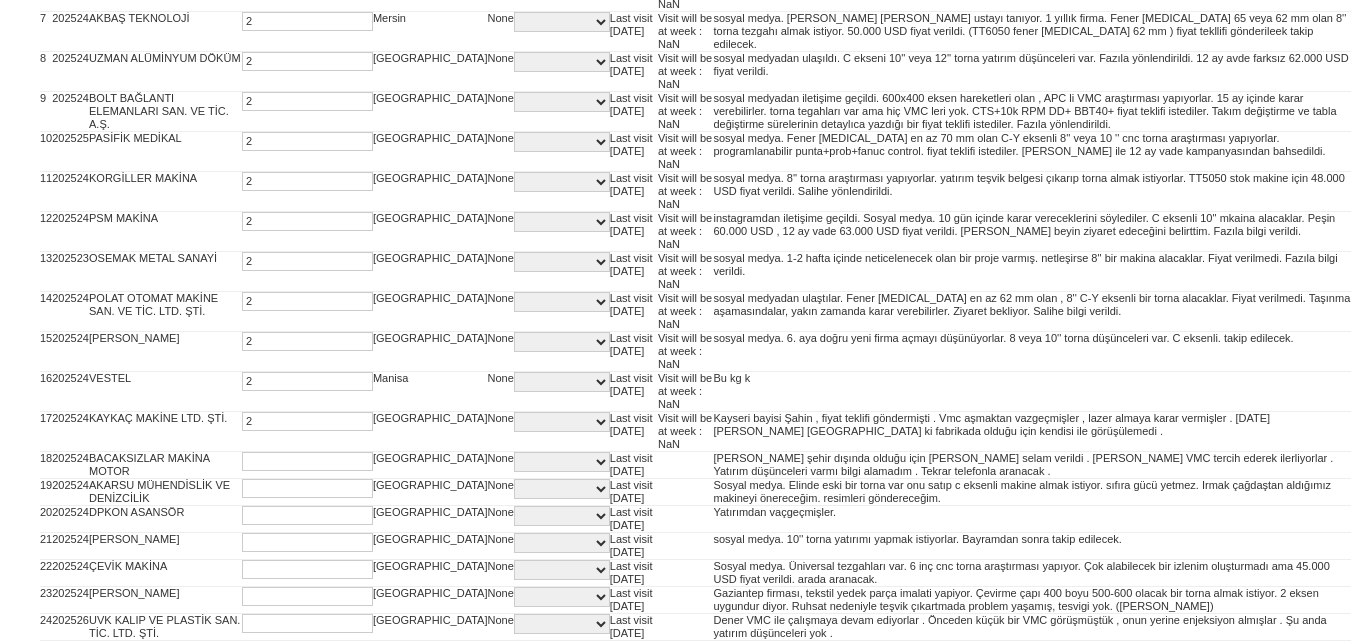 scroll, scrollTop: 744, scrollLeft: 0, axis: vertical 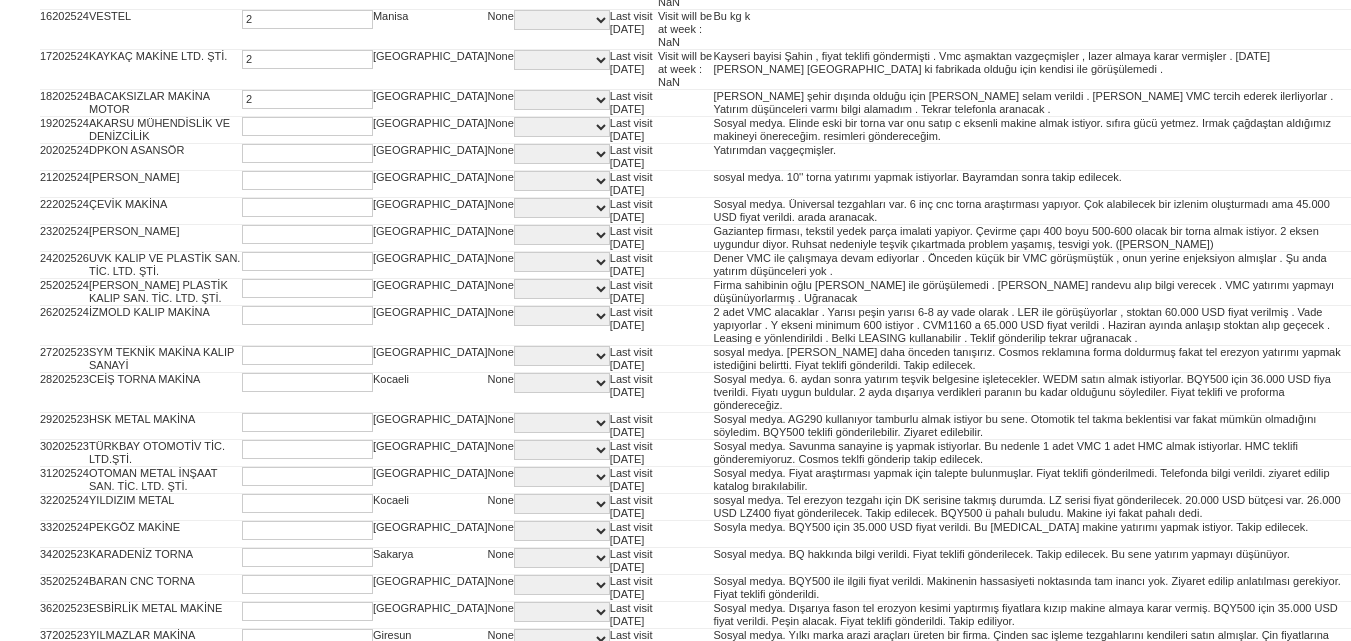 type on "2" 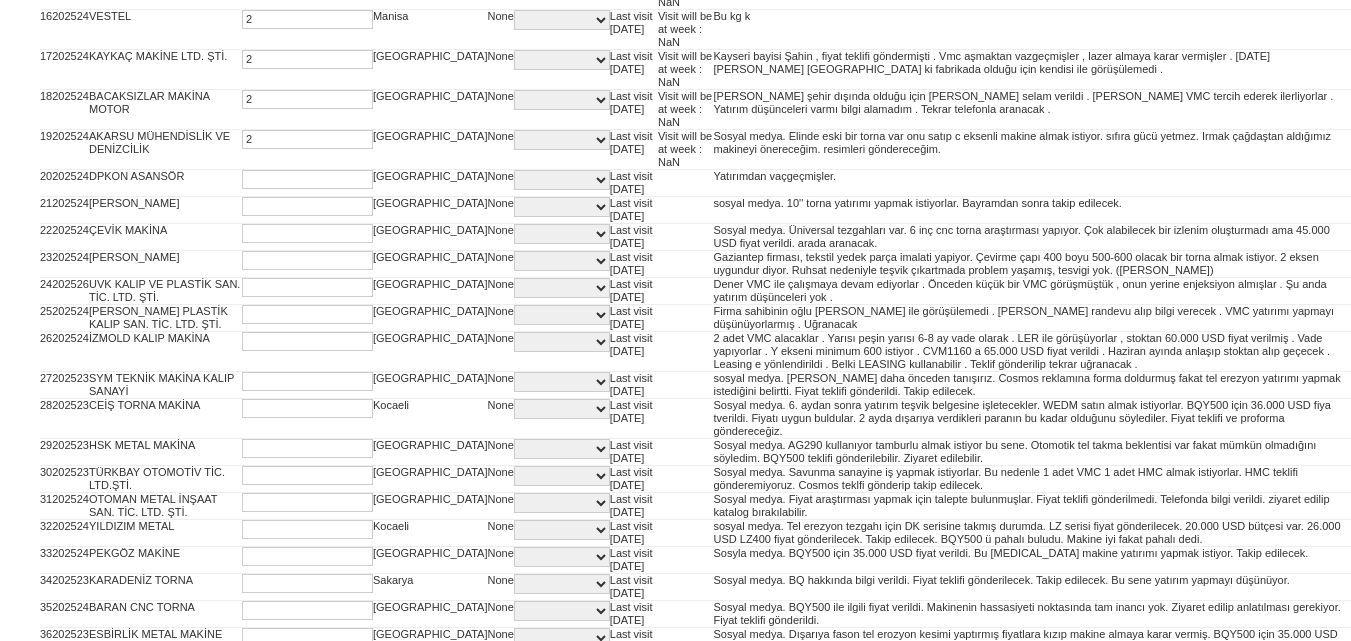 type on "2" 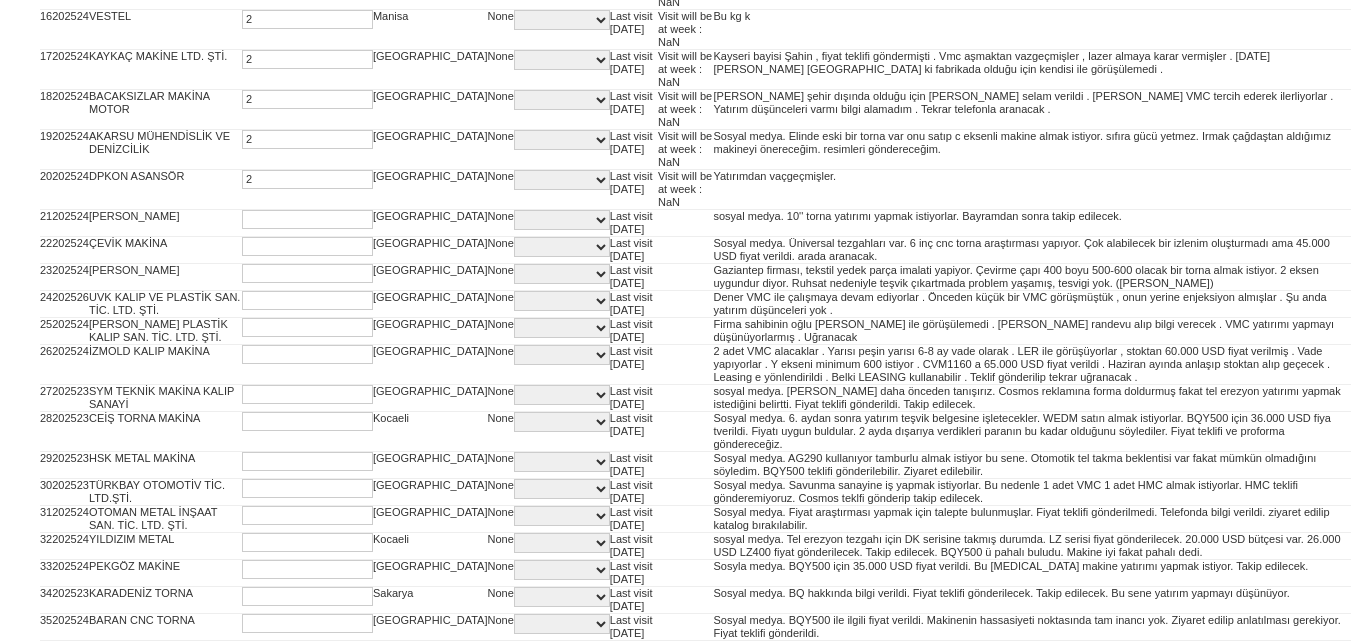 type on "2" 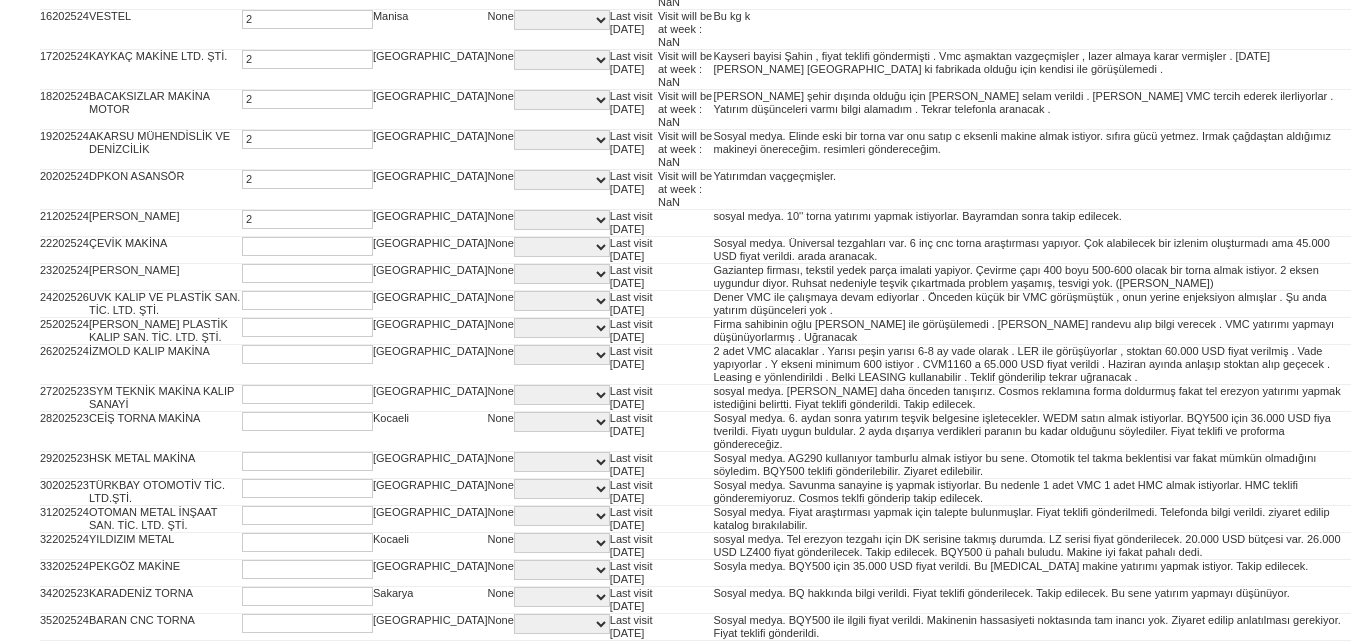 type on "2" 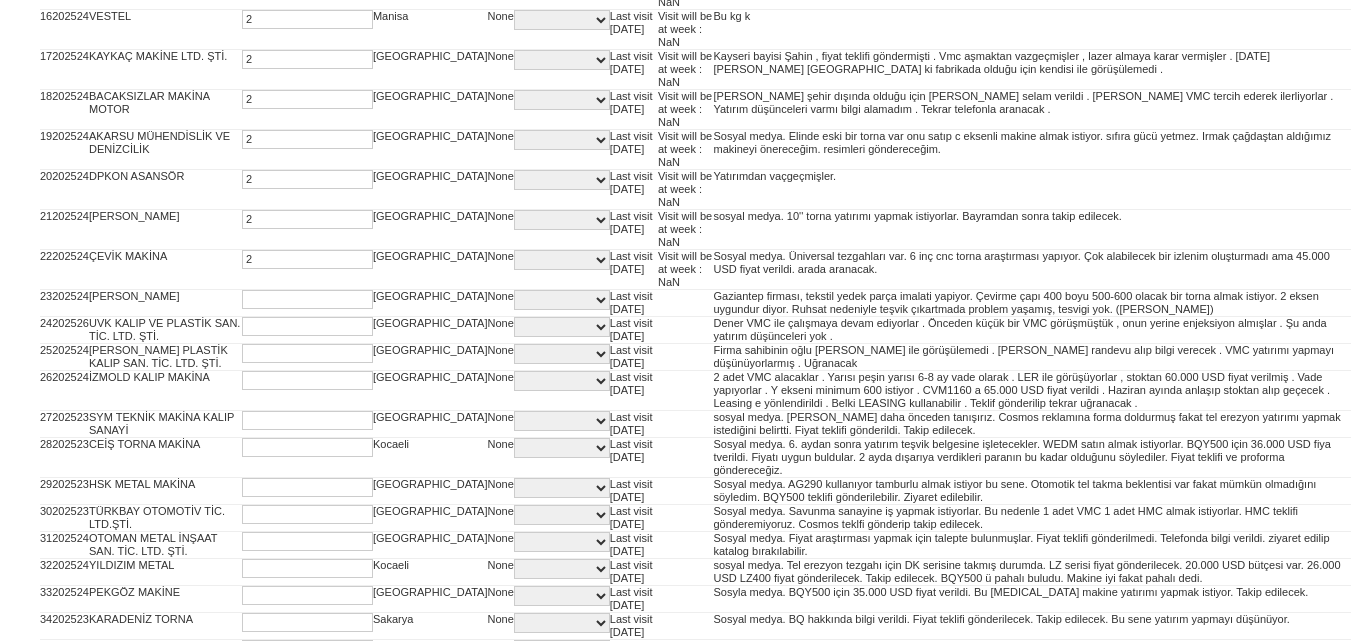 type on "2" 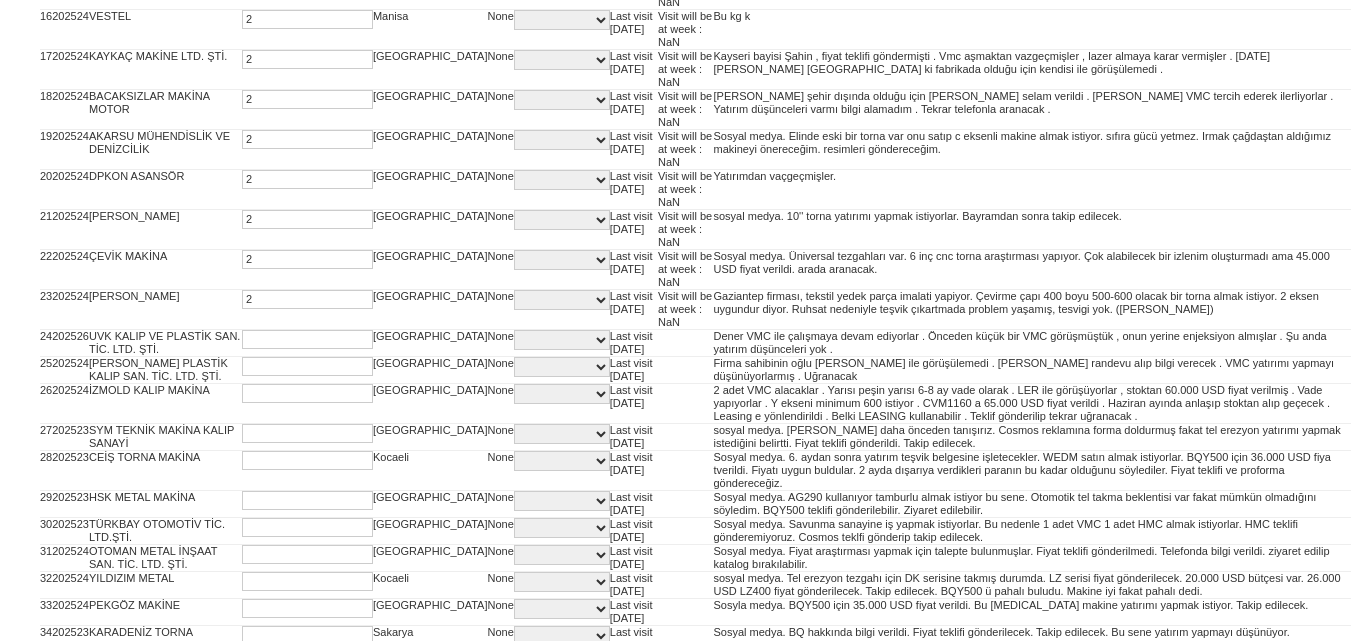type on "2" 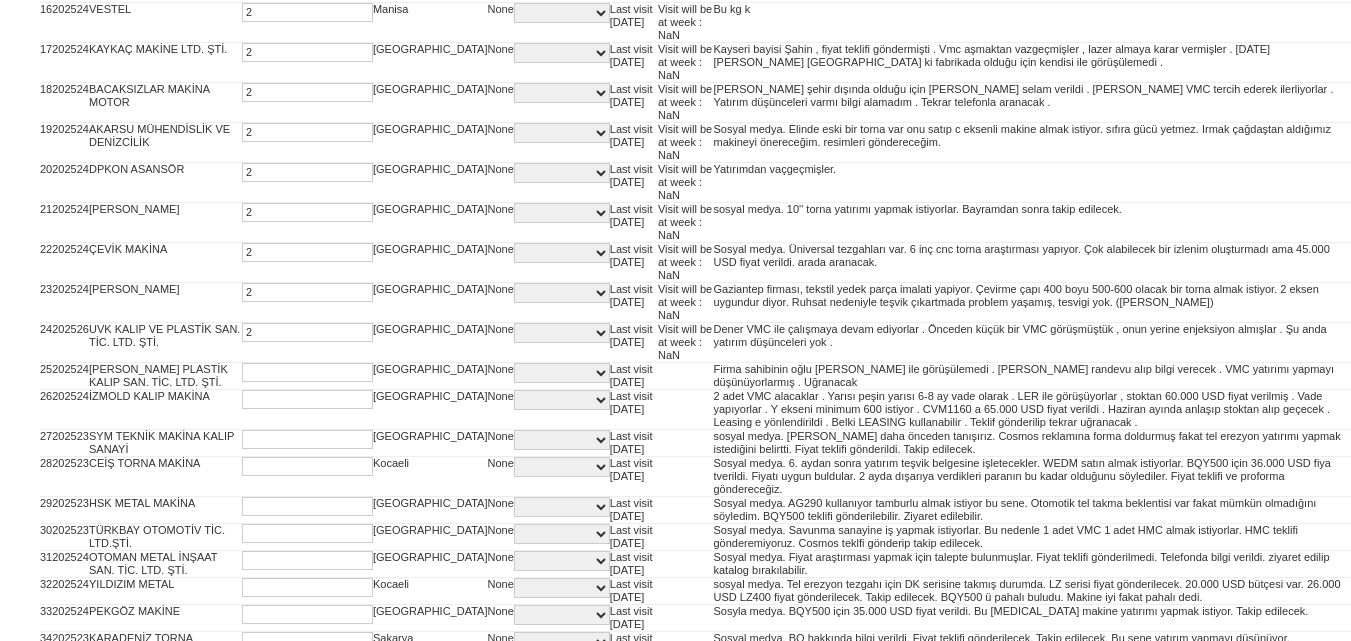 type on "2" 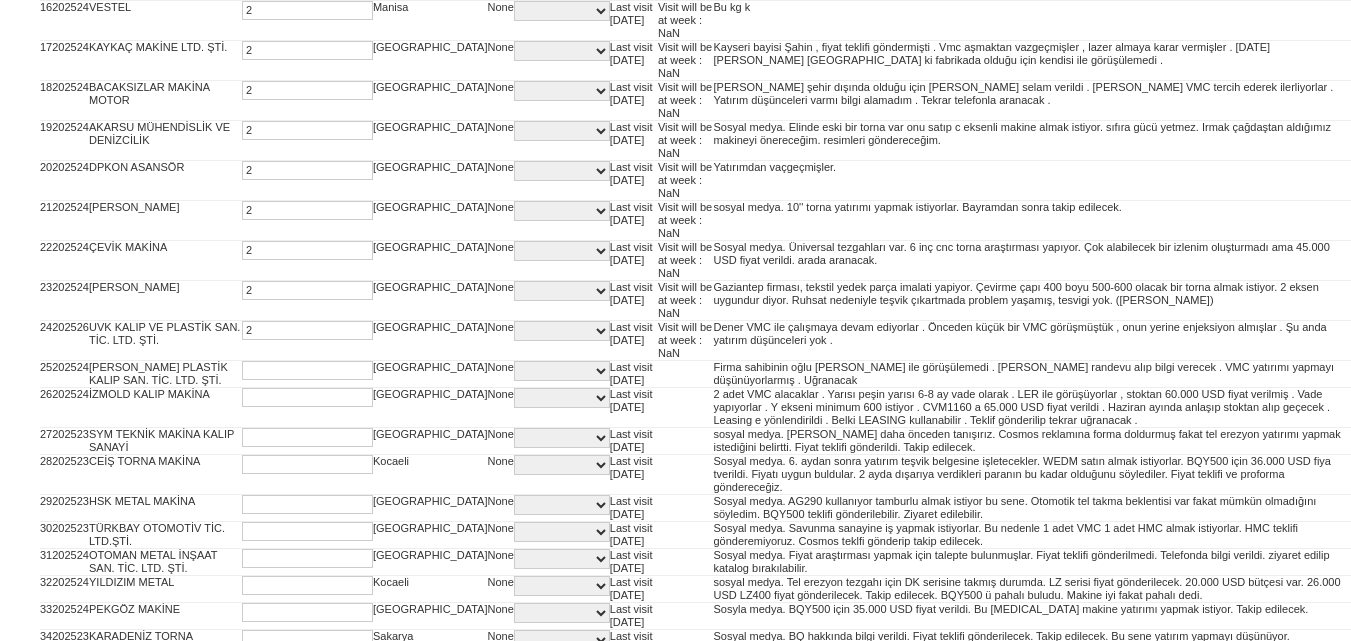 scroll, scrollTop: 1115, scrollLeft: 0, axis: vertical 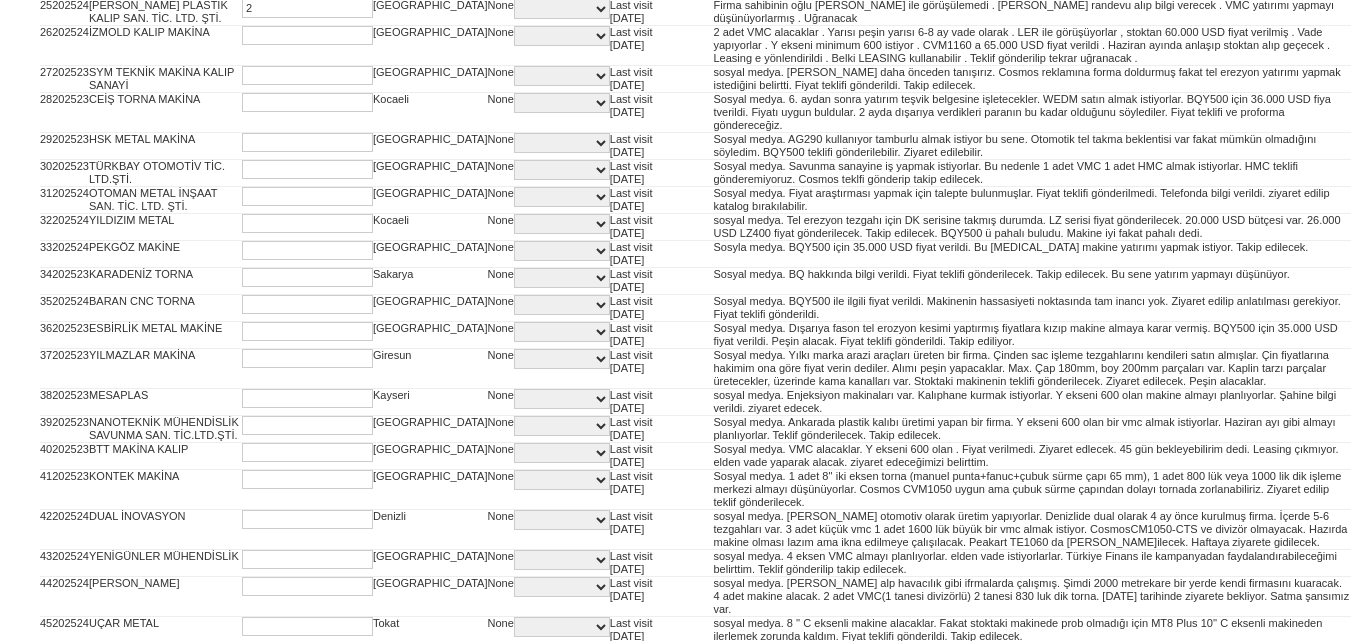 type on "2" 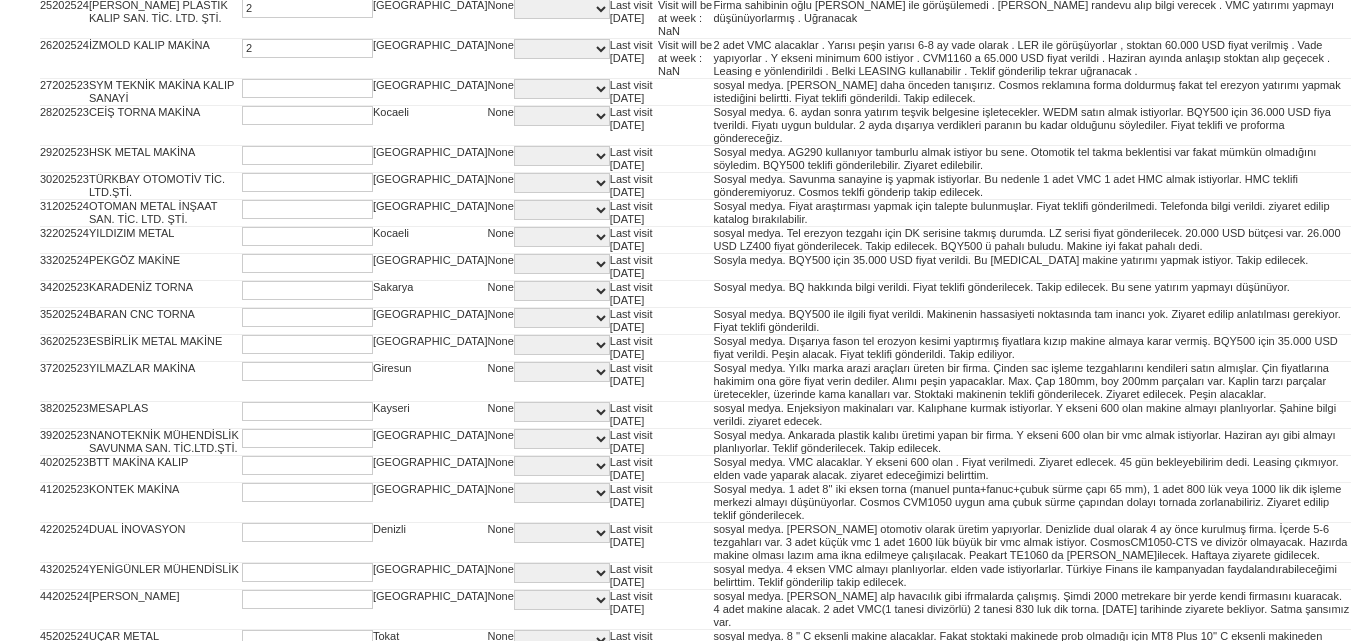 type on "2" 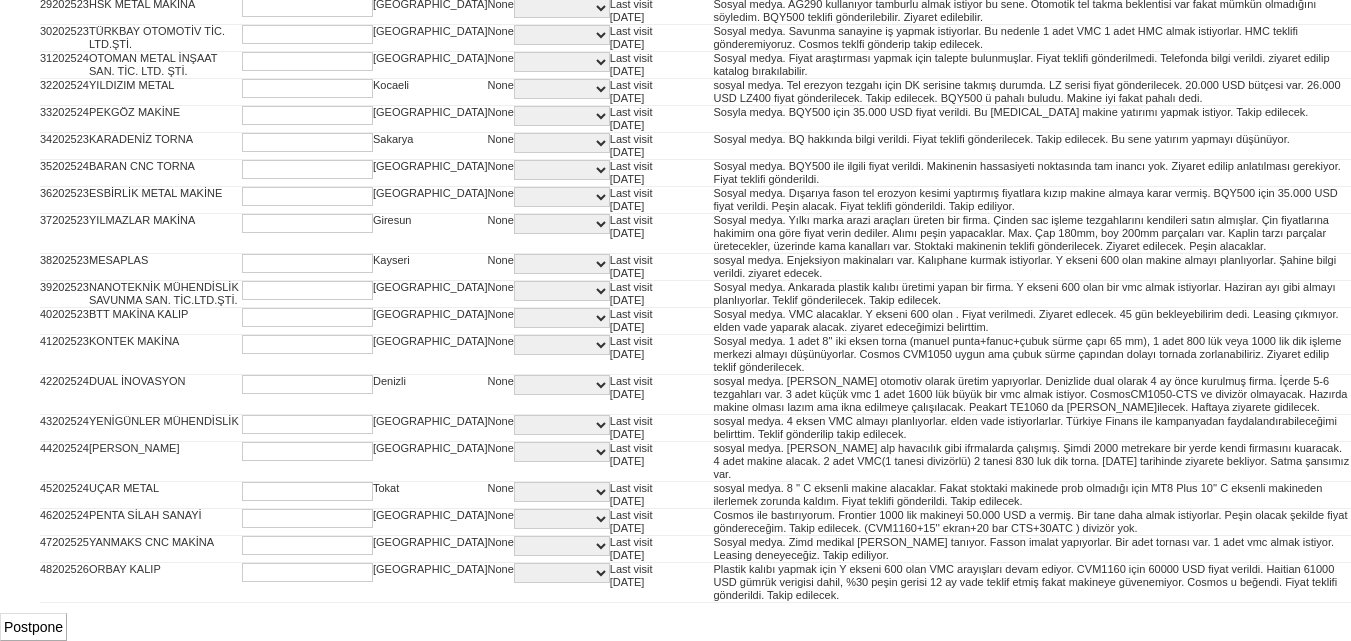 scroll, scrollTop: 1848, scrollLeft: 0, axis: vertical 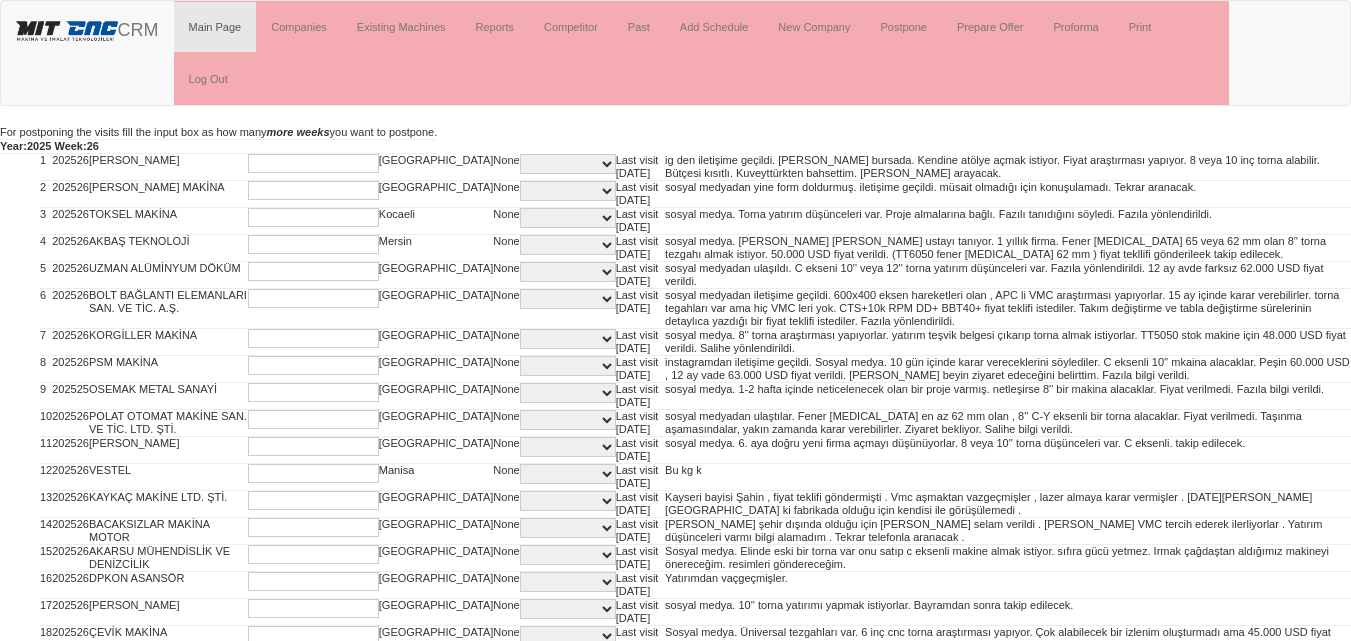 click at bounding box center (313, 163) 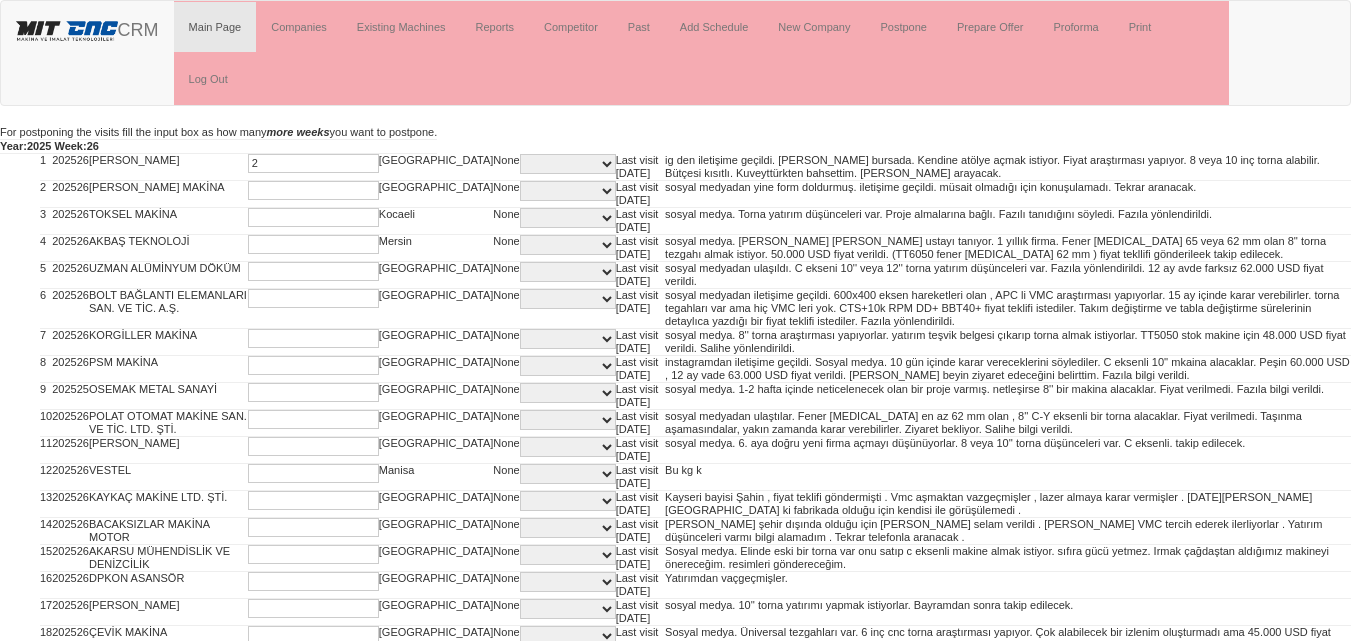 type on "2" 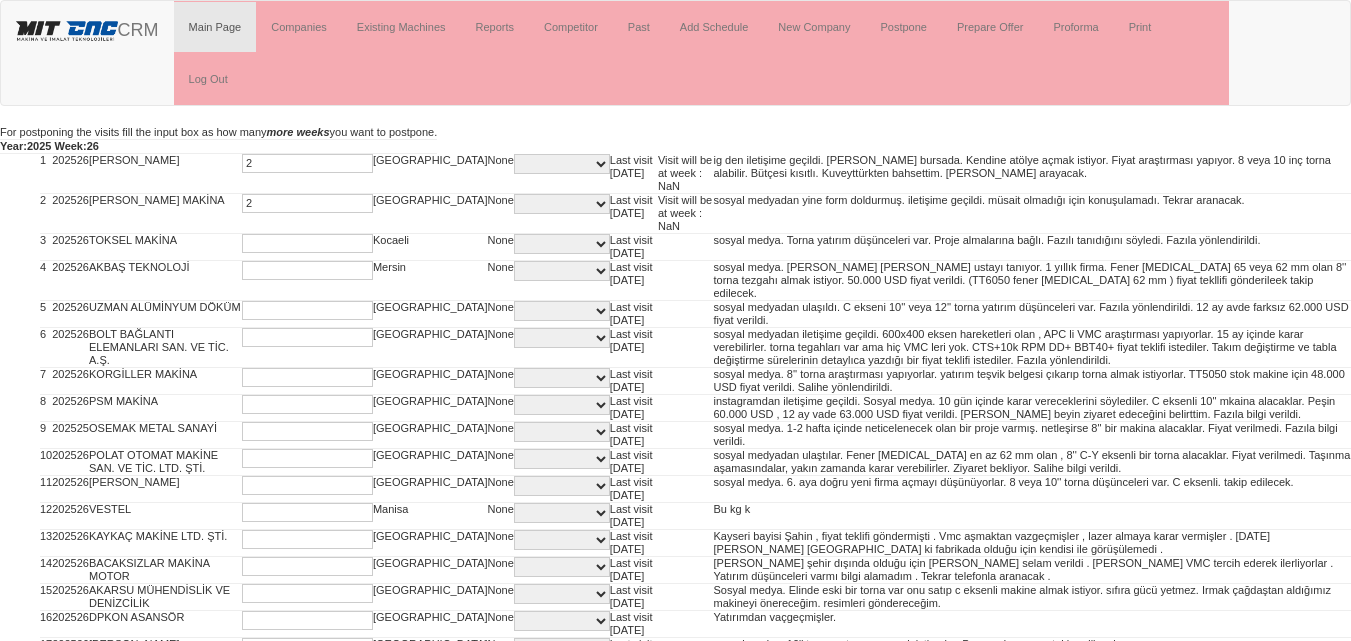 type on "2" 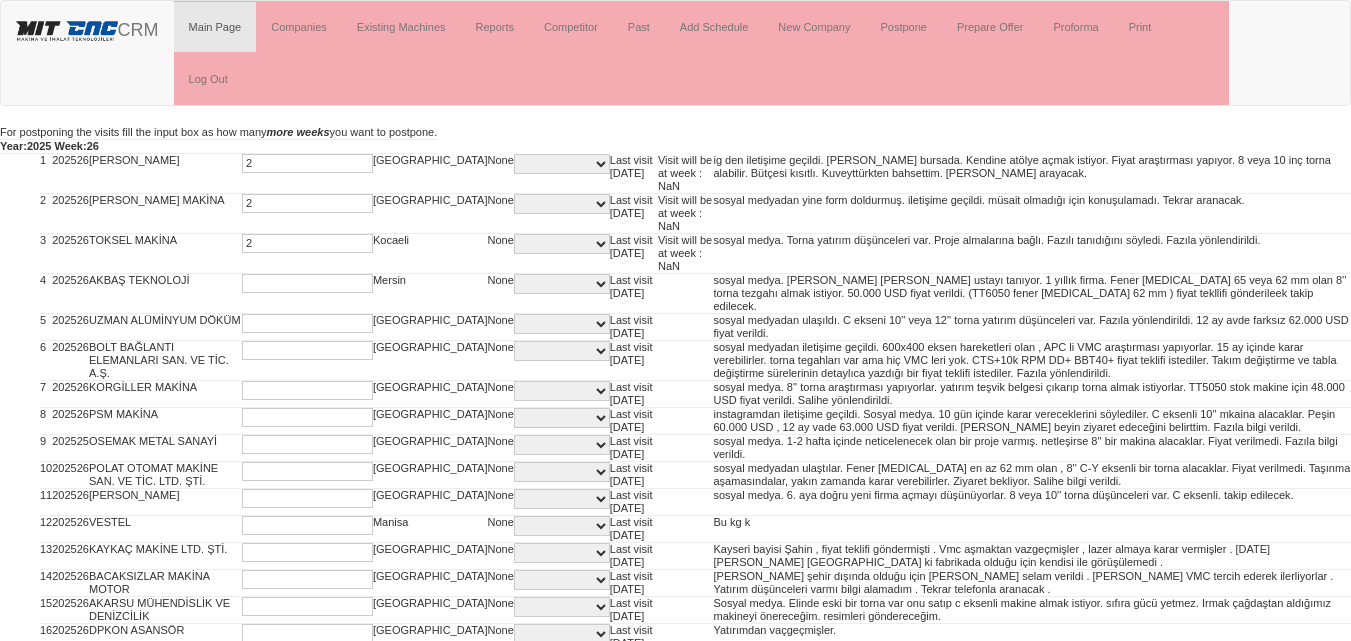 type on "2" 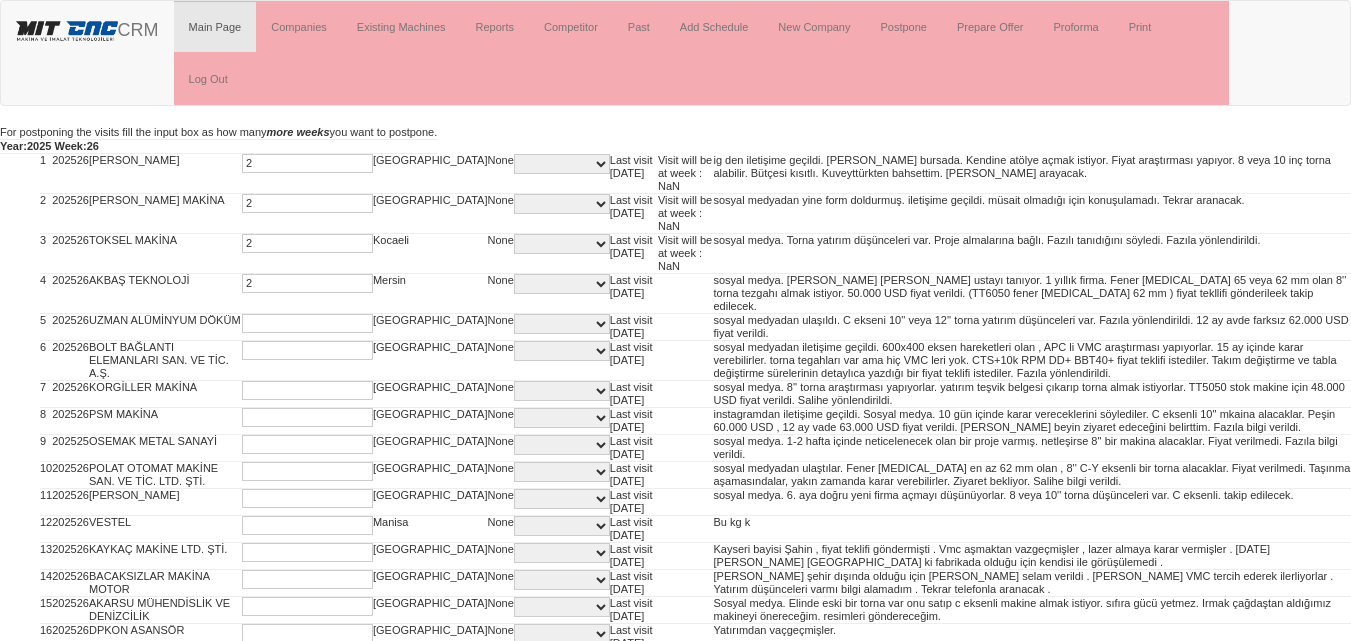 type on "2" 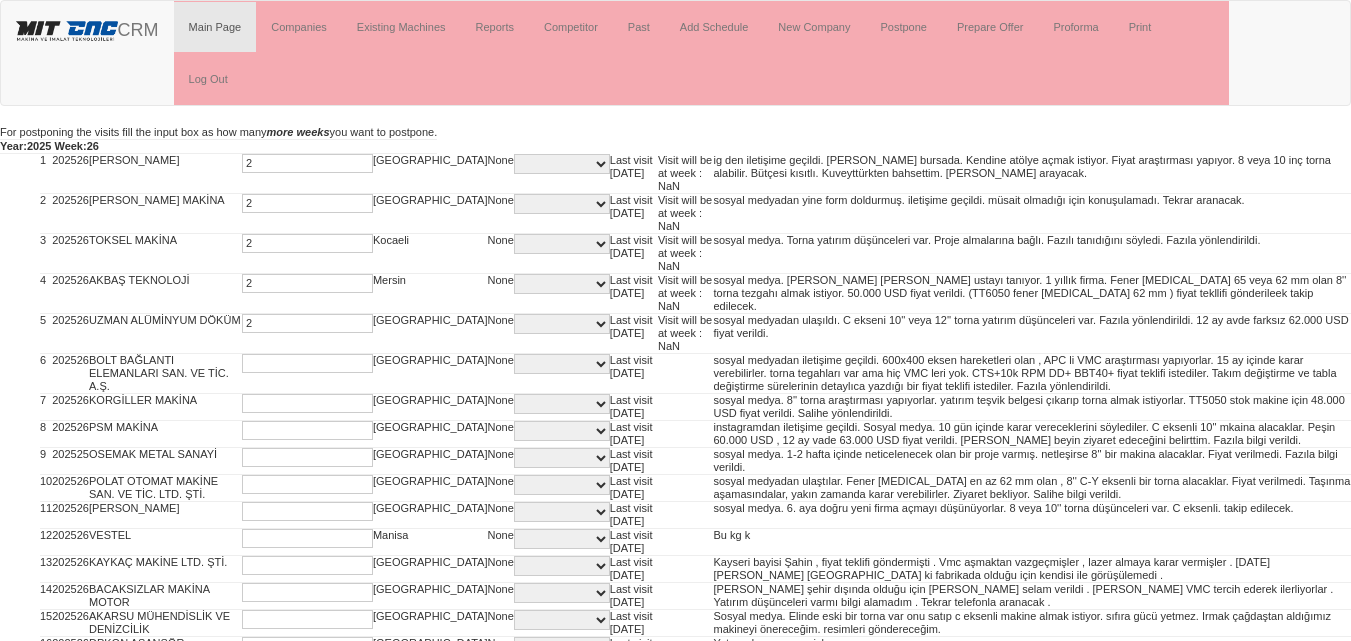 type on "2" 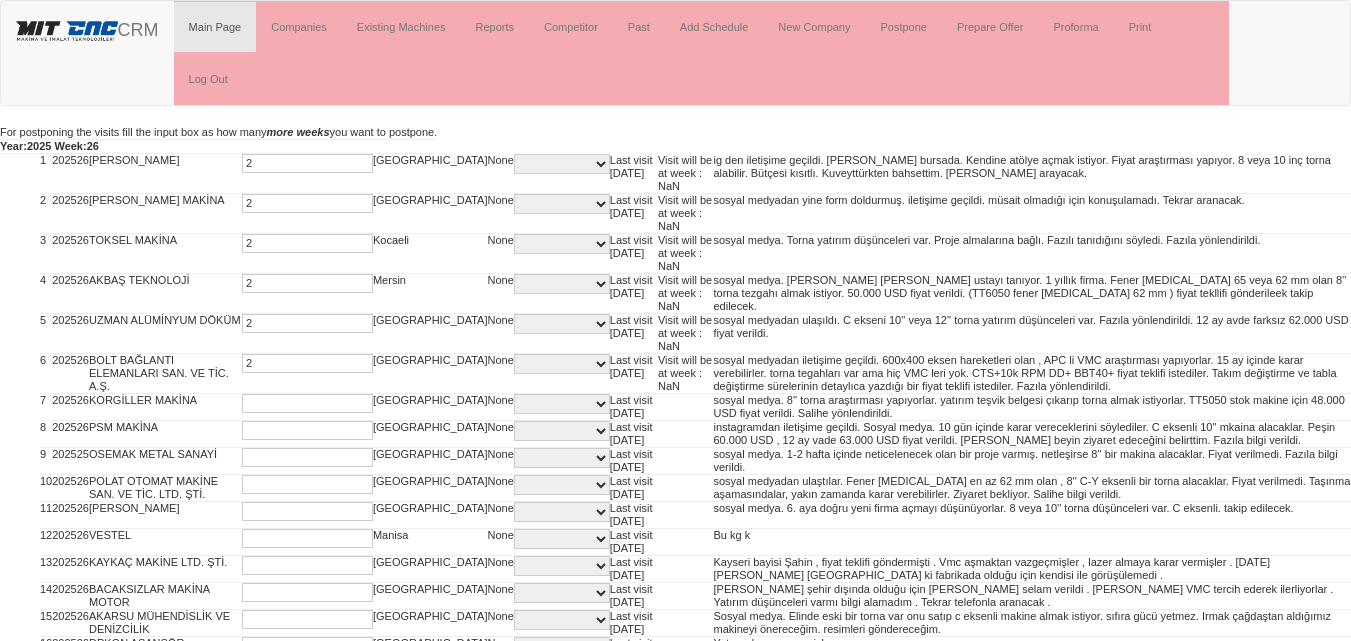 type on "2" 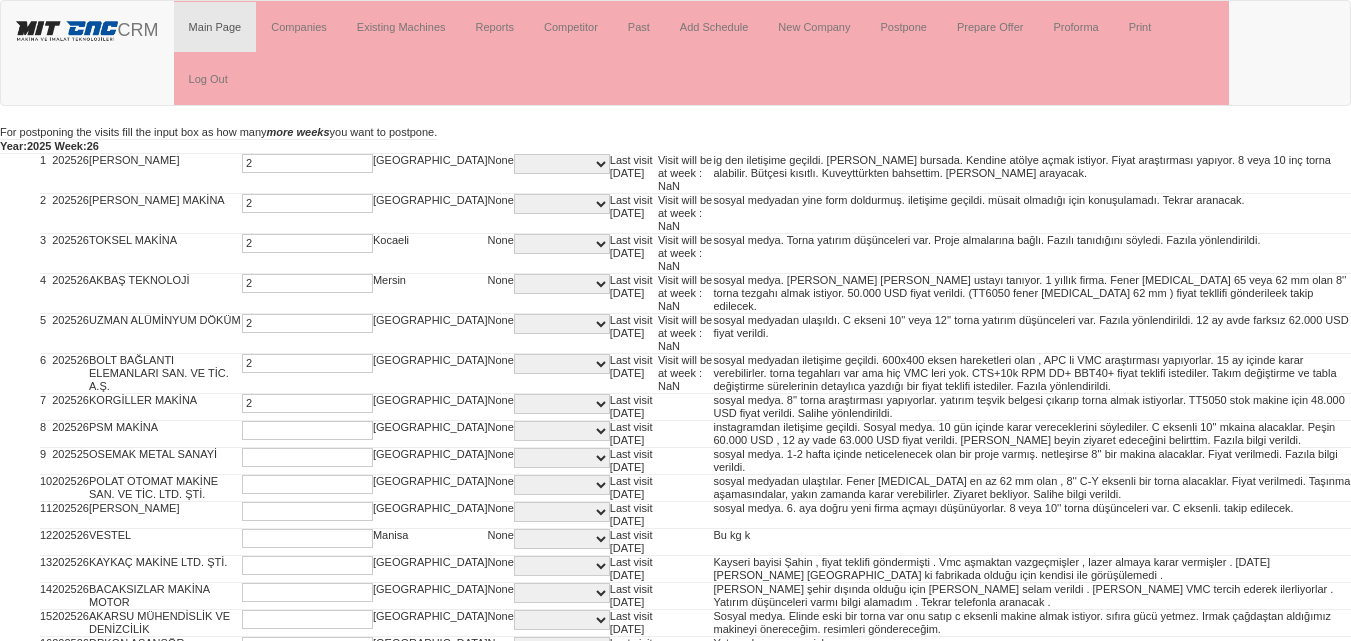 type on "2" 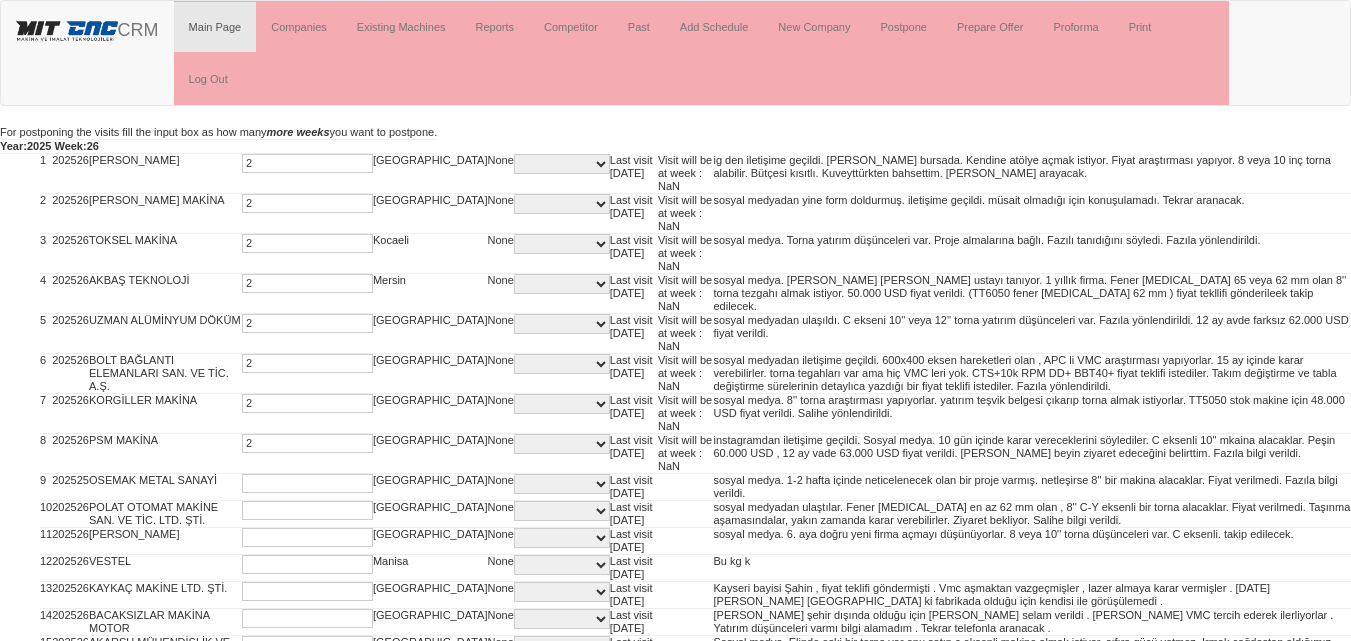 type on "2" 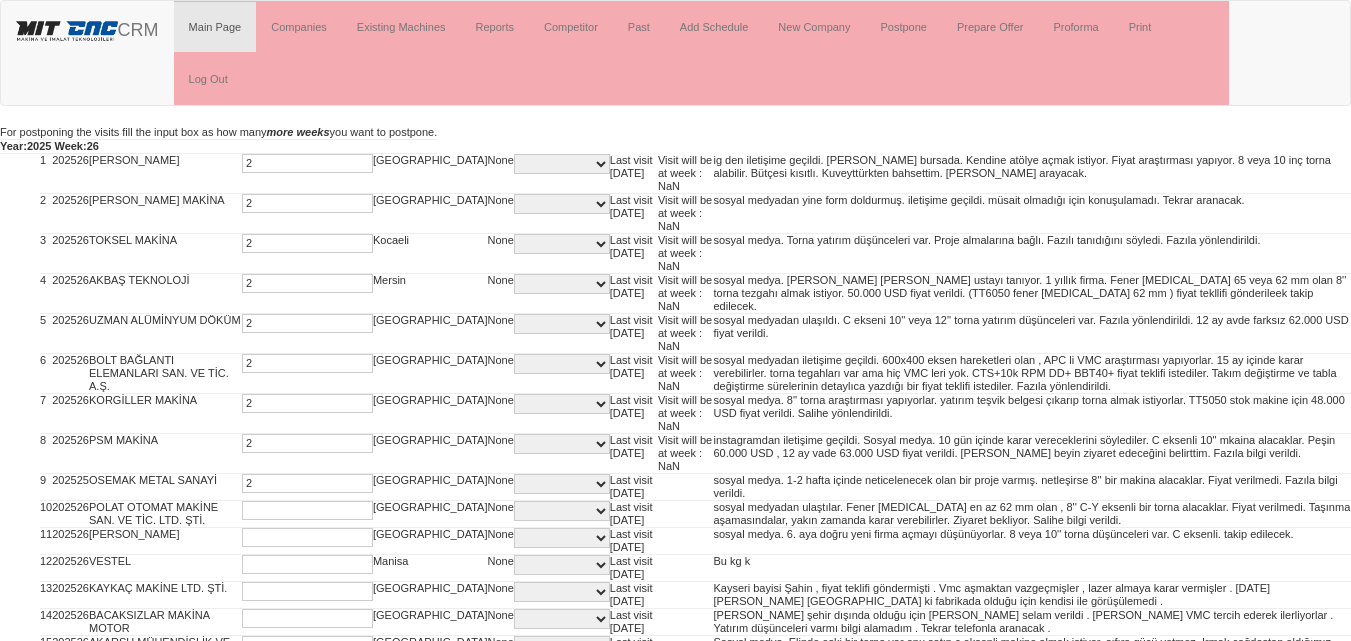type on "2" 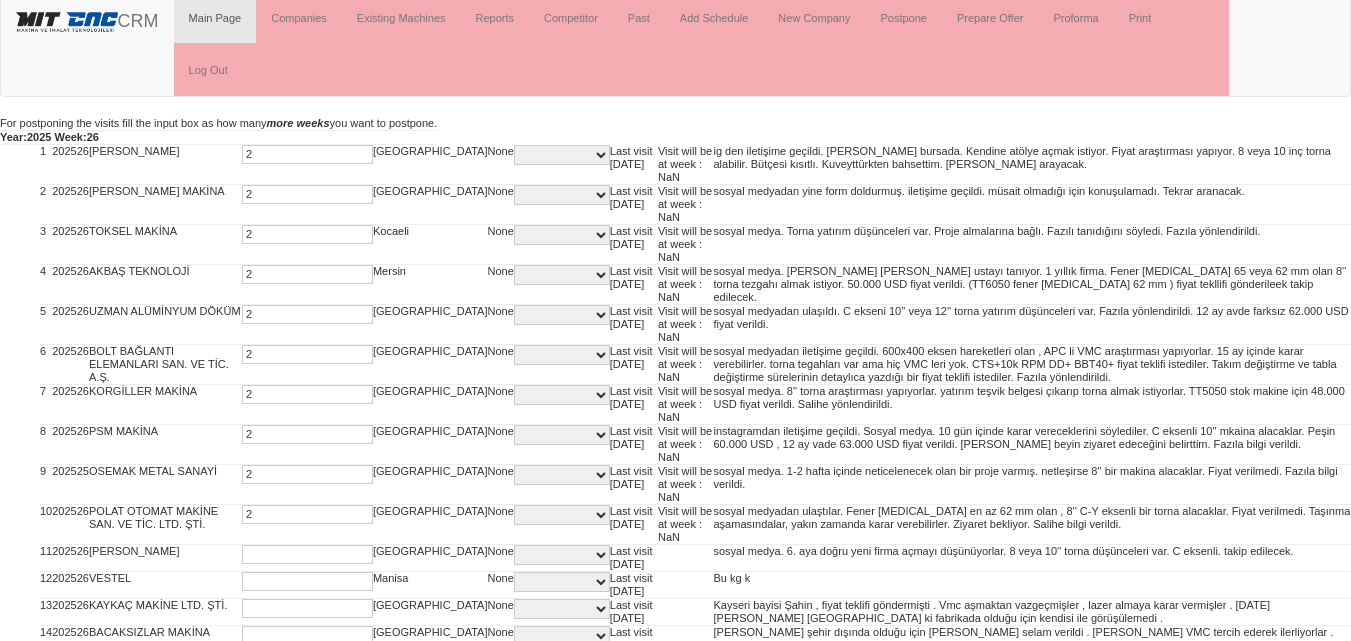 type on "2" 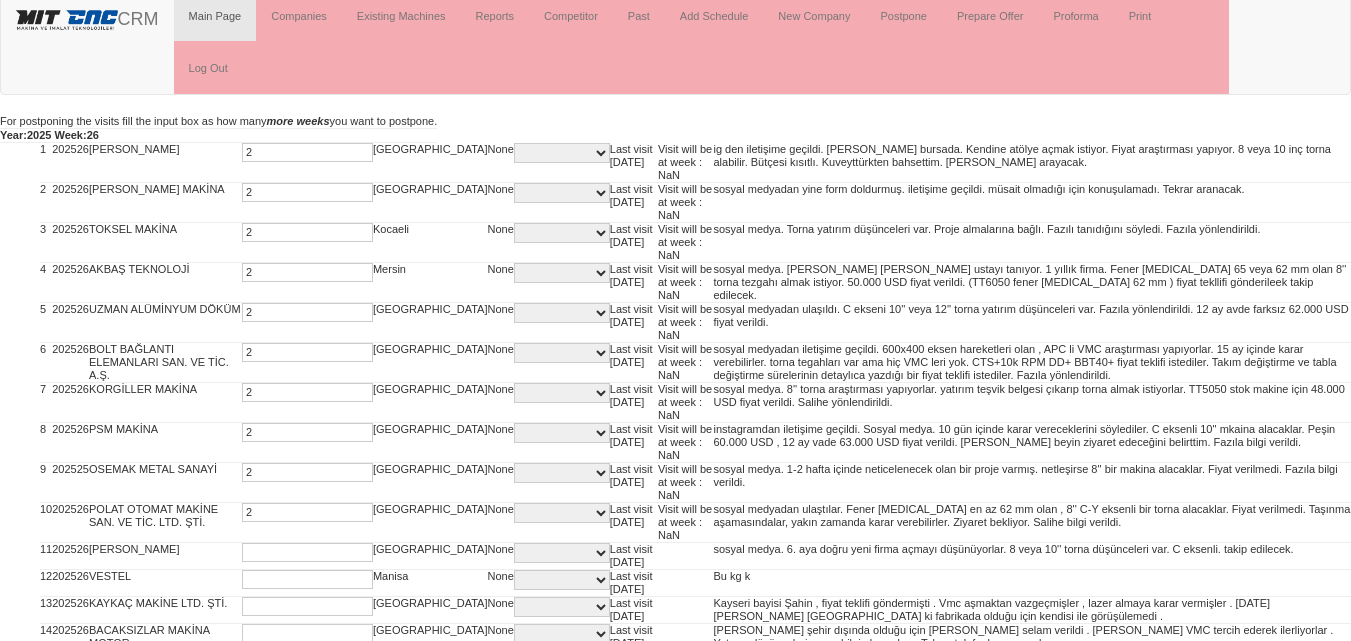scroll, scrollTop: 373, scrollLeft: 0, axis: vertical 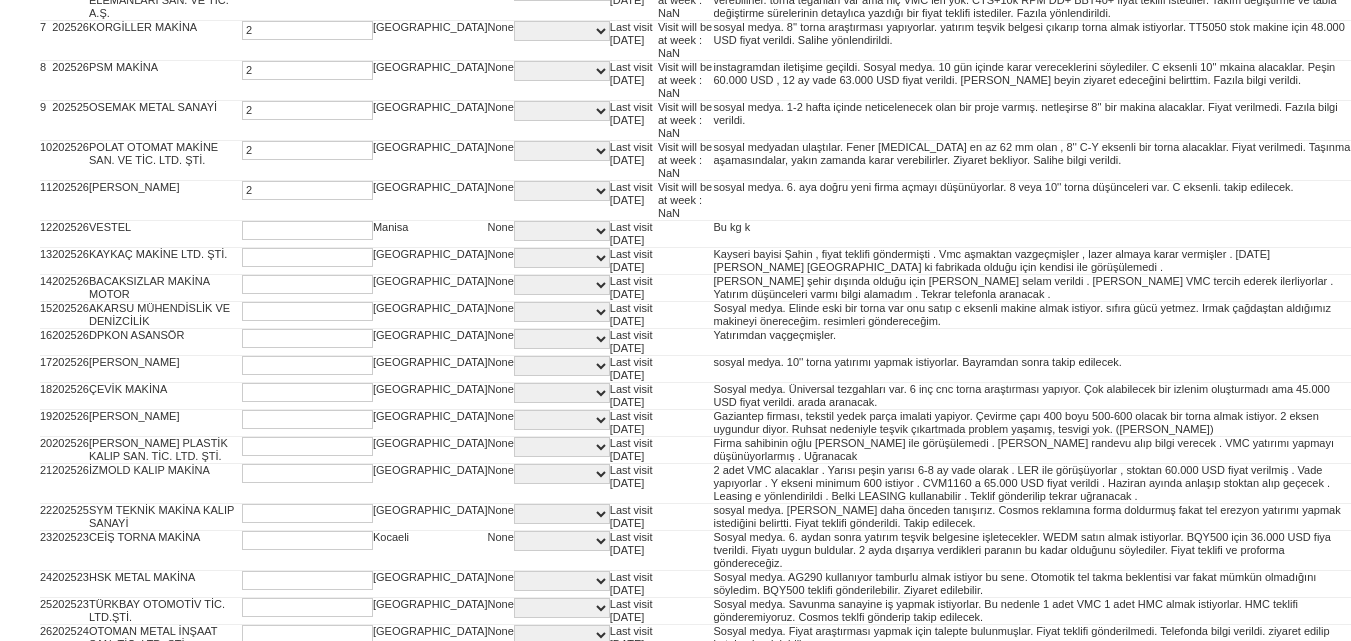 type on "2" 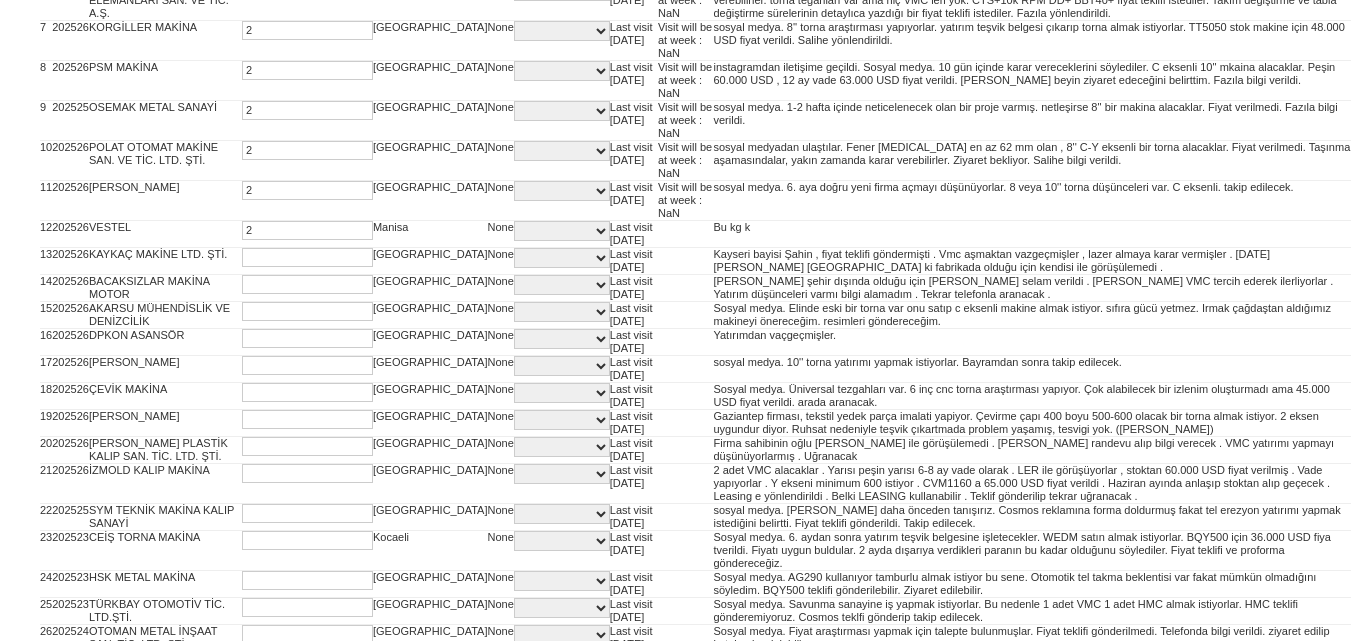 type on "2" 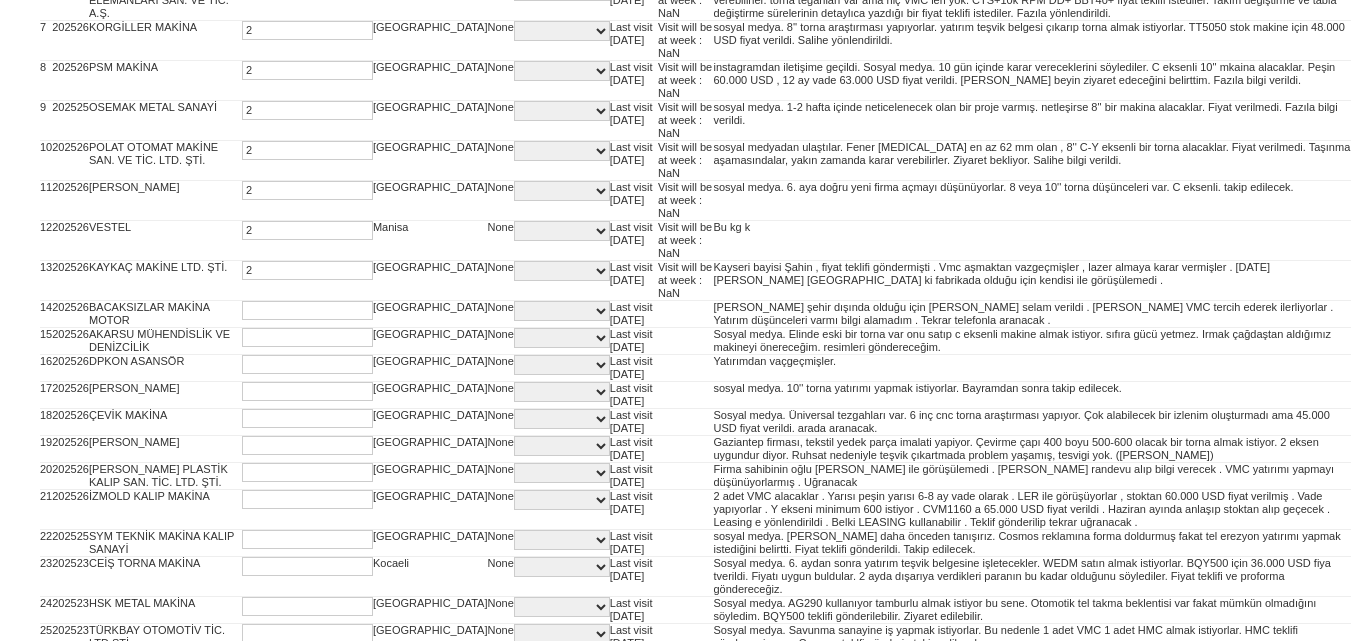 type on "2" 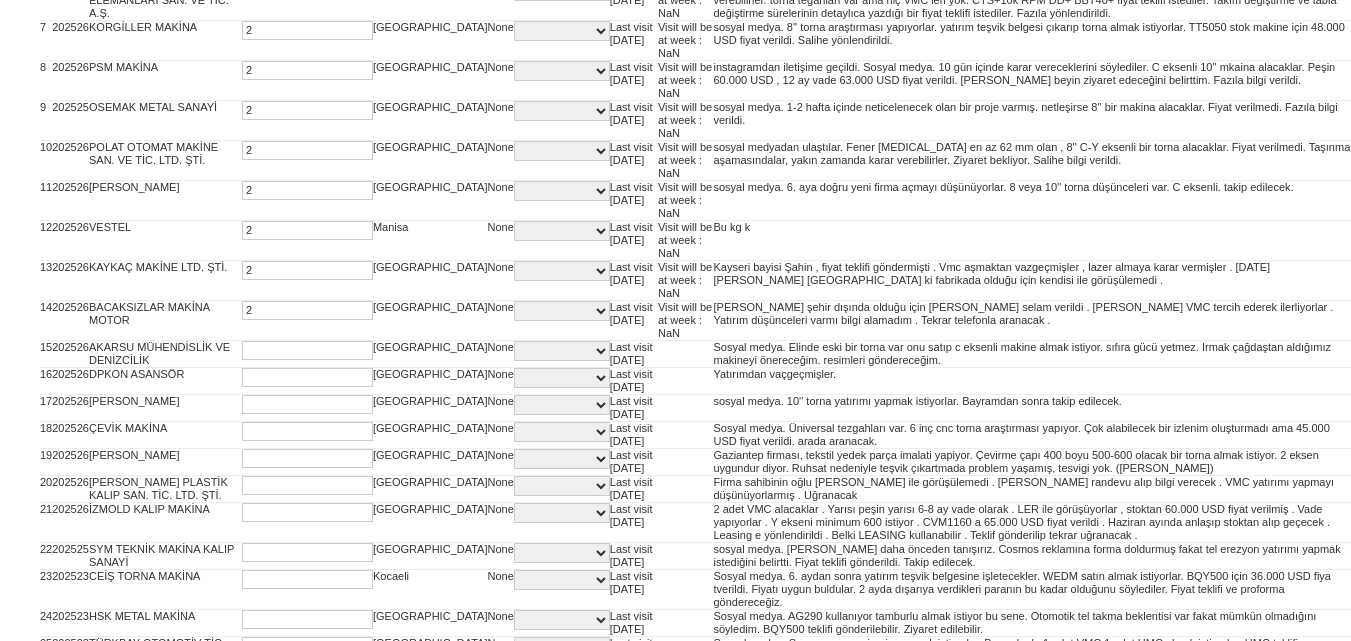 type on "2" 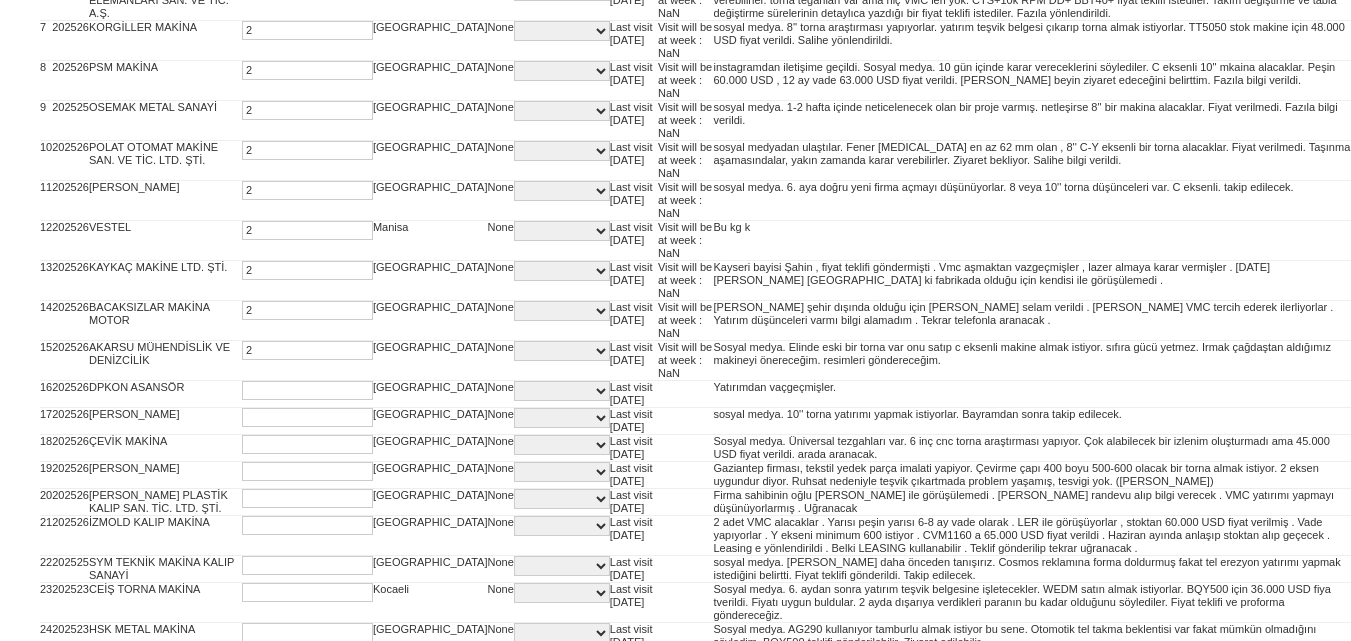 type on "2" 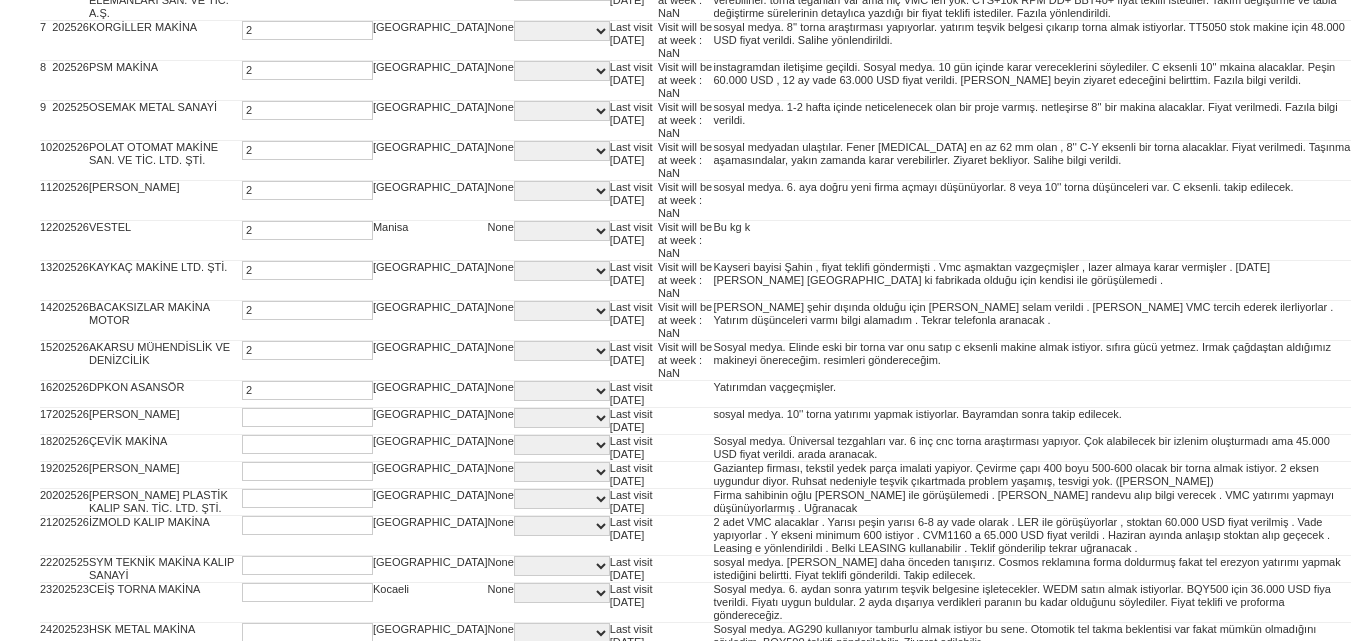 type on "2" 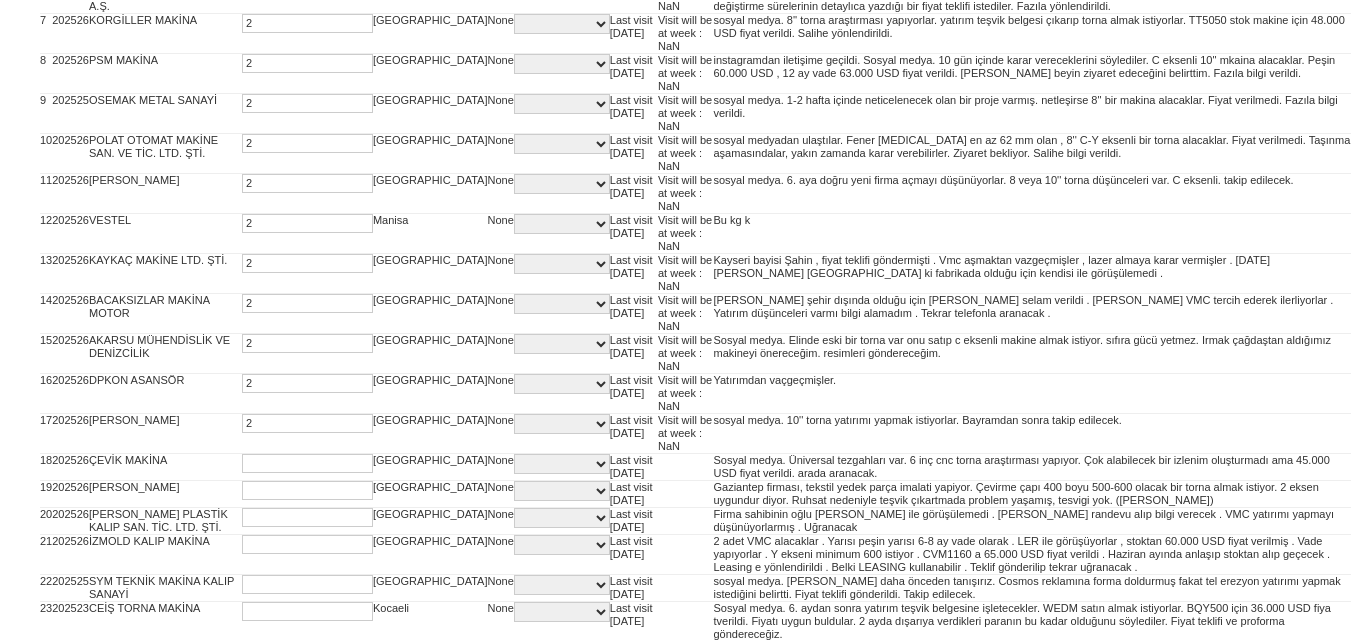type on "2" 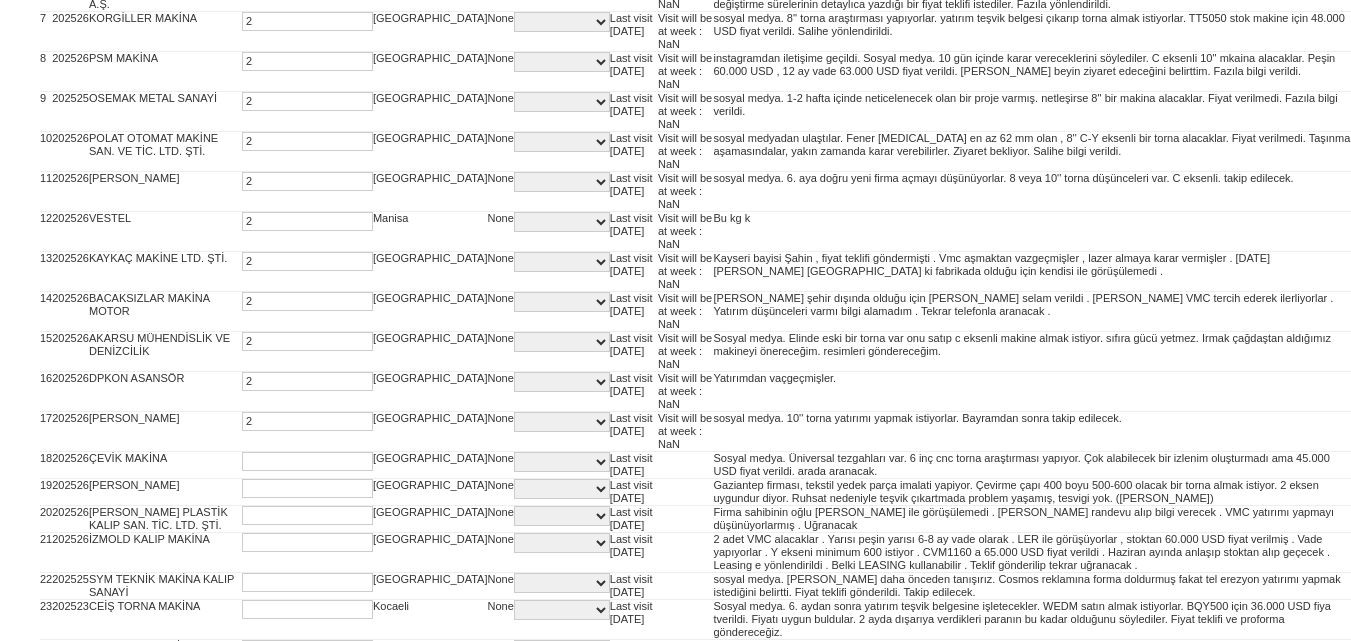 scroll, scrollTop: 744, scrollLeft: 0, axis: vertical 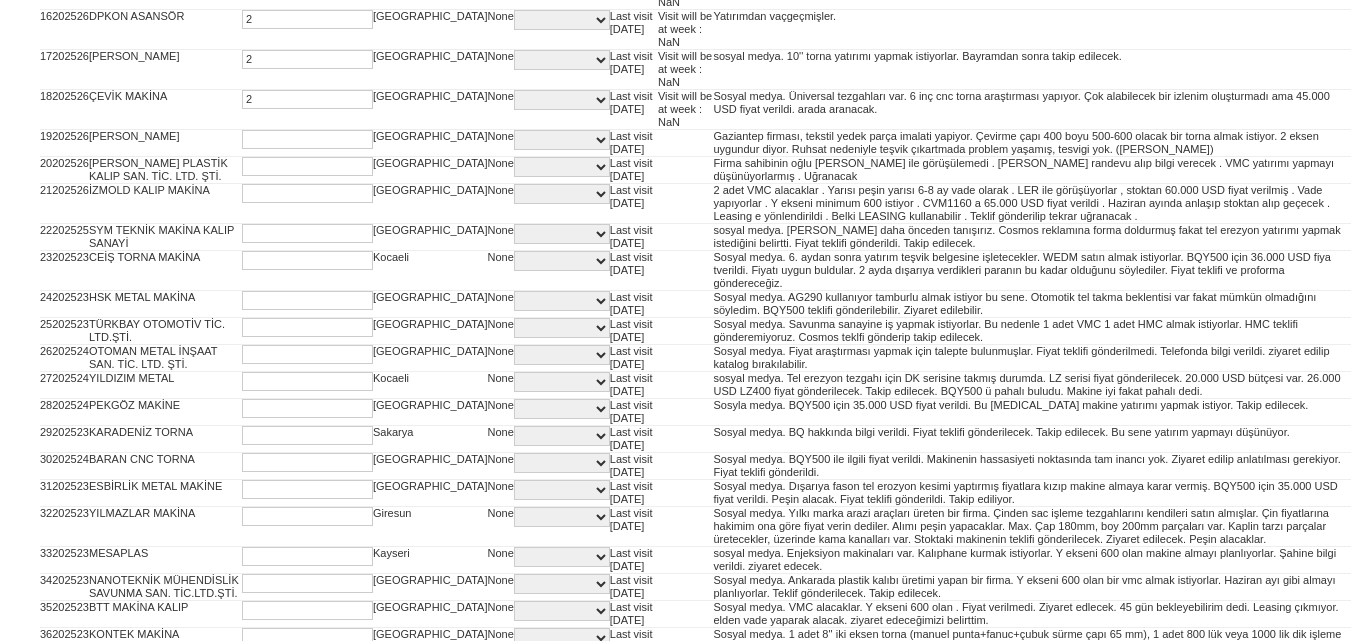 type on "2" 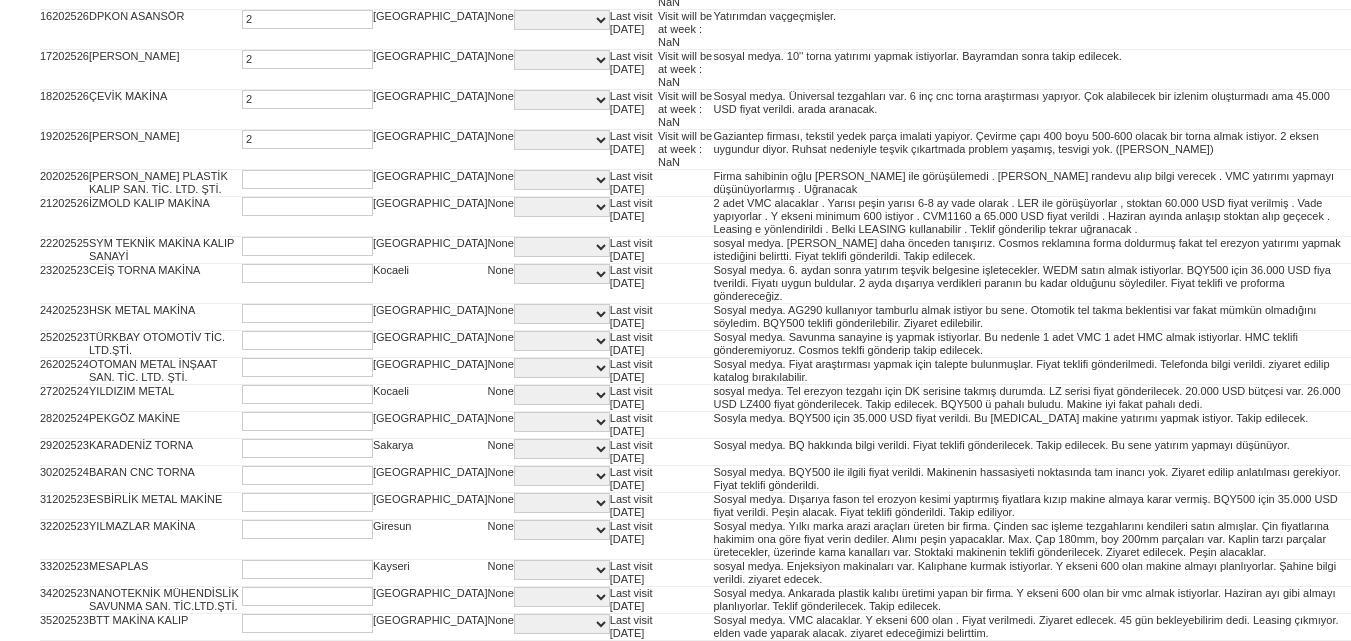 type on "2" 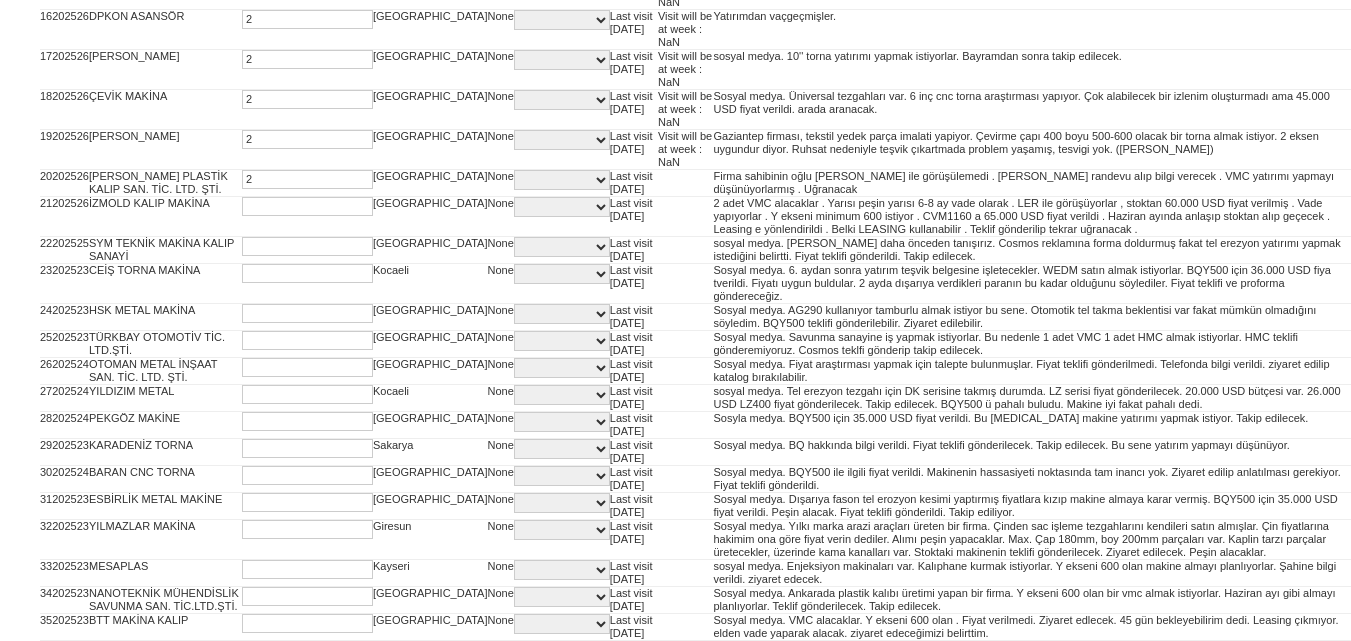 type on "2" 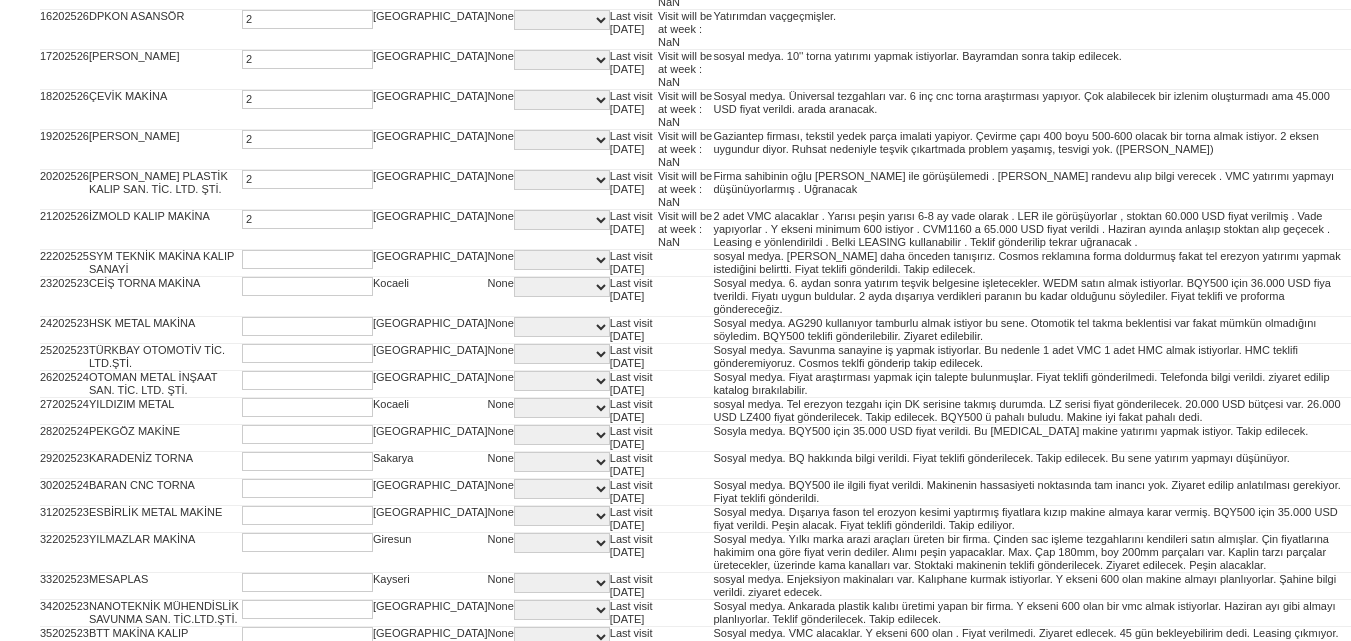 type on "2" 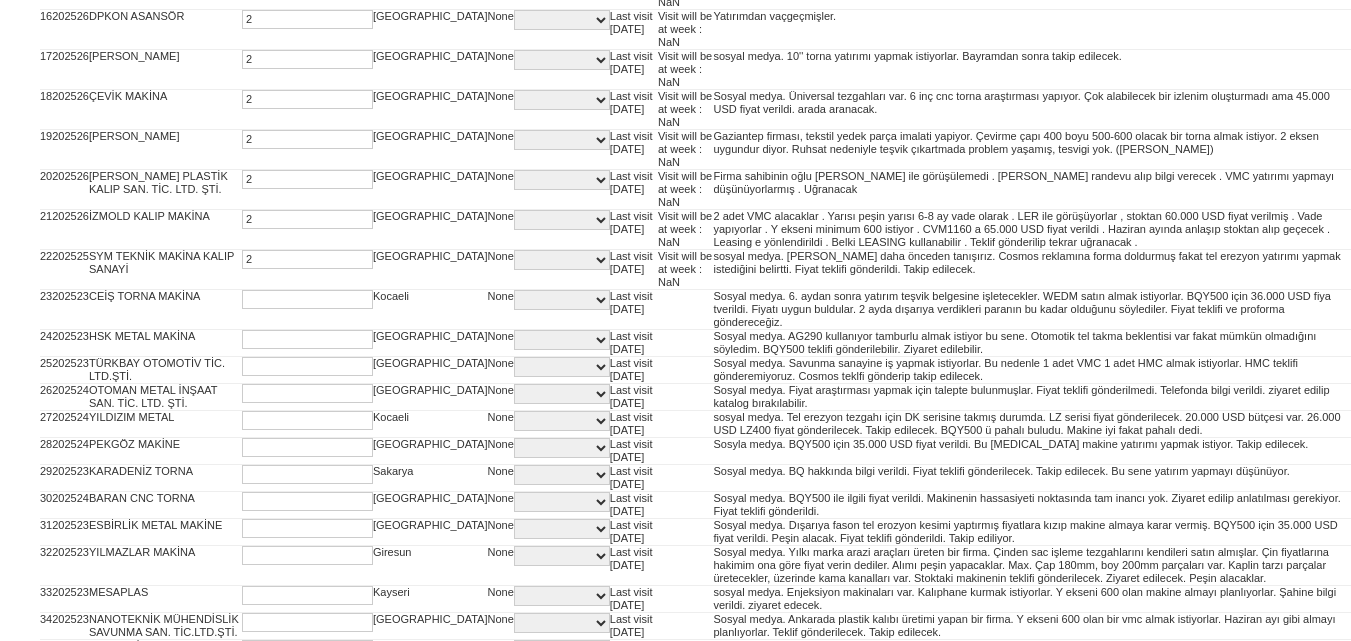 type on "2" 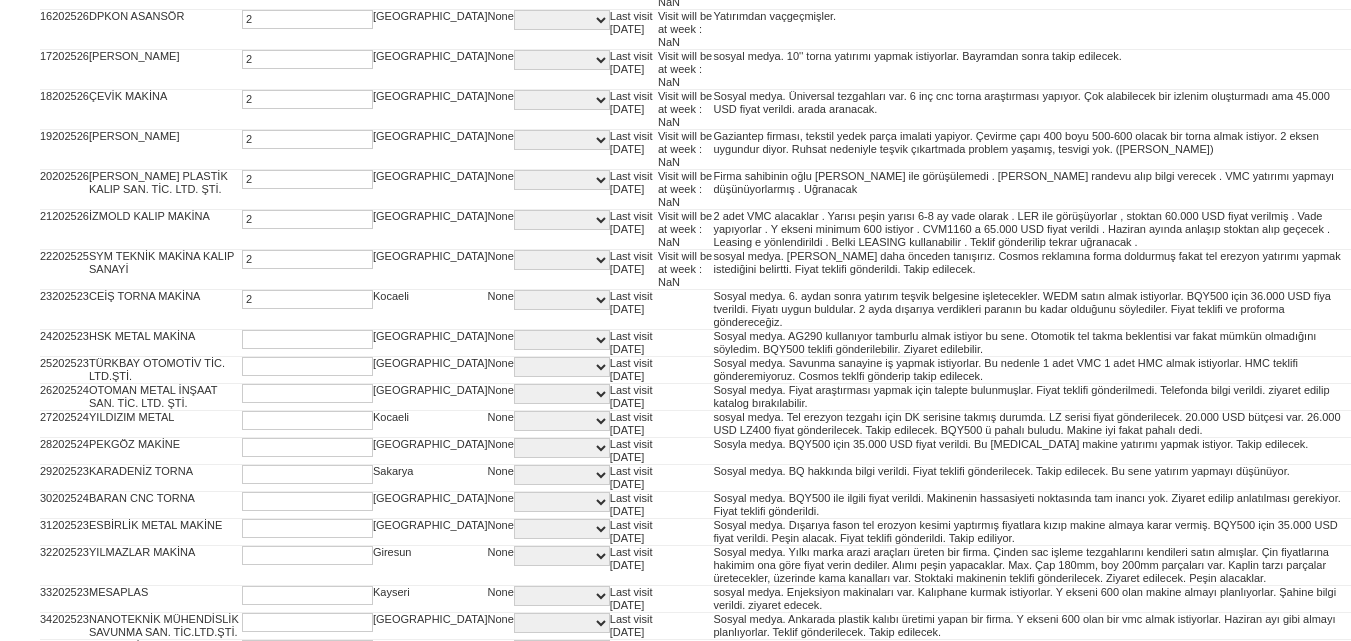 type on "2" 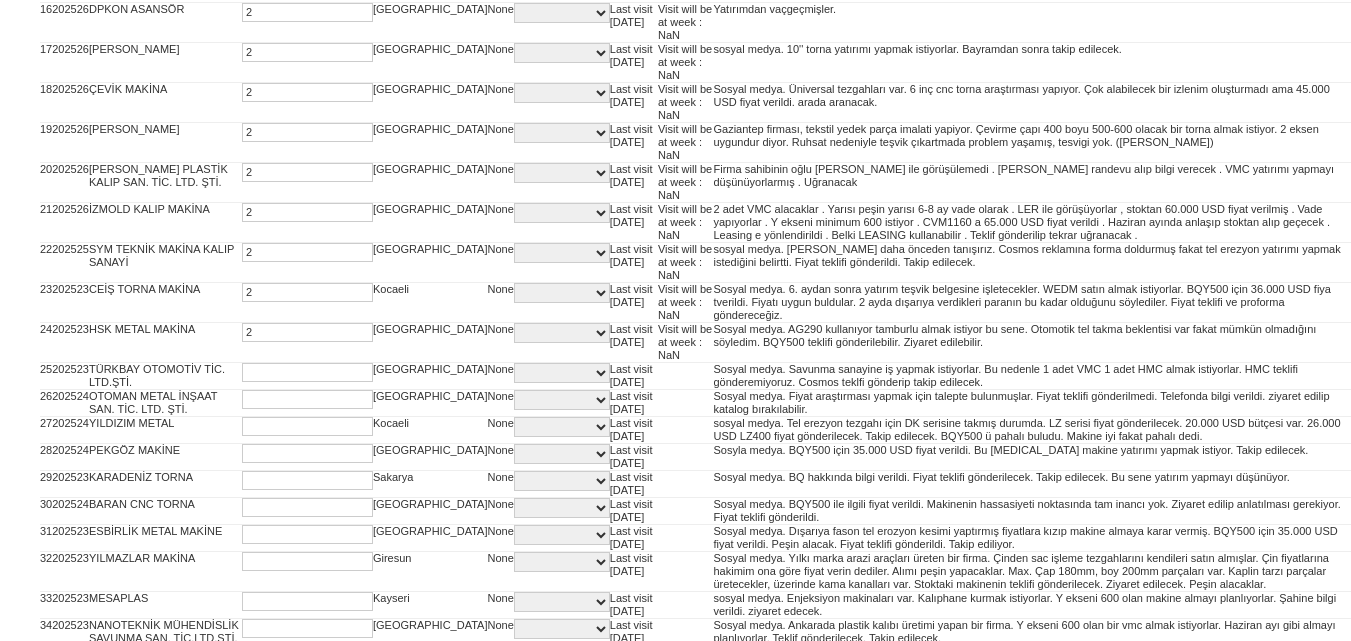 type on "2" 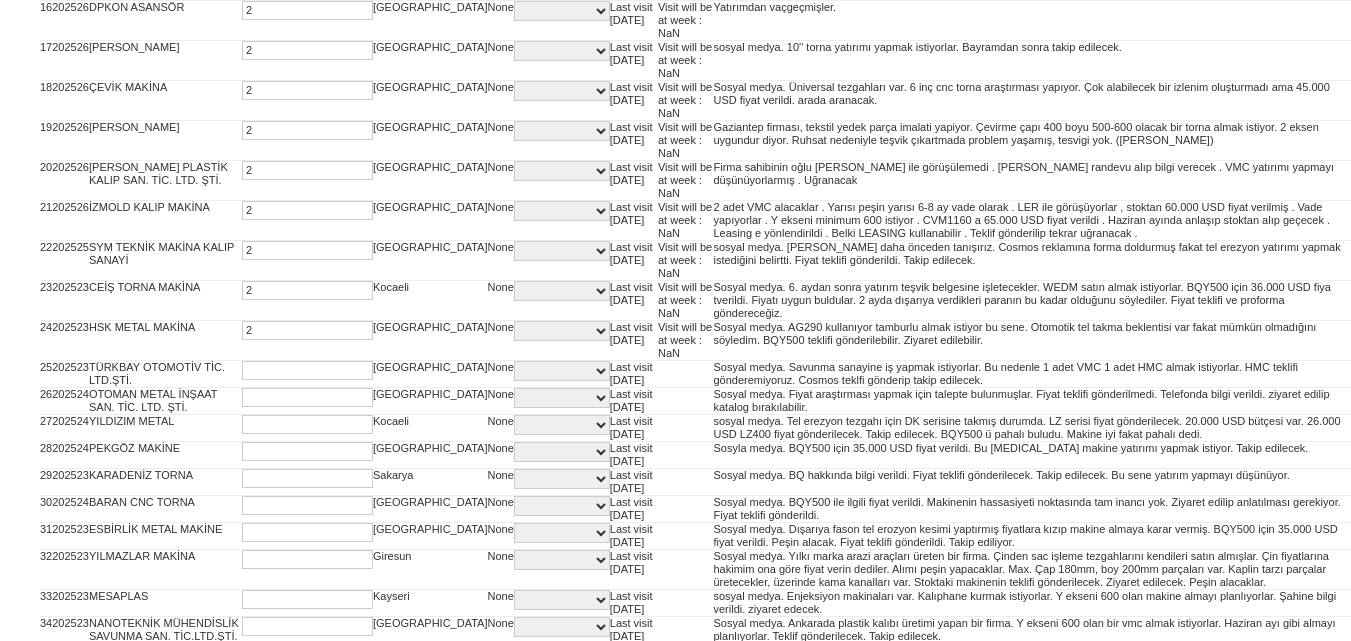 scroll, scrollTop: 1115, scrollLeft: 0, axis: vertical 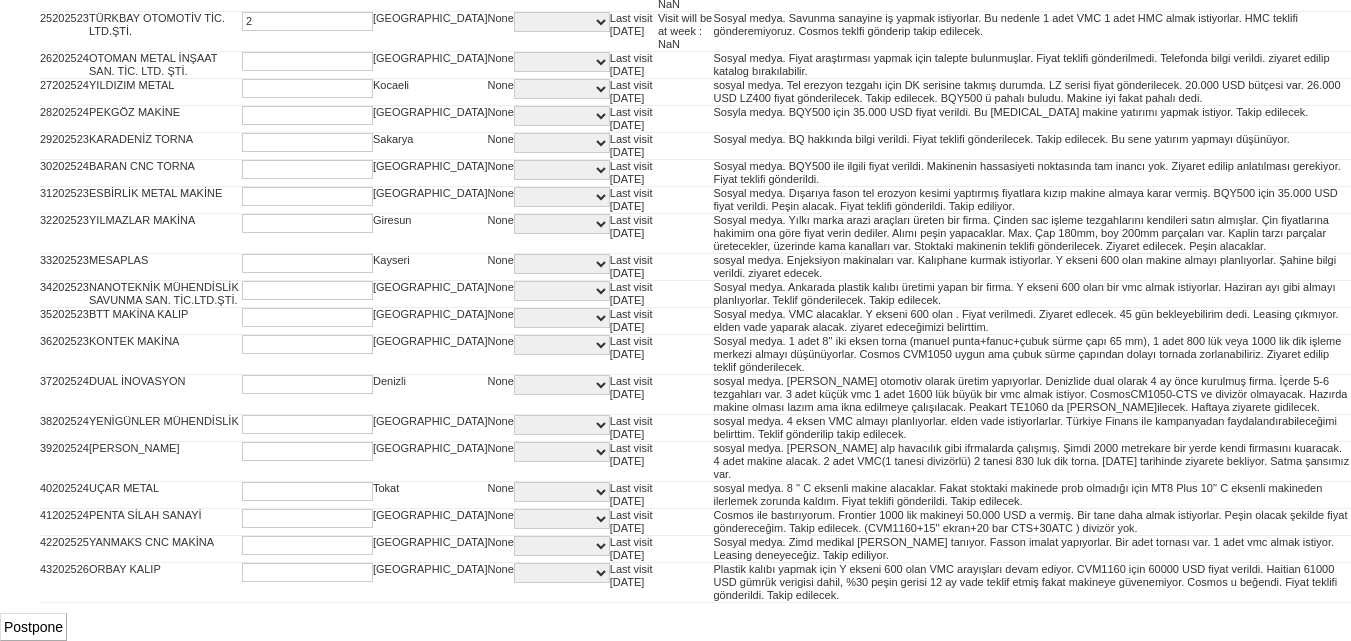 type on "2" 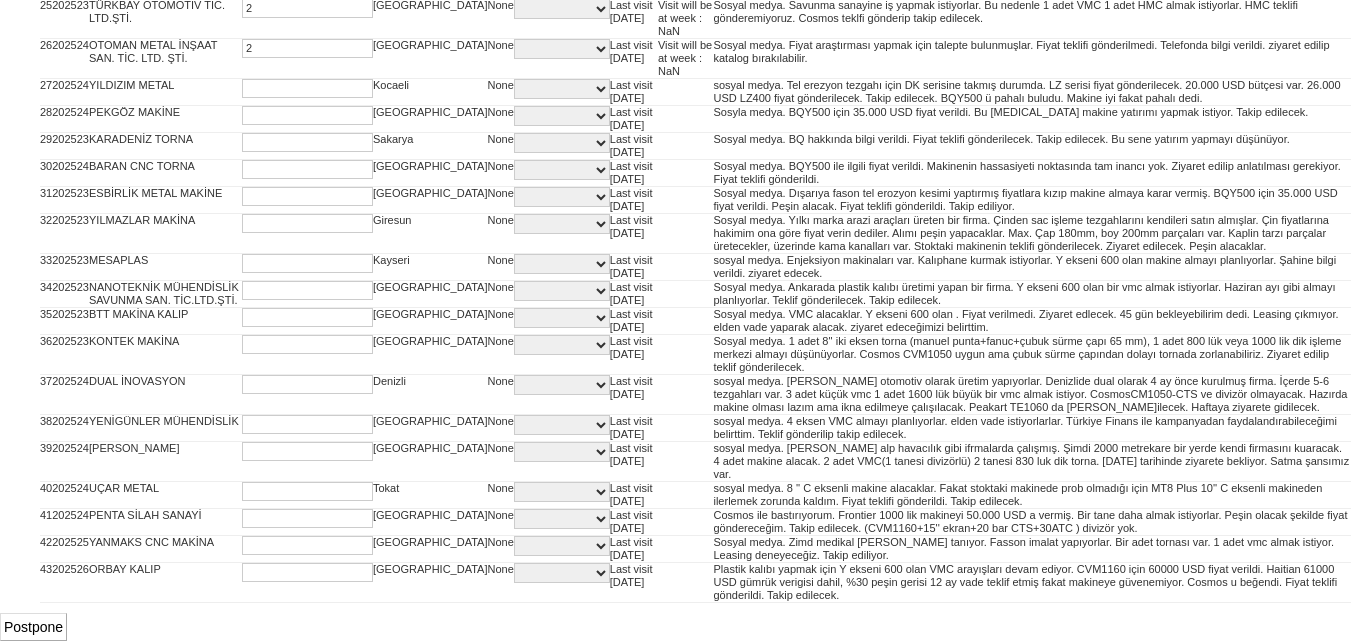 type on "2" 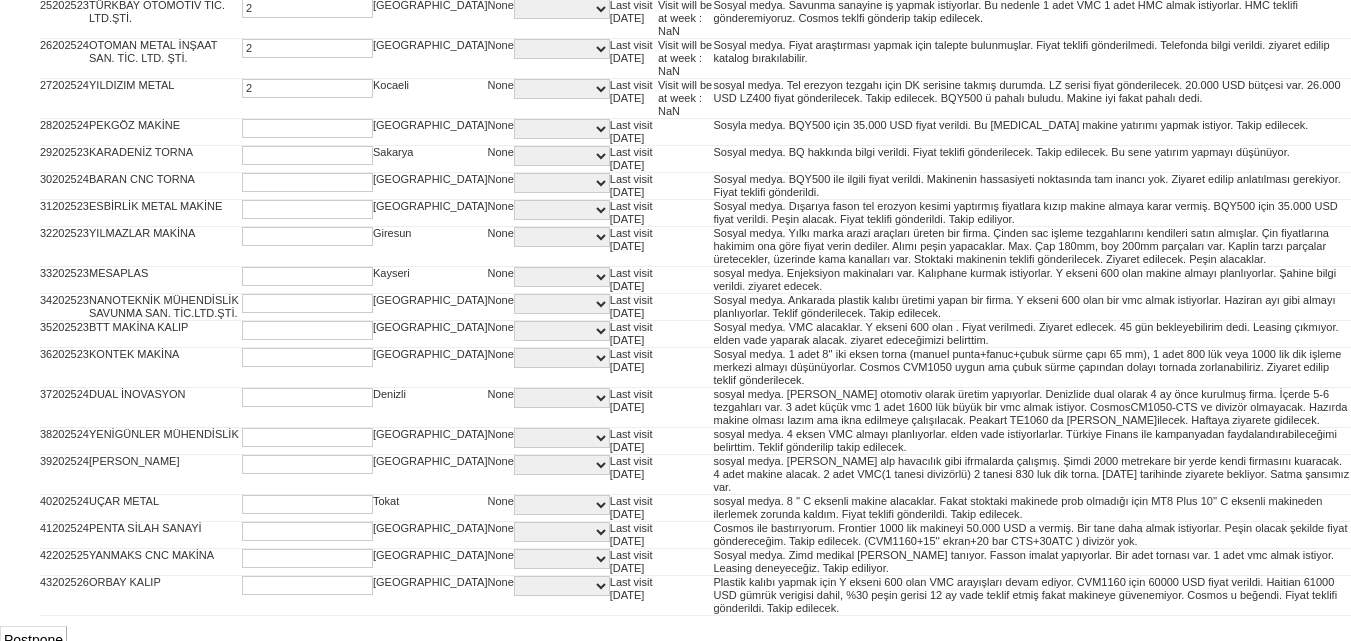 type on "2" 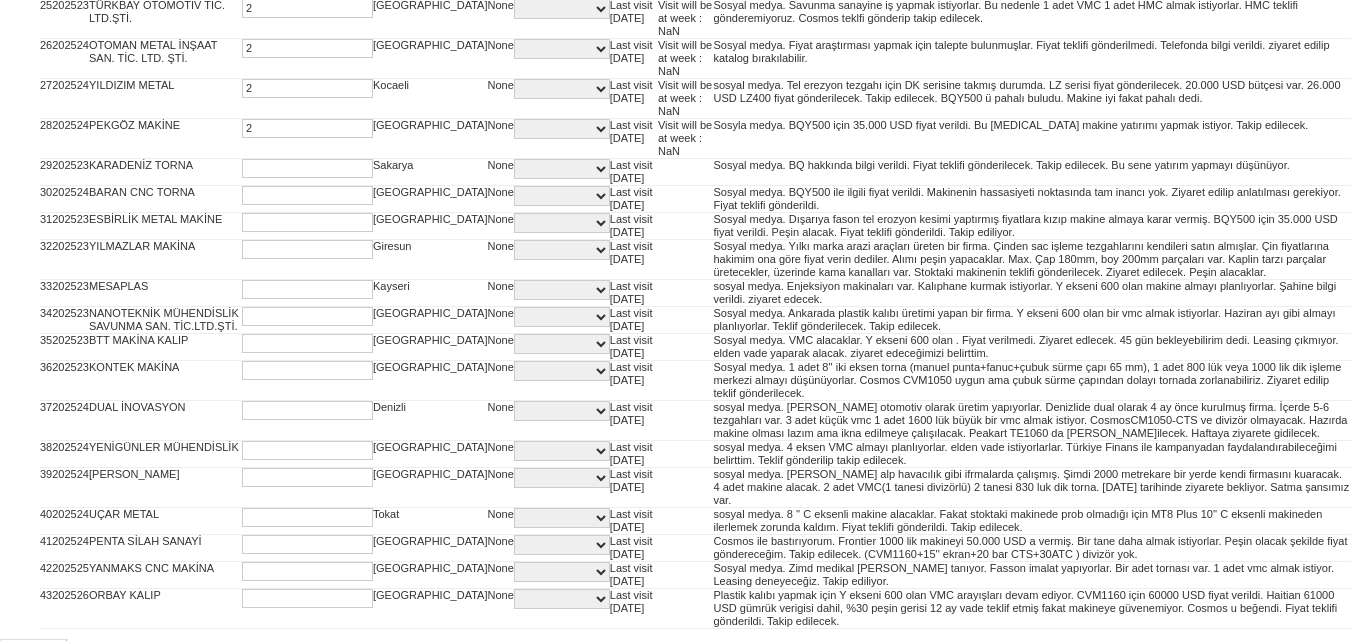 type on "2" 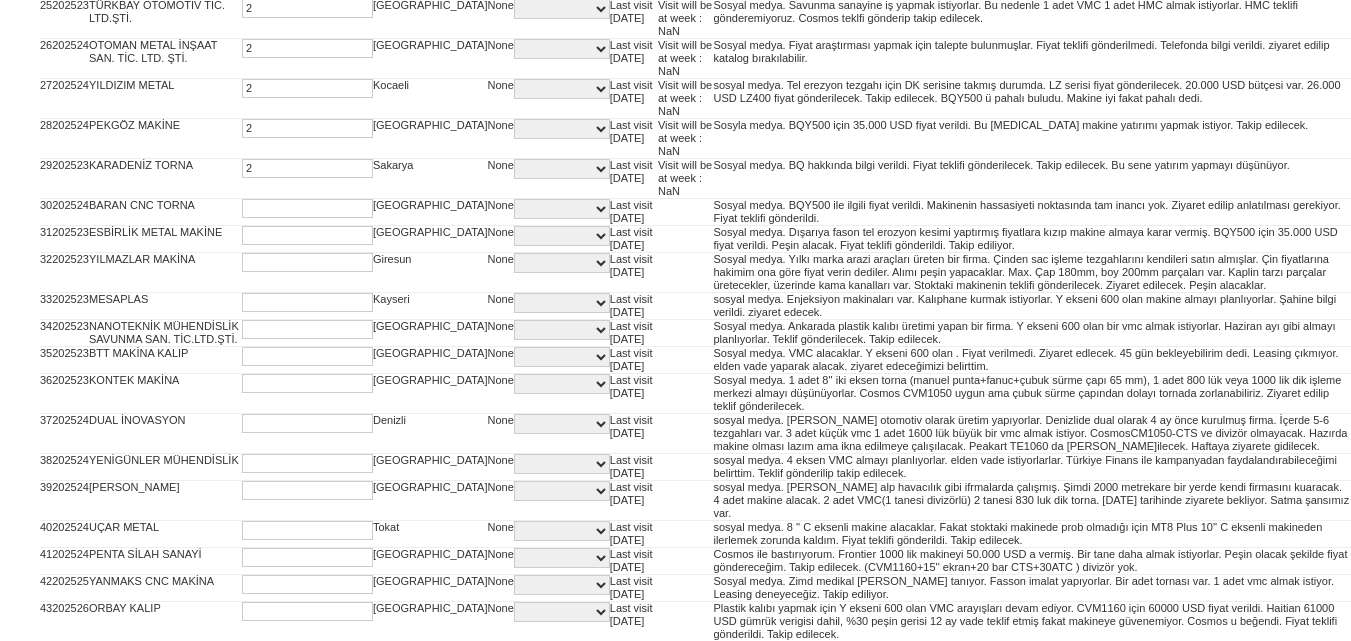 type on "2" 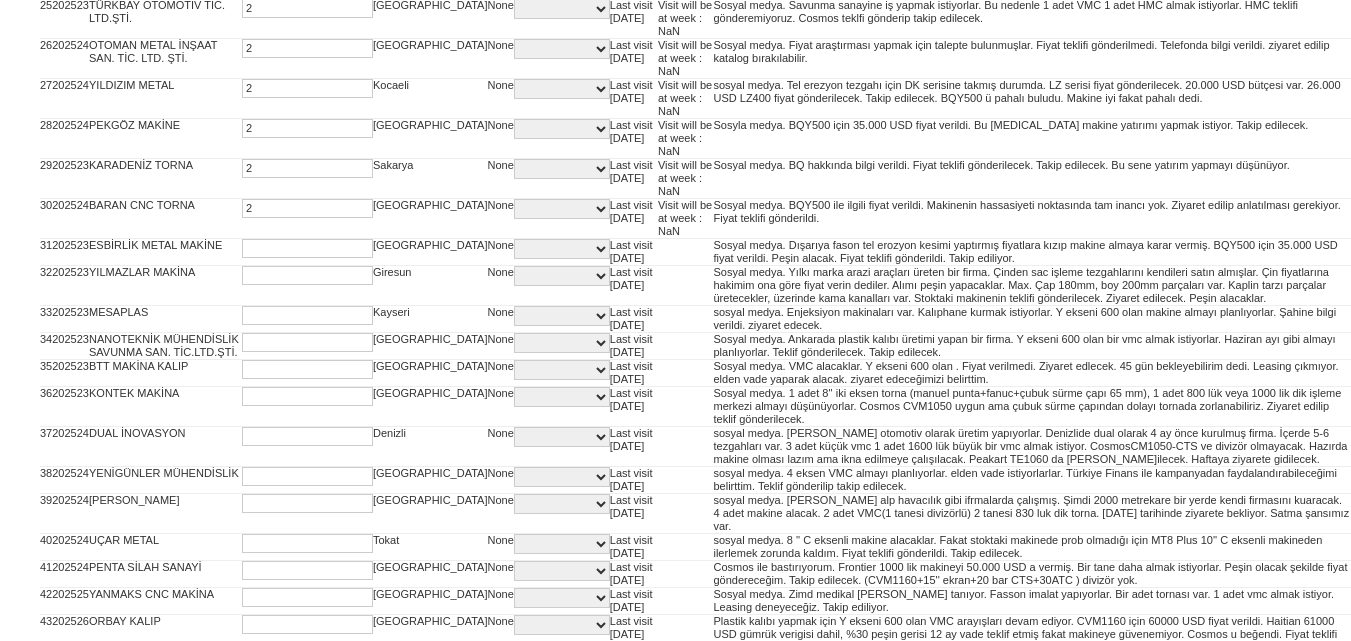 type on "2" 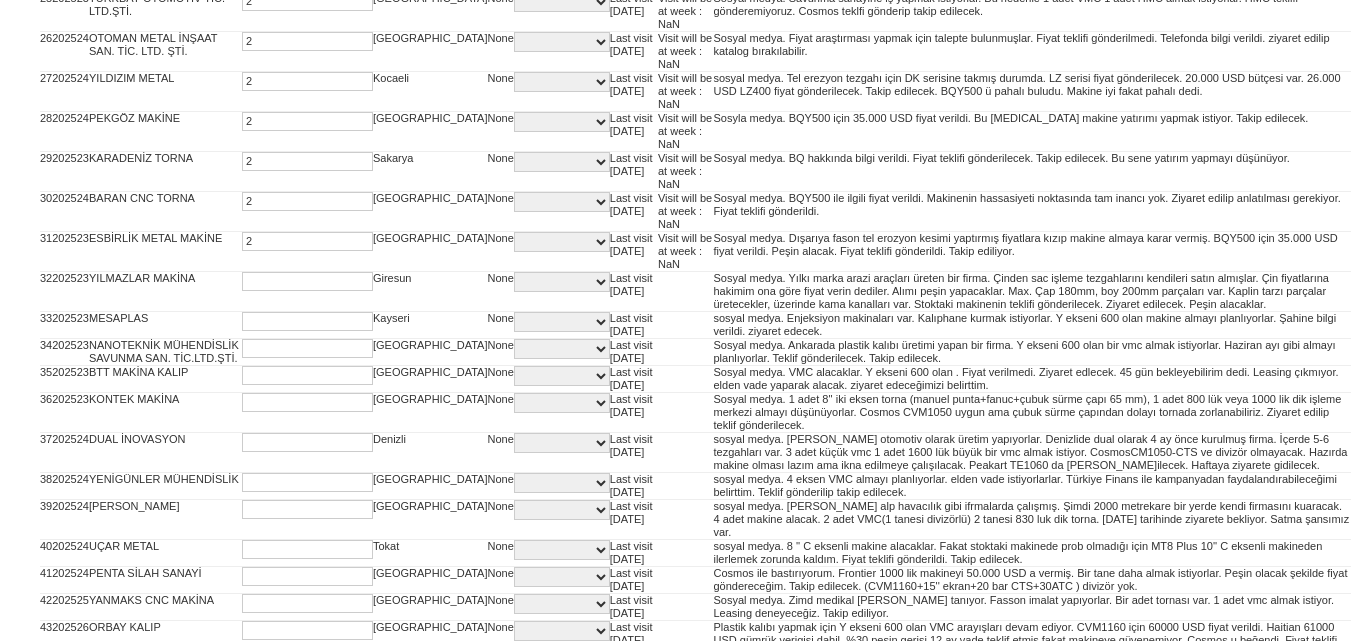 type on "2" 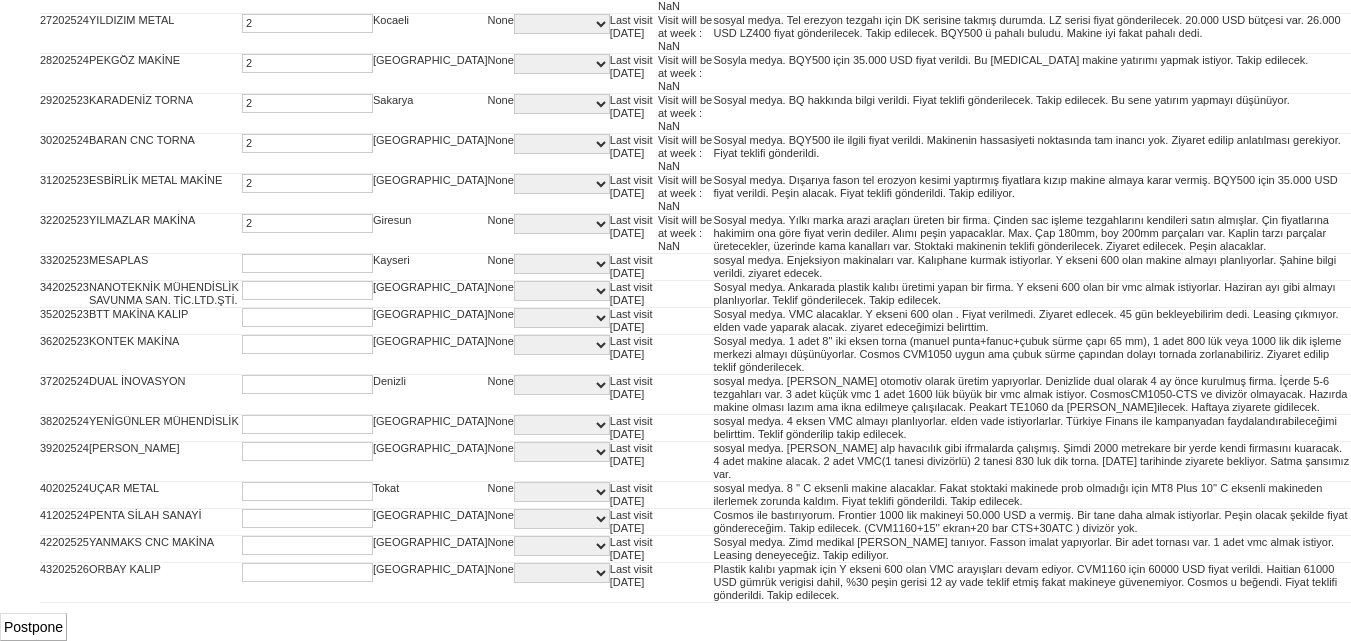 type on "2" 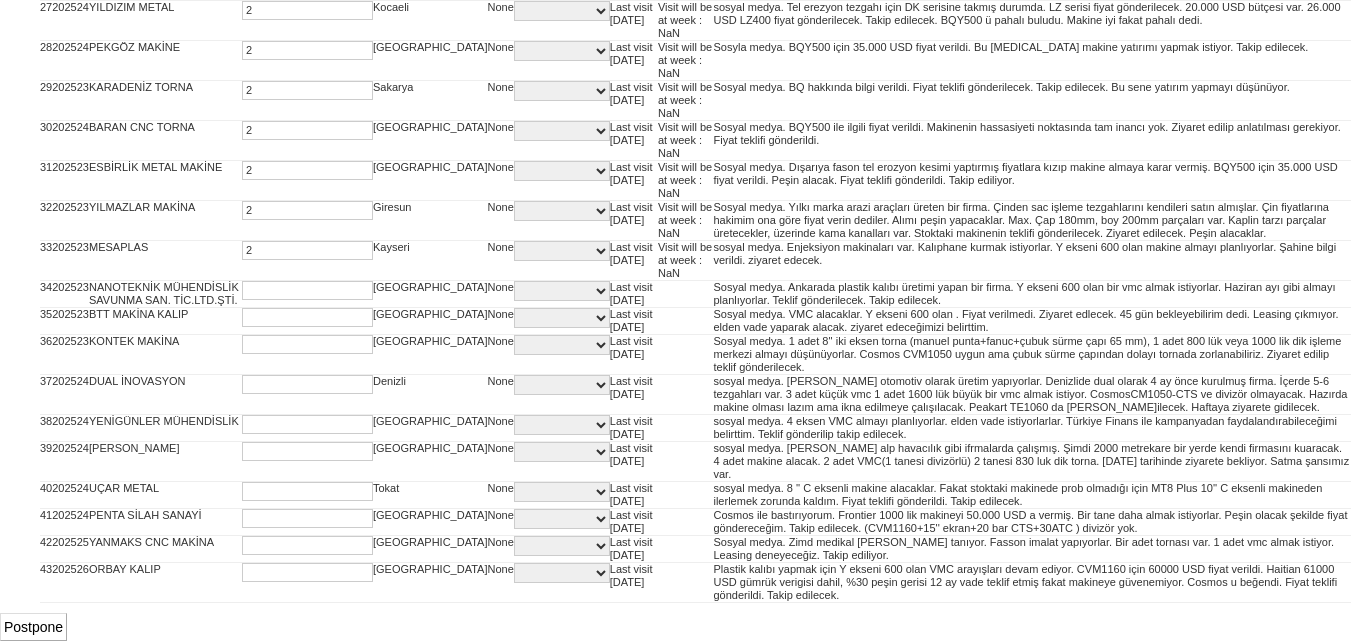 type on "2" 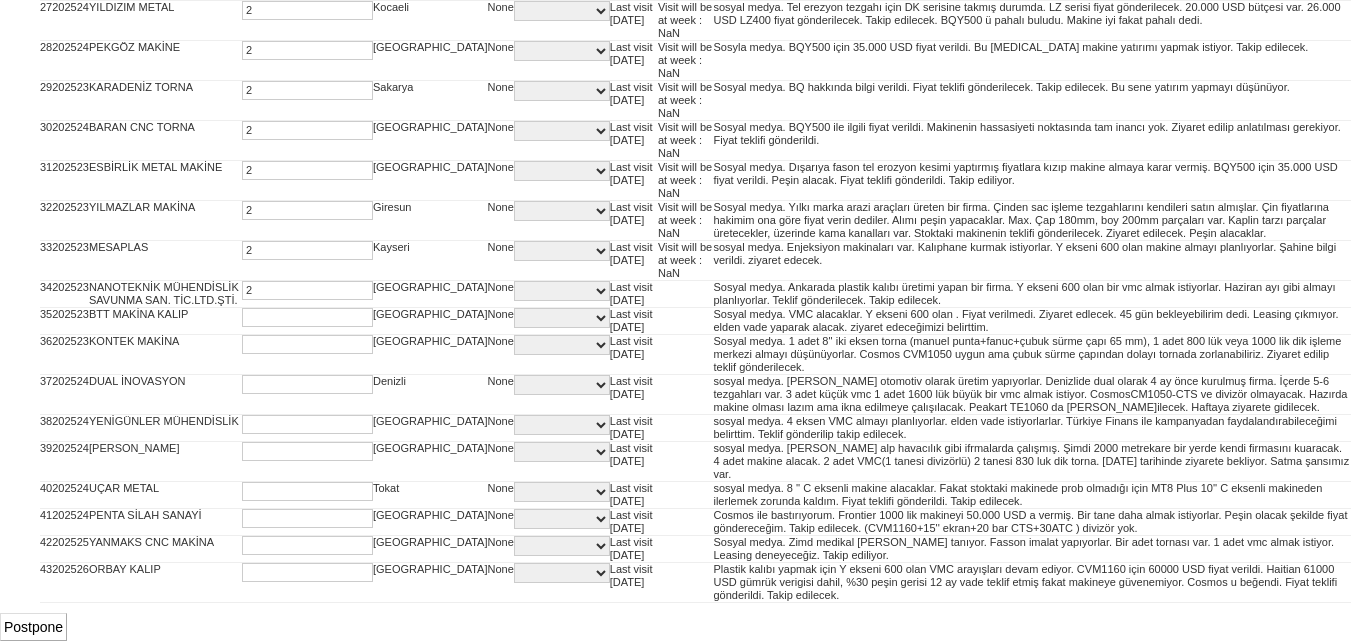 type on "2" 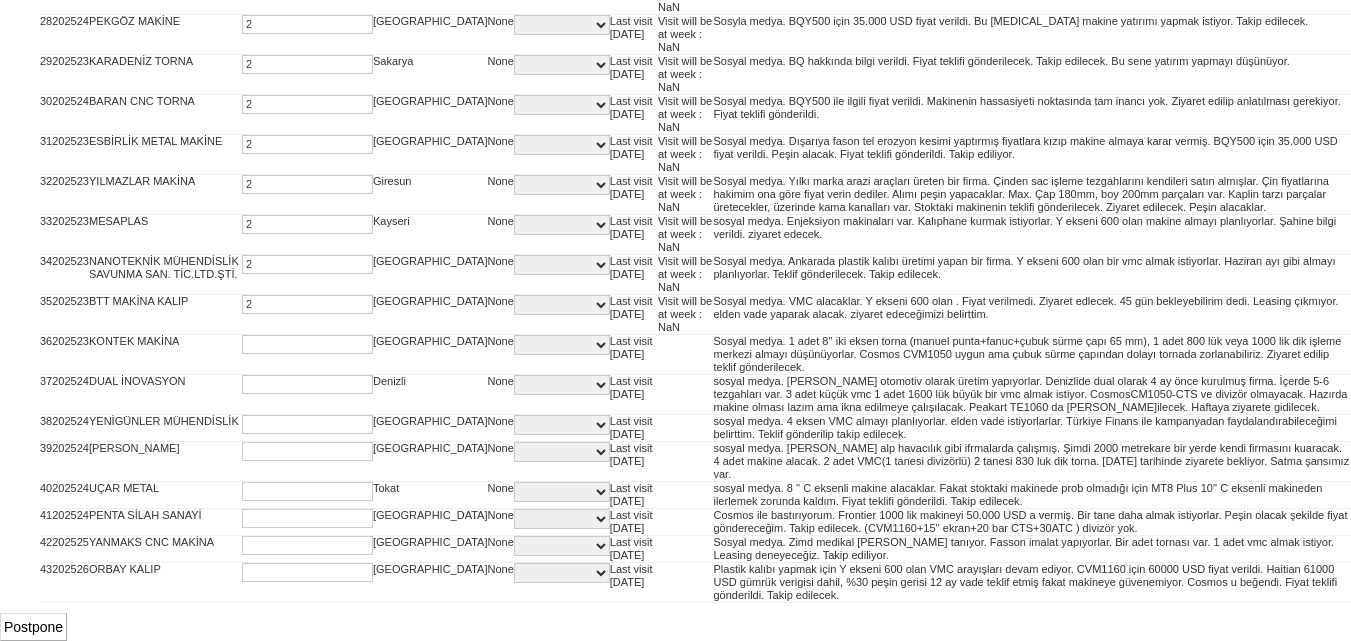 type on "2" 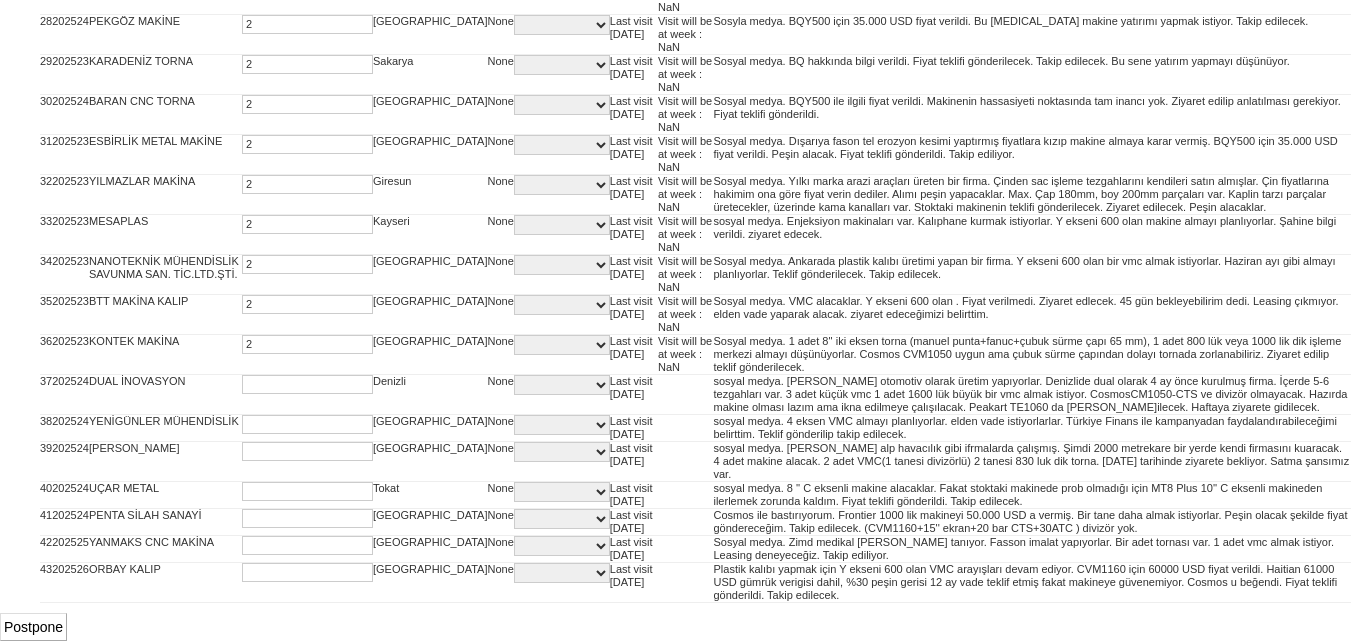 type on "2" 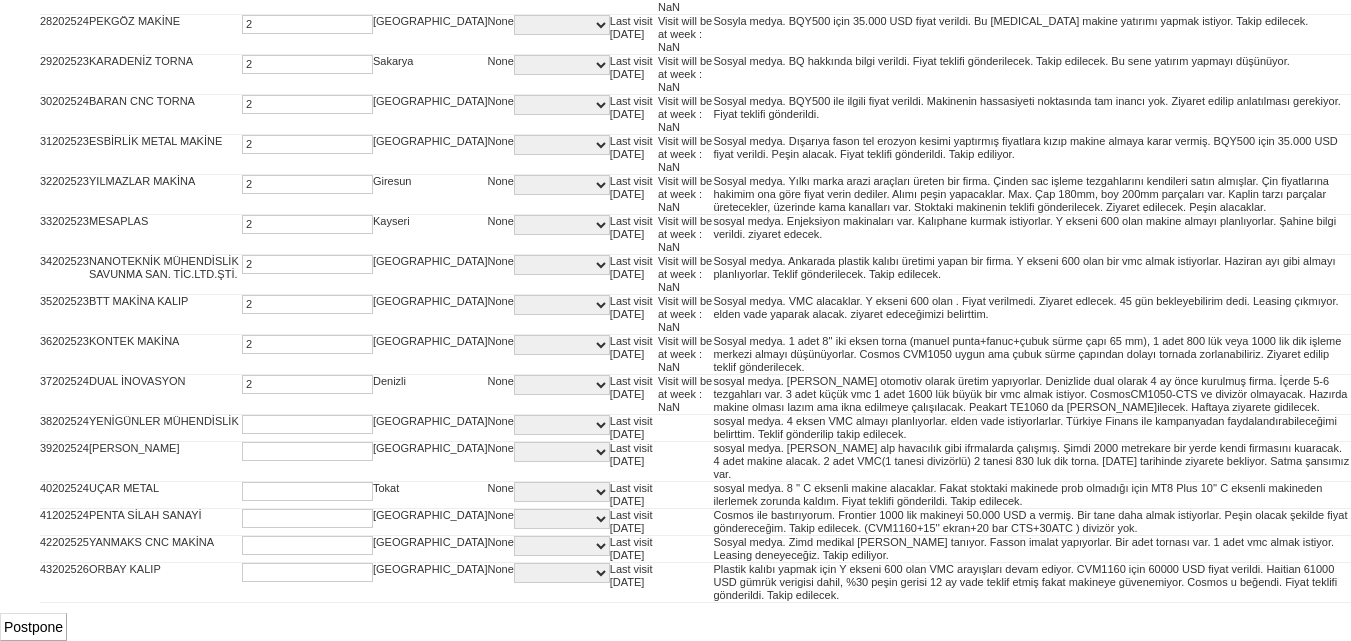 type on "2" 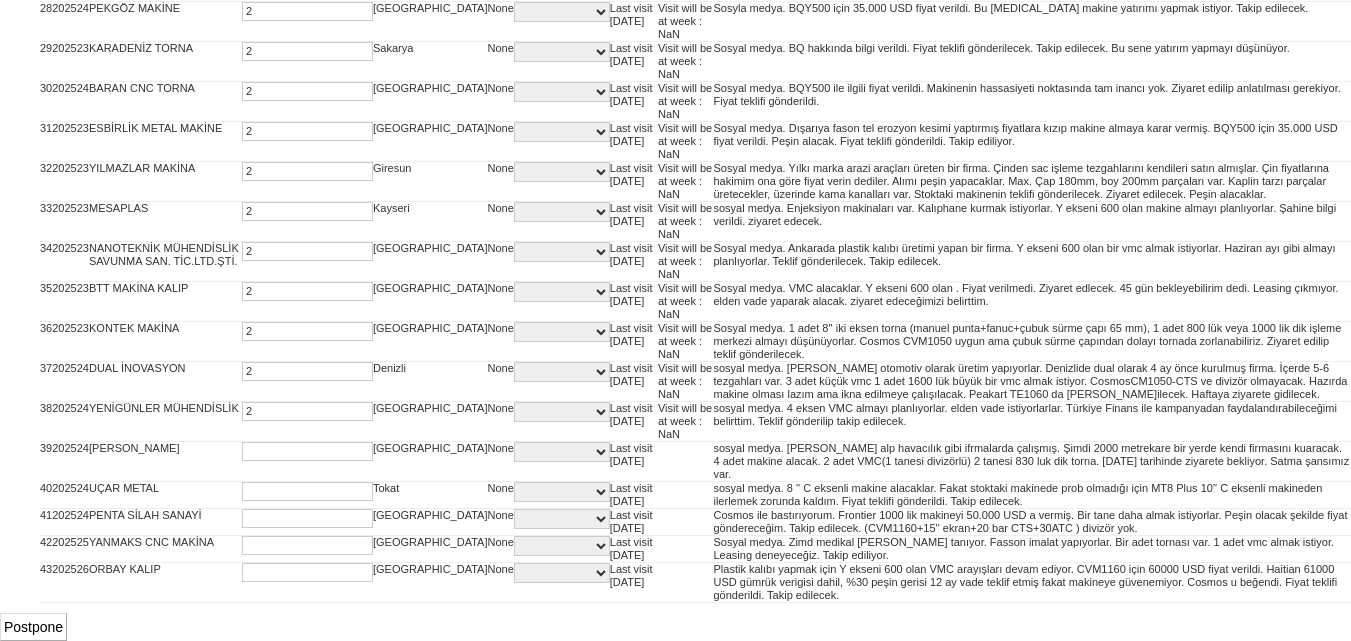 type on "2" 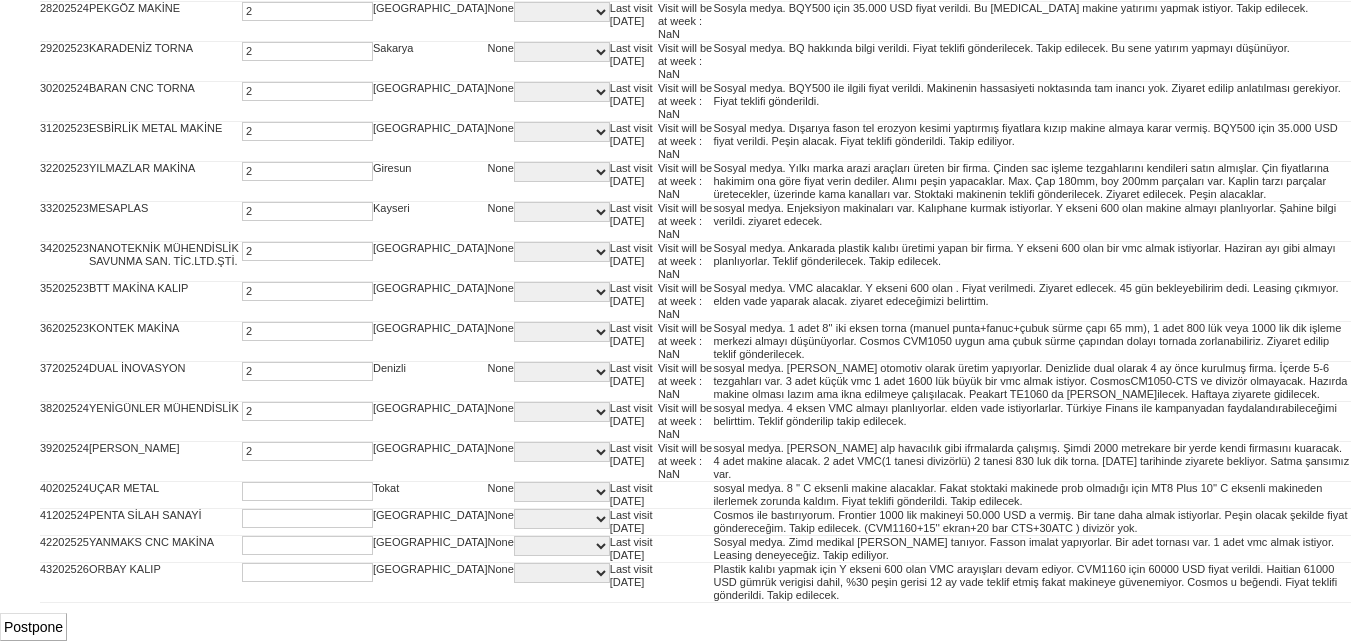 type on "2" 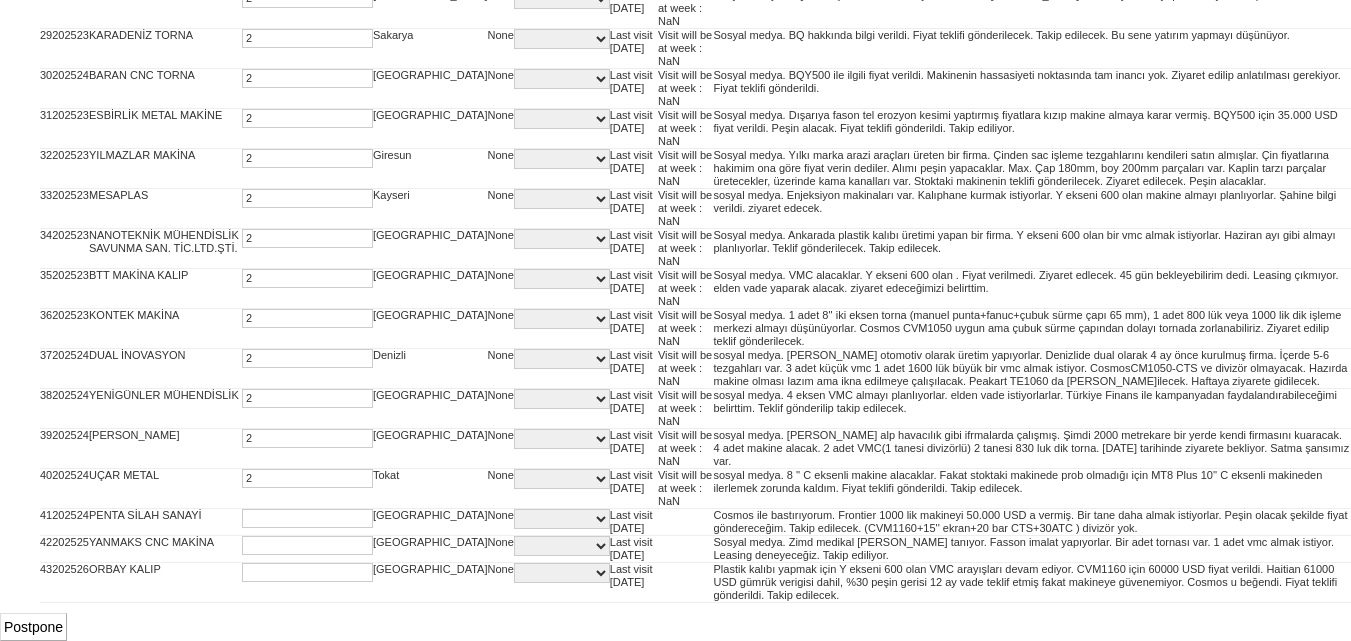 type on "2" 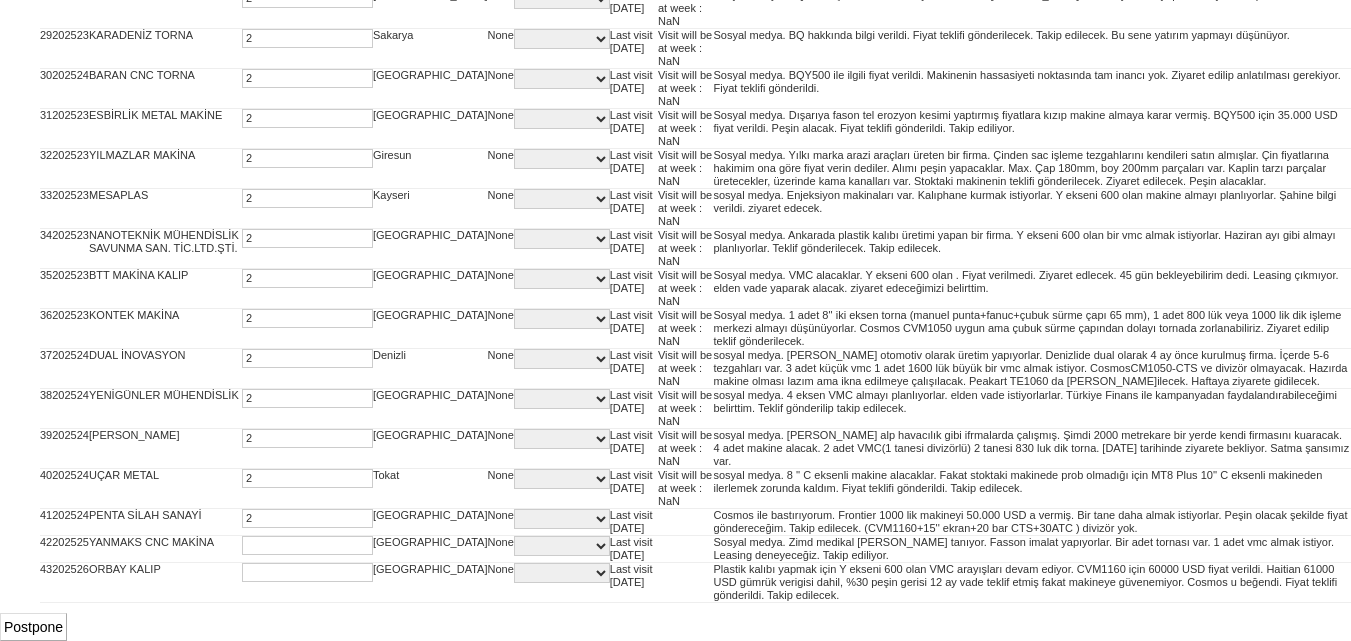 type on "2" 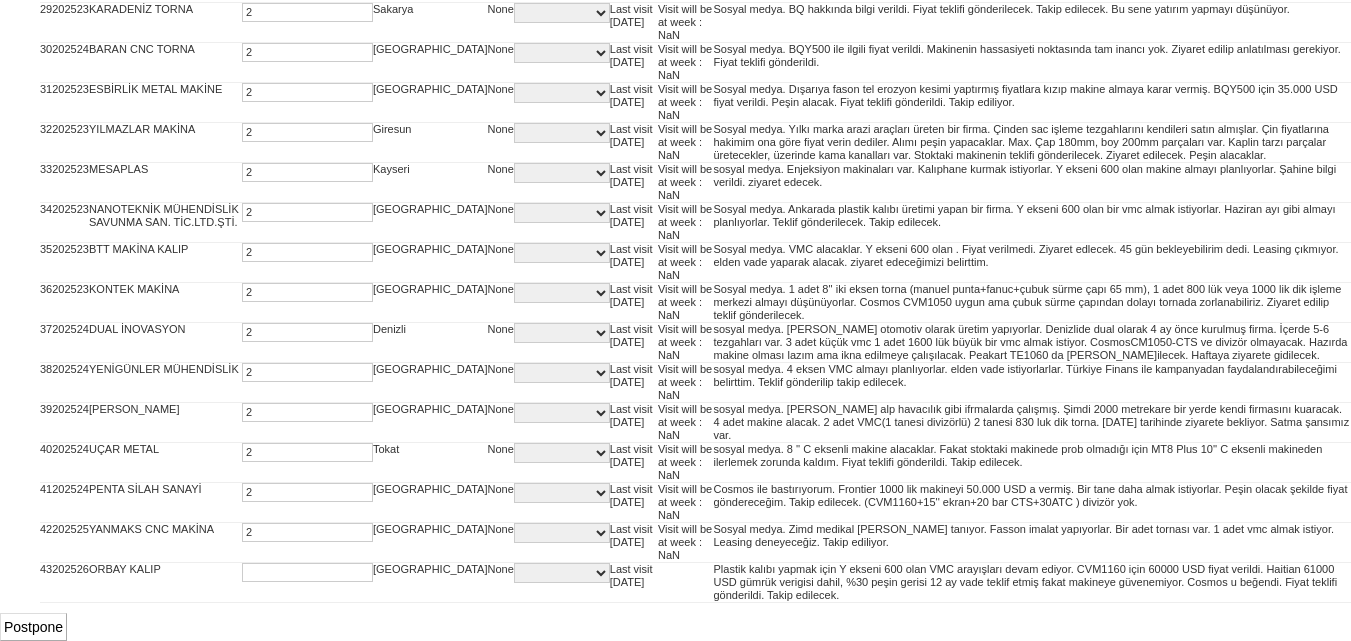 type on "2" 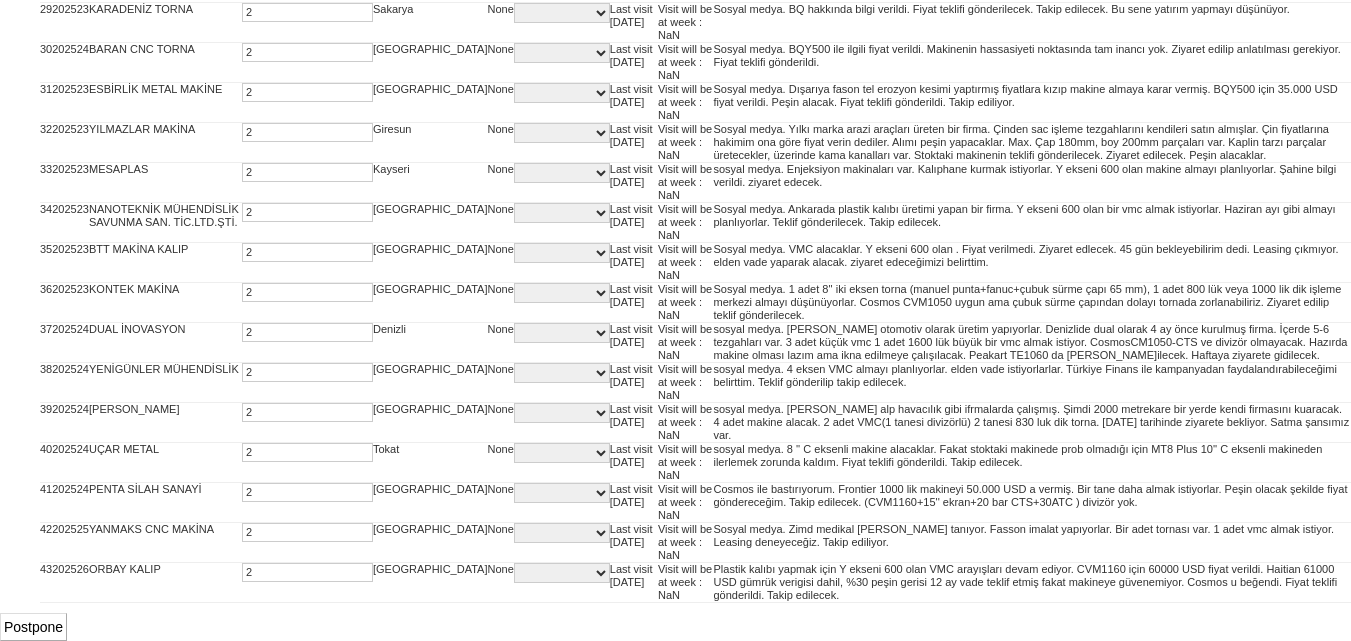 scroll, scrollTop: 1830, scrollLeft: 0, axis: vertical 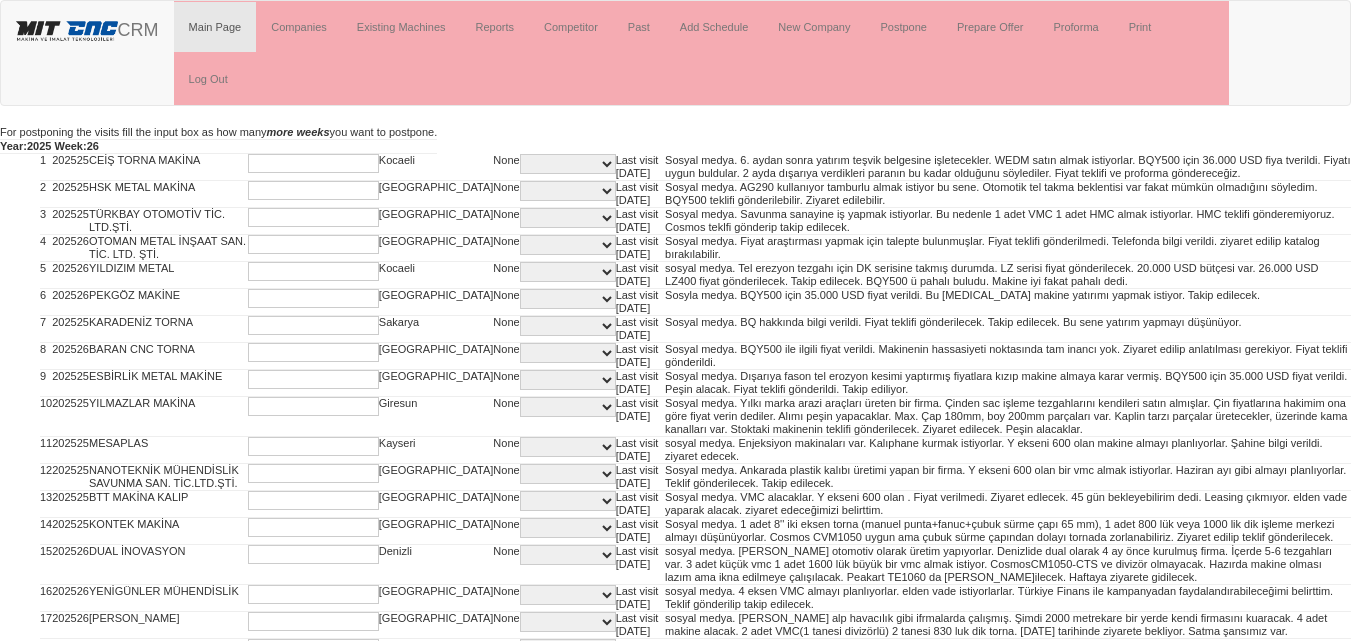 click at bounding box center [313, 163] 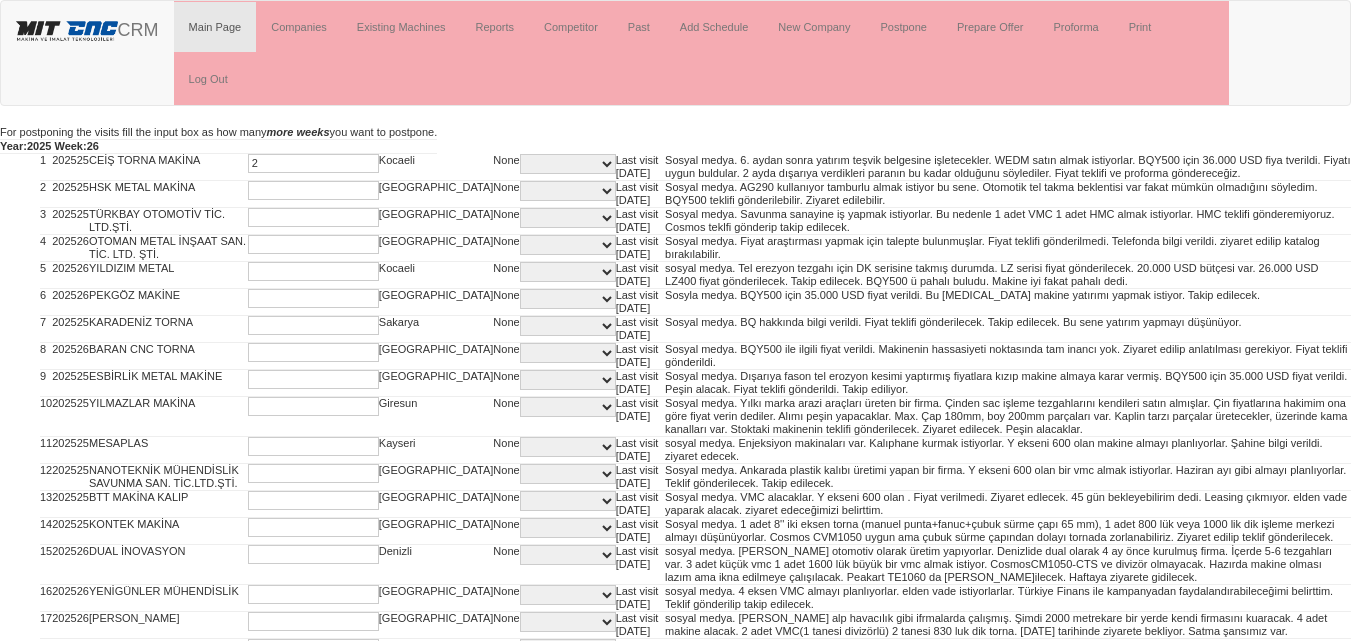 type on "2" 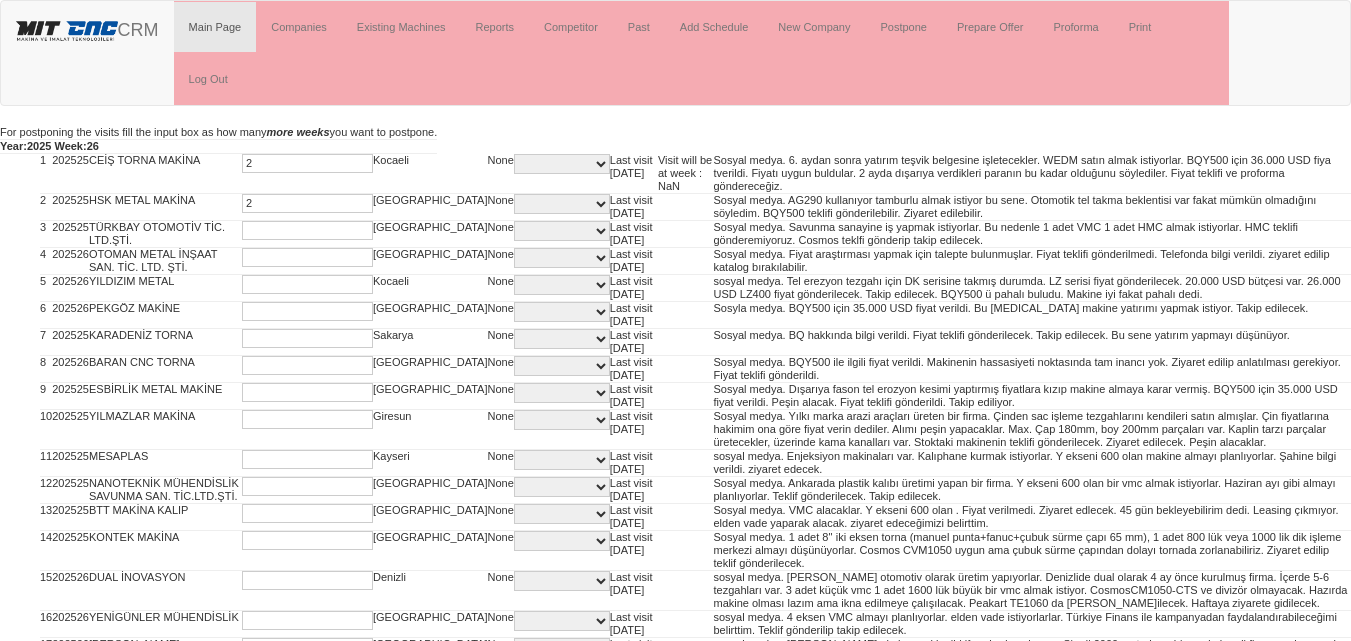 type on "2" 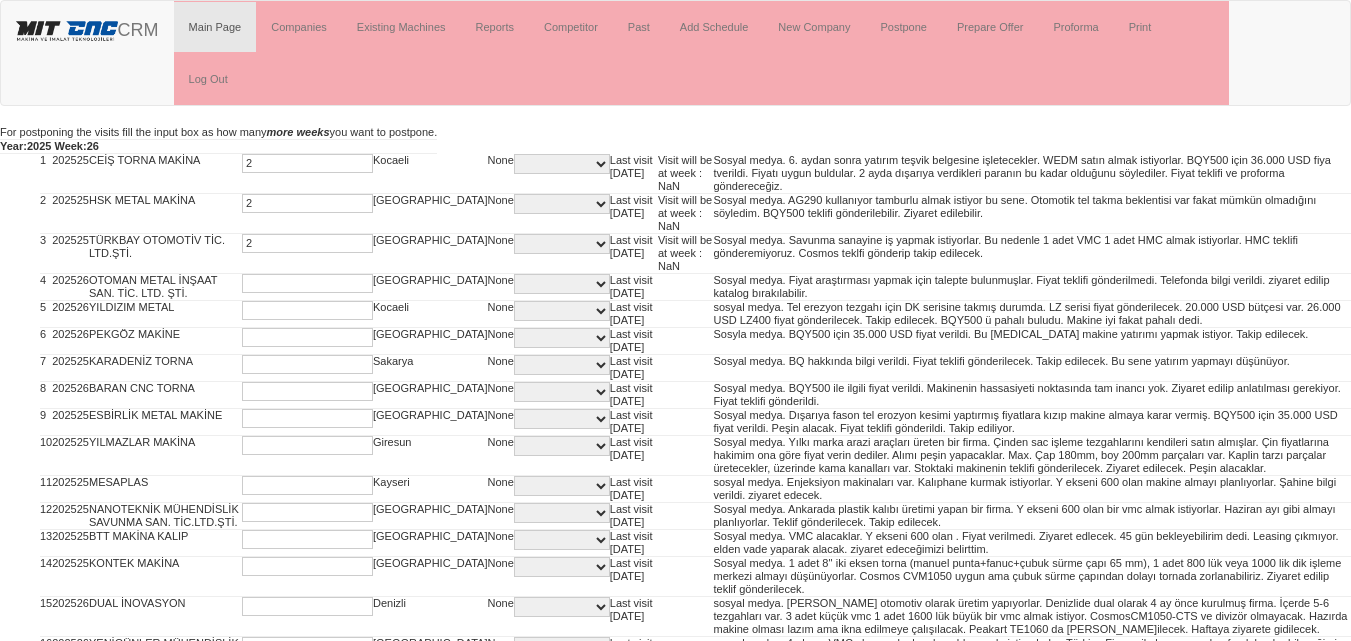type on "2" 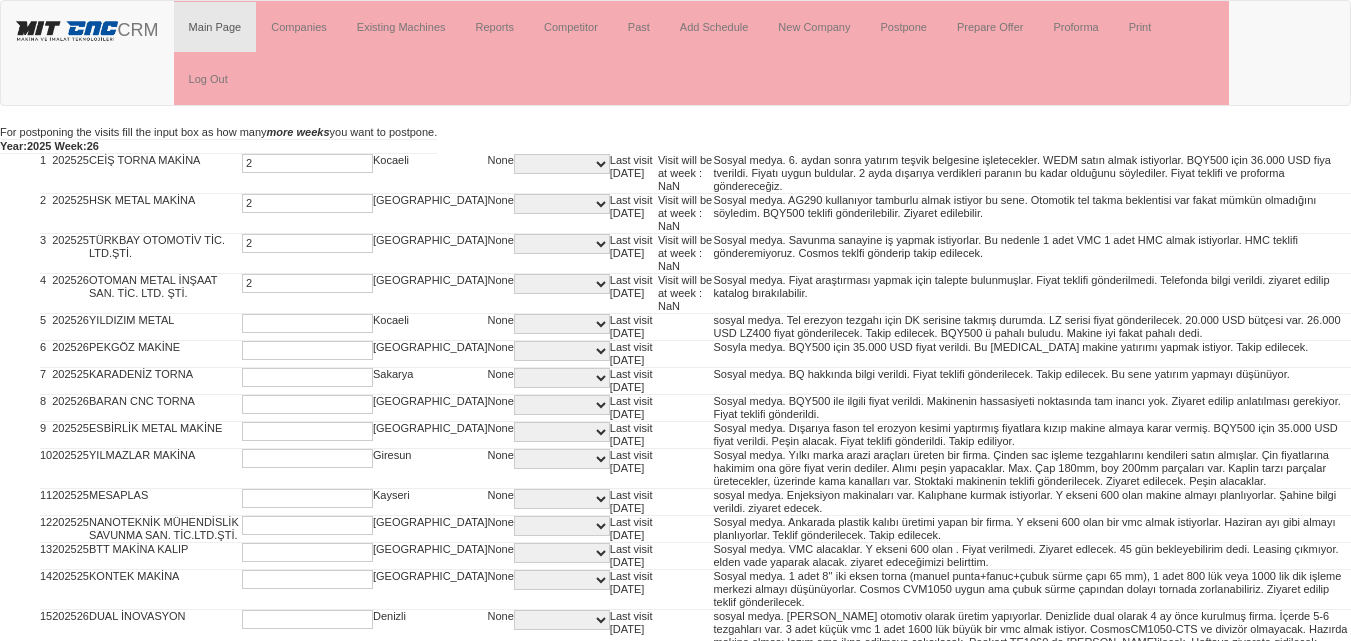 type on "2" 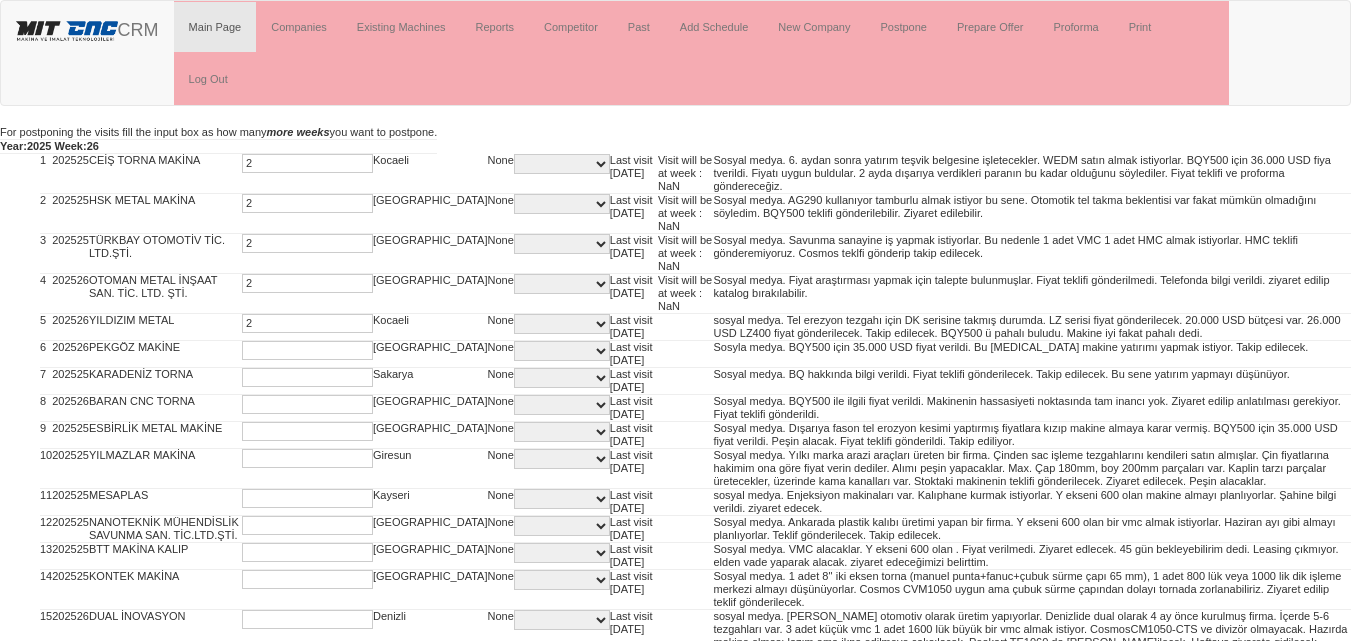 type on "2" 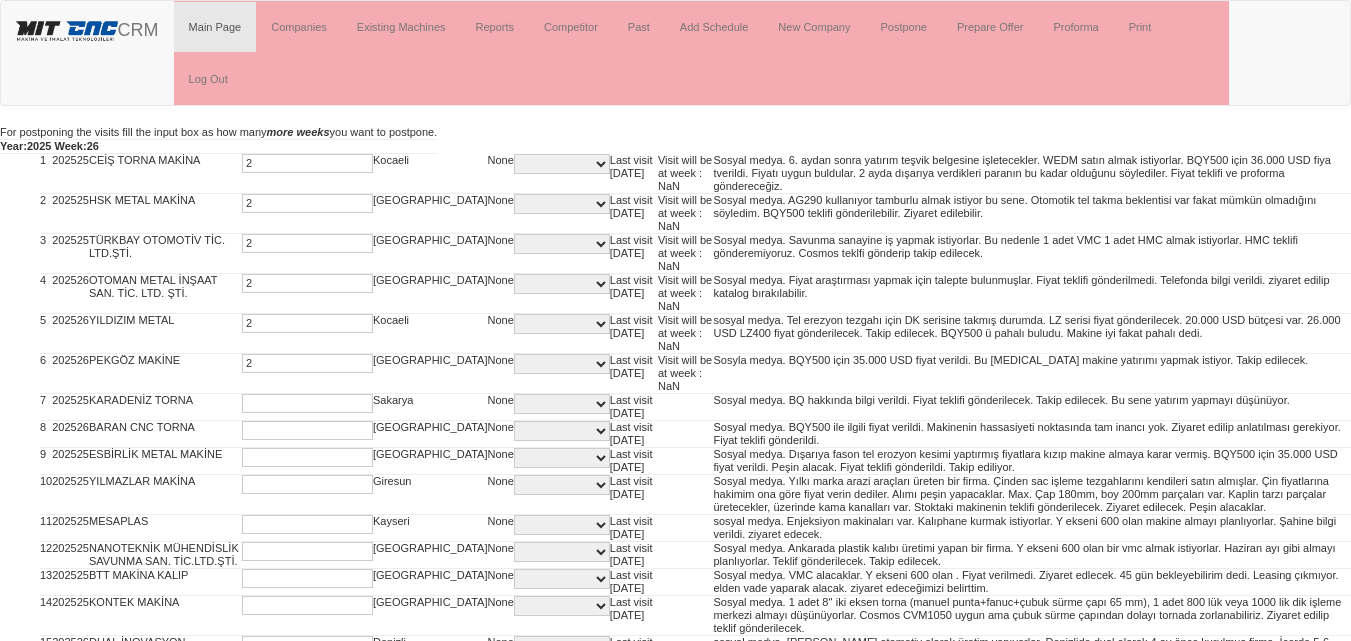 type on "2" 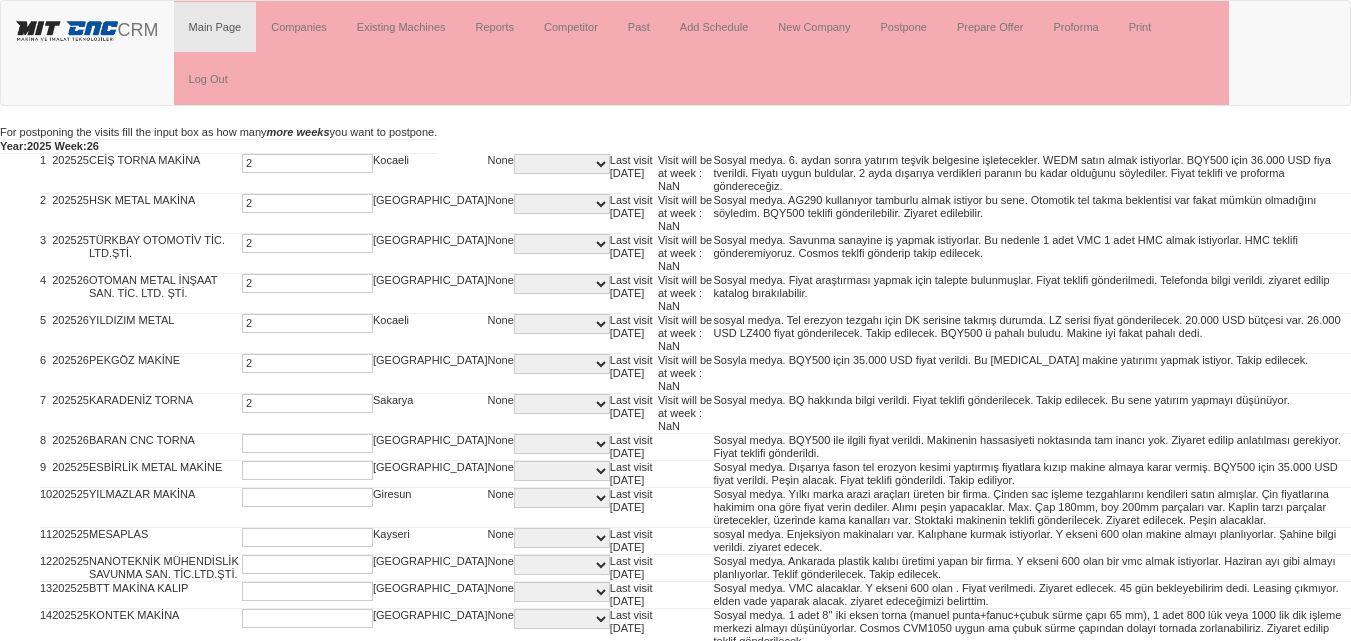 type on "2" 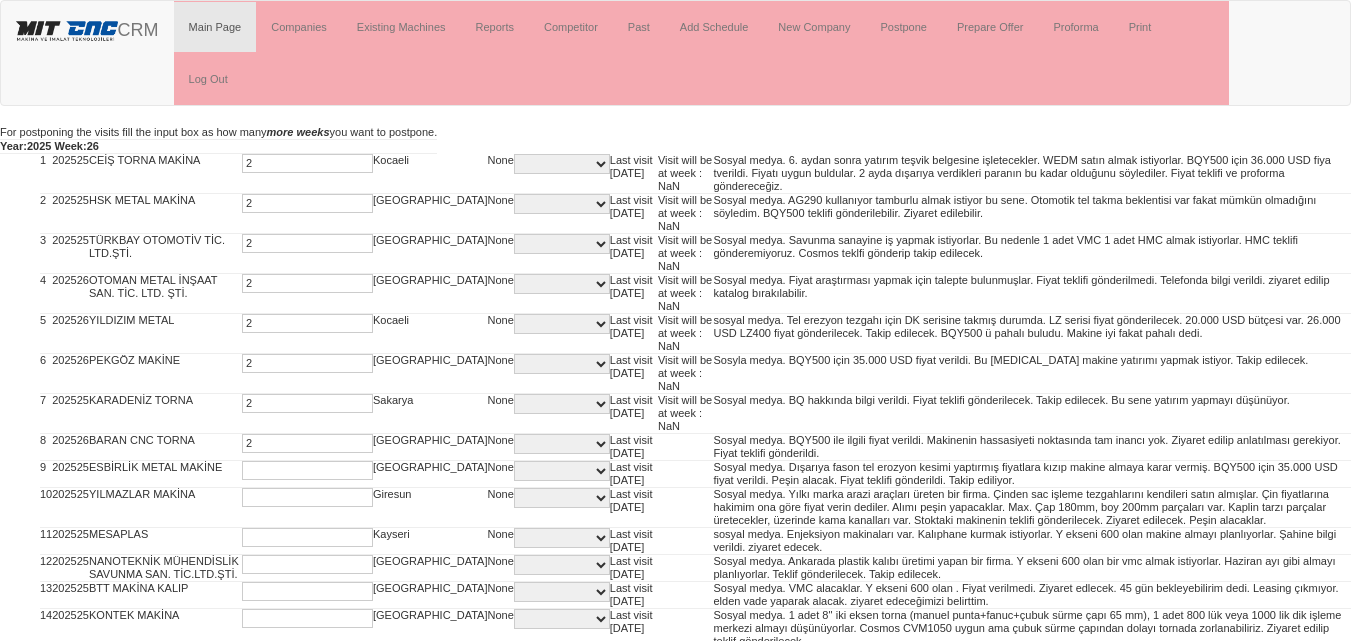 type on "2" 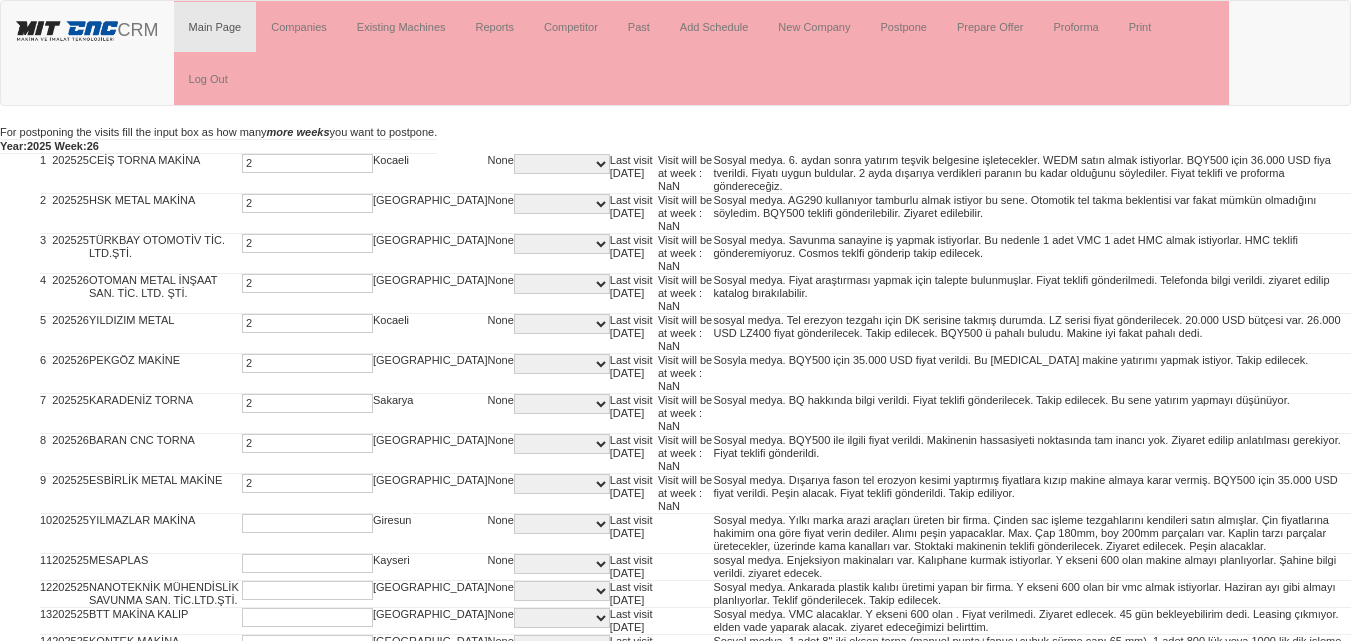 type on "2" 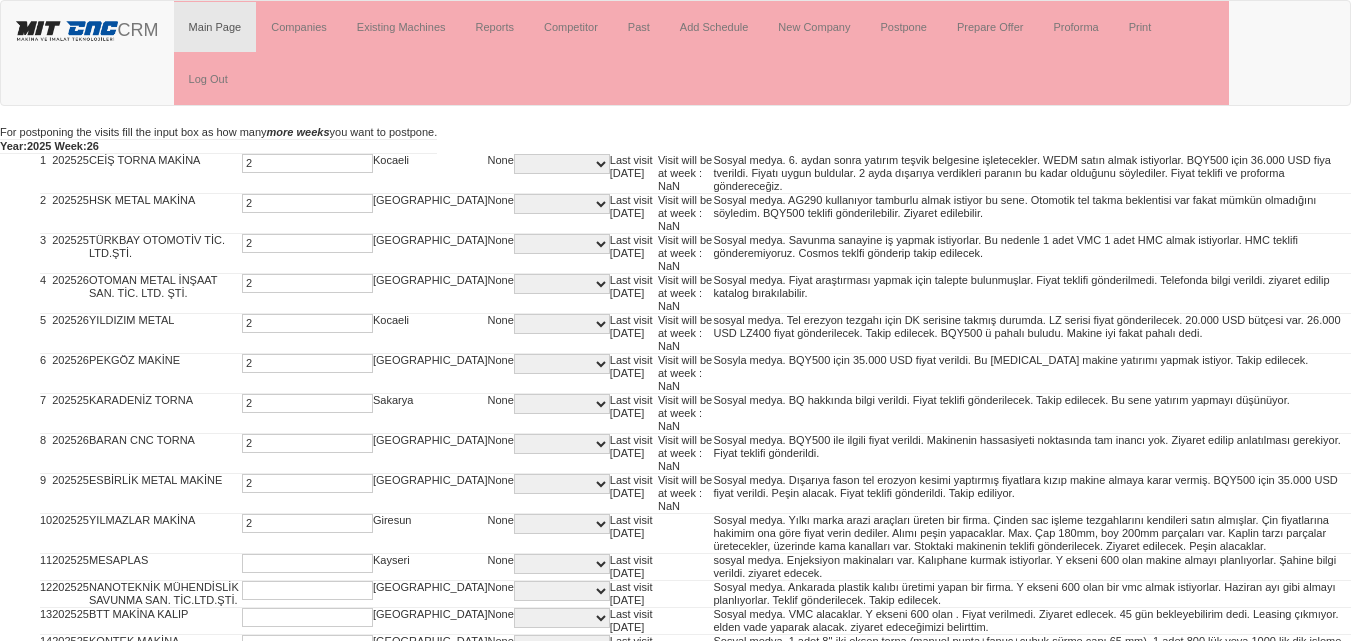 type on "2" 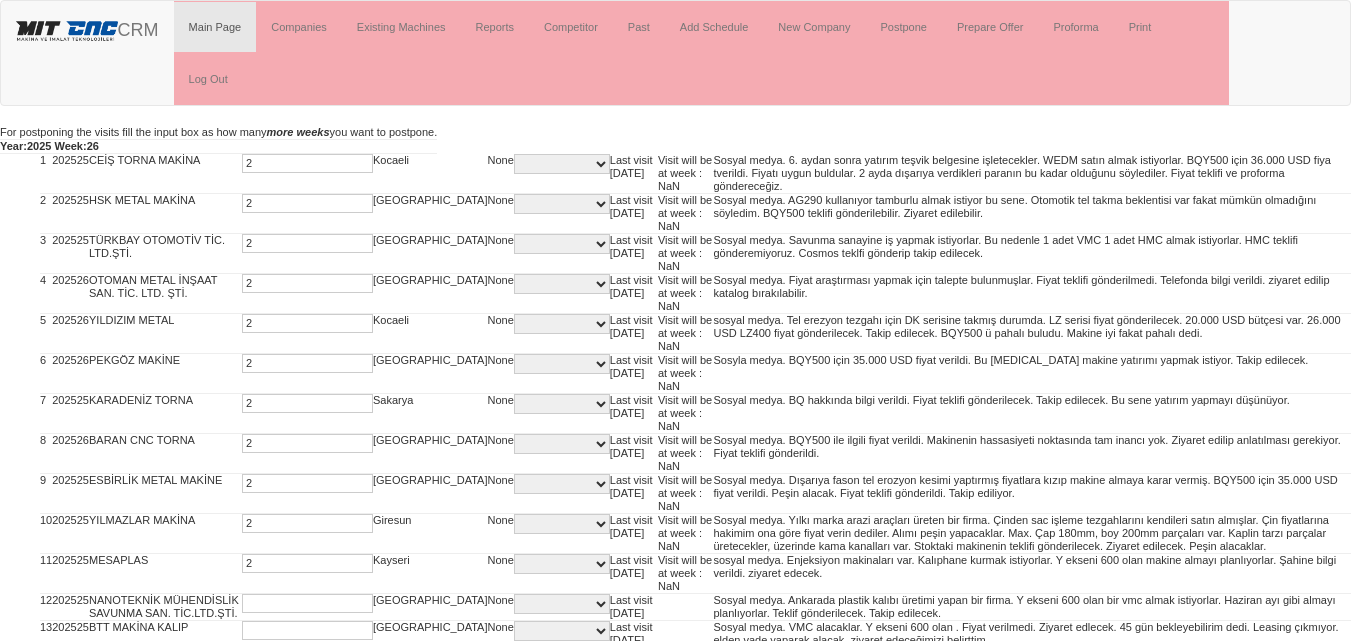 type on "2" 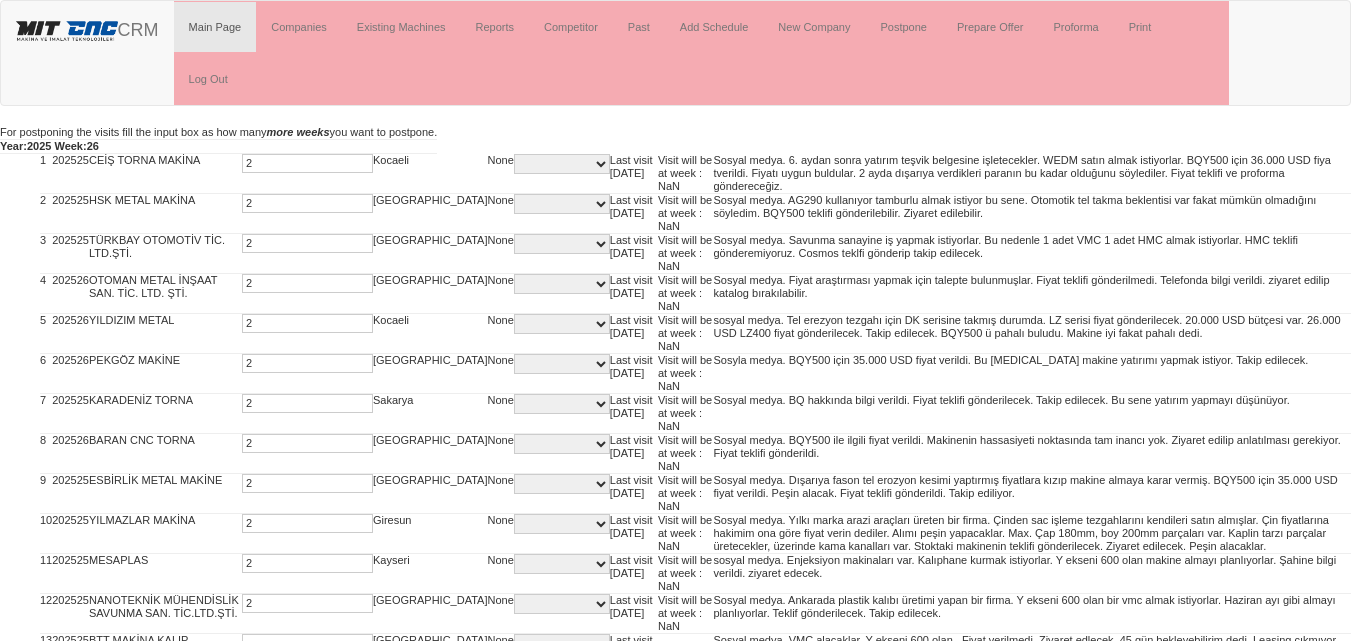 type on "2" 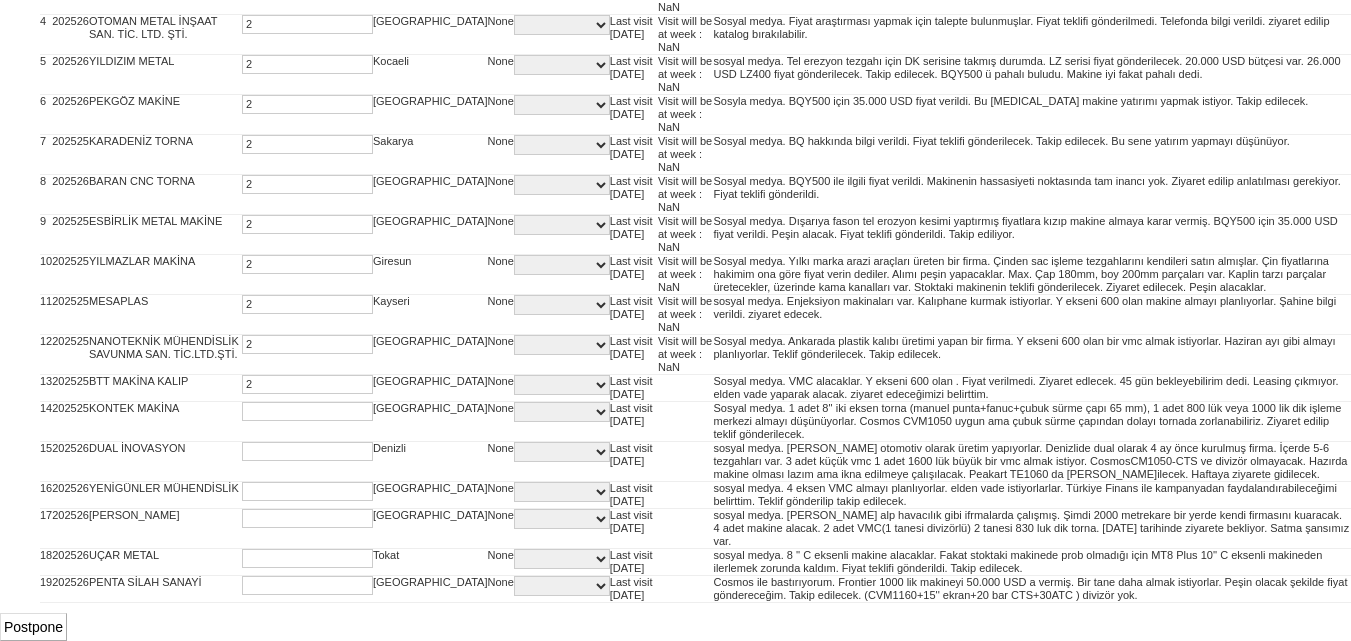 type on "2" 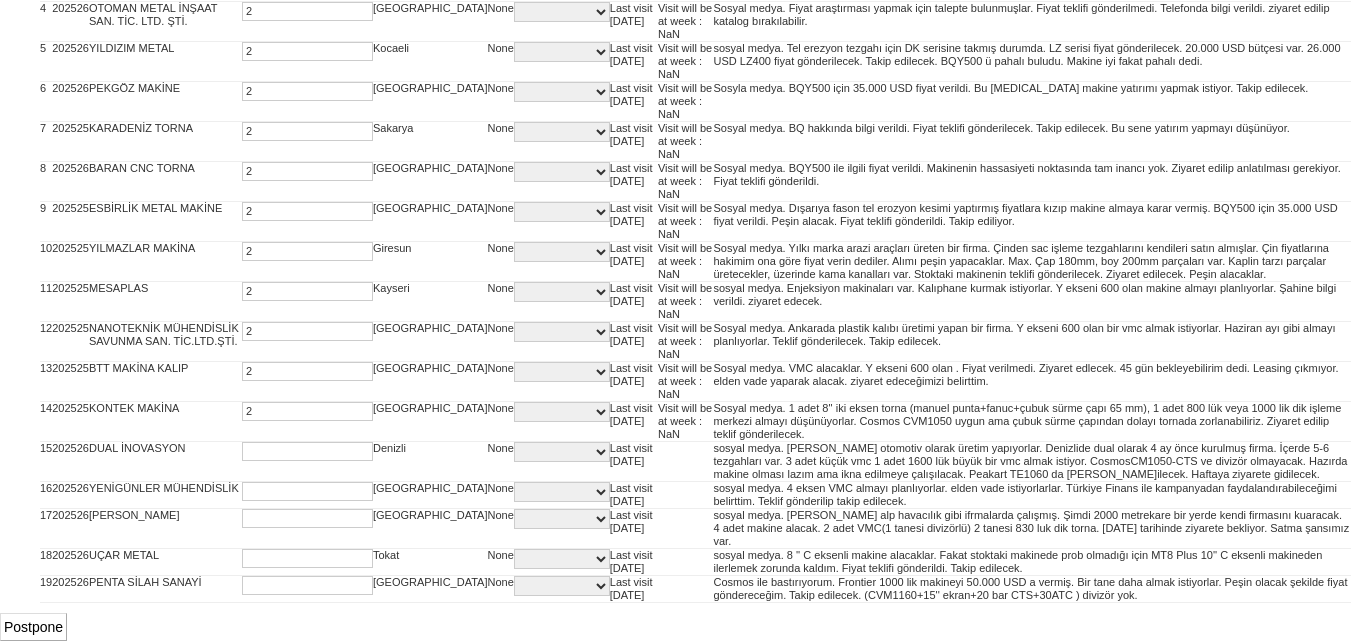 type on "2" 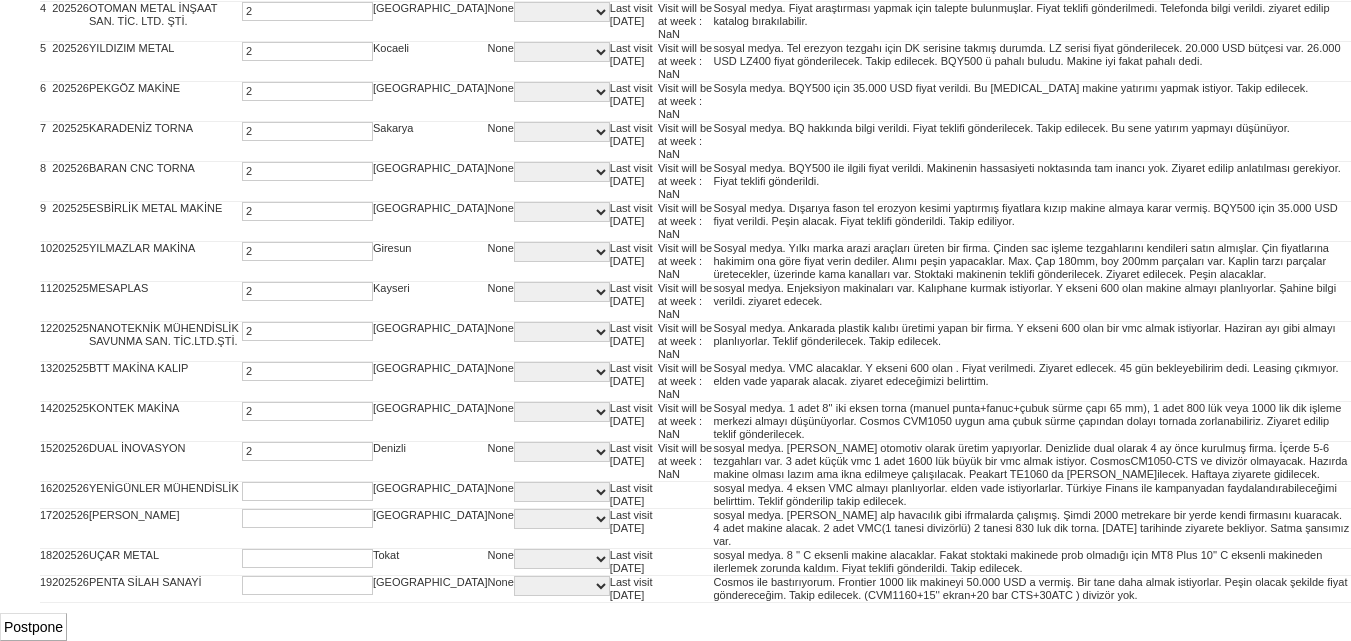 type on "2" 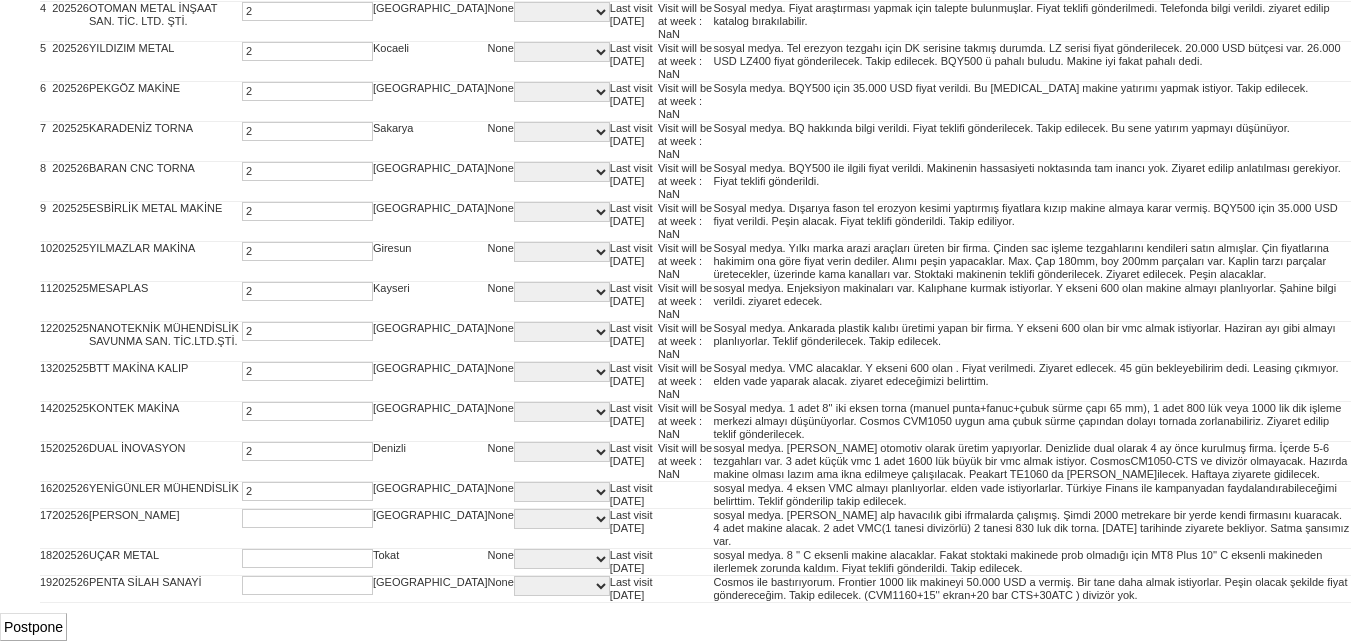 type on "2" 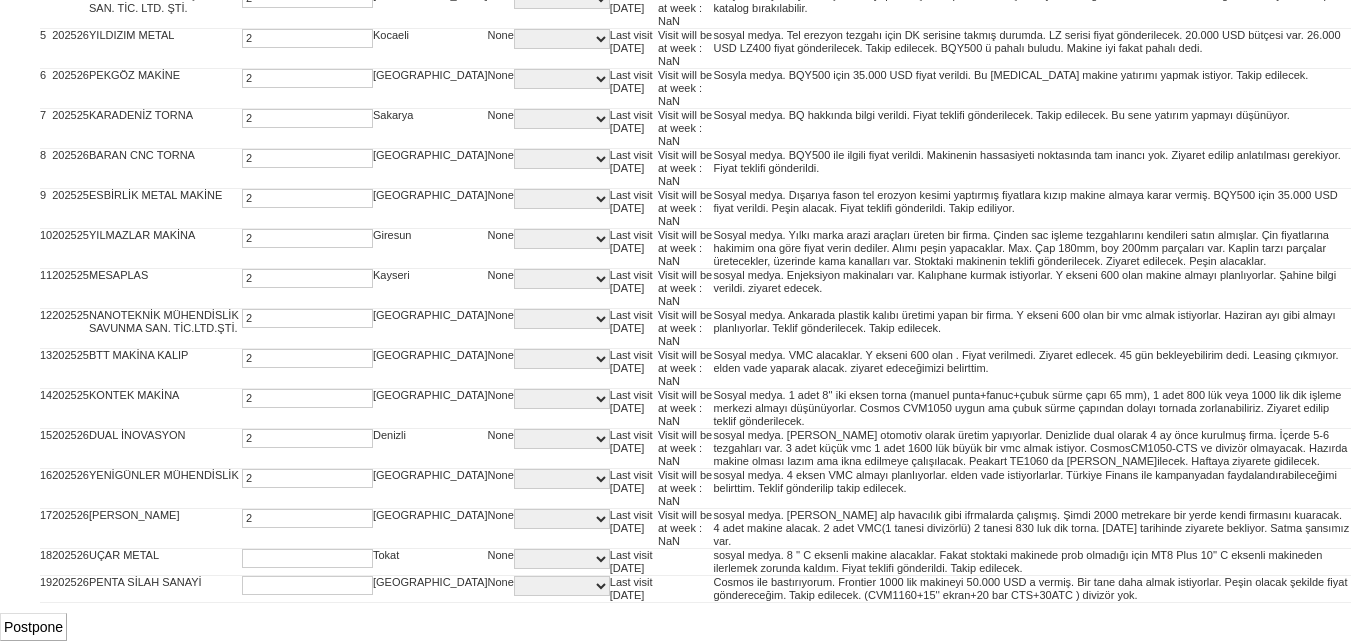 type on "2" 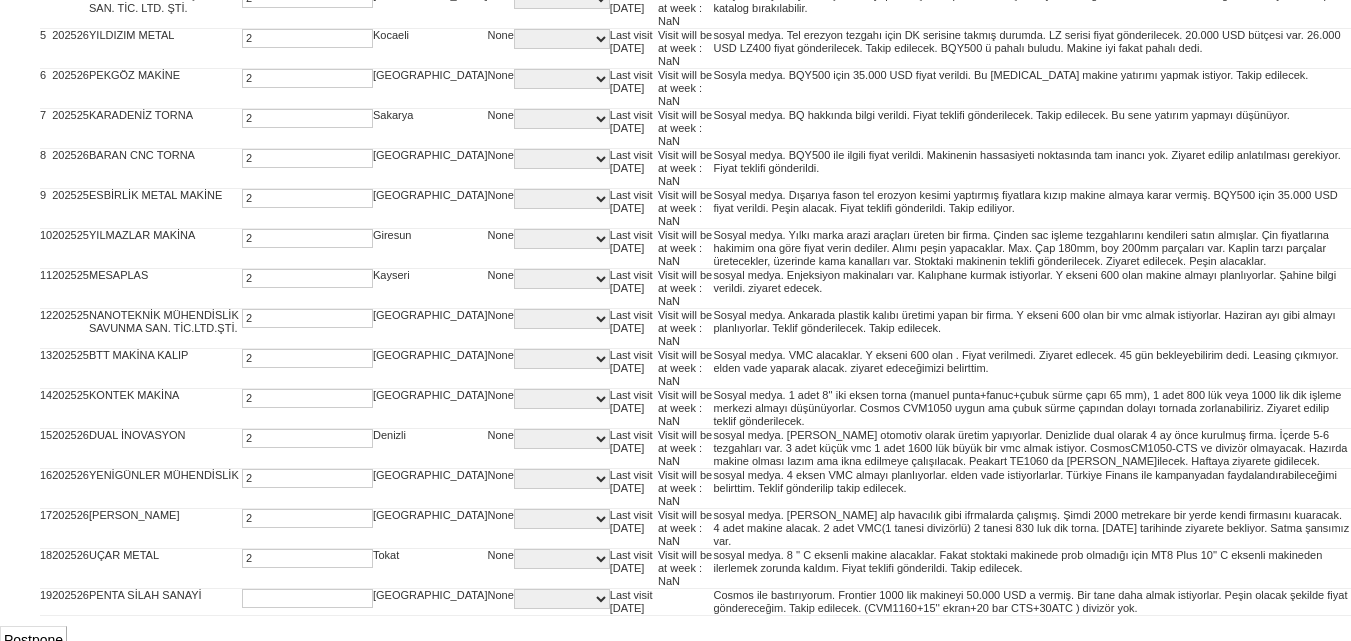 type on "2" 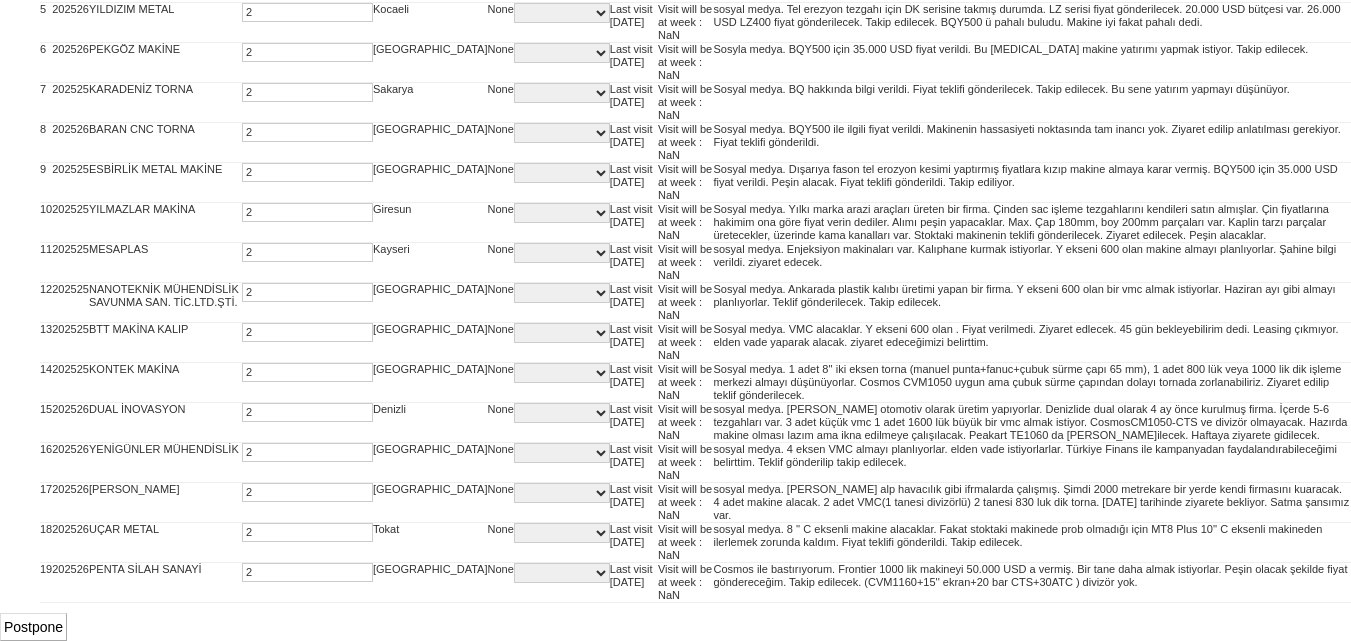 scroll, scrollTop: 337, scrollLeft: 0, axis: vertical 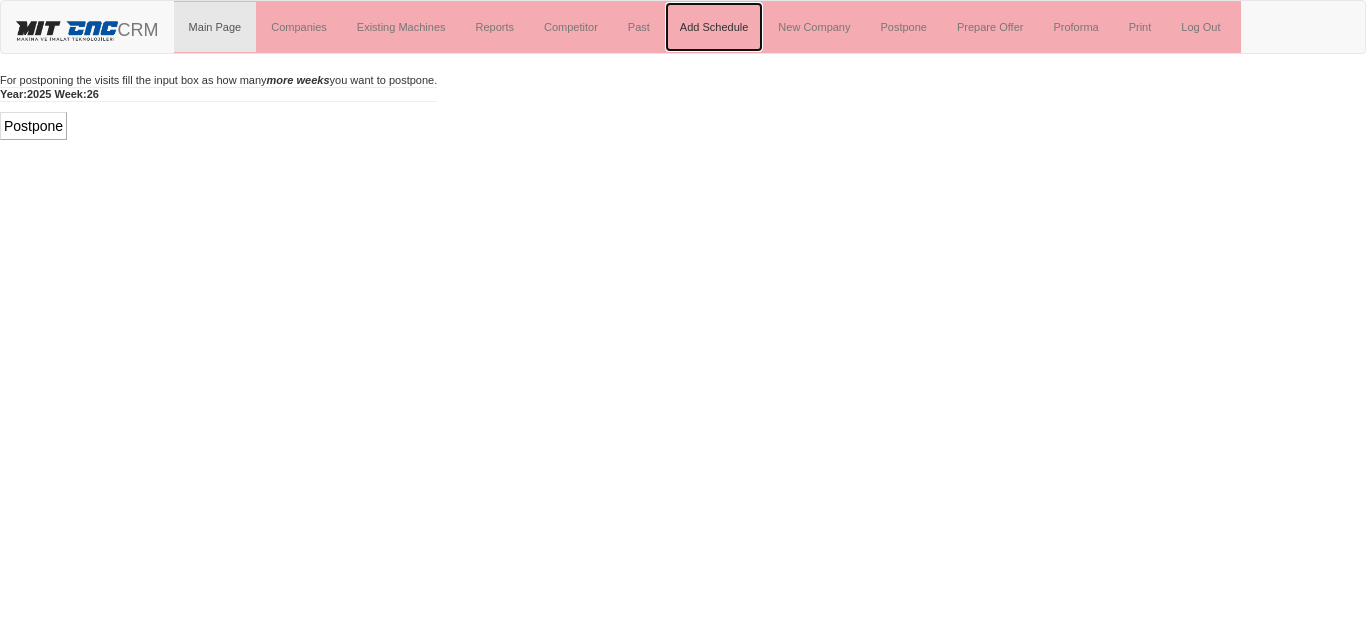 click on "Add Schedule" at bounding box center (714, 27) 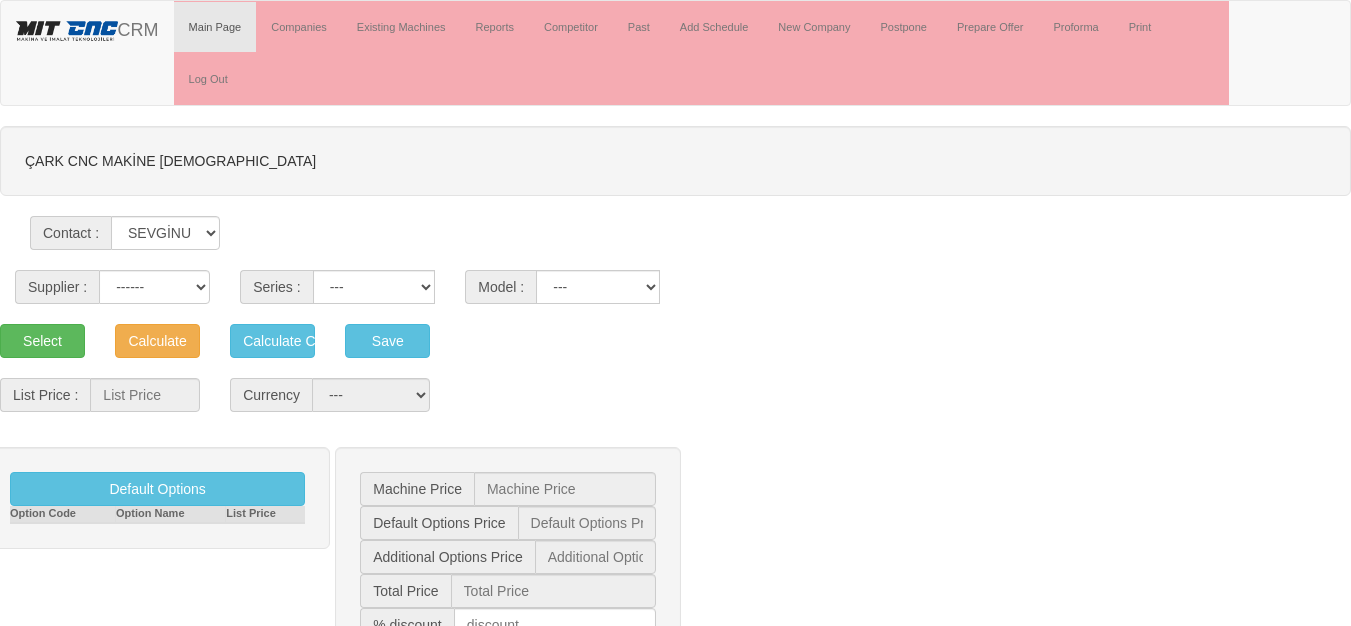 scroll, scrollTop: 0, scrollLeft: 0, axis: both 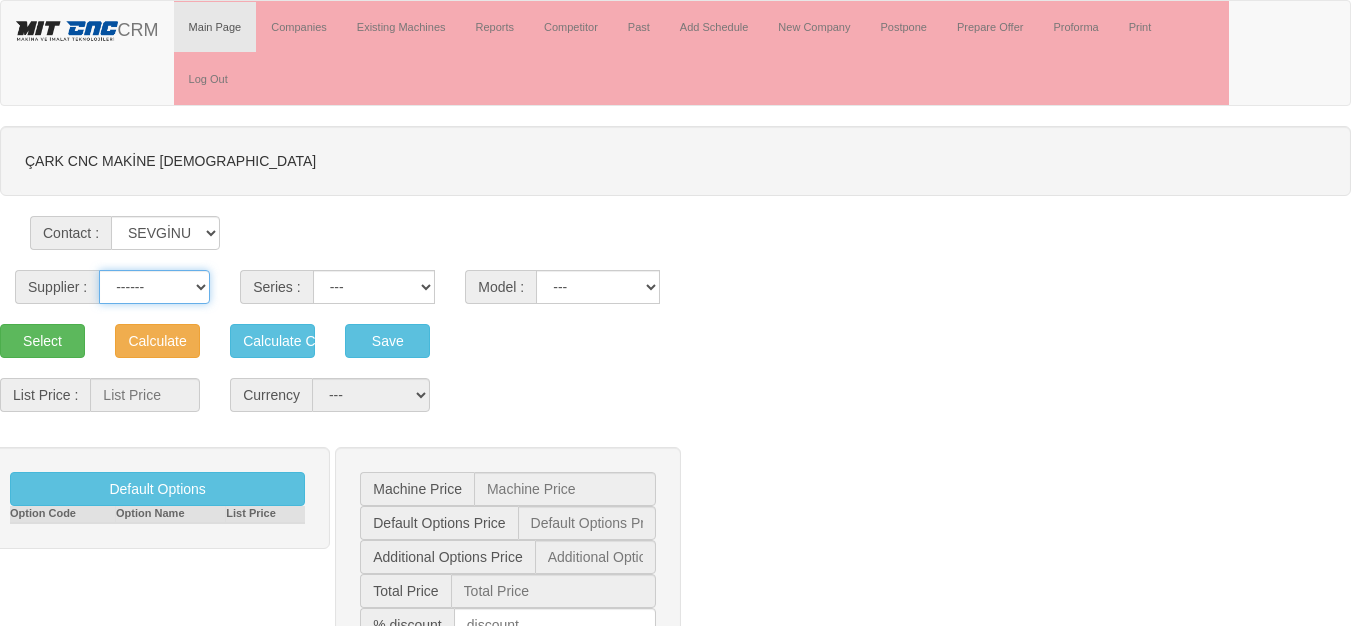 click on "------
PEAKART
COSMOS
GFIR
DUOBEI BQ
DK" at bounding box center (154, 287) 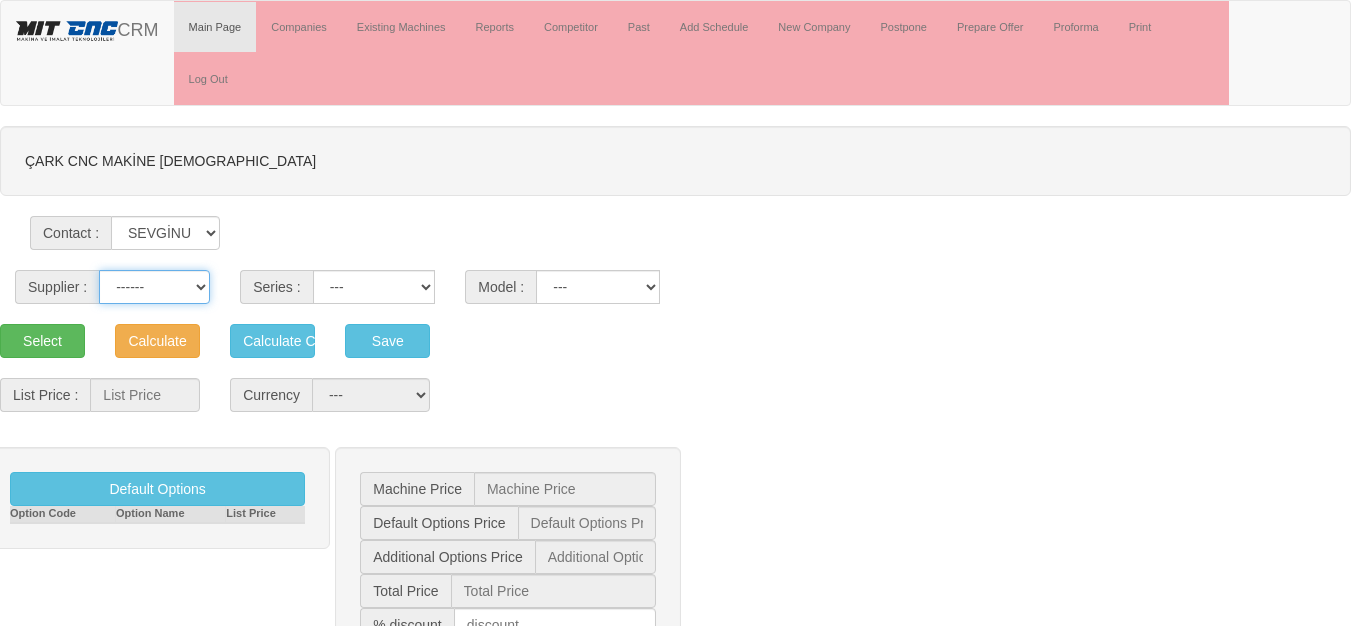 select on "5" 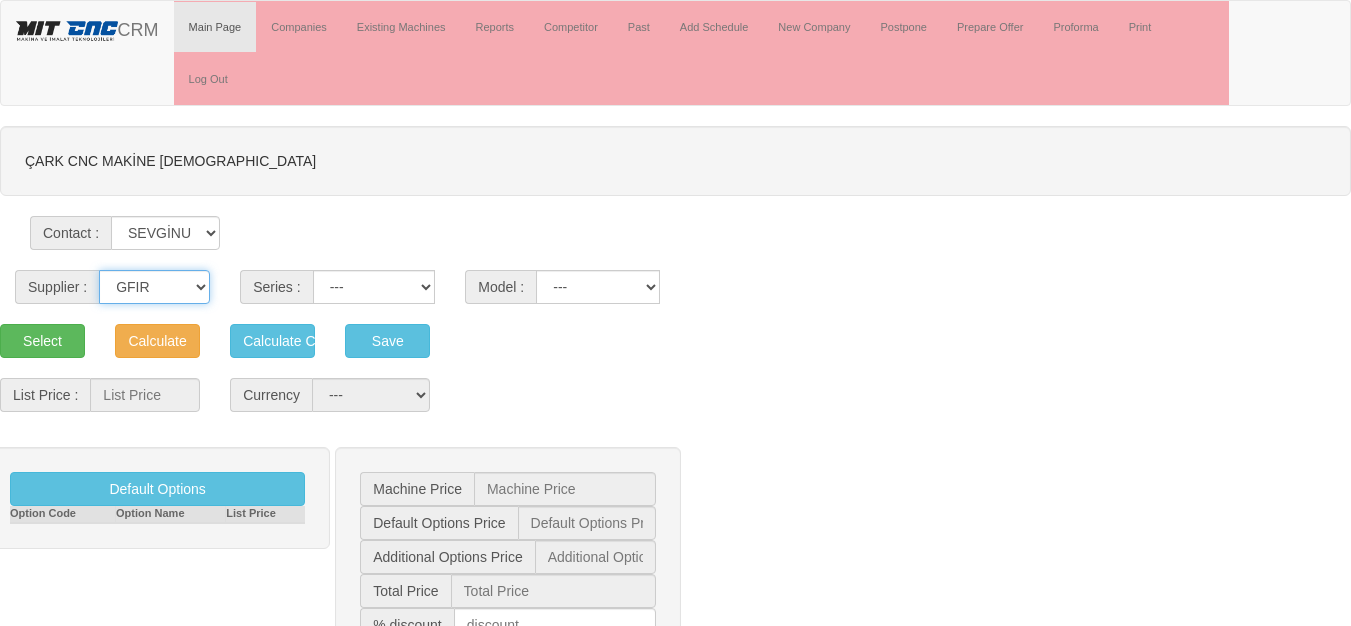 click on "------
PEAKART
COSMOS
GFIR
DUOBEI BQ
DK" at bounding box center [154, 287] 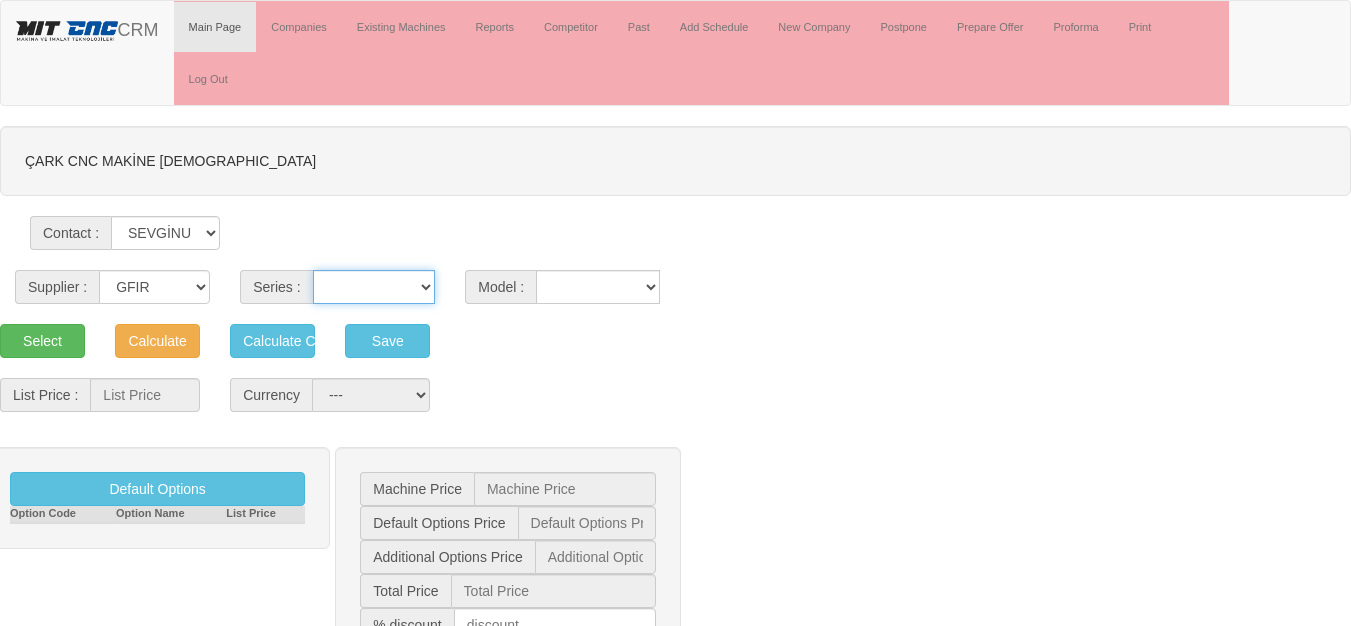 click on "MT
G
[GEOGRAPHIC_DATA]
TF
GANTRY AUTOMATION
TS
MD
MYT" at bounding box center [374, 287] 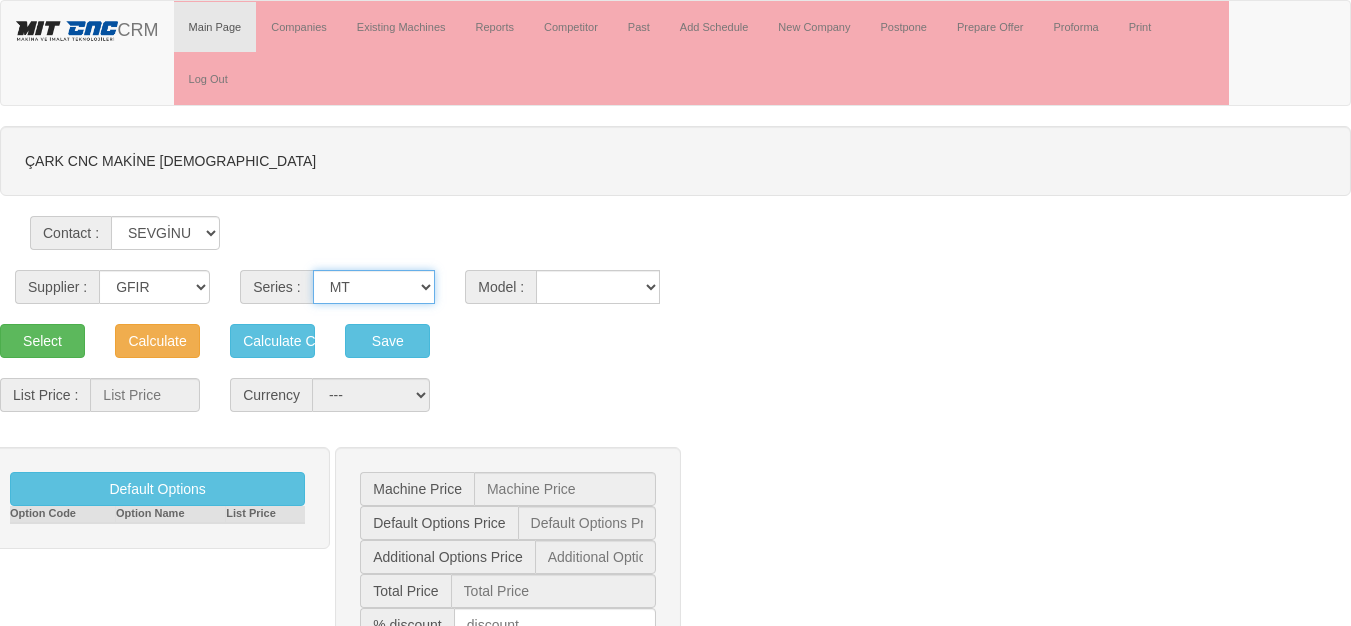 click on "MT
G
[GEOGRAPHIC_DATA]
TF
GANTRY AUTOMATION
TS
MD
MYT" at bounding box center [374, 287] 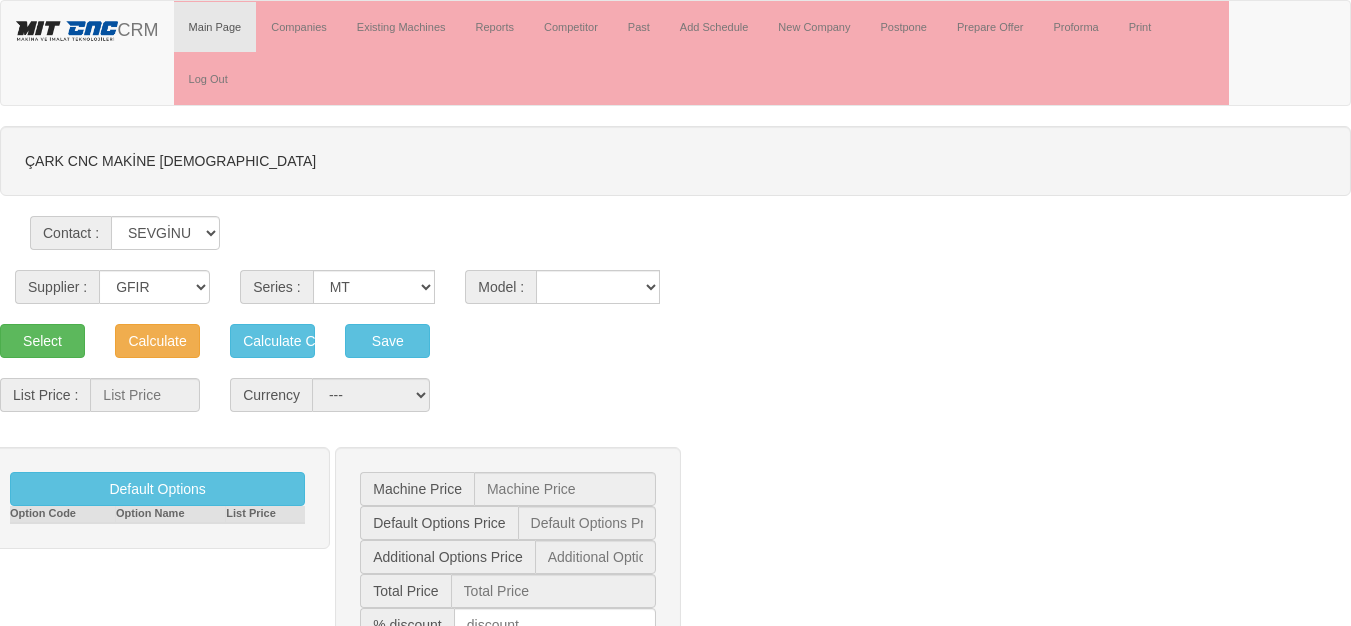 click on "ÇARK CNC MAKİNE [DEMOGRAPHIC_DATA]
Contact :
SEVGİNUR TÜRKYILMAZ
Supplier :
------
PEAKART
COSMOS
GFIR
DUOBEI BQ
DK
Series   :
MT
G
[GEOGRAPHIC_DATA]
$" at bounding box center [675, 594] 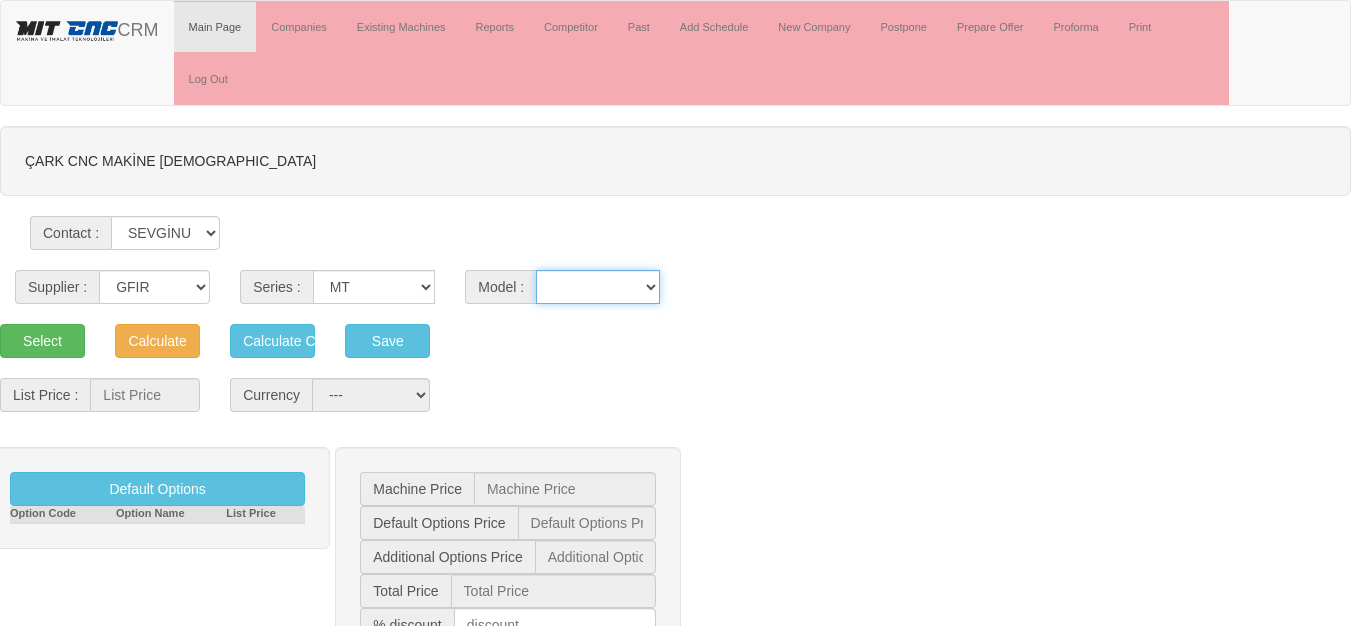 click on "10-1300
10-500
10-500C
10-800
10-800C
4530
6-200
8 Plus
8 PlusC
8-300
8-300C
8-500
8-500C" at bounding box center [598, 287] 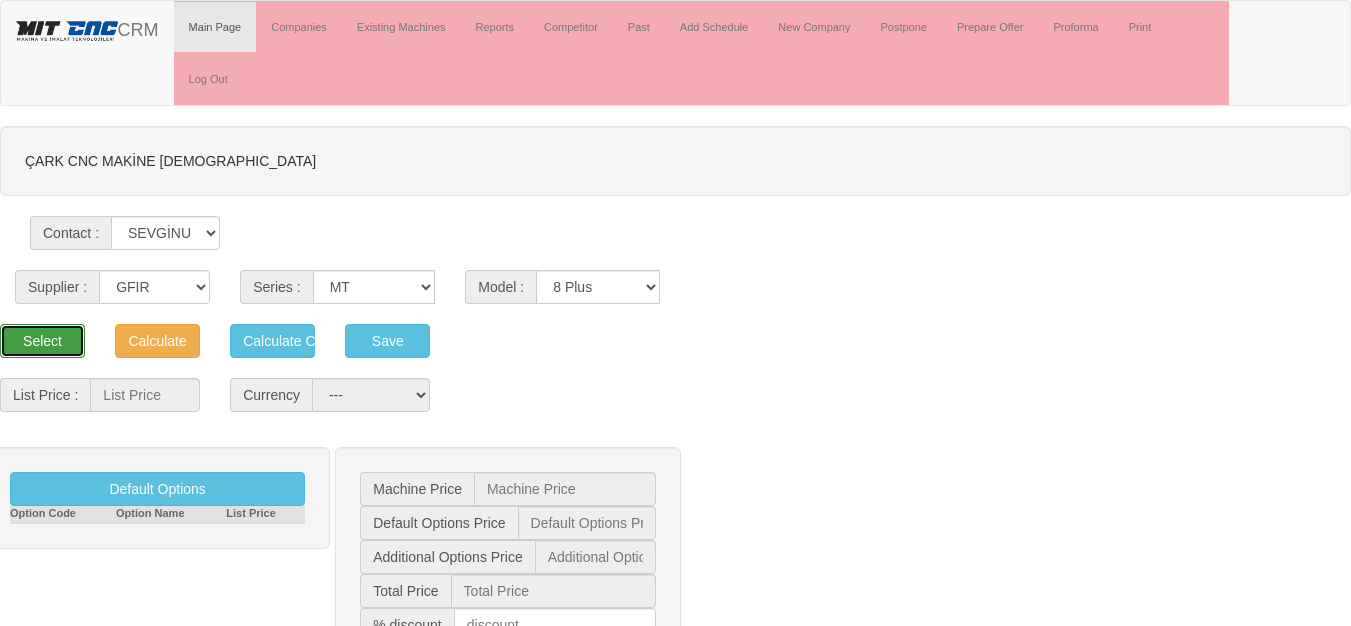 click on "Select" at bounding box center [42, 341] 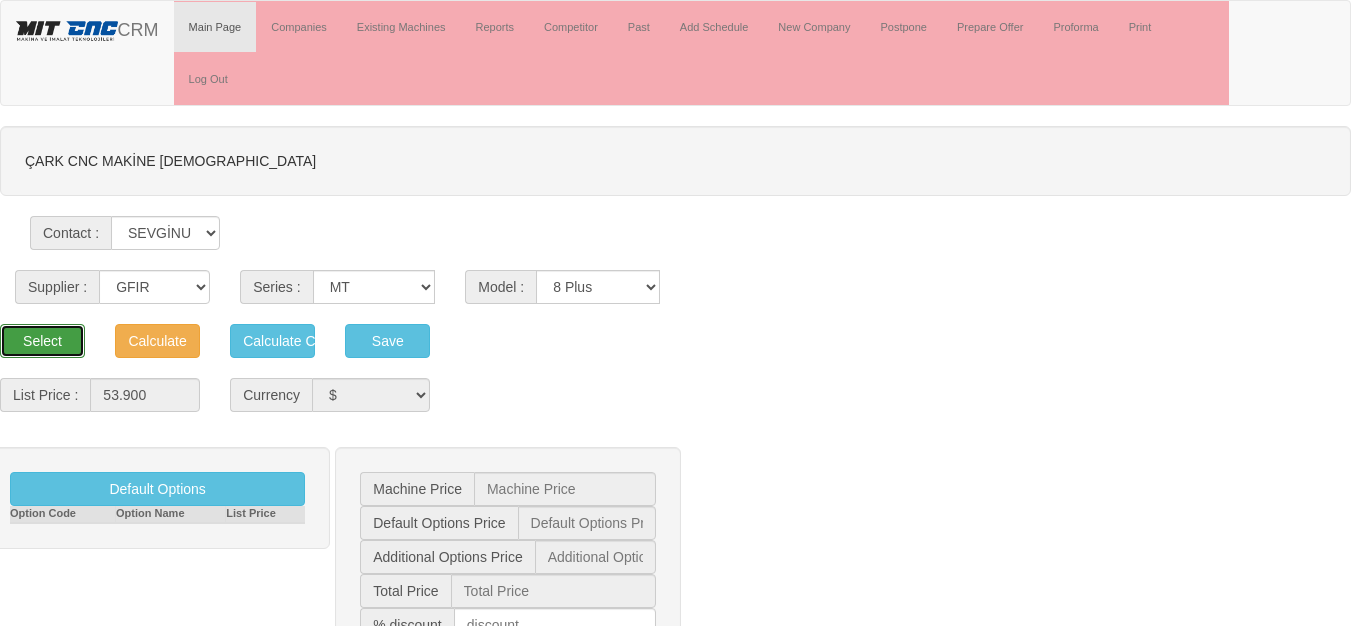 type on "53.900  $" 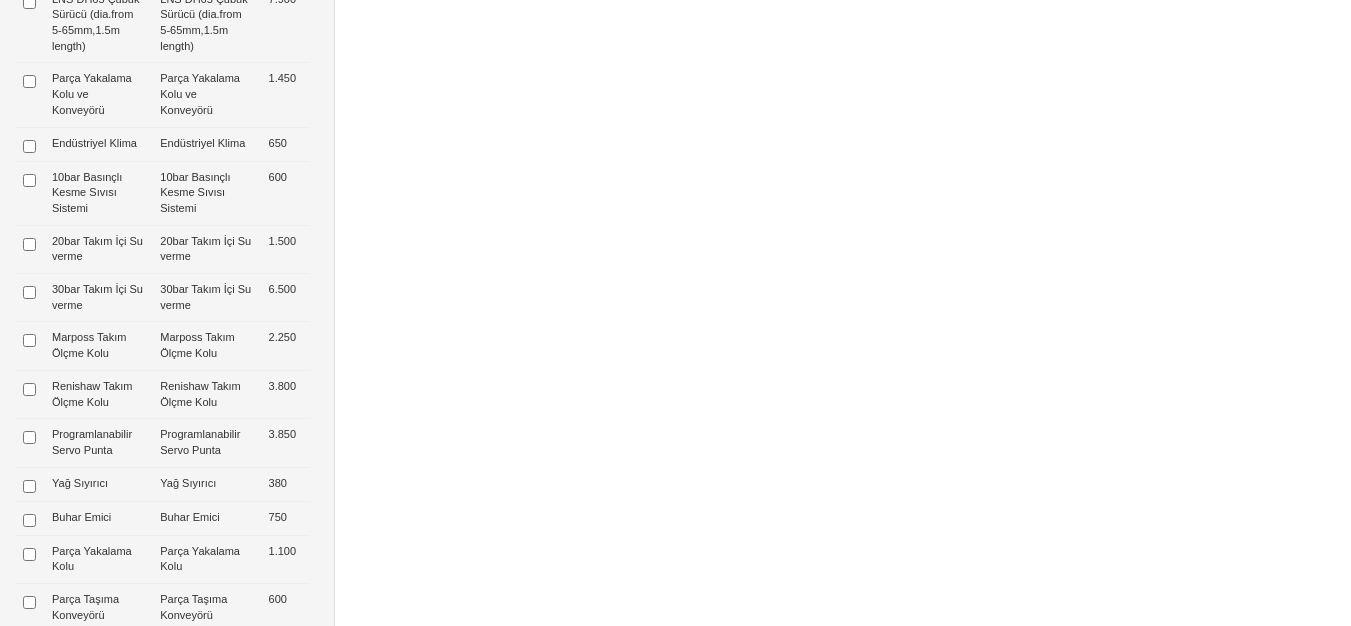 scroll, scrollTop: 1500, scrollLeft: 0, axis: vertical 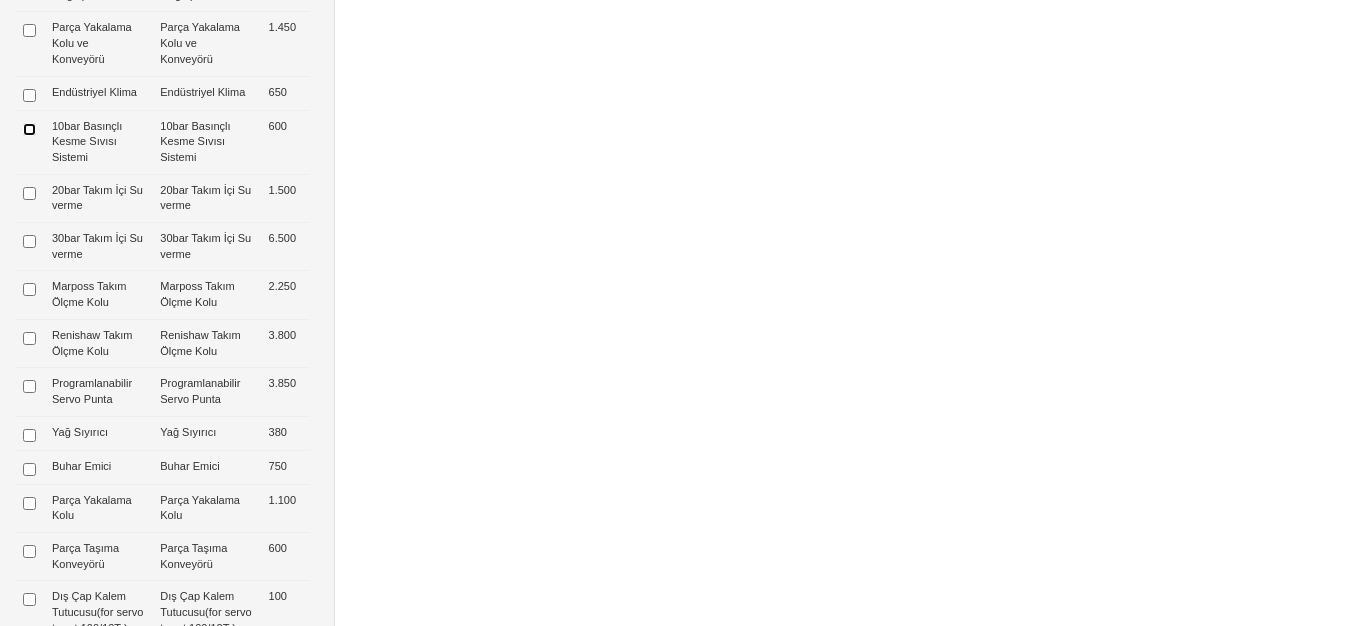 click at bounding box center (29, 129) 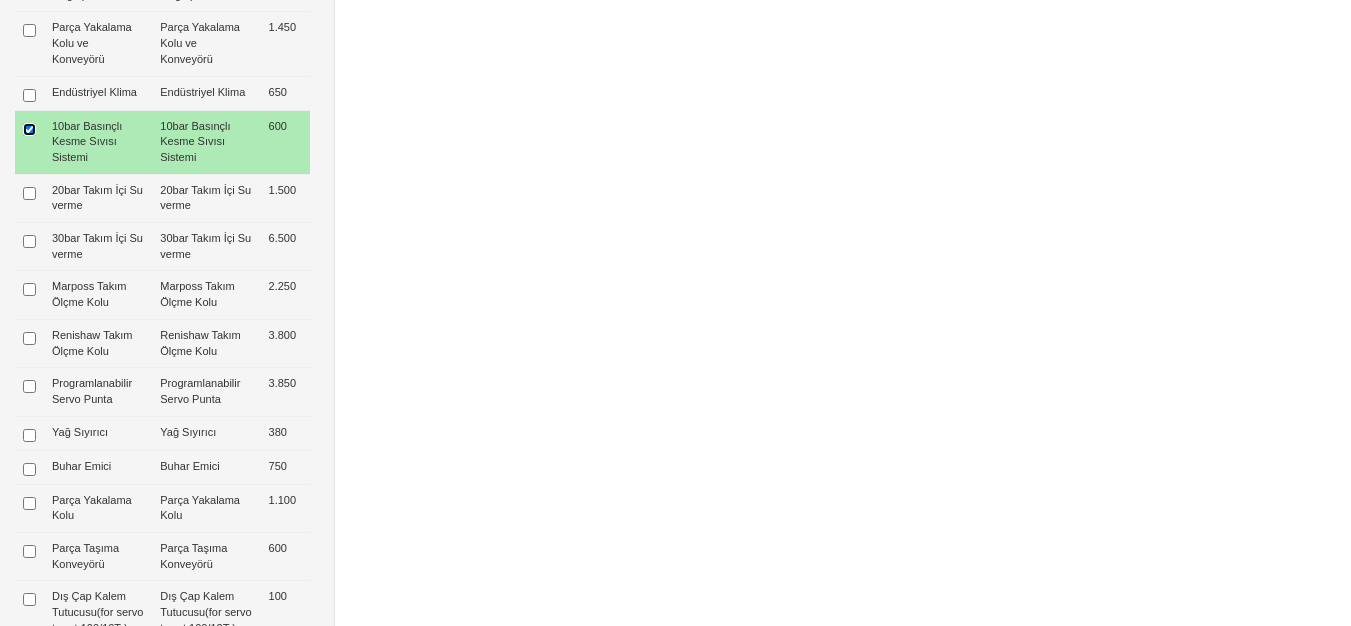 type on "600  $" 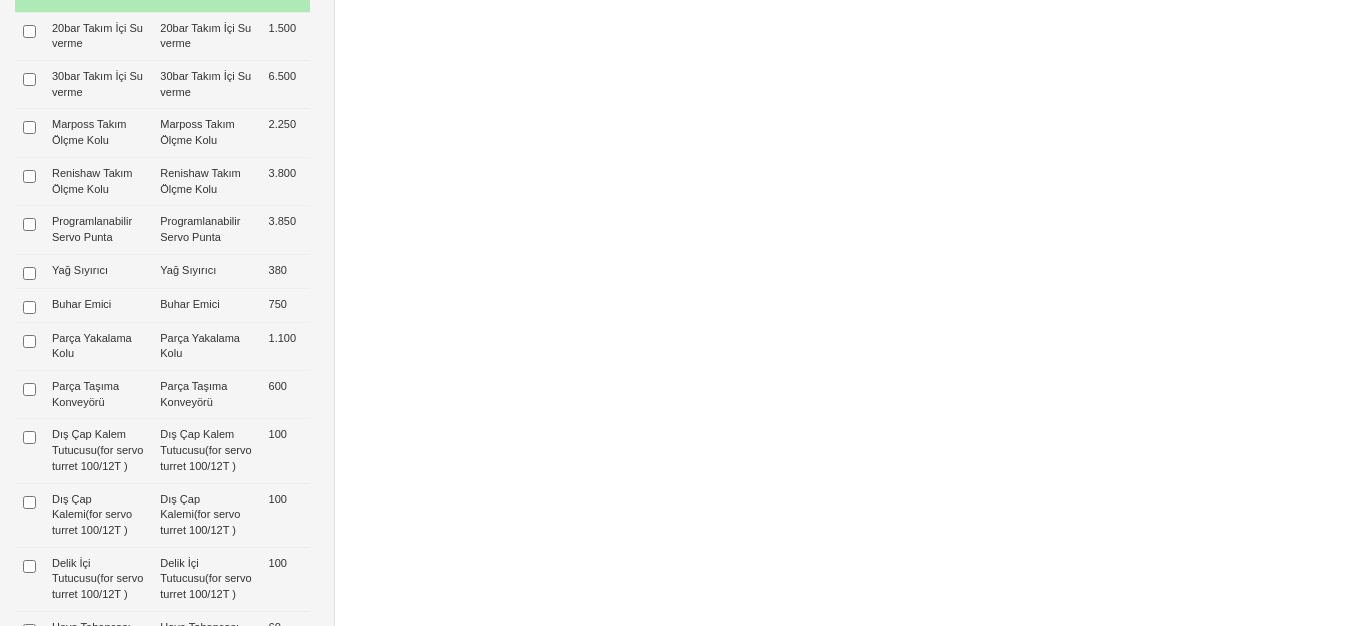 scroll, scrollTop: 1700, scrollLeft: 0, axis: vertical 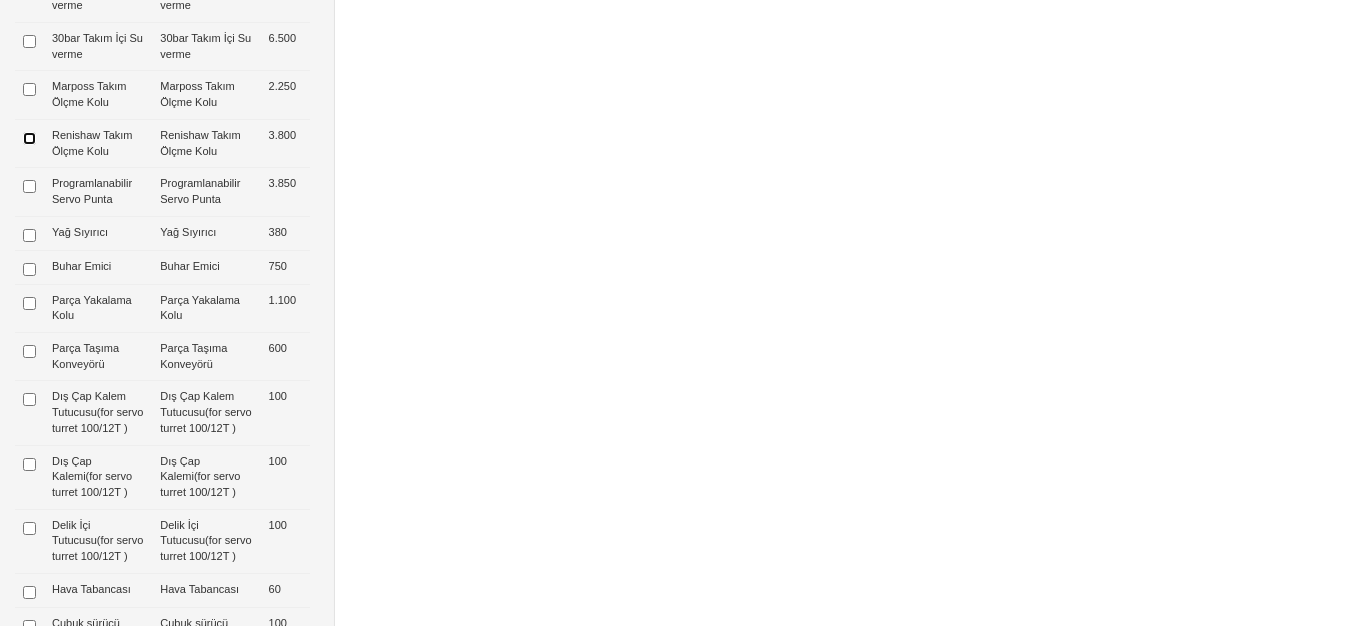 click at bounding box center [29, 138] 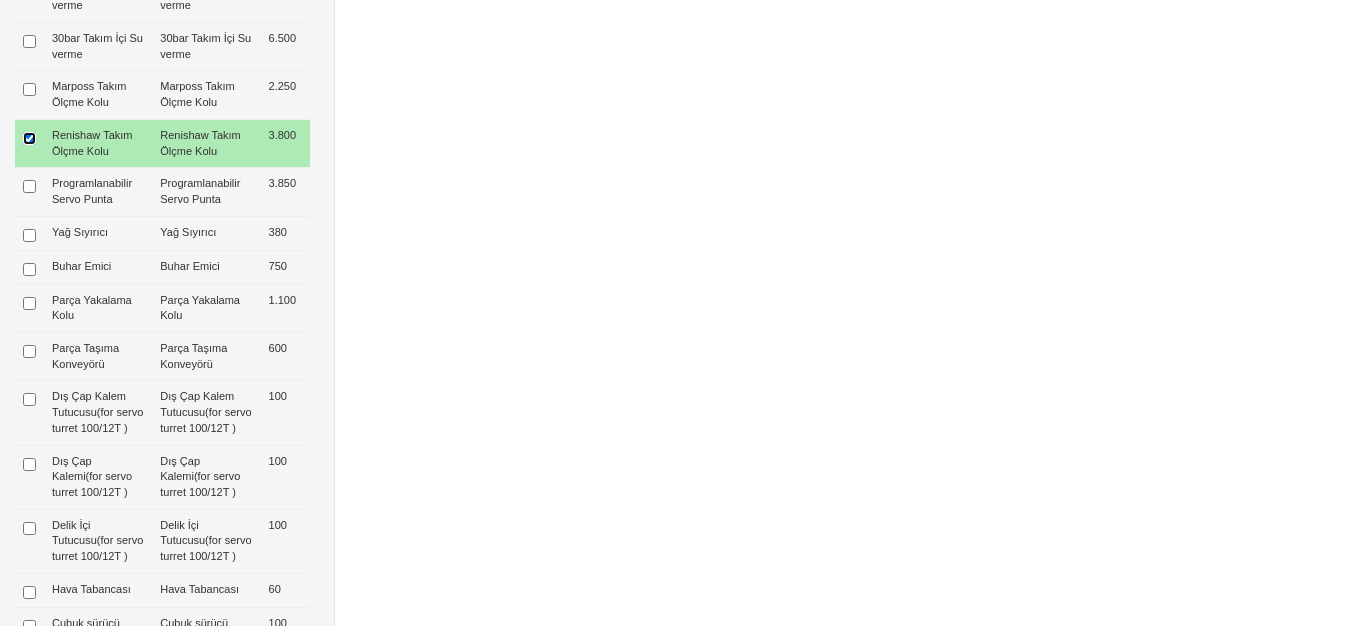 type on "4.400  $" 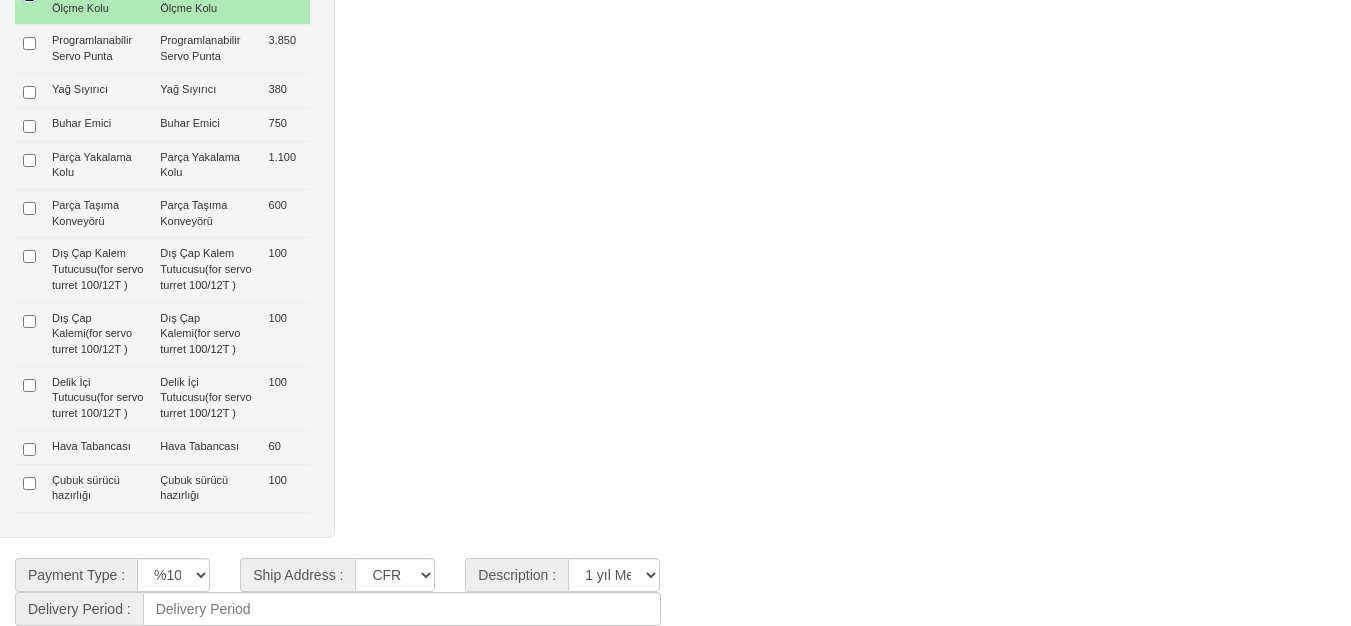 scroll, scrollTop: 1970, scrollLeft: 0, axis: vertical 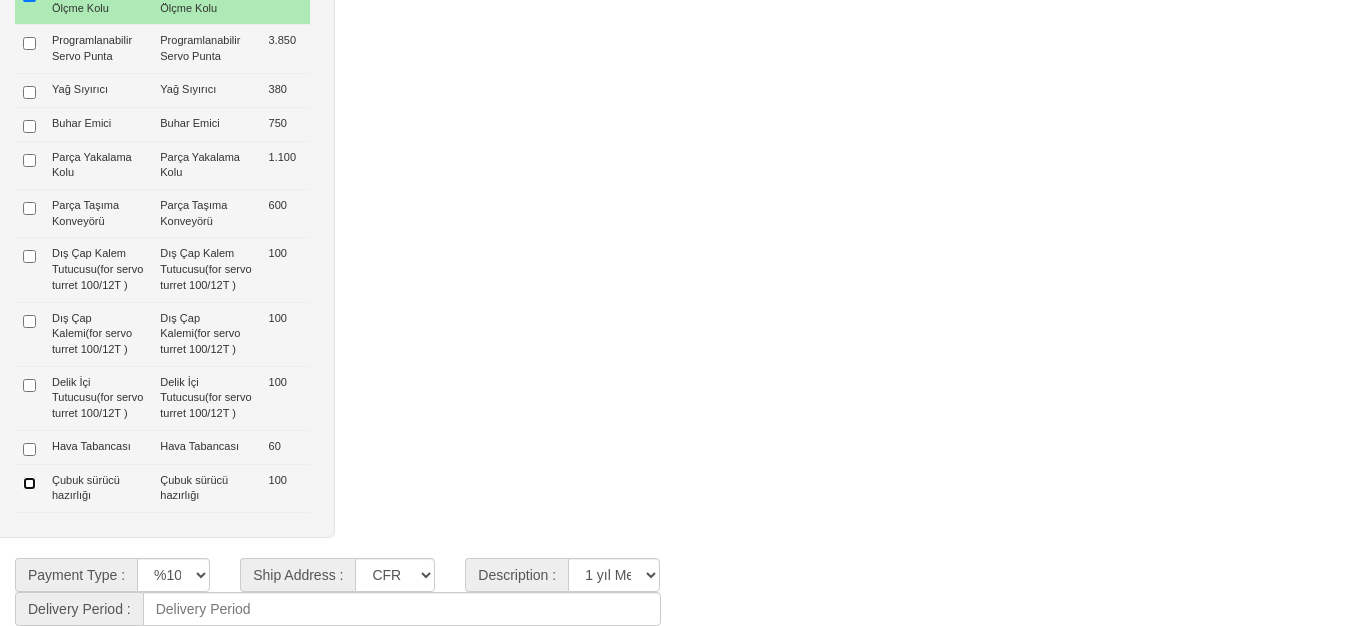 click at bounding box center [29, 483] 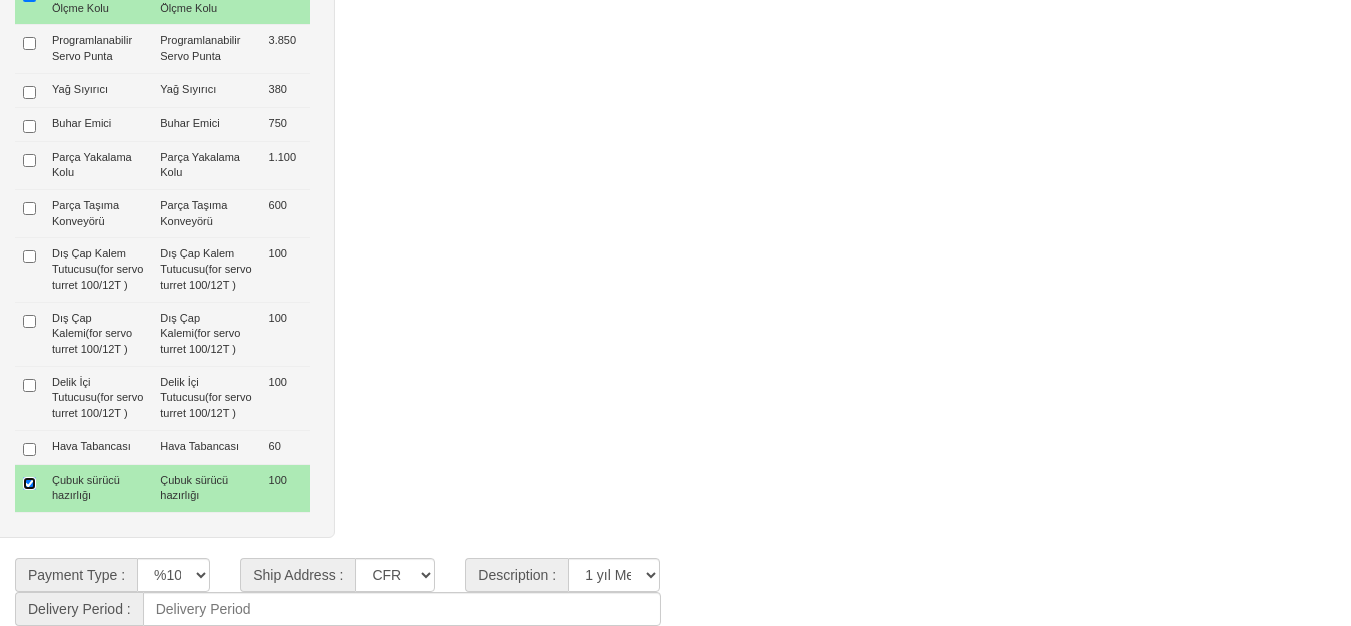 type on "4.500  $" 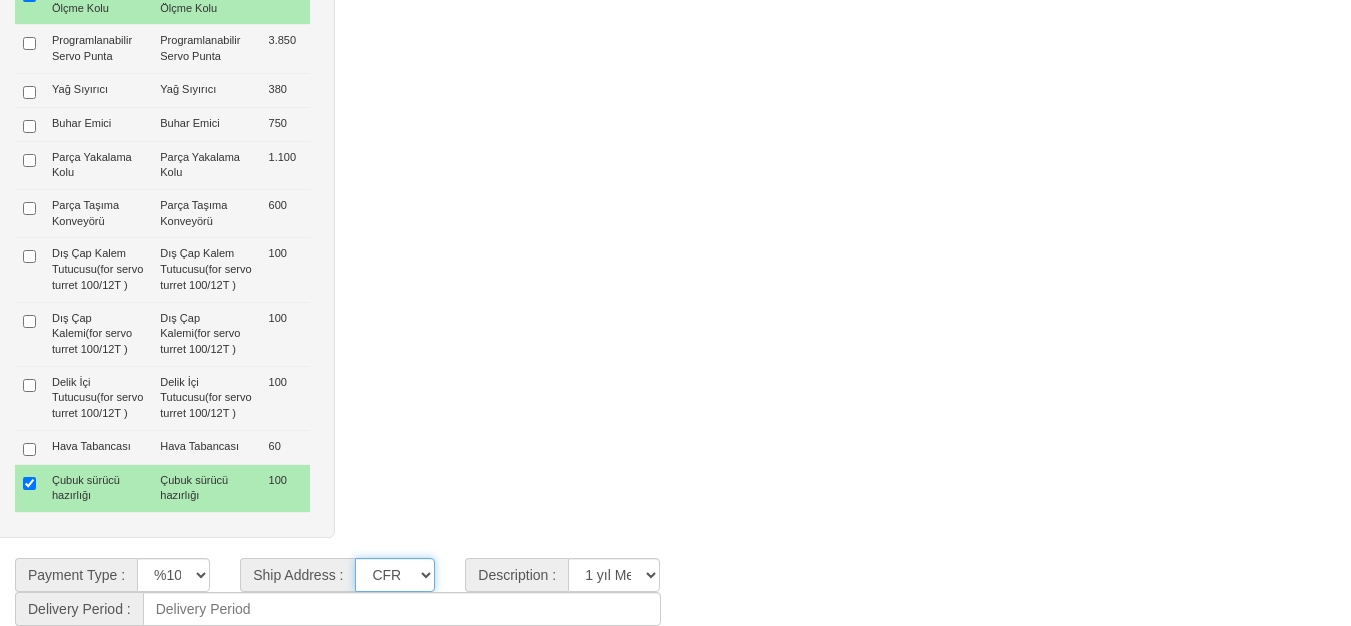 click on "CFR [DEMOGRAPHIC_DATA]
CIF/İZMİT (Gümrük Vergisi , Nakliye ve KDV Dahil Değildir.)
CIF/[GEOGRAPHIC_DATA] (Gümrük Vergisi , Nakliye ve KDV Dahil Değildir.)
CIF/DERİNCE([PERSON_NAME])" at bounding box center (395, 575) 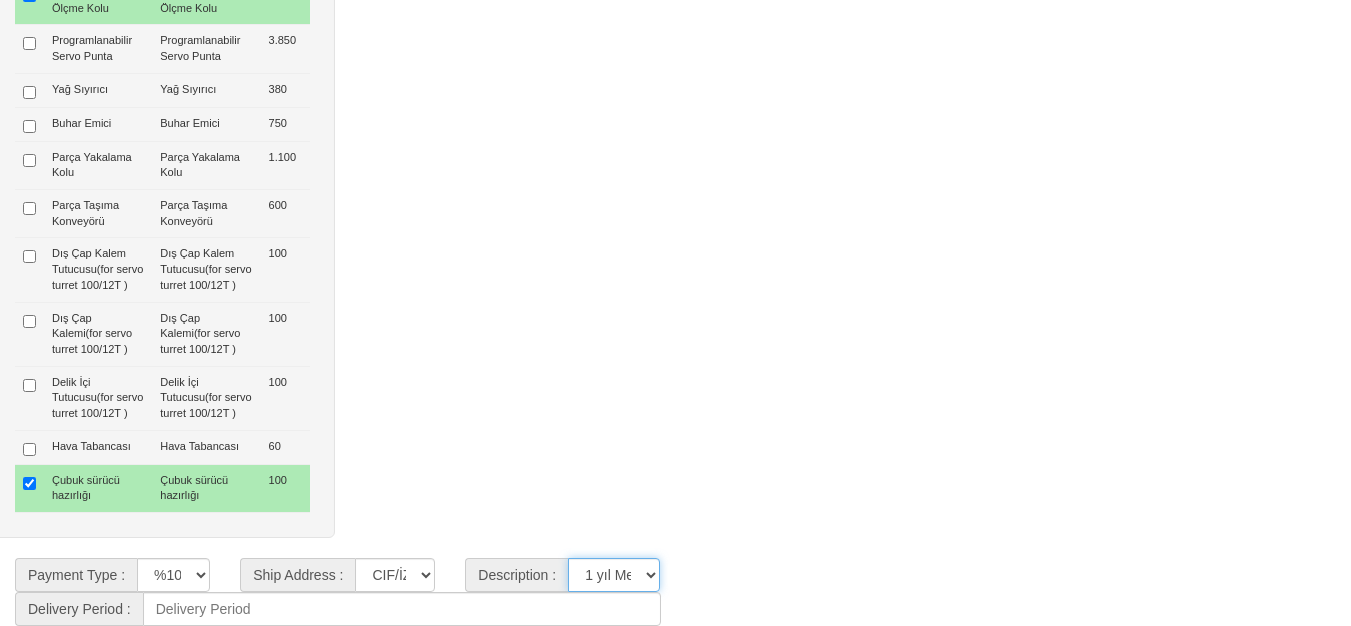 click on "**********" at bounding box center (614, 575) 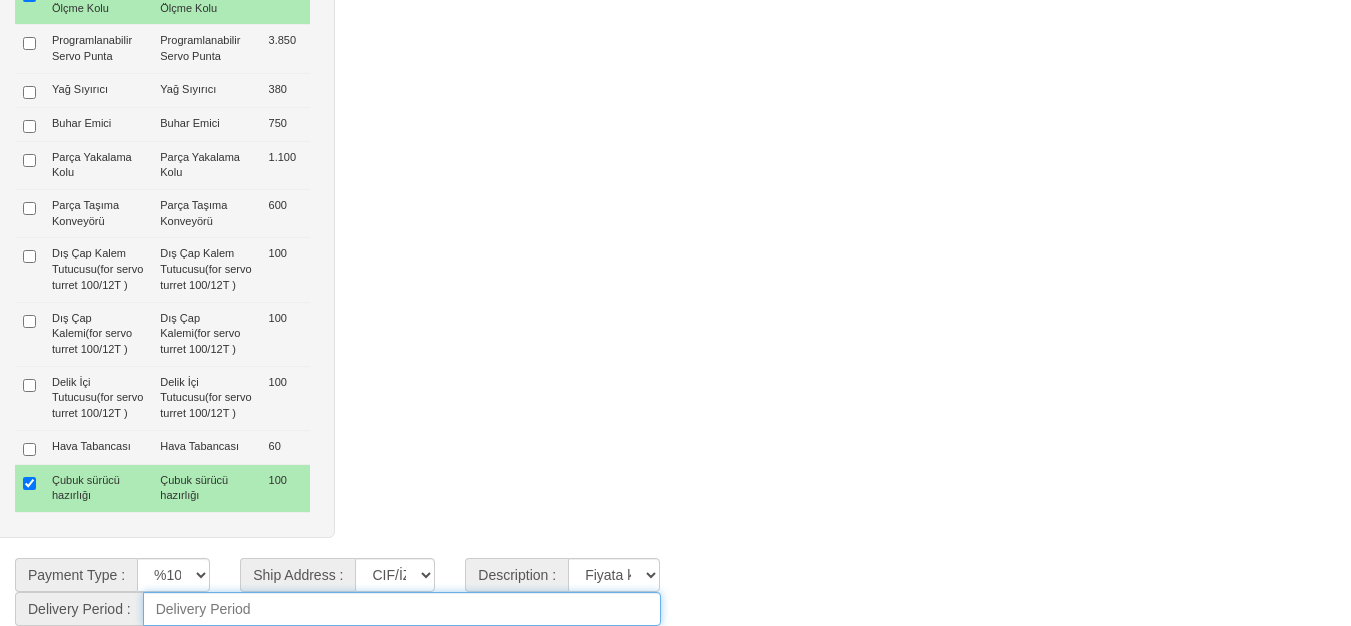 click at bounding box center (402, 609) 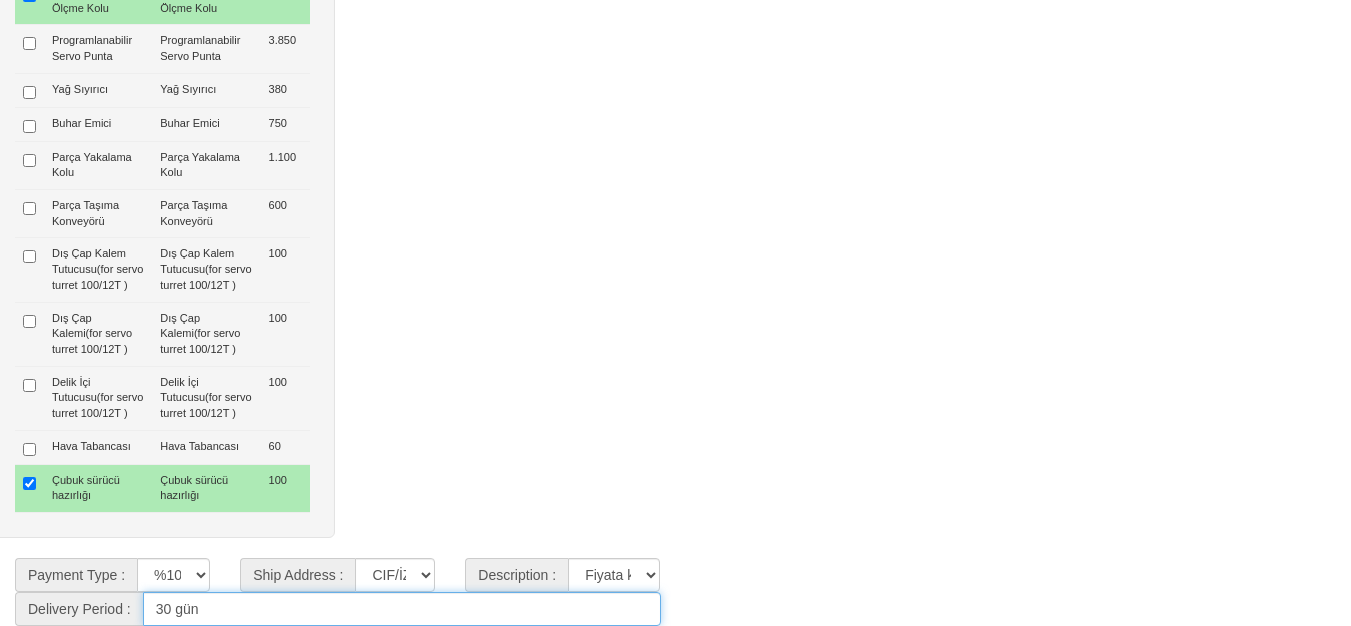 type on "30 Gün" 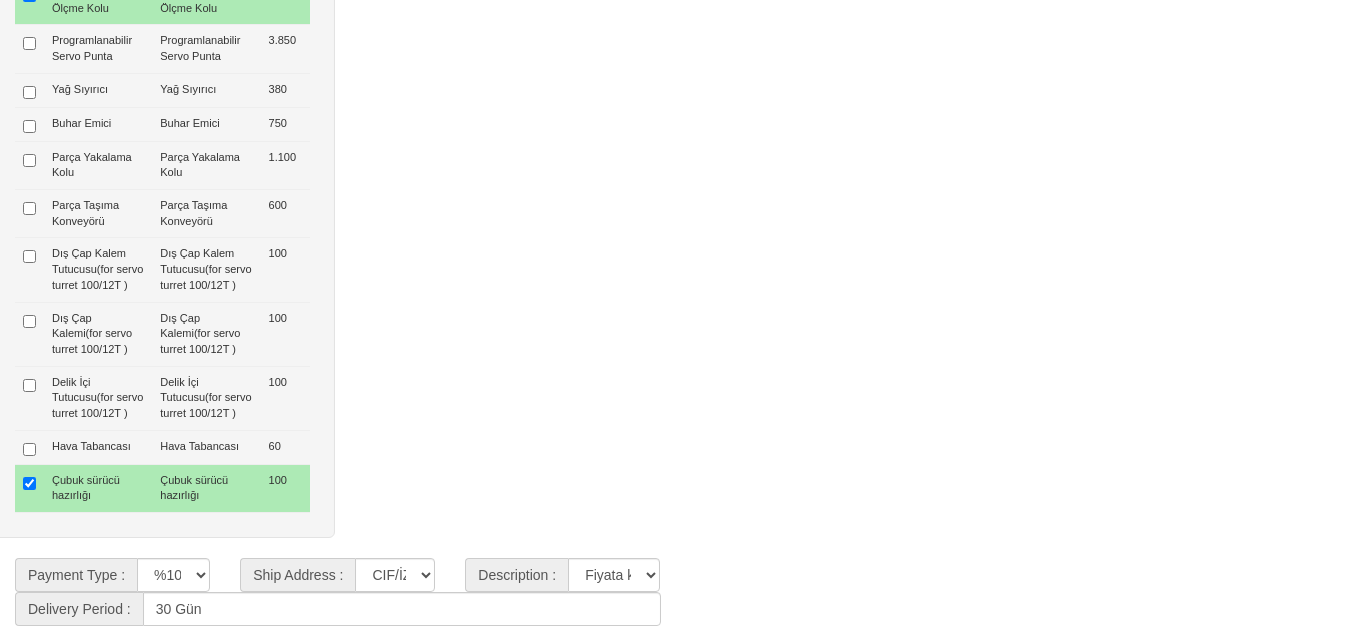 click on "Options
Option Code
Option Name
List Price
8'' Hidrolik Ayna 8'' Hidrolik Ayna -50  GSK988TA Kontrol Sistemi GSK988TA Kontrol Sistemi -4.000  Fanuc Oi-Tf Plus(5)- 15/18,5 kW Spindle Fanuc Oi-Tf Plus(5)- 15/18,5 kW Spindle 1.200  Fanuc Oi-Tf Plus(5)- 22 kW Spindle Fanuc Oi-Tf Plus(5)- 22 kW Spindle 1.800  Syntec 22TB Kontrol- 11/15 kW Spindle Syntec 22TB Kontrol- 11/15 kW Spindle -3.500  Syntec 22TB Kontrol- 15/18,5 kW Spindle Syntec 22TB Kontrol- 15/18,5 kW Spindle -3.250  Syntec 22TB Kontrol- 22 kW Spindle Syntec 22TB Kontrol- 22 kW Spindle -3.500  One Tow One Gantry Robot One Tow One Gantry Robot 14.000  LNS KT20 Çubuk Sürücü (dia.from 5-20mm,3m length) LNS KT20 Çubuk Sürücü (dia.from 5-20mm,3m length) 3.600  LNS DH65 Çubuk Sürücü (dia.from 5-65mm,1.5m length) LNS DH65 Çubuk Sürücü (dia.from 5-65mm,1.5m length)" at bounding box center [675, -238] 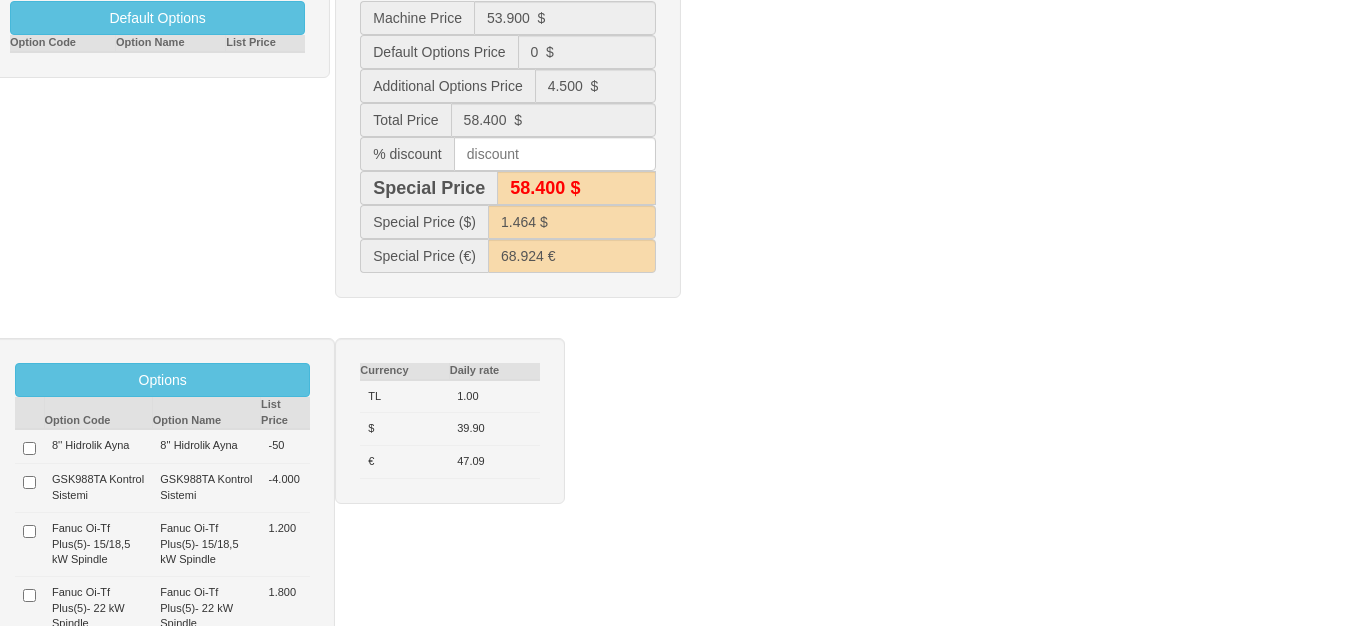 scroll, scrollTop: 470, scrollLeft: 0, axis: vertical 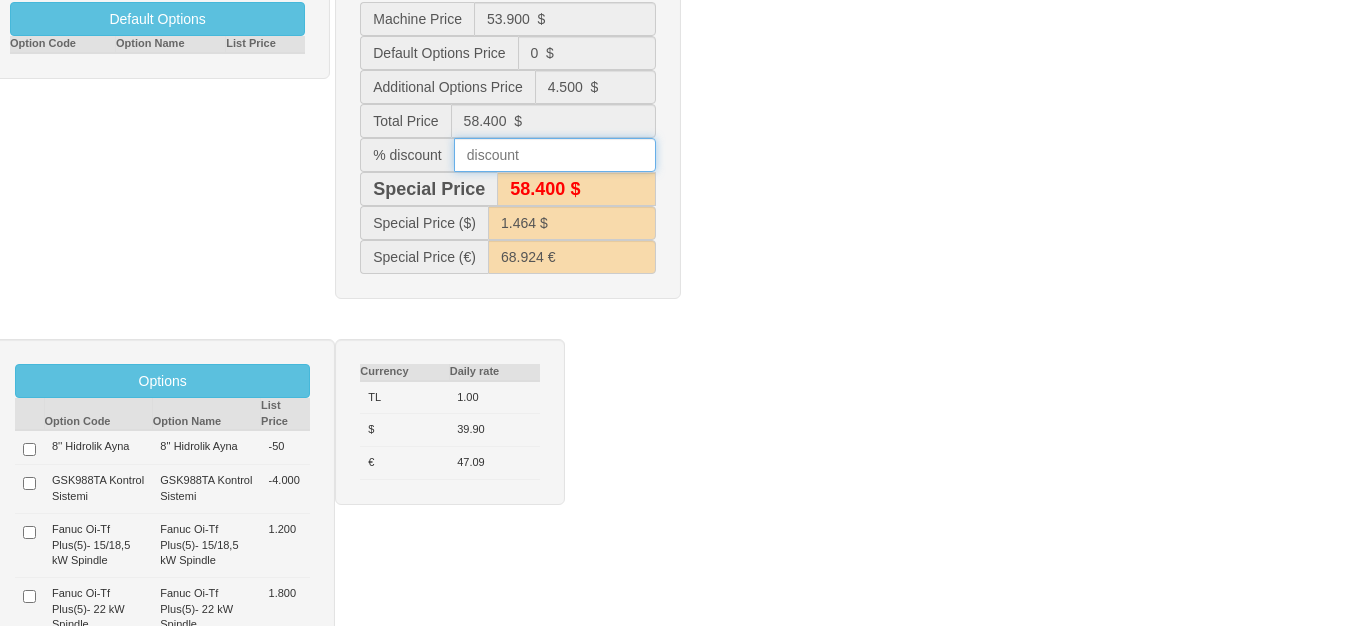 click at bounding box center (555, 155) 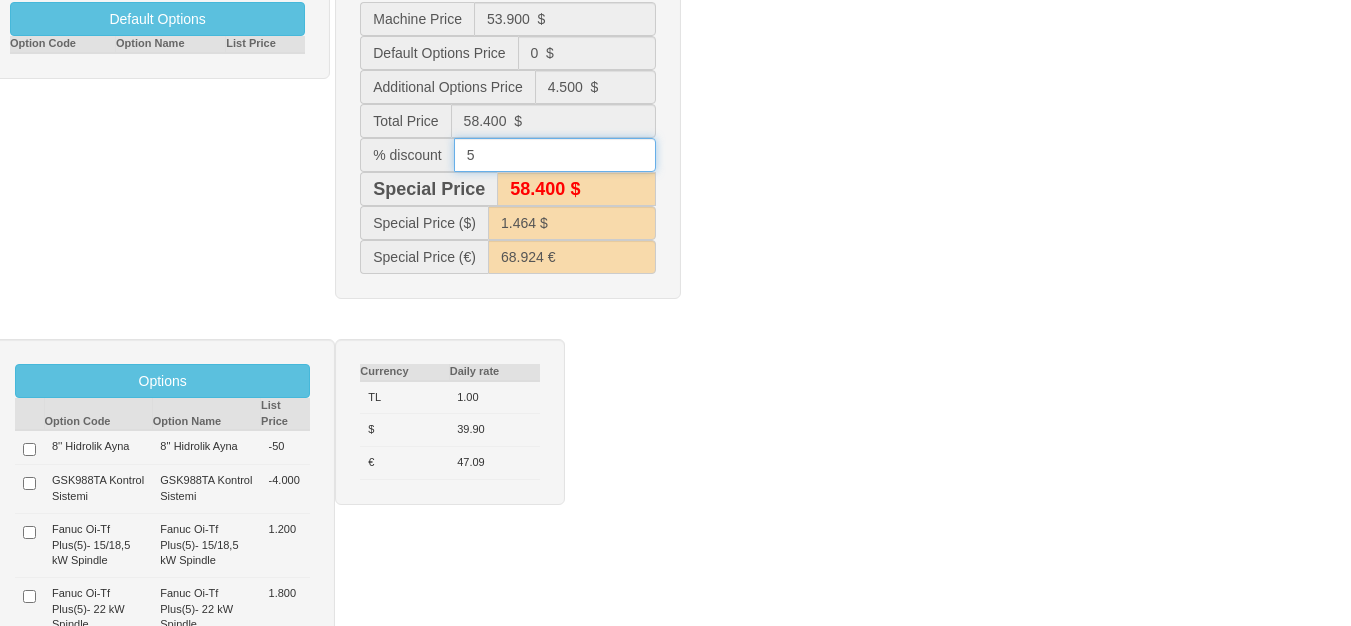 type on "55.500 $" 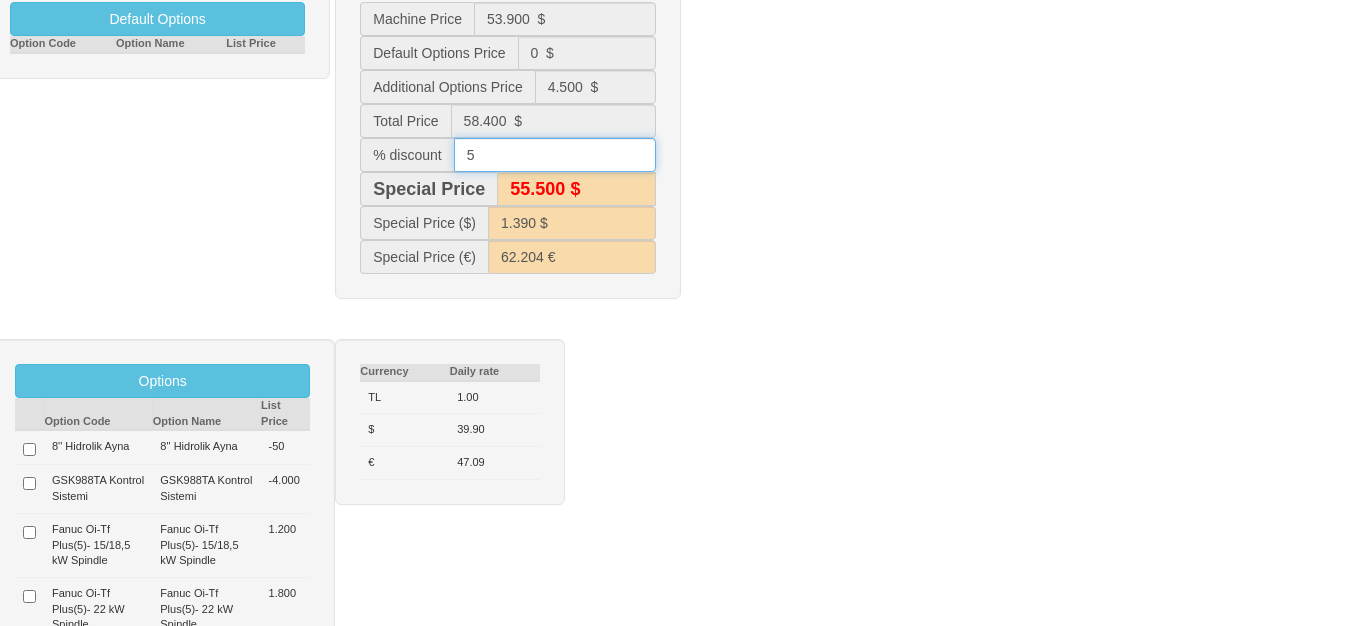 type 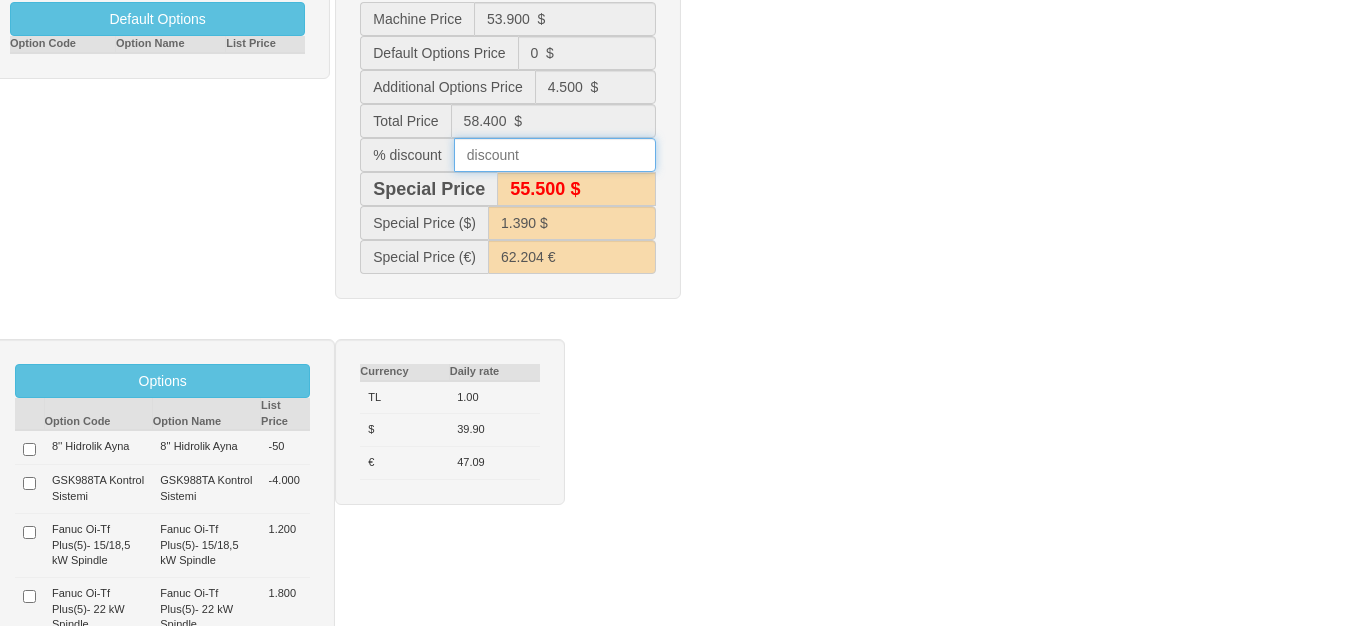 type on "58.400 $" 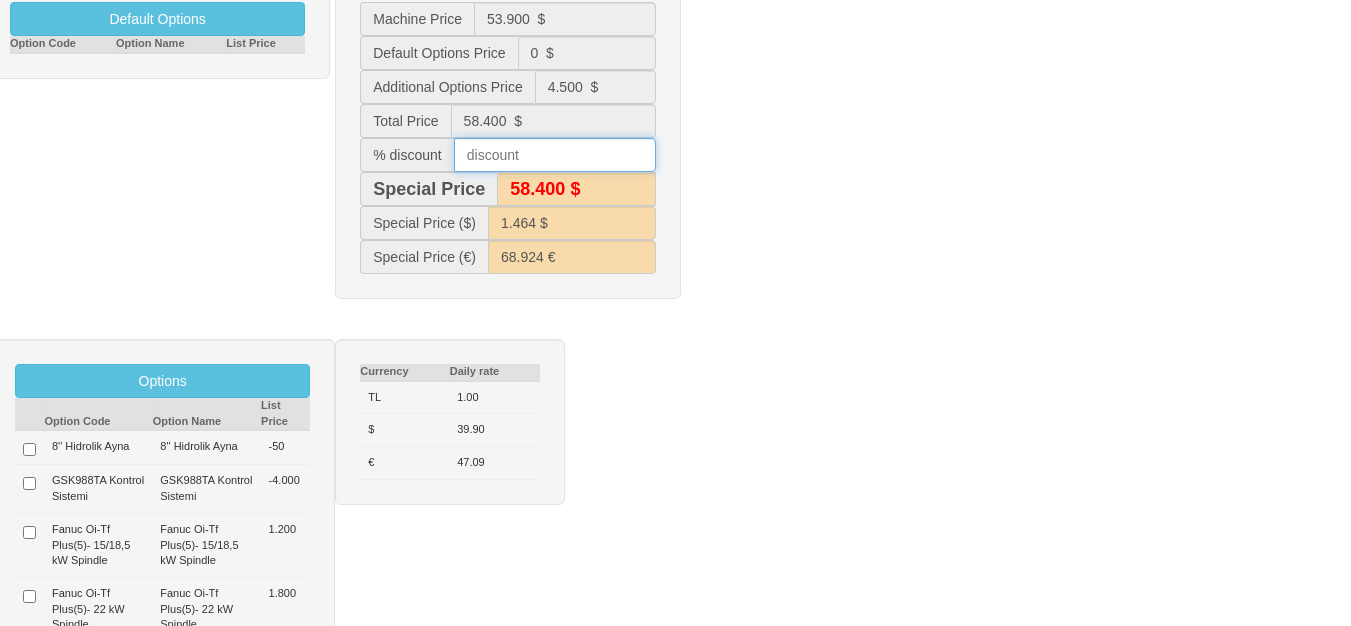 type on "3" 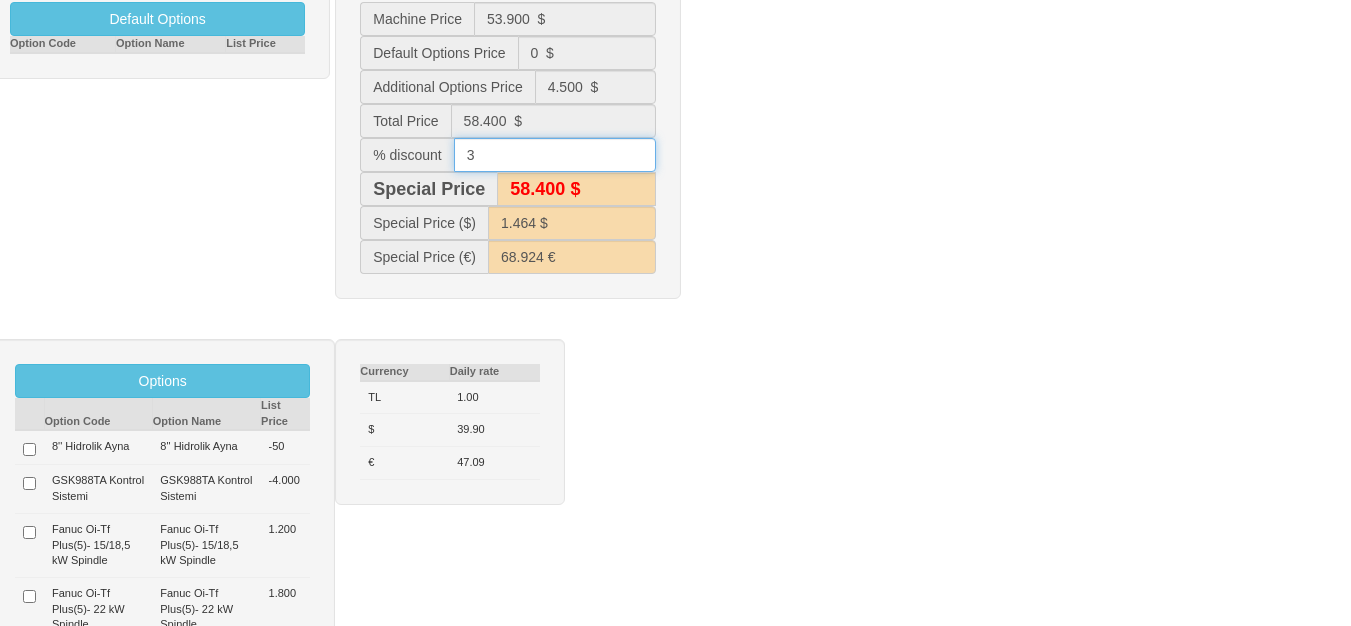 type on "56.600 $" 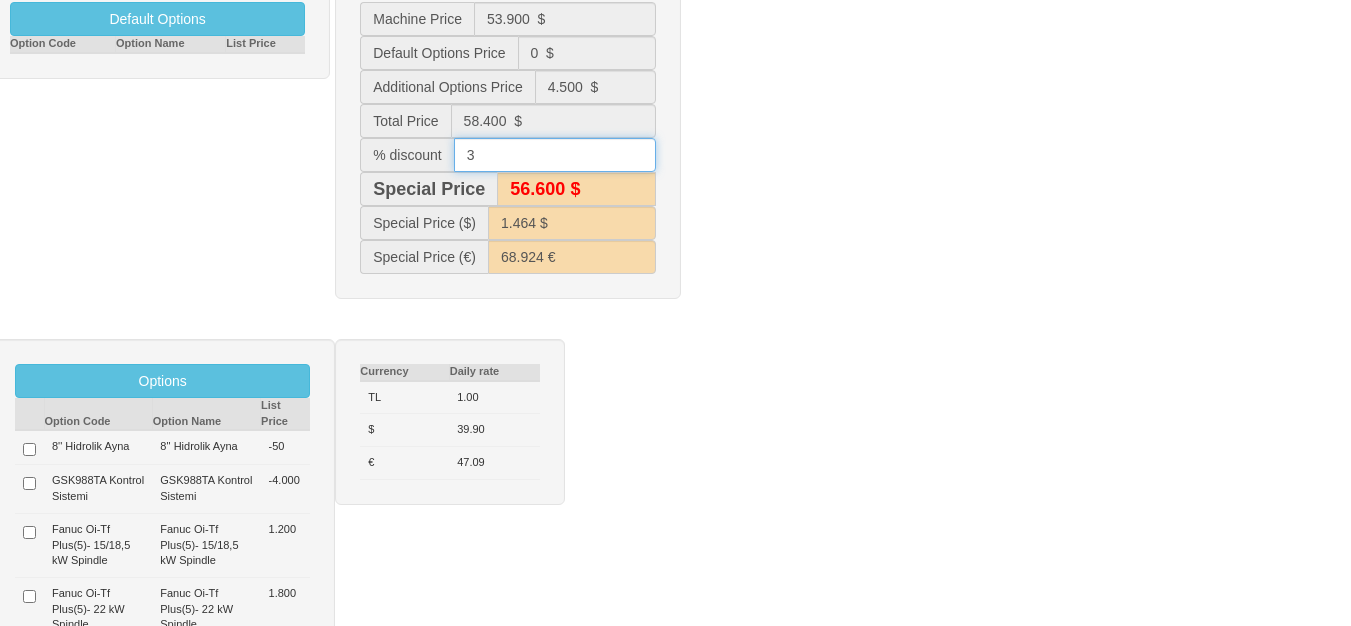 type on "1.420 $" 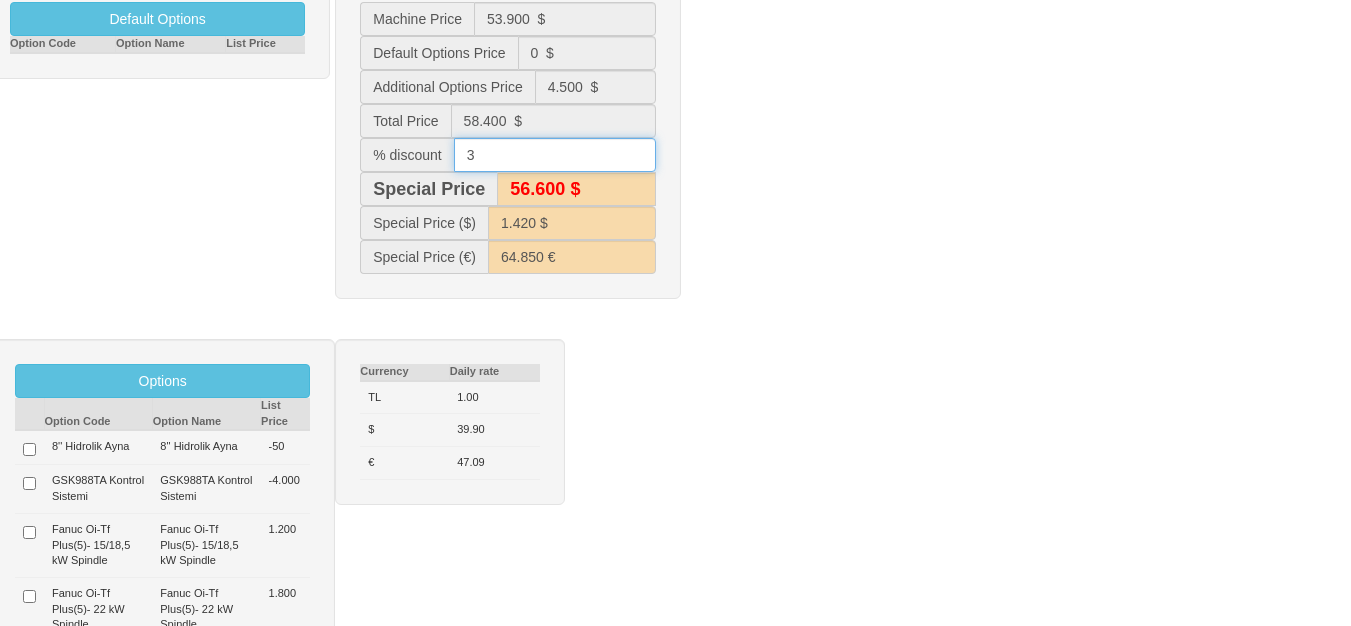 type 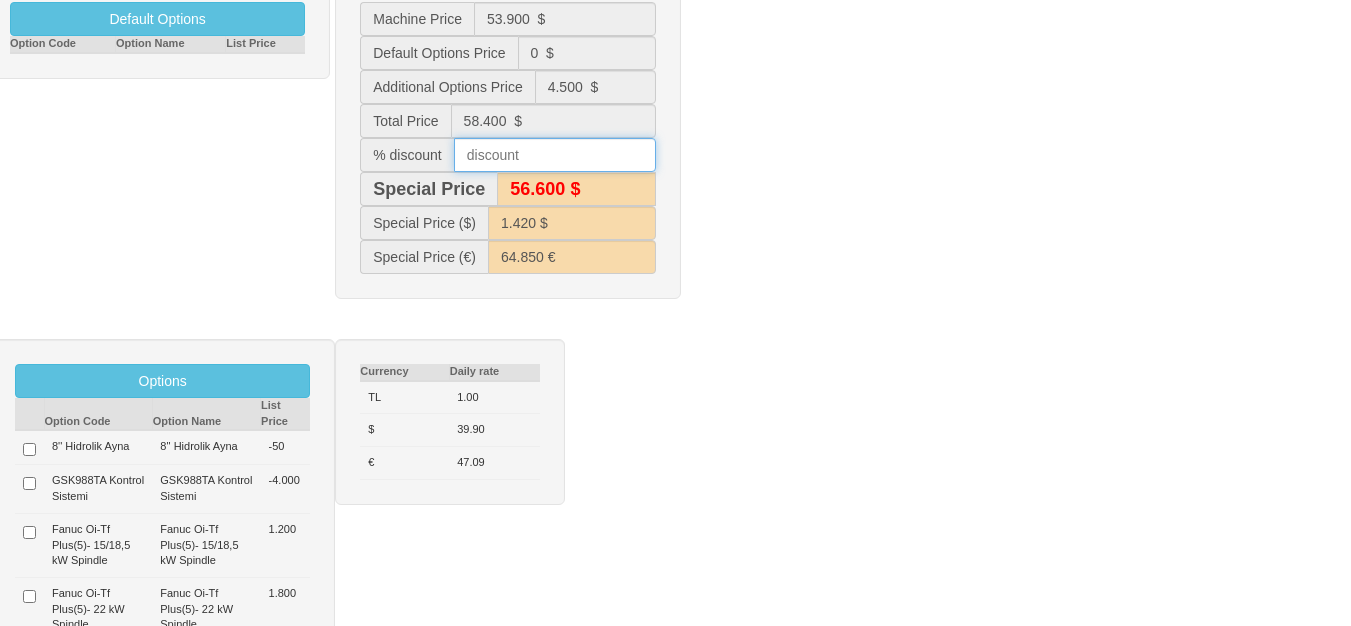 type on "58.400 $" 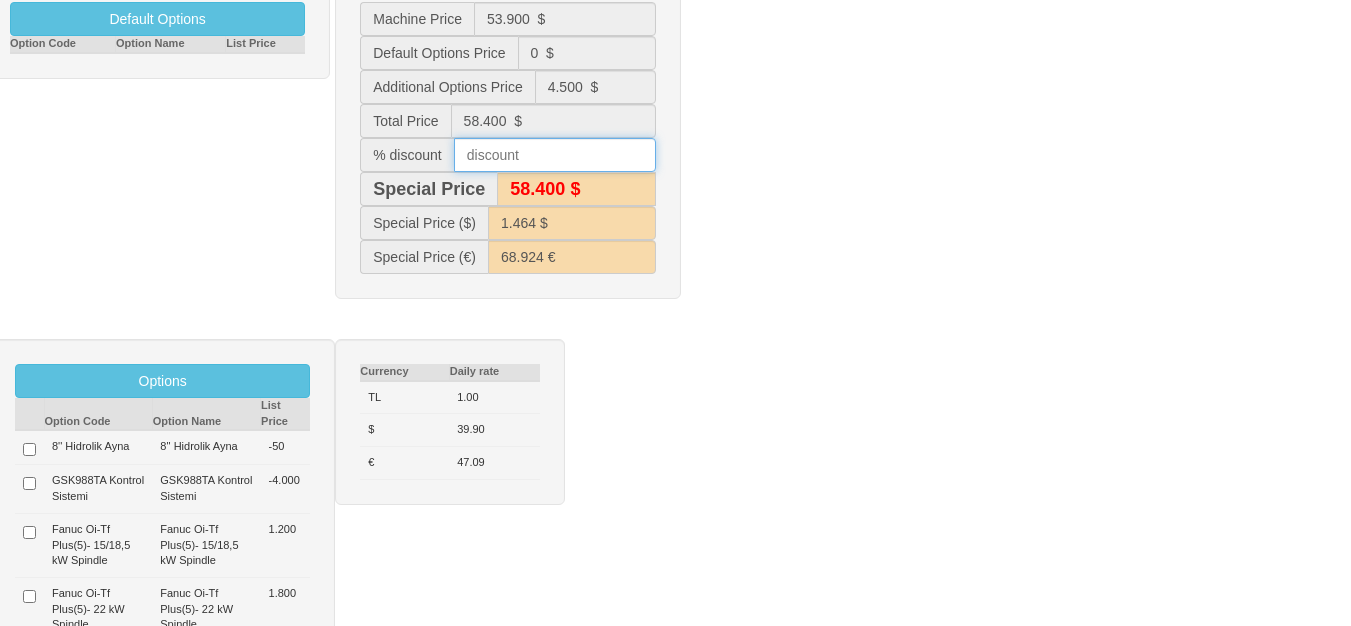type on "7" 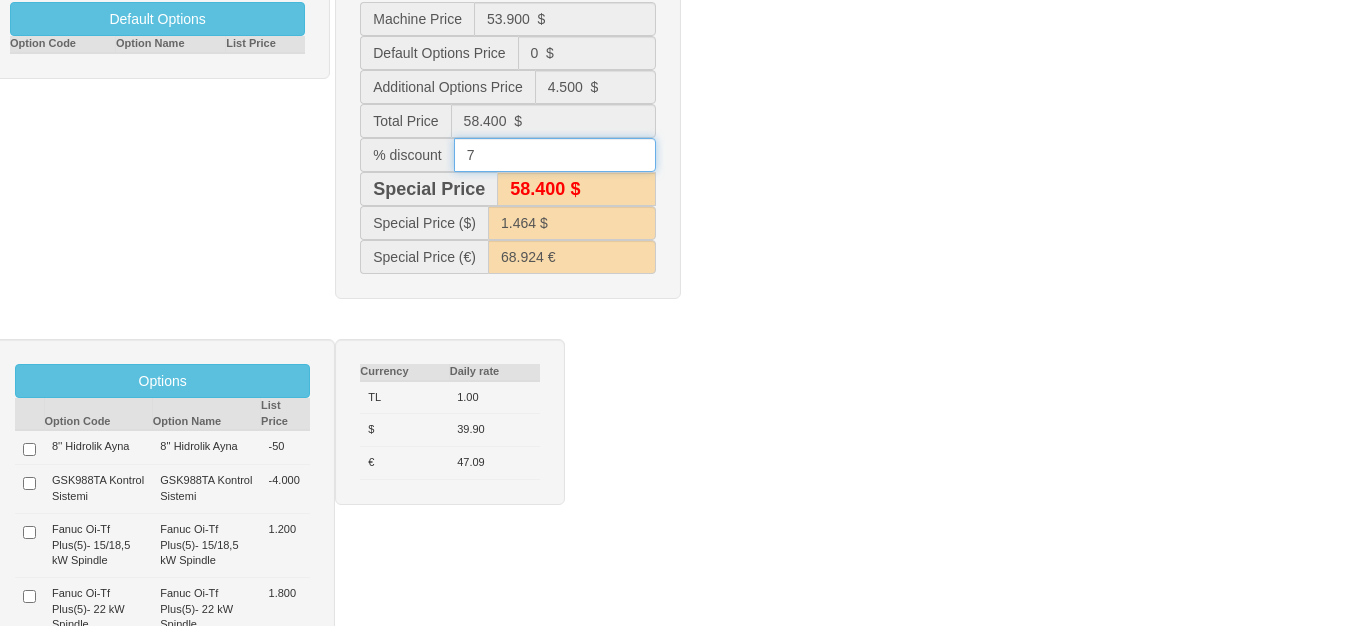 type on "54.300 $" 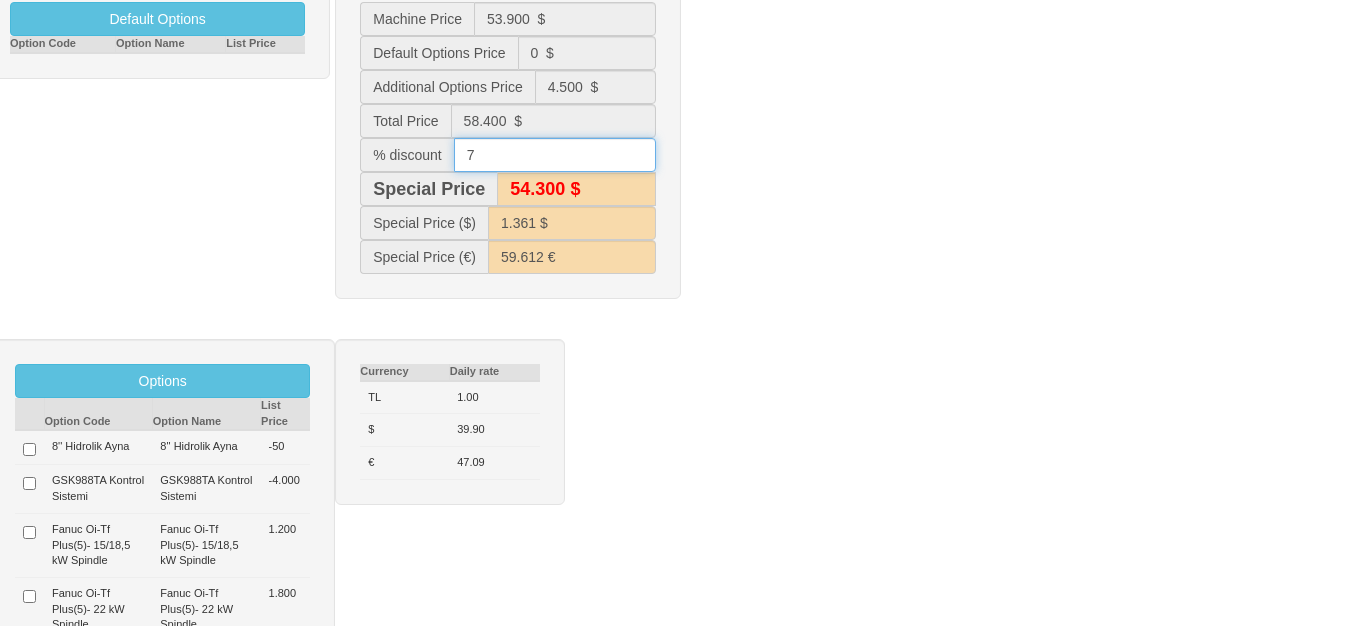 type 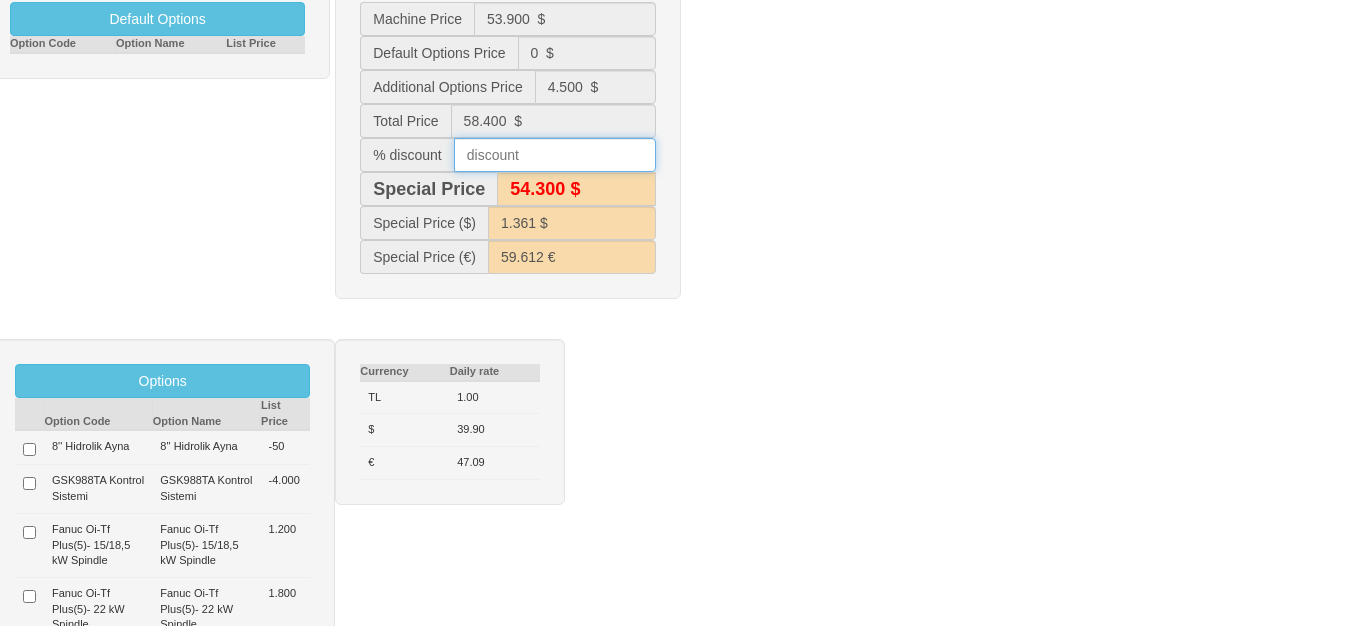 type on "58.400 $" 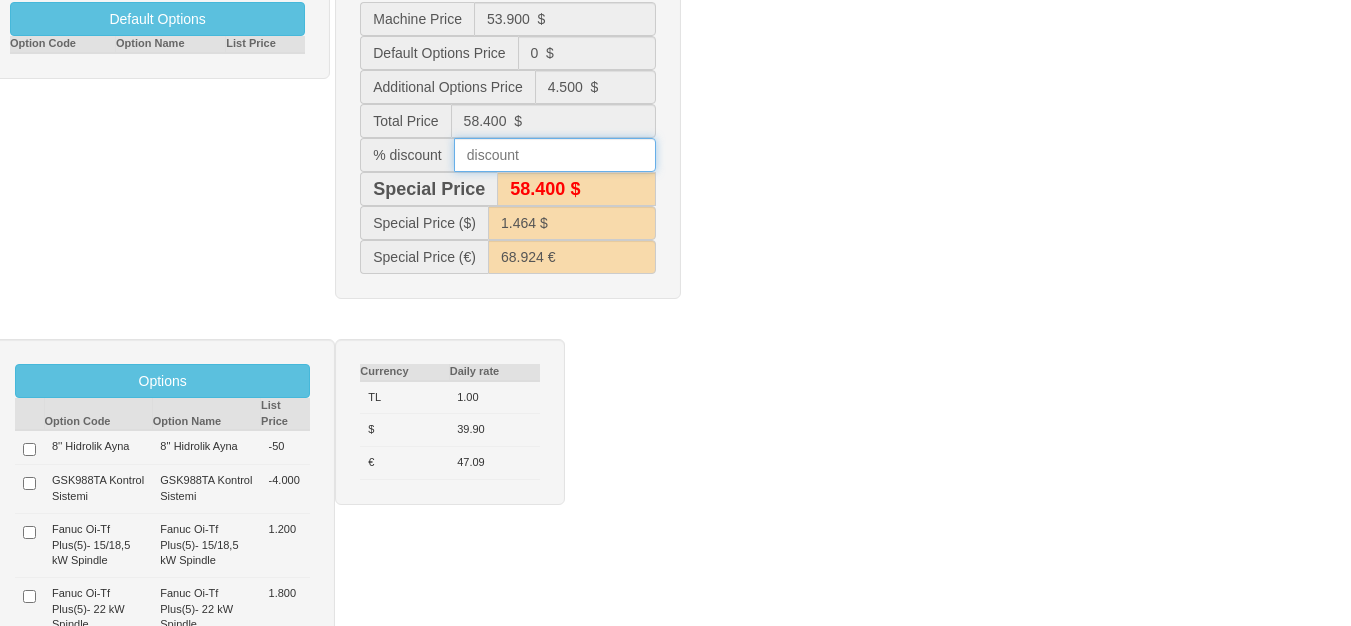 type on "5" 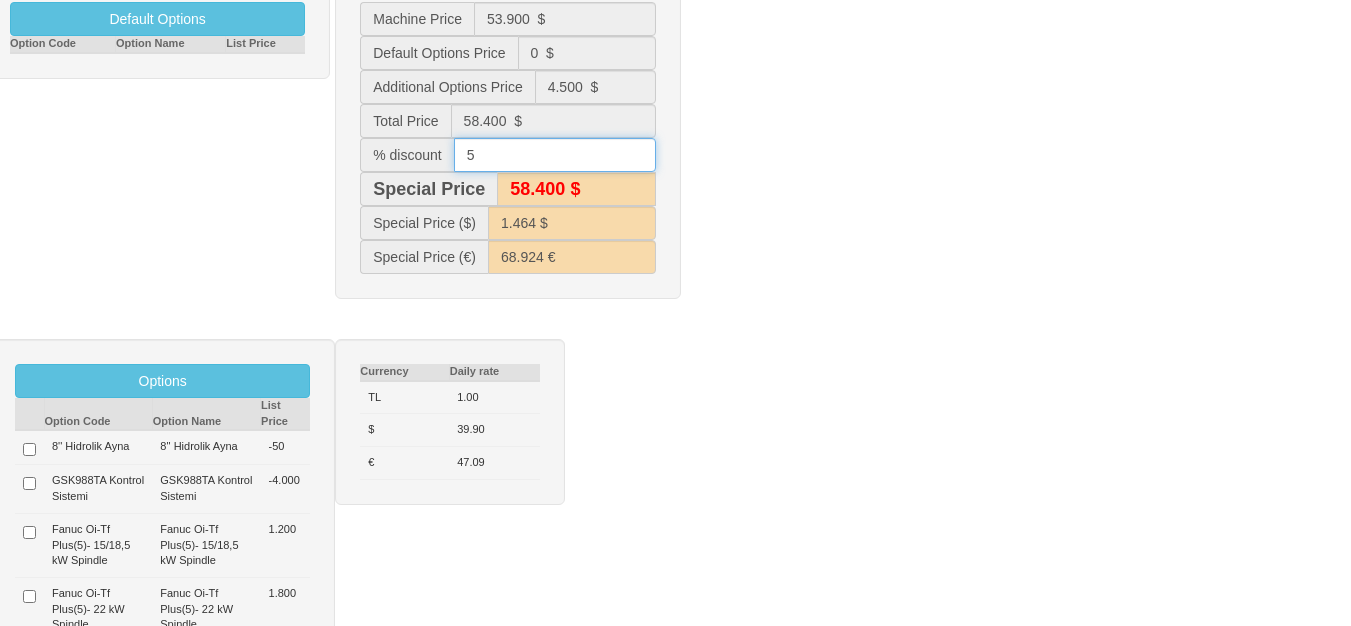 type on "55.500 $" 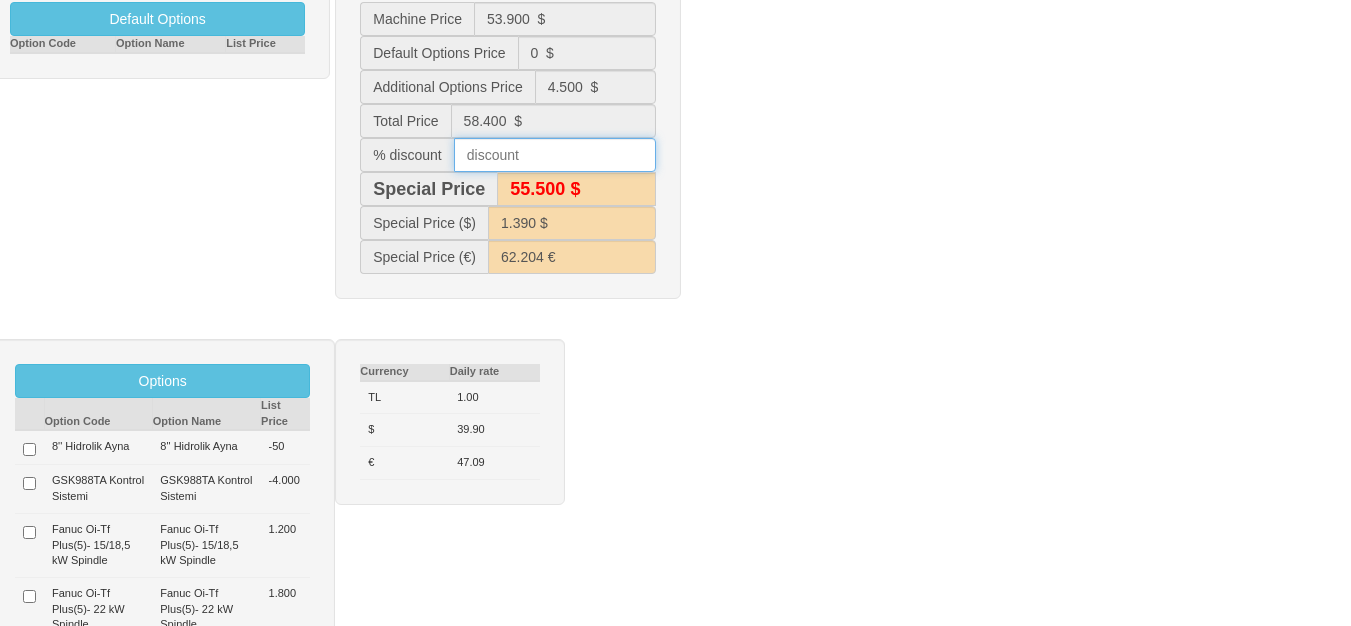 type on "2" 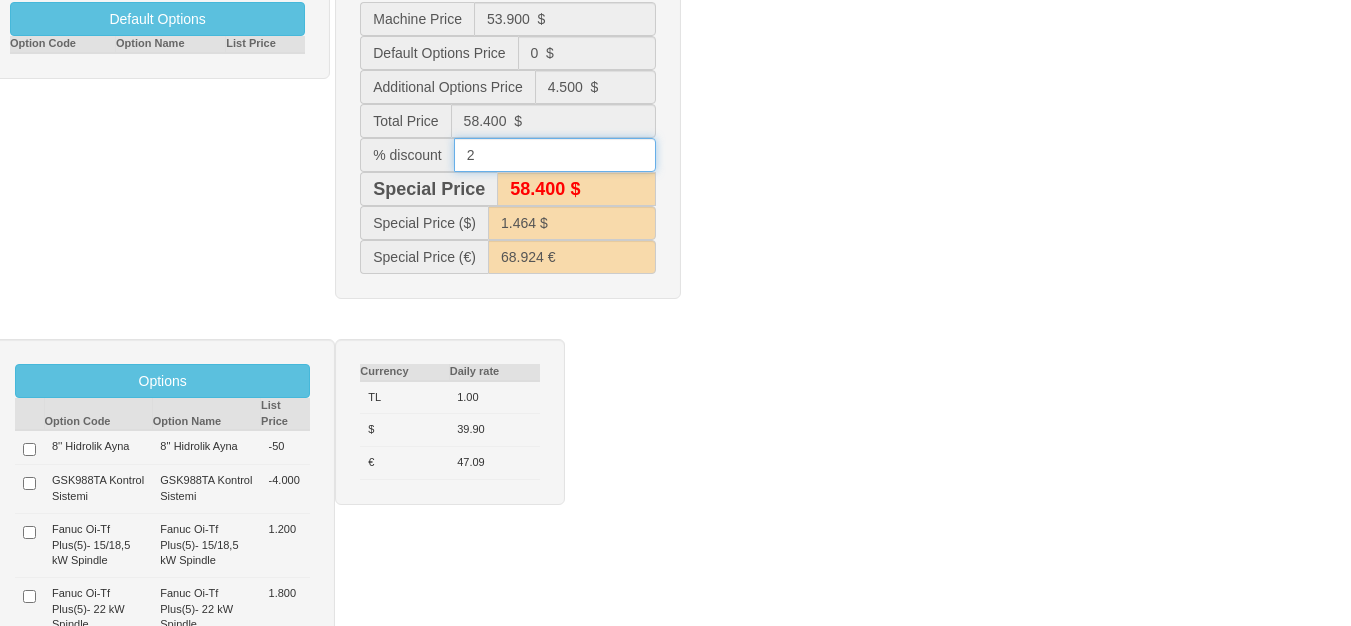 type on "57.200 $" 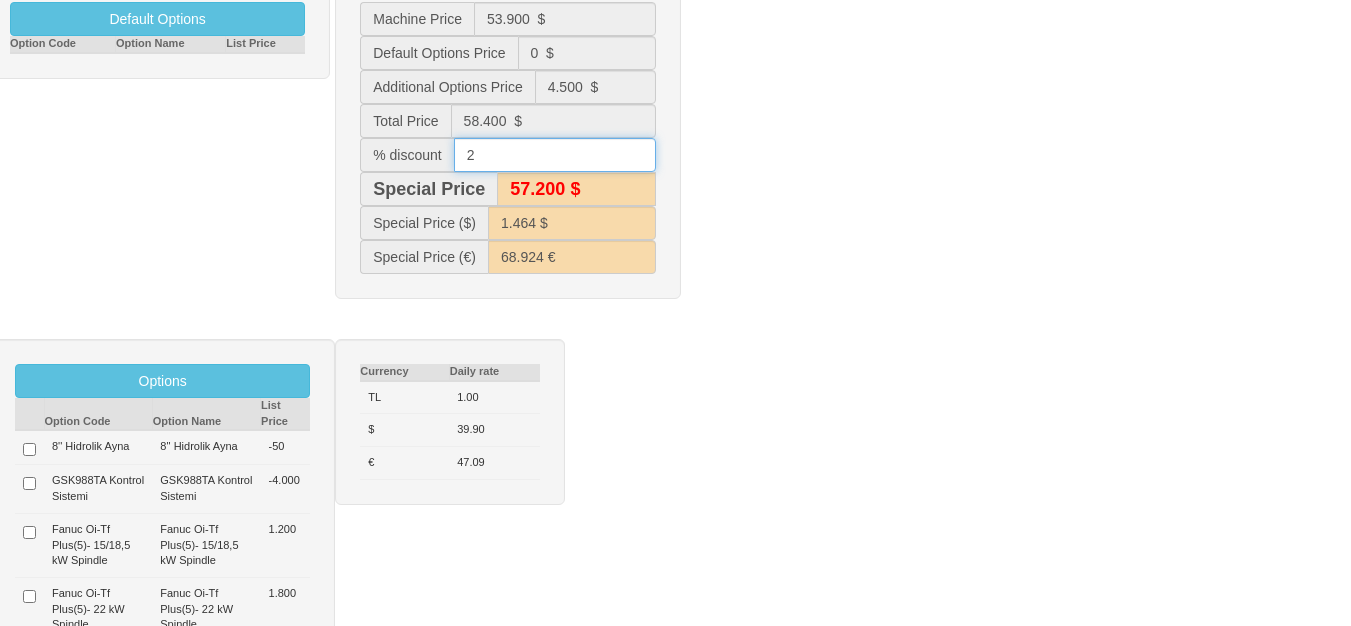 type on "1.434 $" 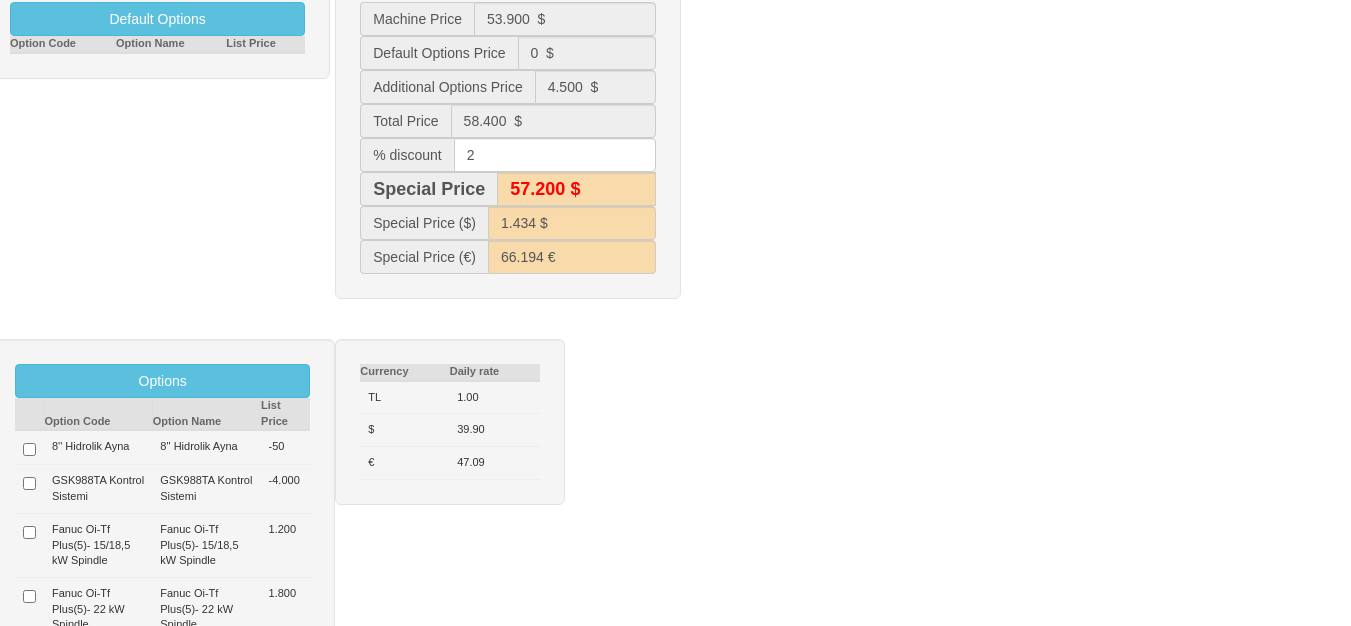 click on "Default Options
Option Code
Option Name
List Price
Machine Price
53.900  $
Default Options Price
0  $
Additional Options Price
4.500  $
Total Price
58.400  $
% discount
2
Special Price
57.200 $
Special Price ($)  1.434 $" at bounding box center [675, 148] 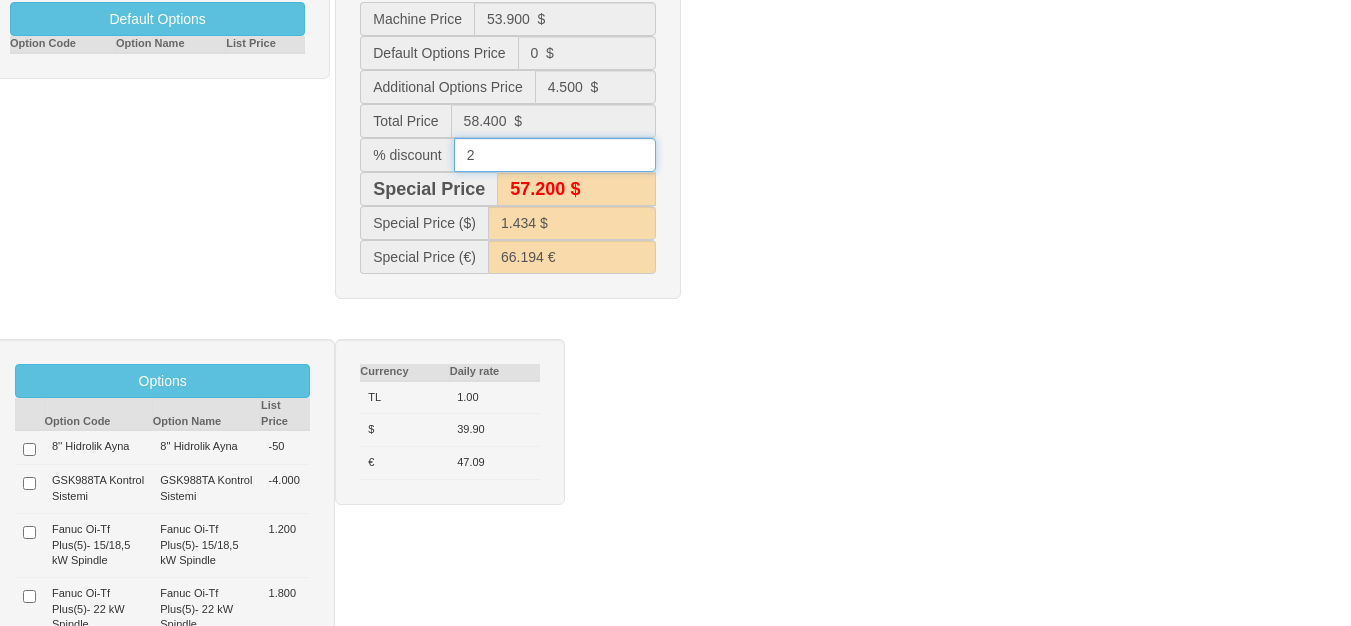 drag, startPoint x: 458, startPoint y: 152, endPoint x: 440, endPoint y: 153, distance: 18.027756 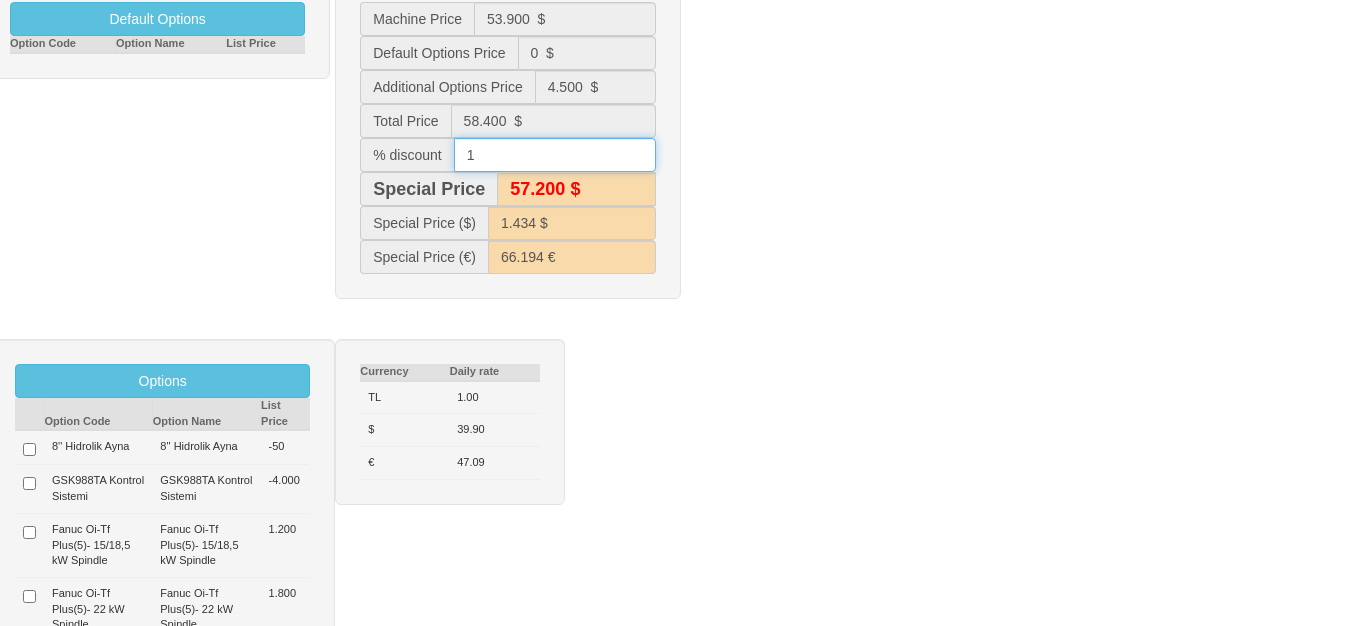 type on "57.800 $" 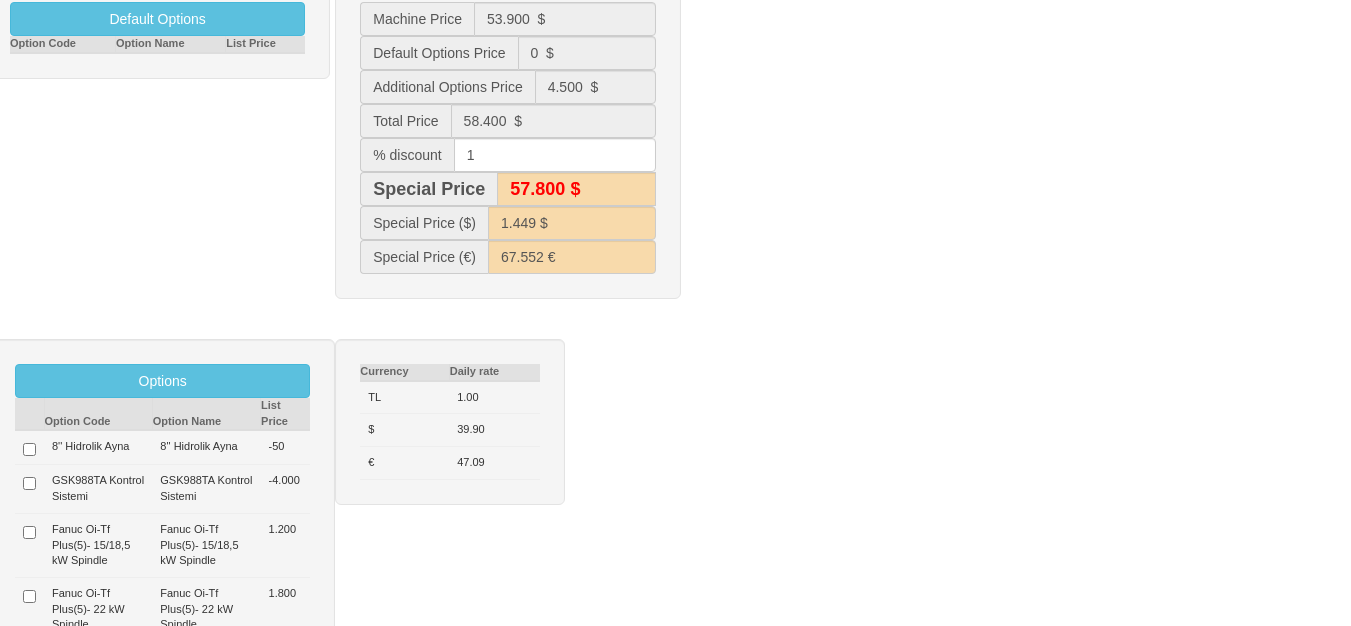 click on "Default Options
Option Code
Option Name
List Price
Machine Price
53.900  $
Default Options Price
0  $
Additional Options Price
4.500  $
Total Price
58.400  $
% discount
1
Special Price
57.800 $
Special Price ($)  1.449 $" at bounding box center (675, 148) 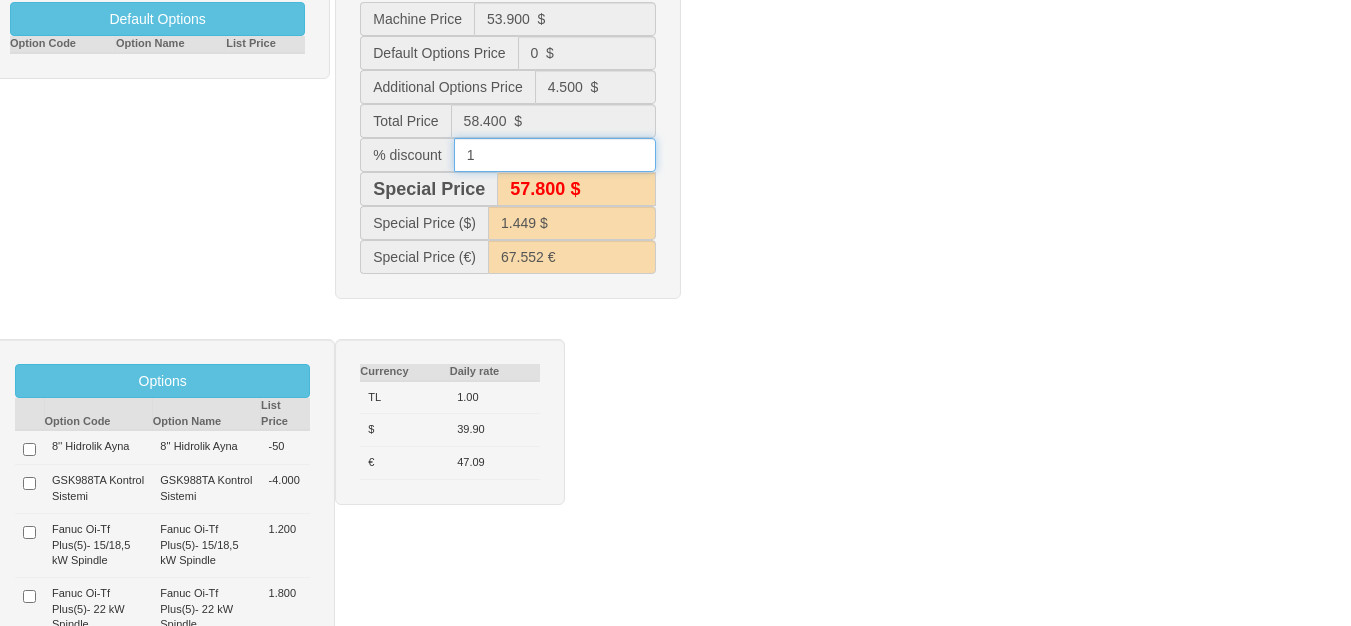 drag, startPoint x: 478, startPoint y: 156, endPoint x: 434, endPoint y: 156, distance: 44 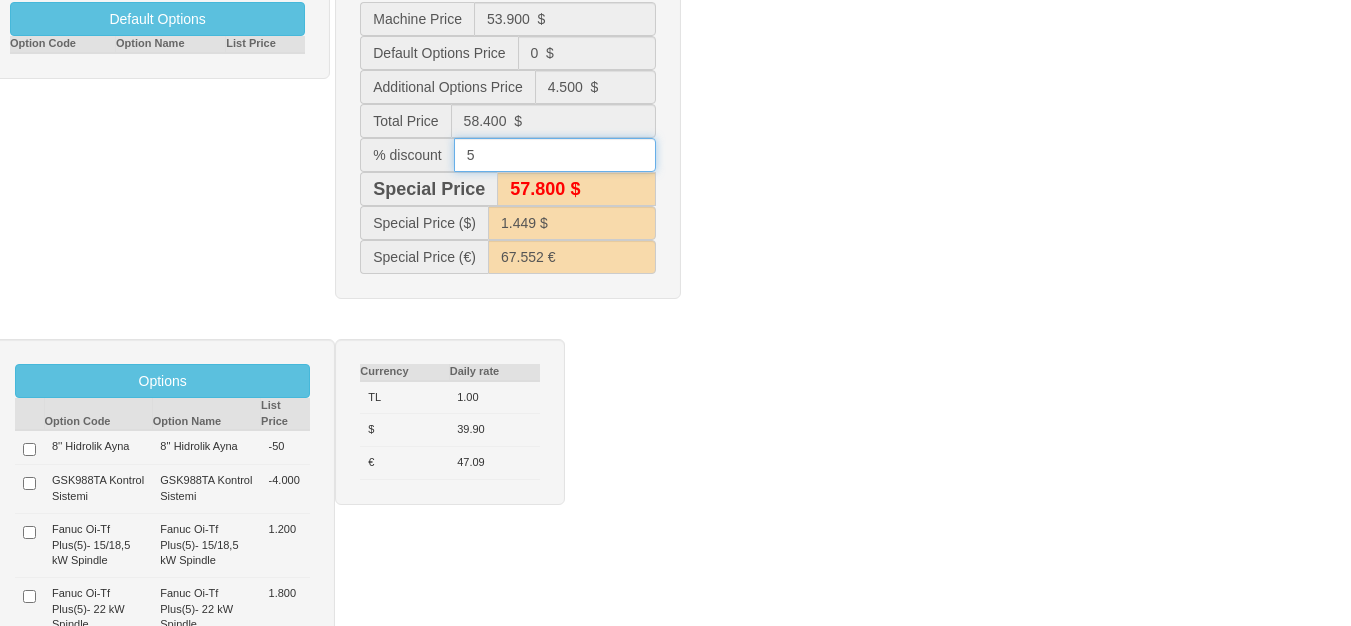 type on "55.500 $" 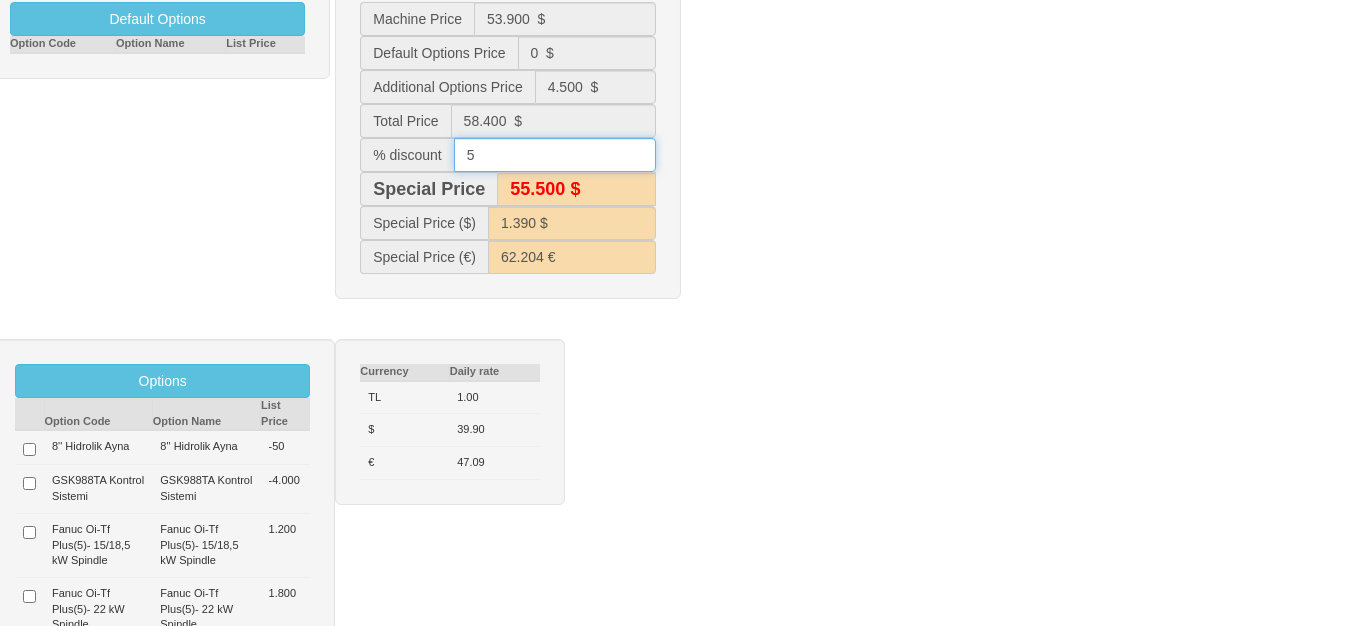 type on "5" 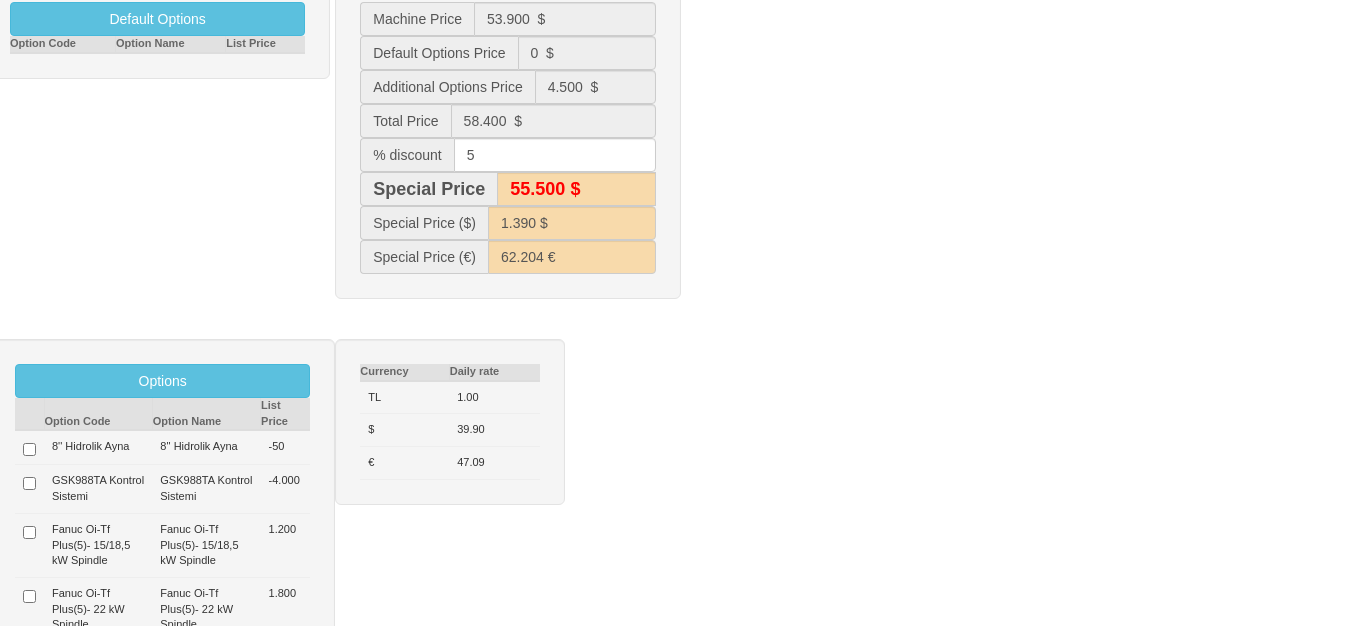 click on "Default Options
Option Code
Option Name
List Price
Machine Price
53.900  $
Default Options Price
0  $
Additional Options Price
4.500  $
Total Price
58.400  $
% discount
5
Special Price
55.500 $
Special Price ($)  1.390 $" at bounding box center (675, 148) 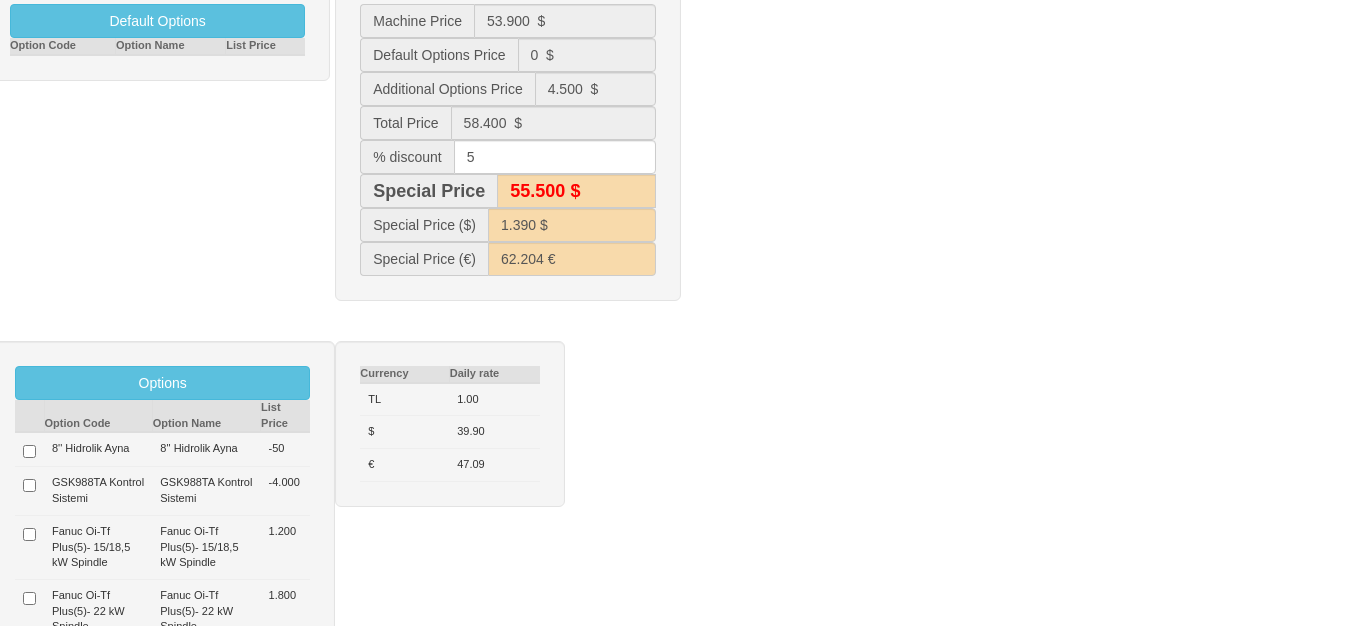 scroll, scrollTop: 70, scrollLeft: 0, axis: vertical 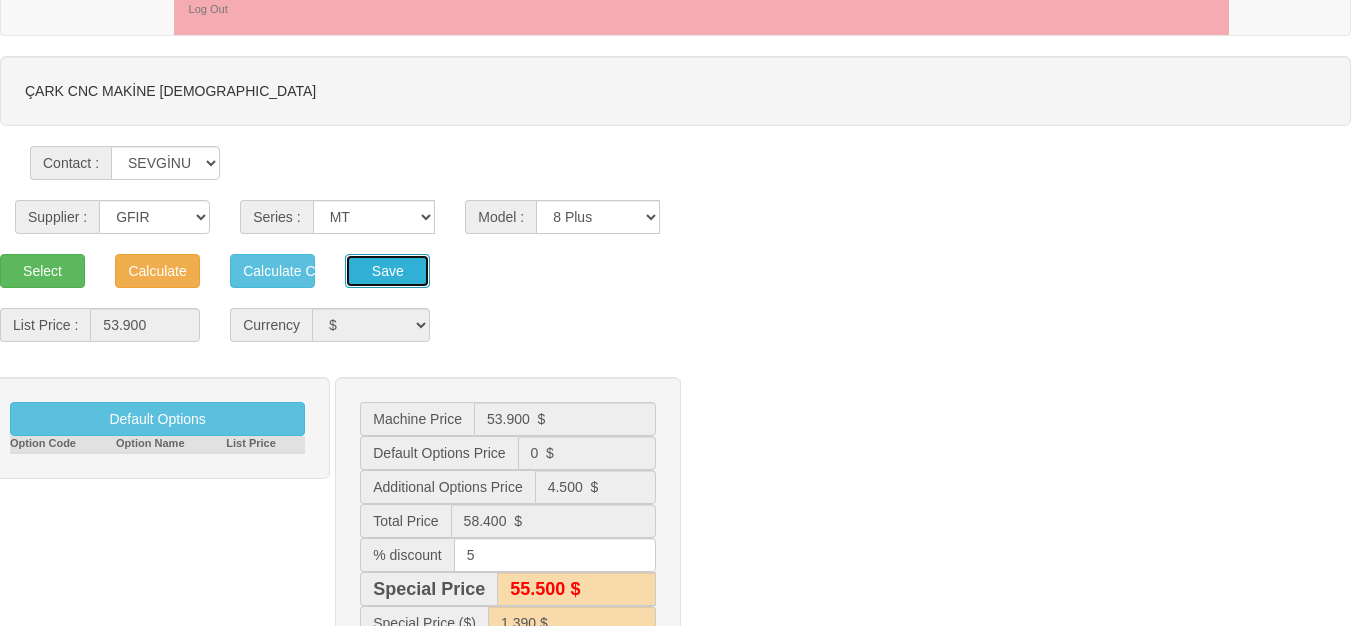 click on "Save" at bounding box center [387, 271] 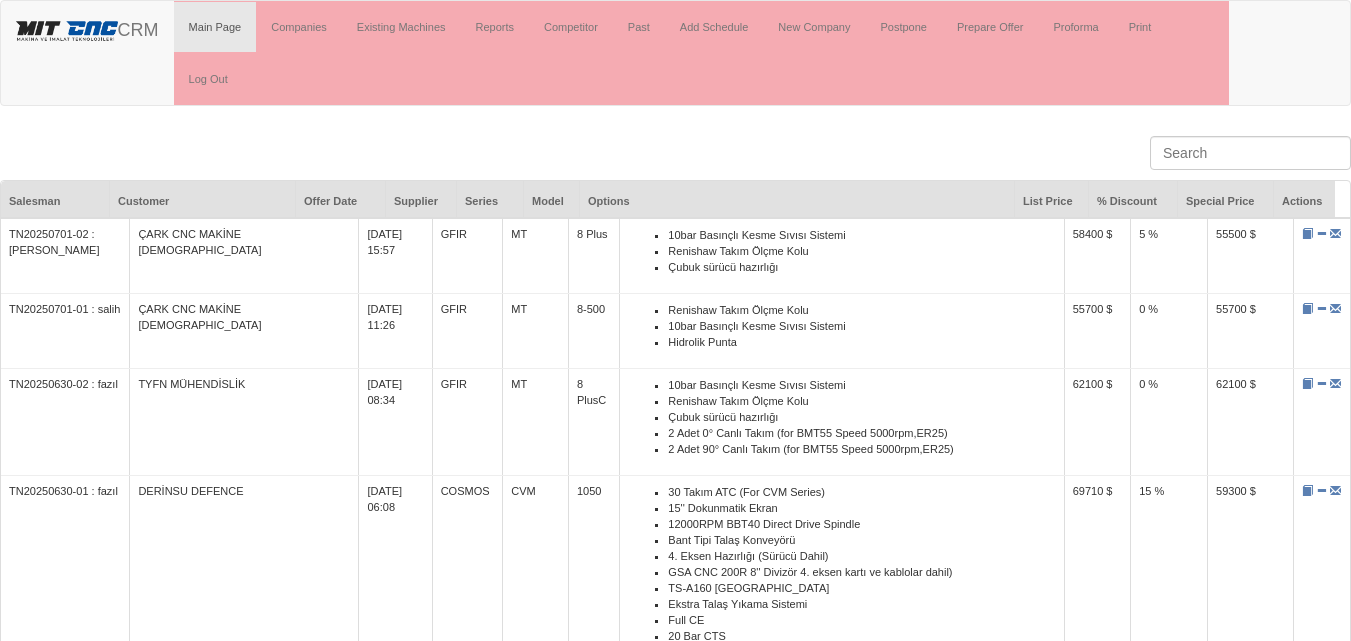 scroll, scrollTop: 0, scrollLeft: 0, axis: both 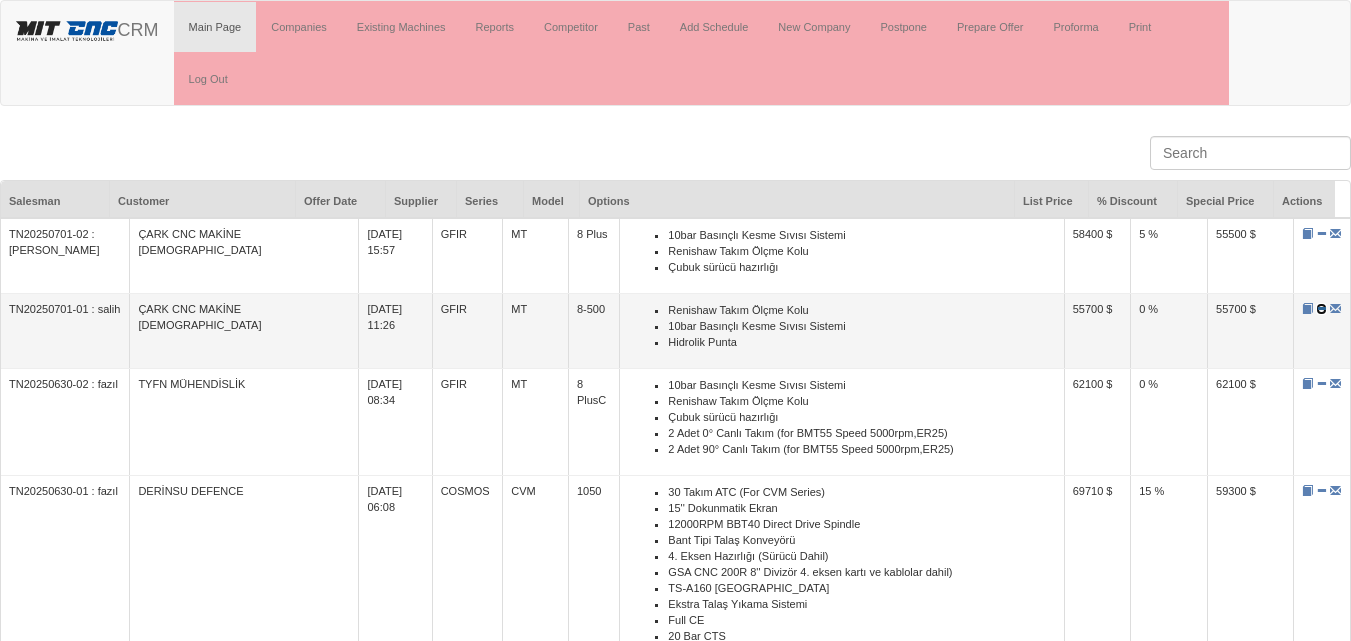 click at bounding box center (1321, 308) 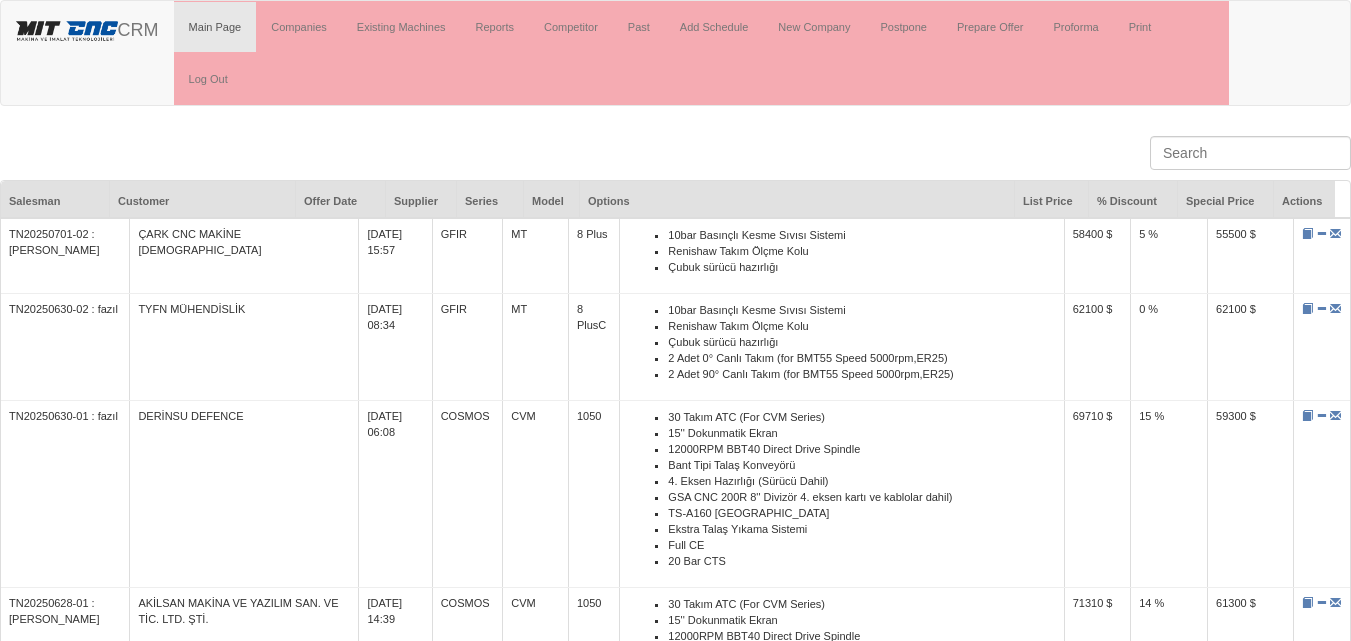 scroll, scrollTop: 0, scrollLeft: 0, axis: both 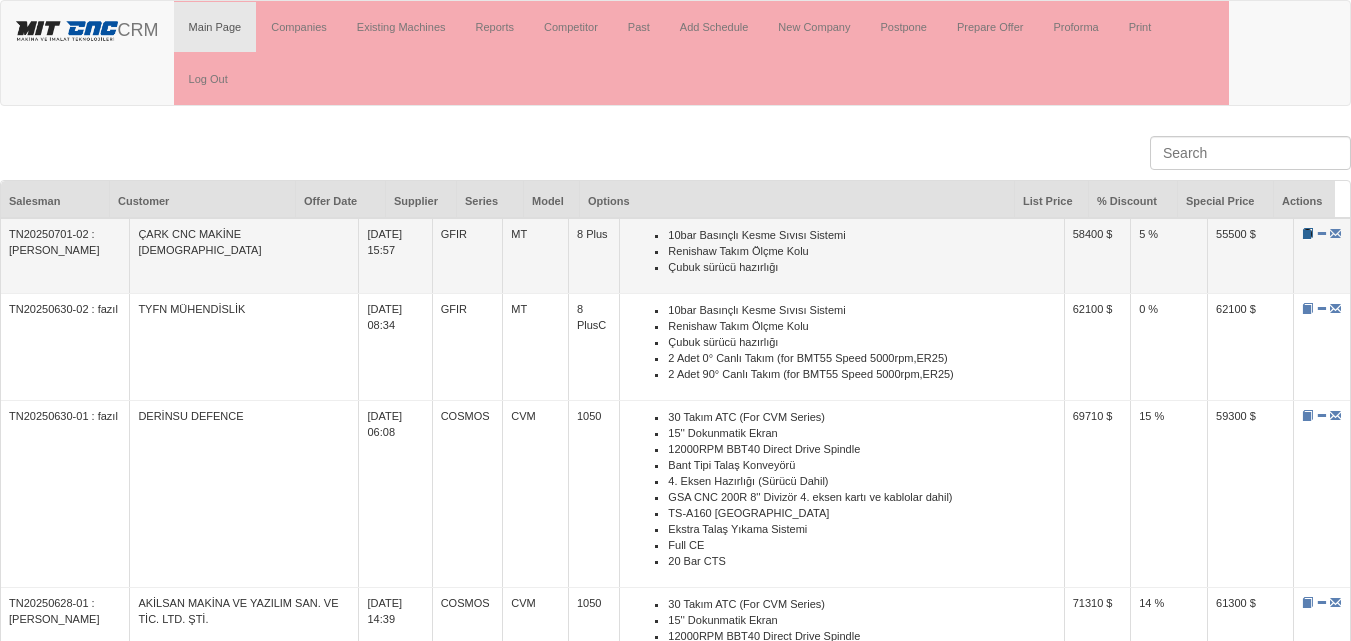 click at bounding box center (1307, 233) 